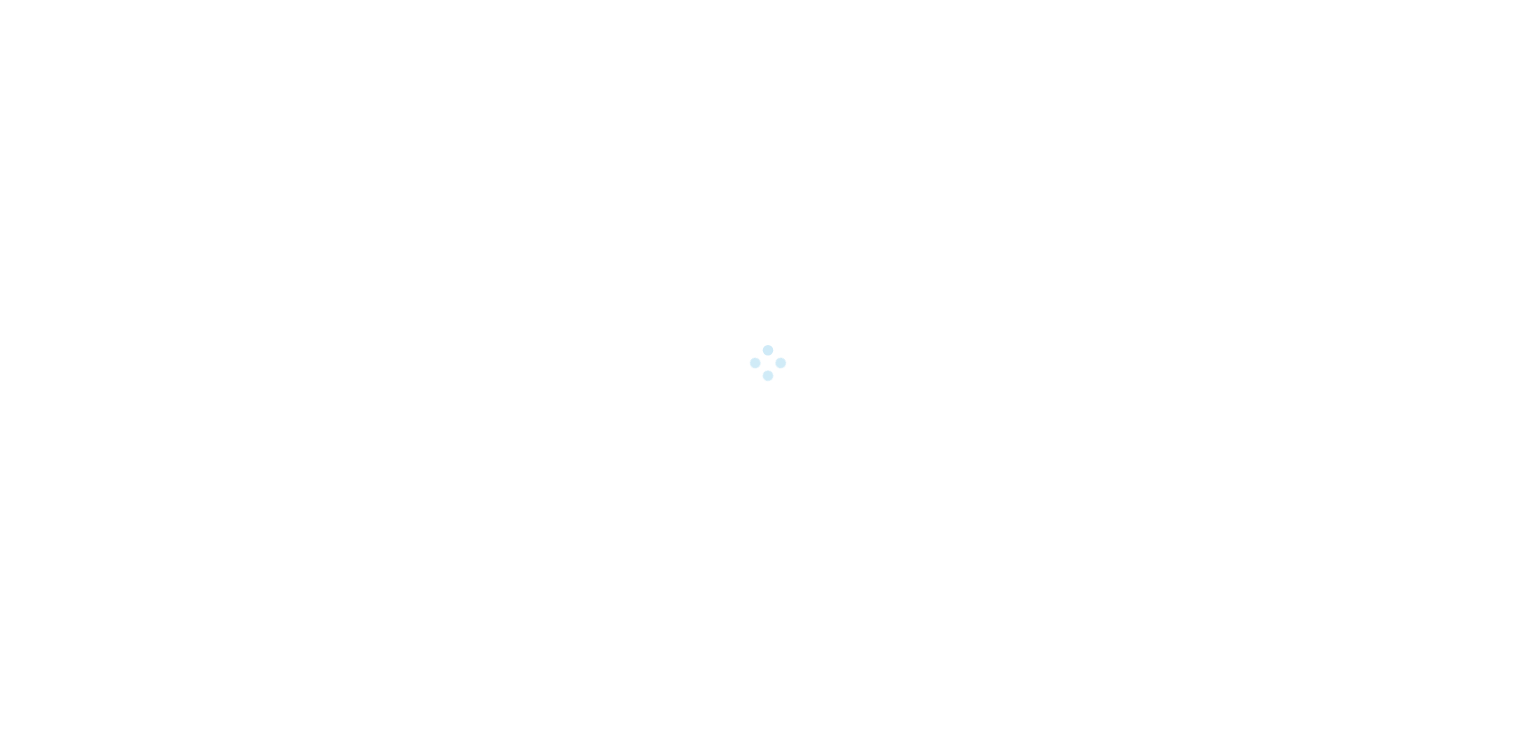 scroll, scrollTop: 0, scrollLeft: 0, axis: both 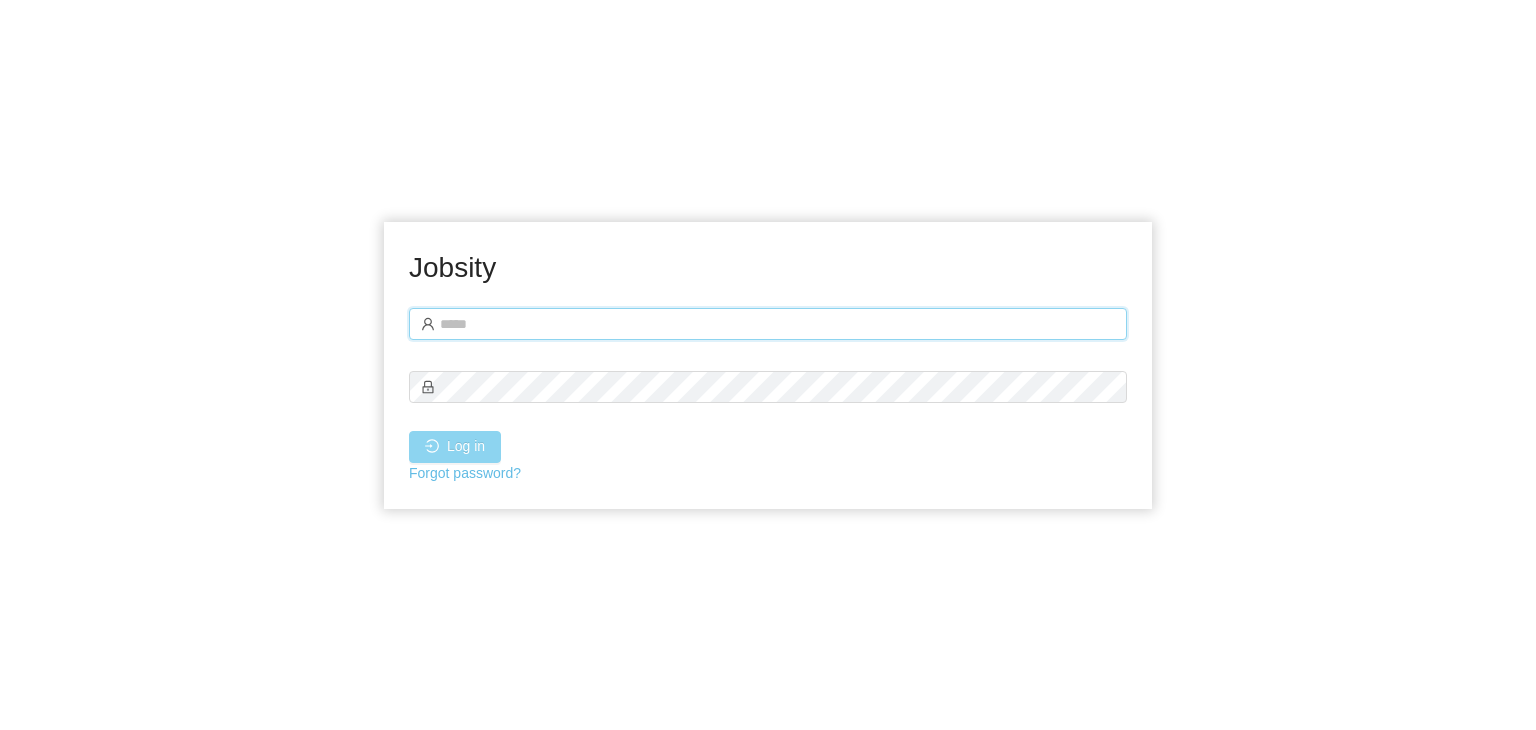 type on "**********" 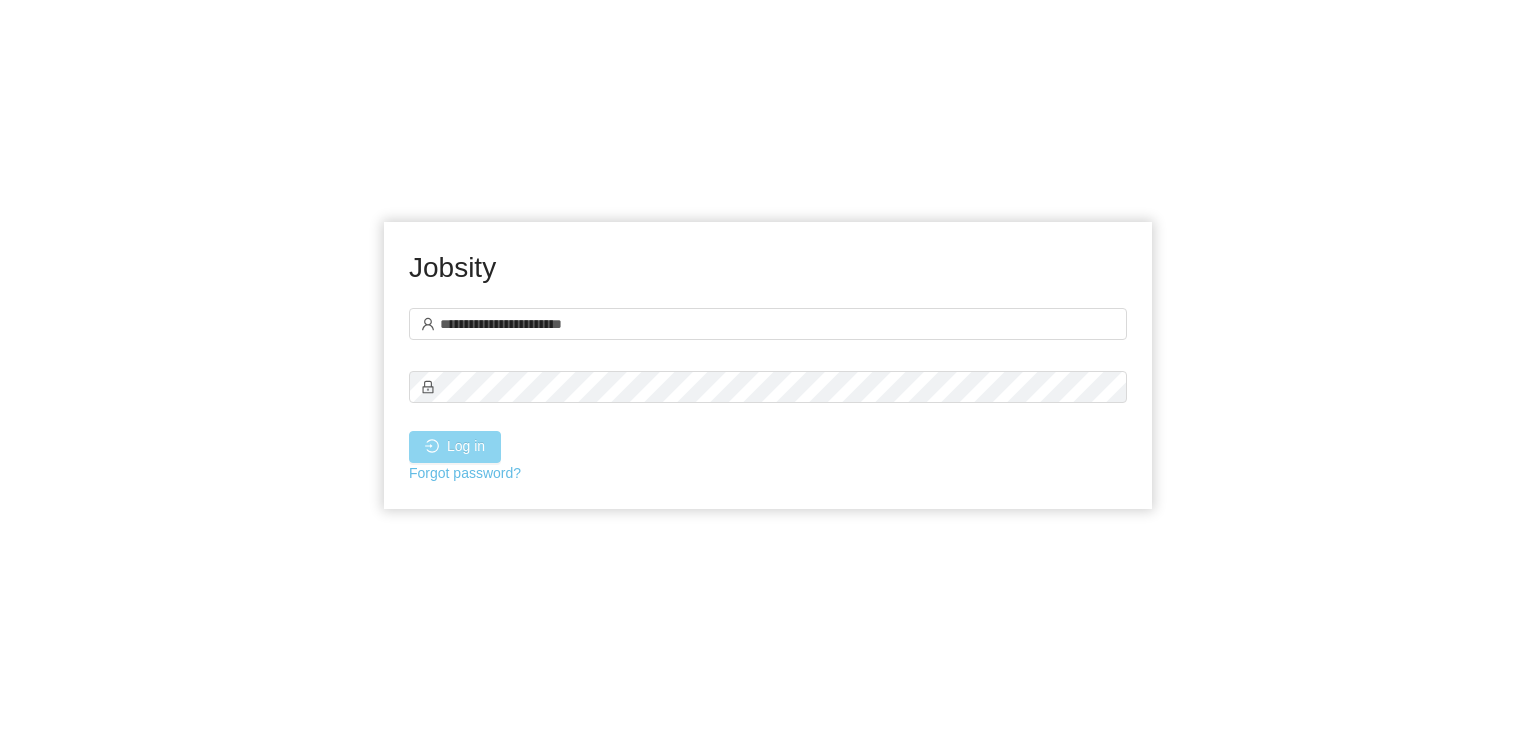 click on "Log in" at bounding box center [455, 447] 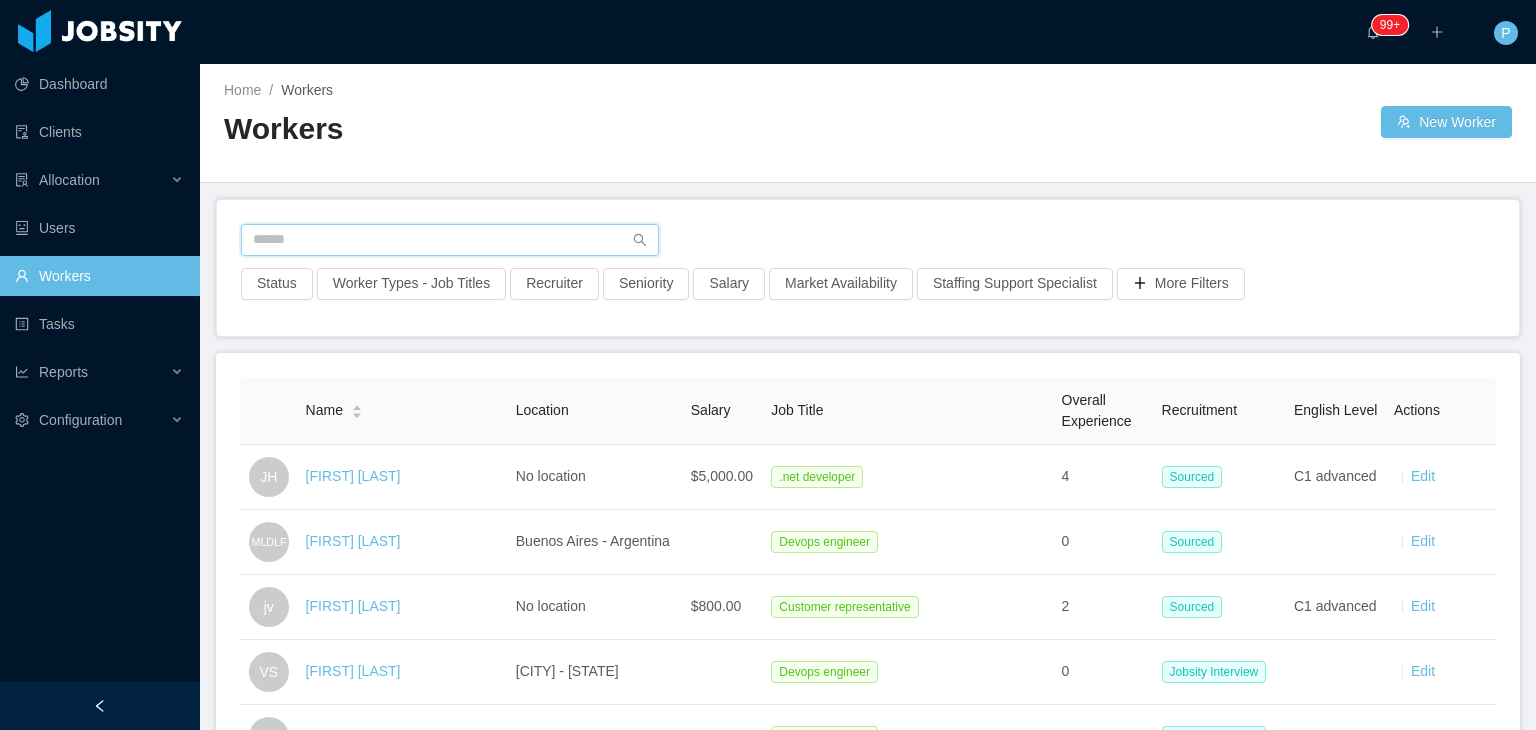 click at bounding box center (450, 240) 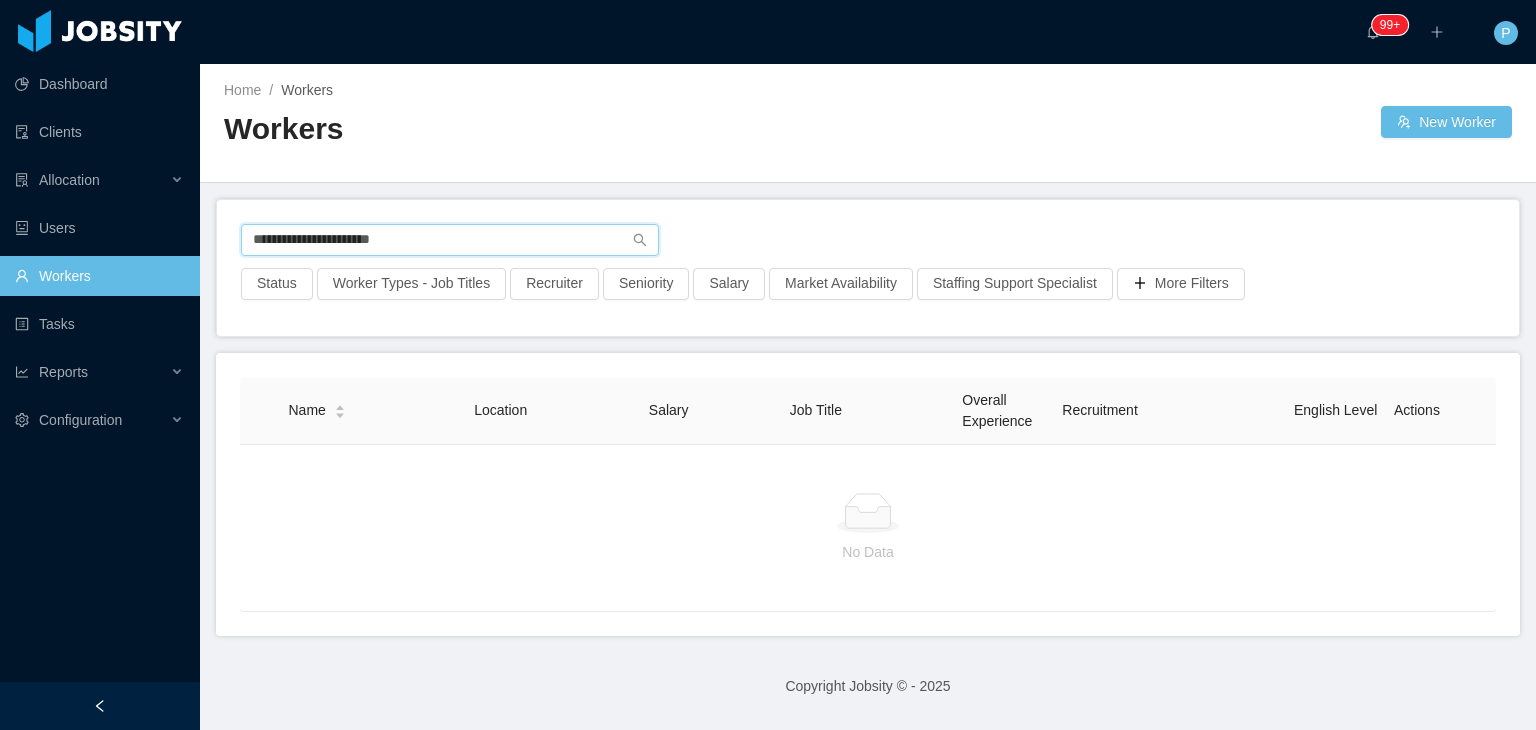 drag, startPoint x: 432, startPoint y: 234, endPoint x: 298, endPoint y: 240, distance: 134.13426 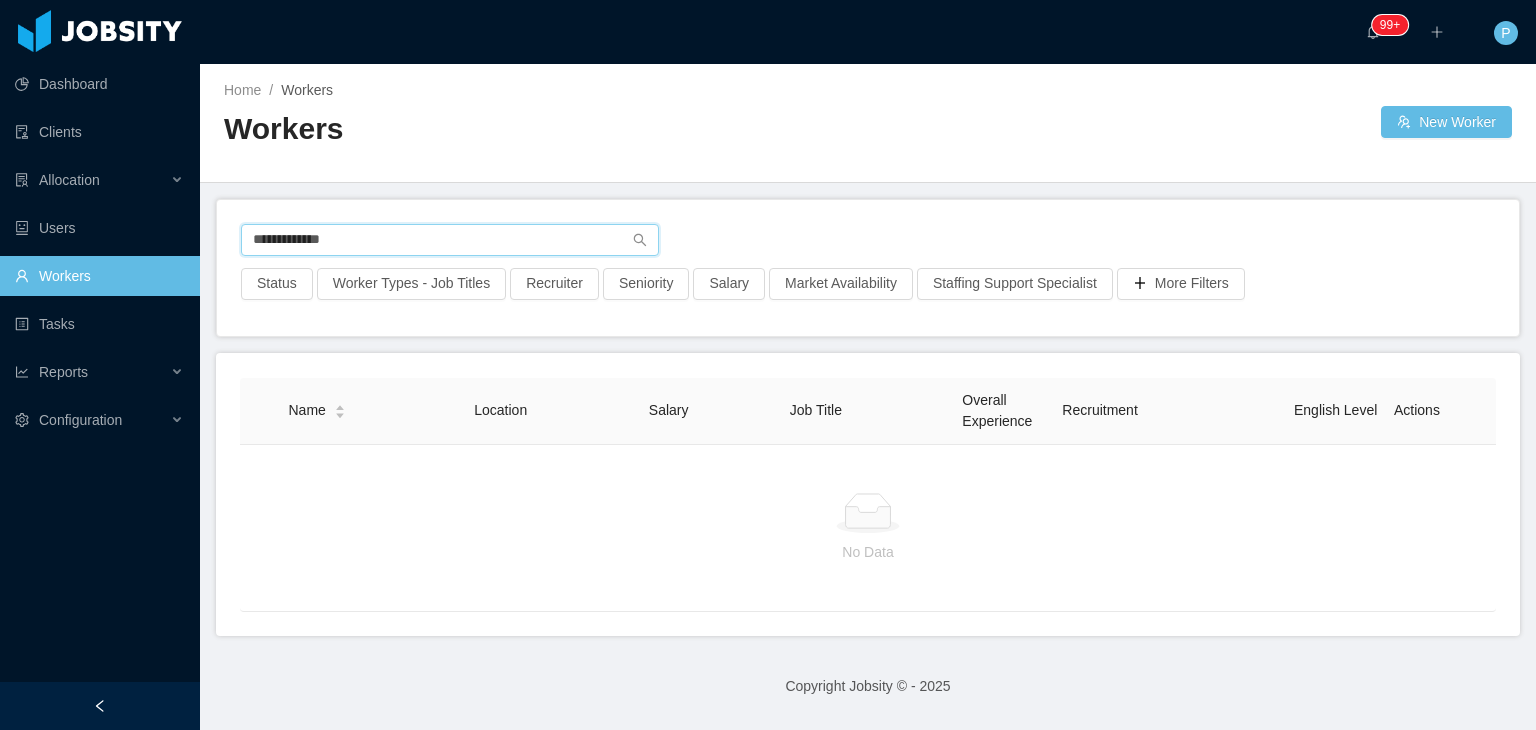 drag, startPoint x: 422, startPoint y: 235, endPoint x: 226, endPoint y: 248, distance: 196.43065 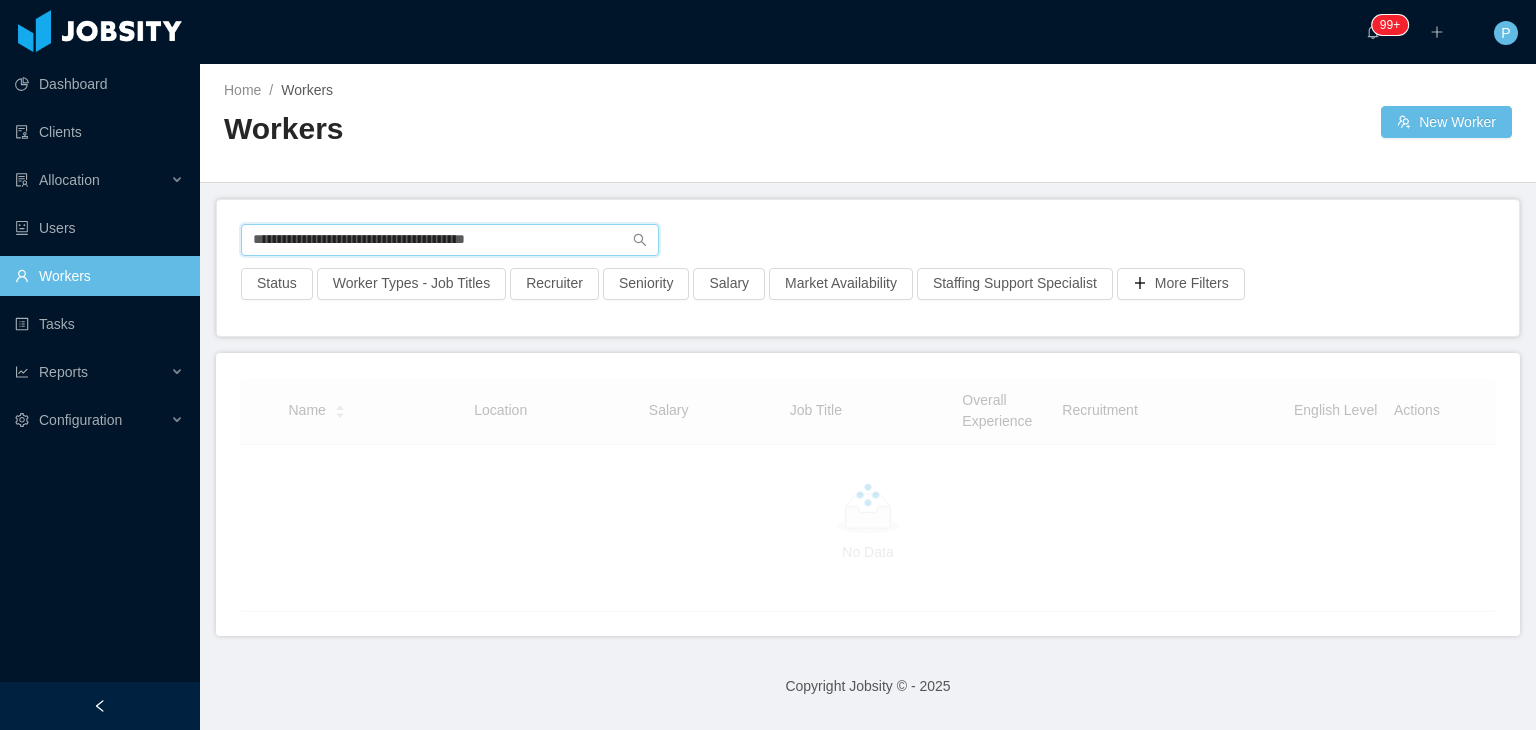type on "**********" 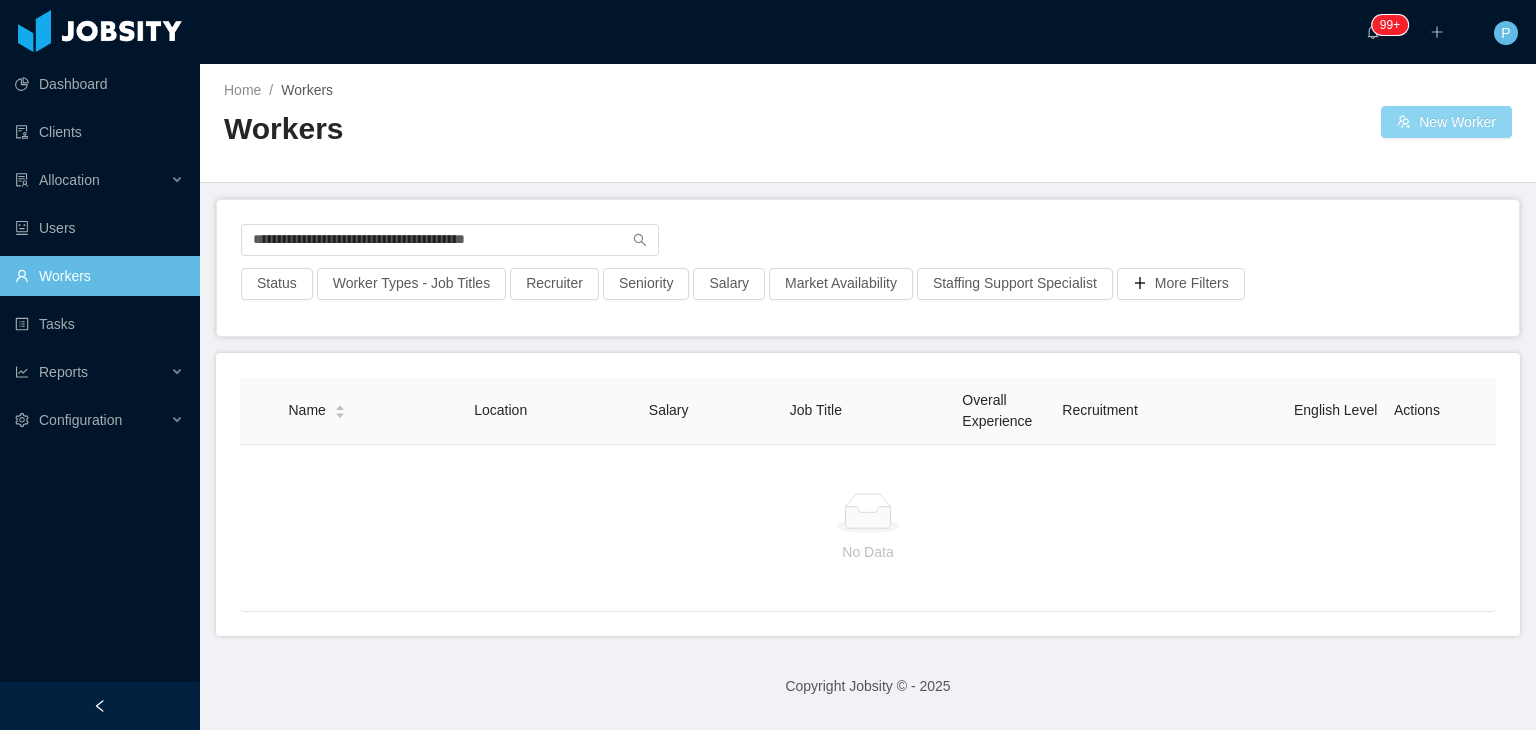 click on "New Worker" at bounding box center [1446, 122] 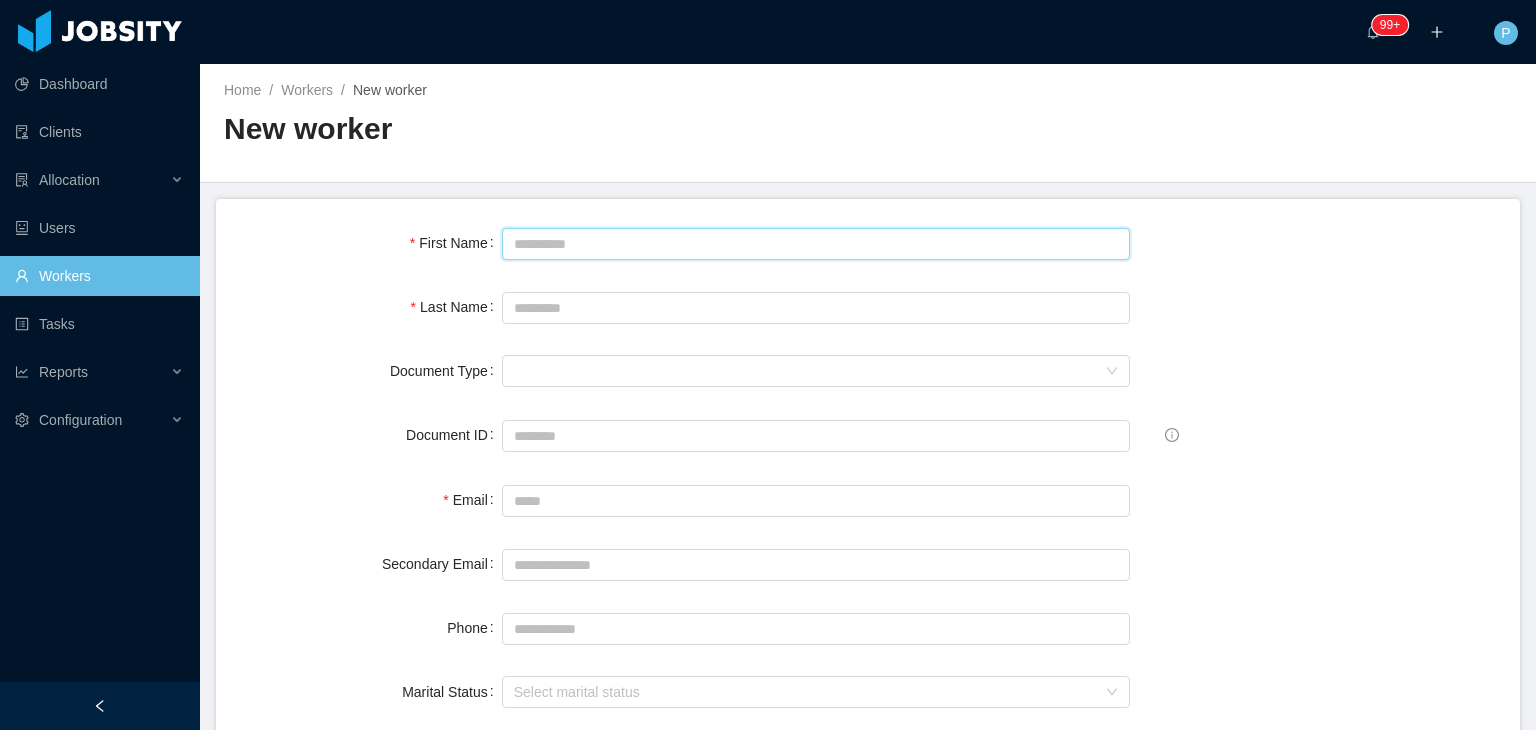 click on "First Name" at bounding box center [816, 244] 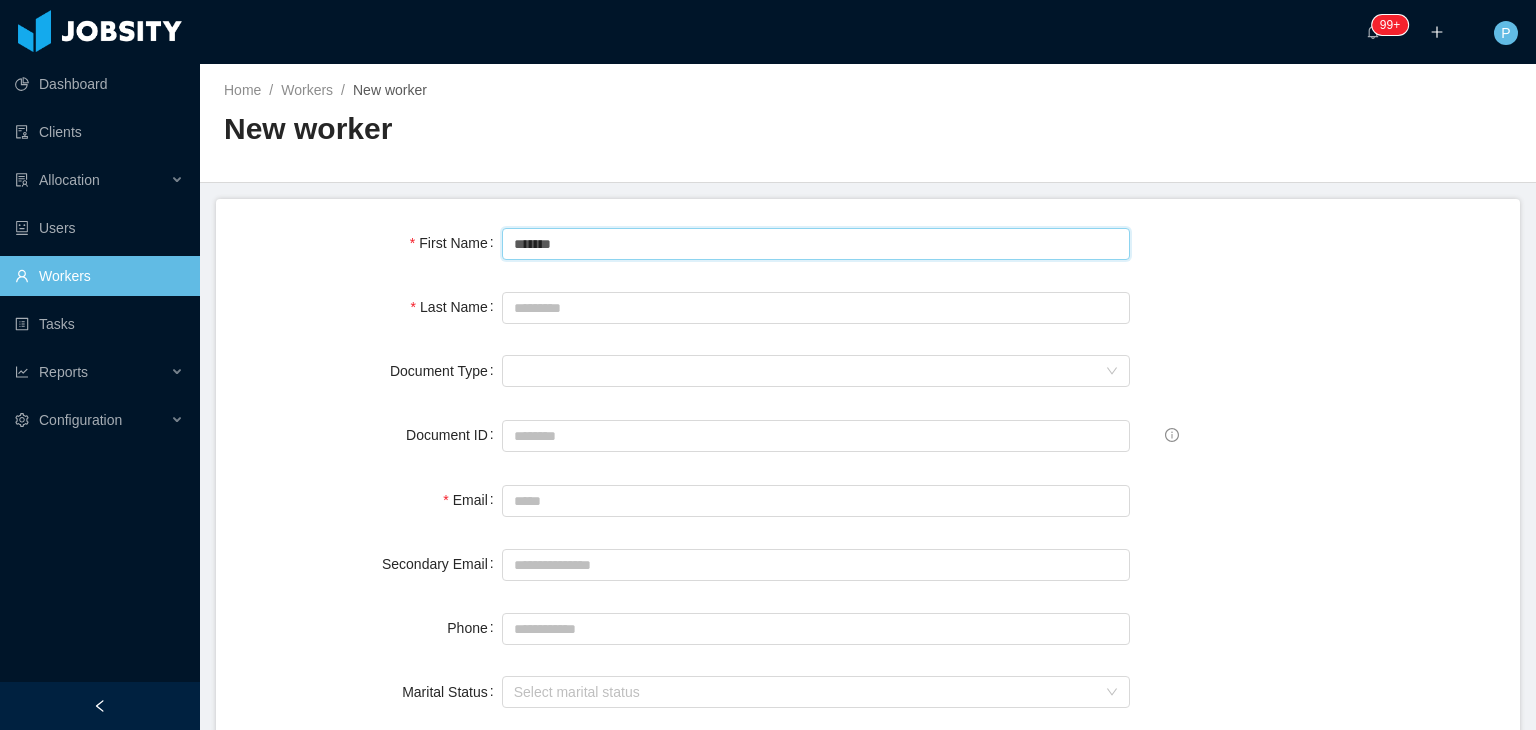 type on "*******" 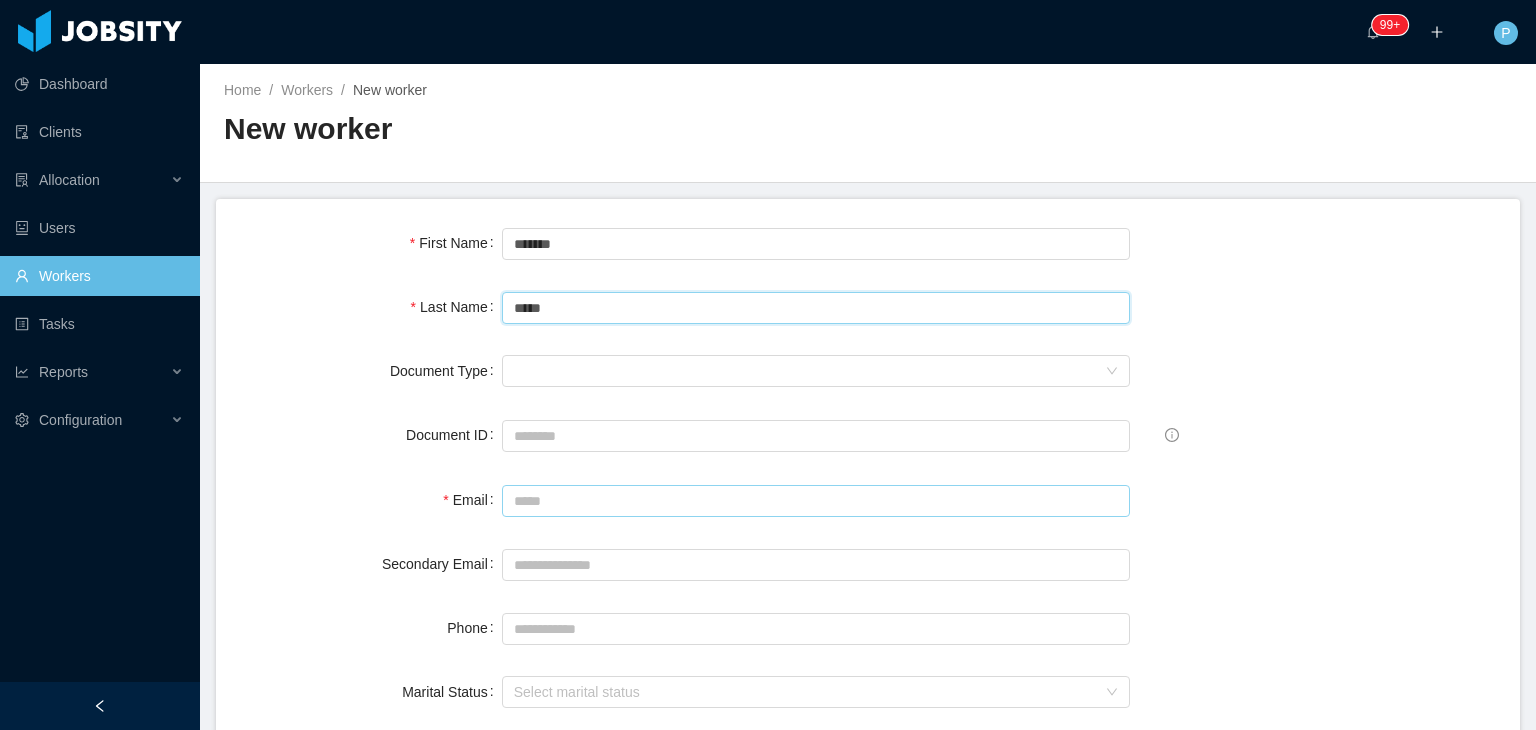 type on "*****" 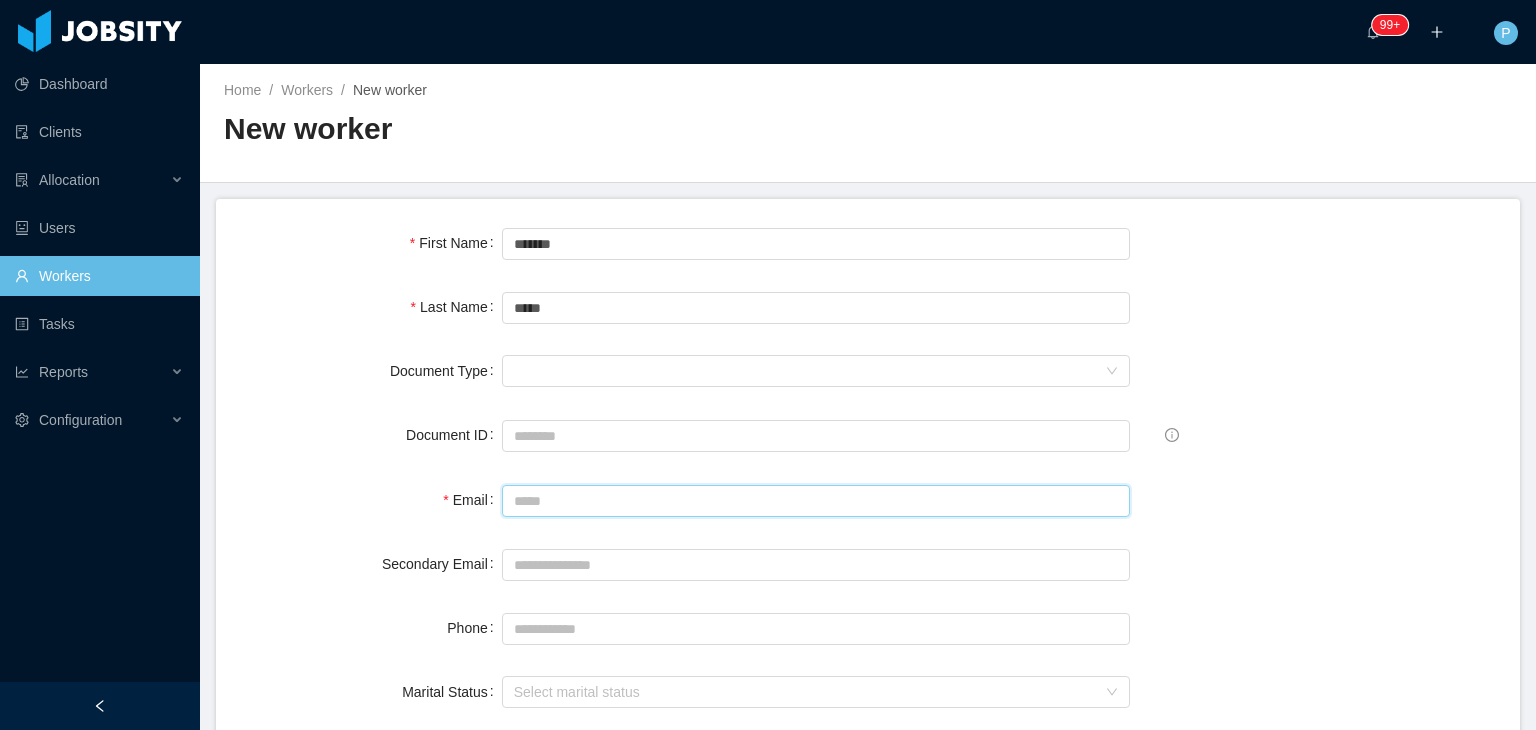 click on "Email" at bounding box center (816, 501) 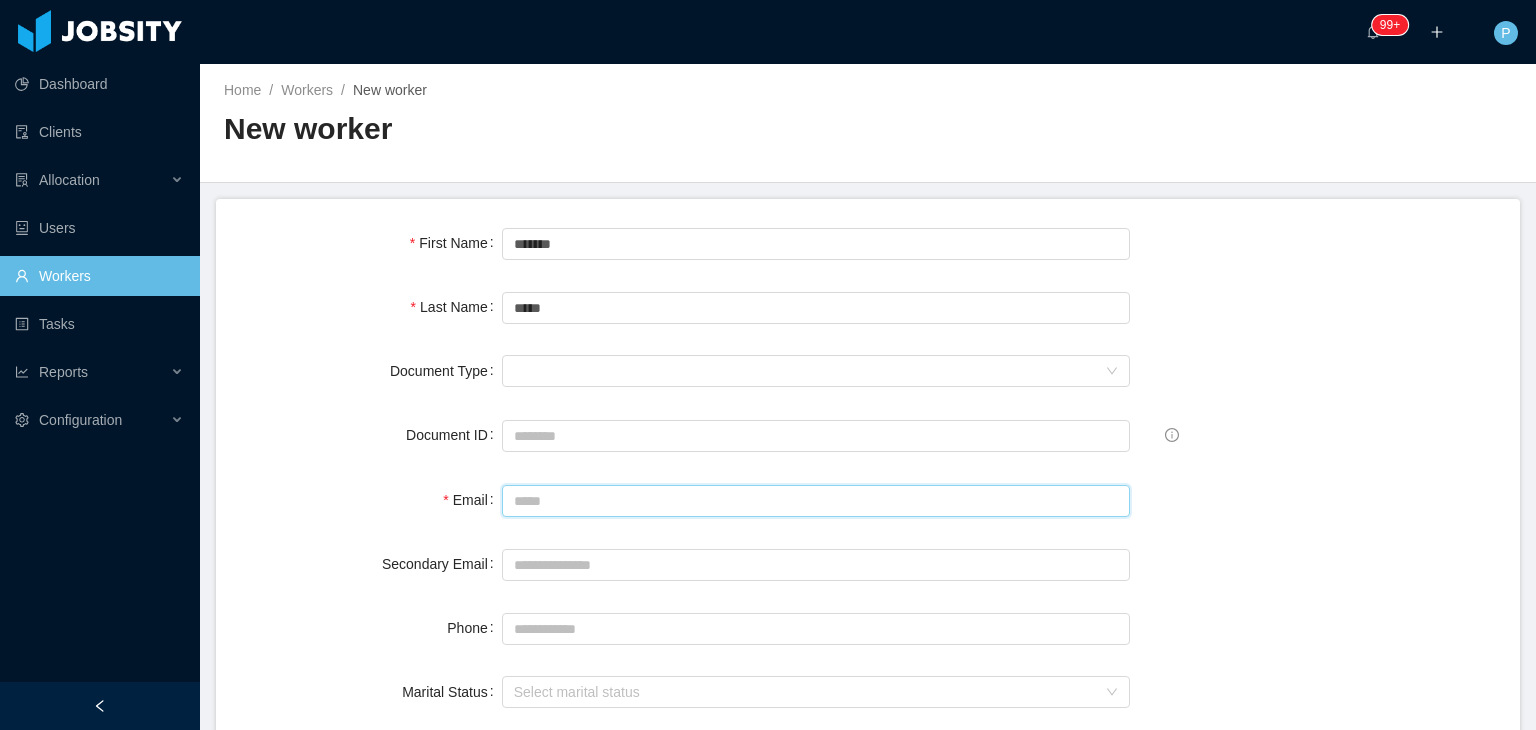 paste on "**********" 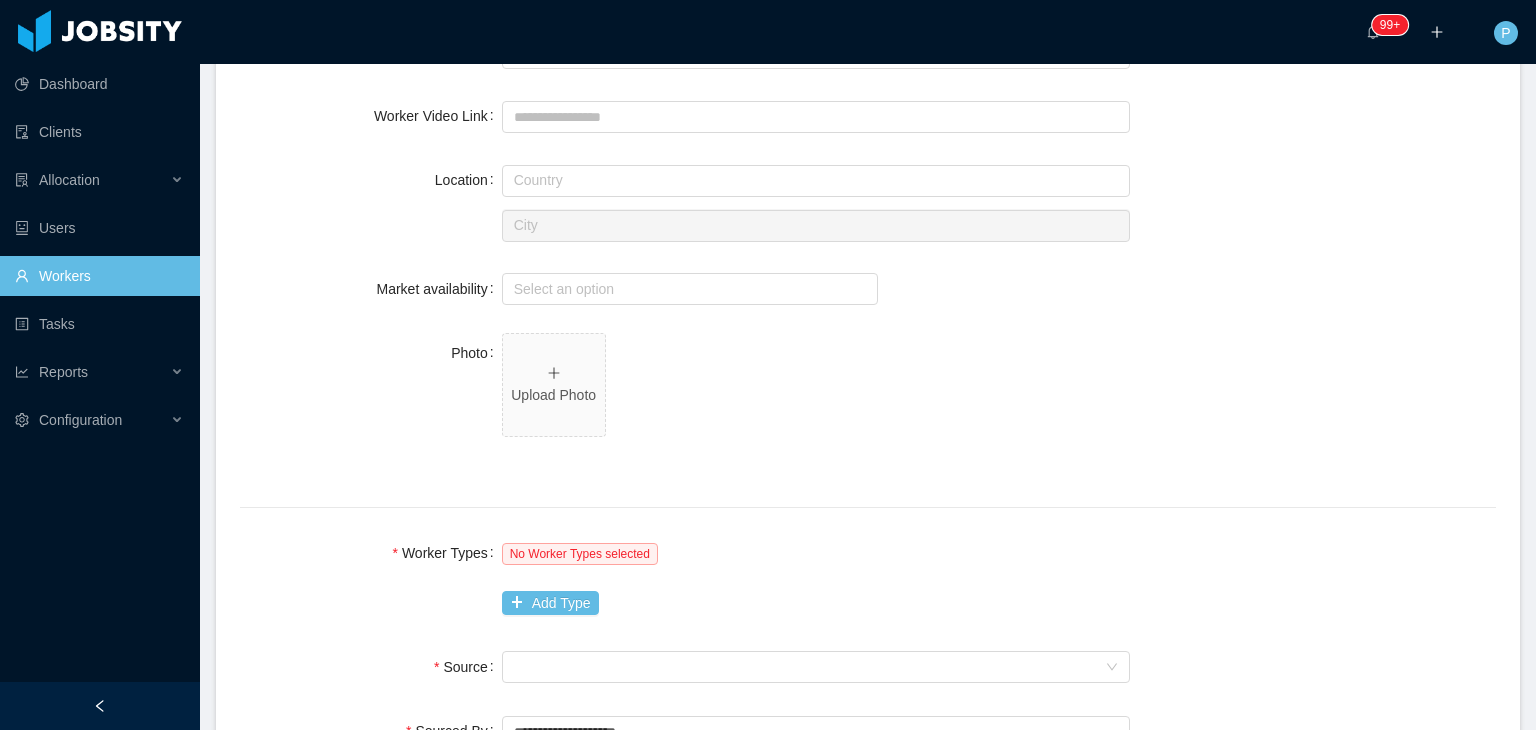 scroll, scrollTop: 780, scrollLeft: 0, axis: vertical 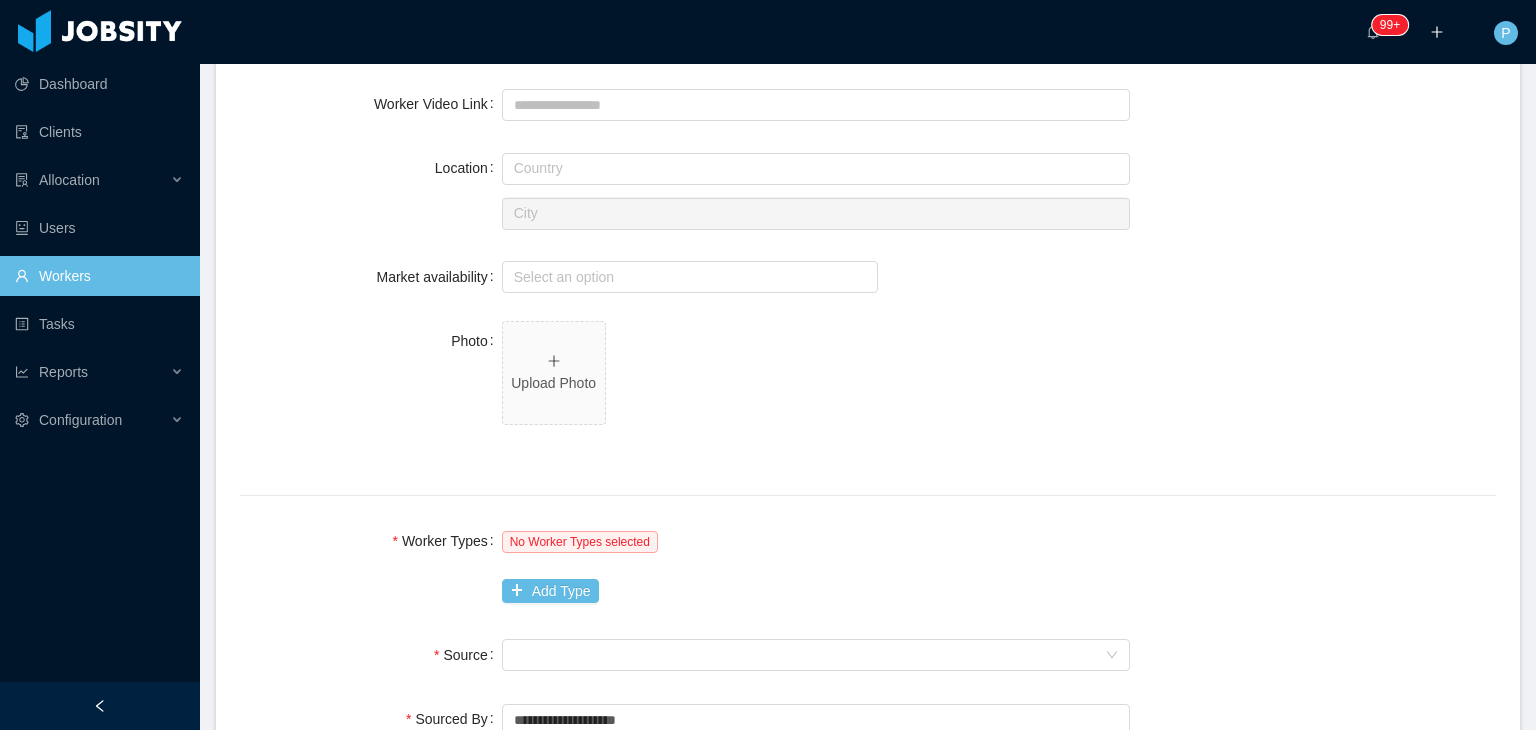 type on "**********" 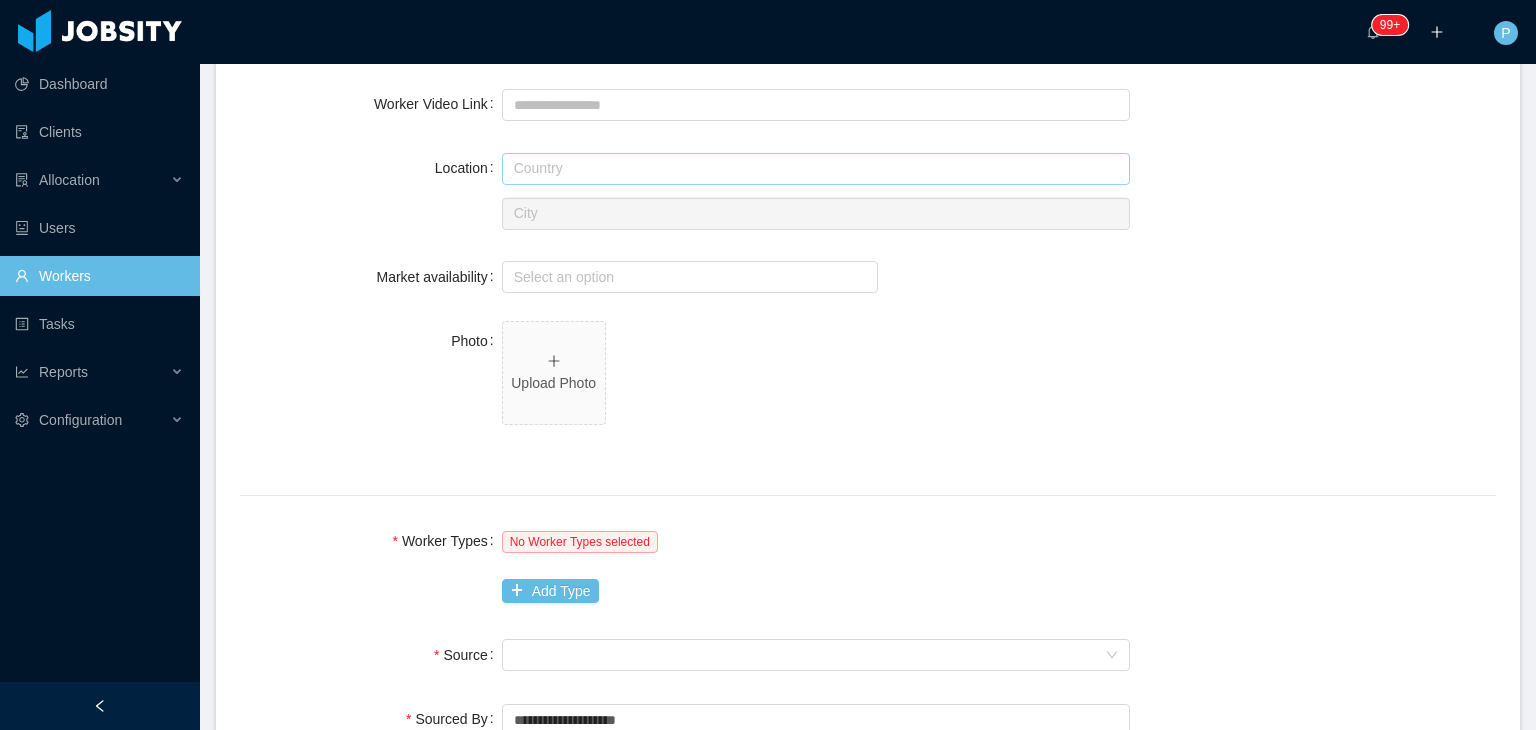 click at bounding box center (816, 169) 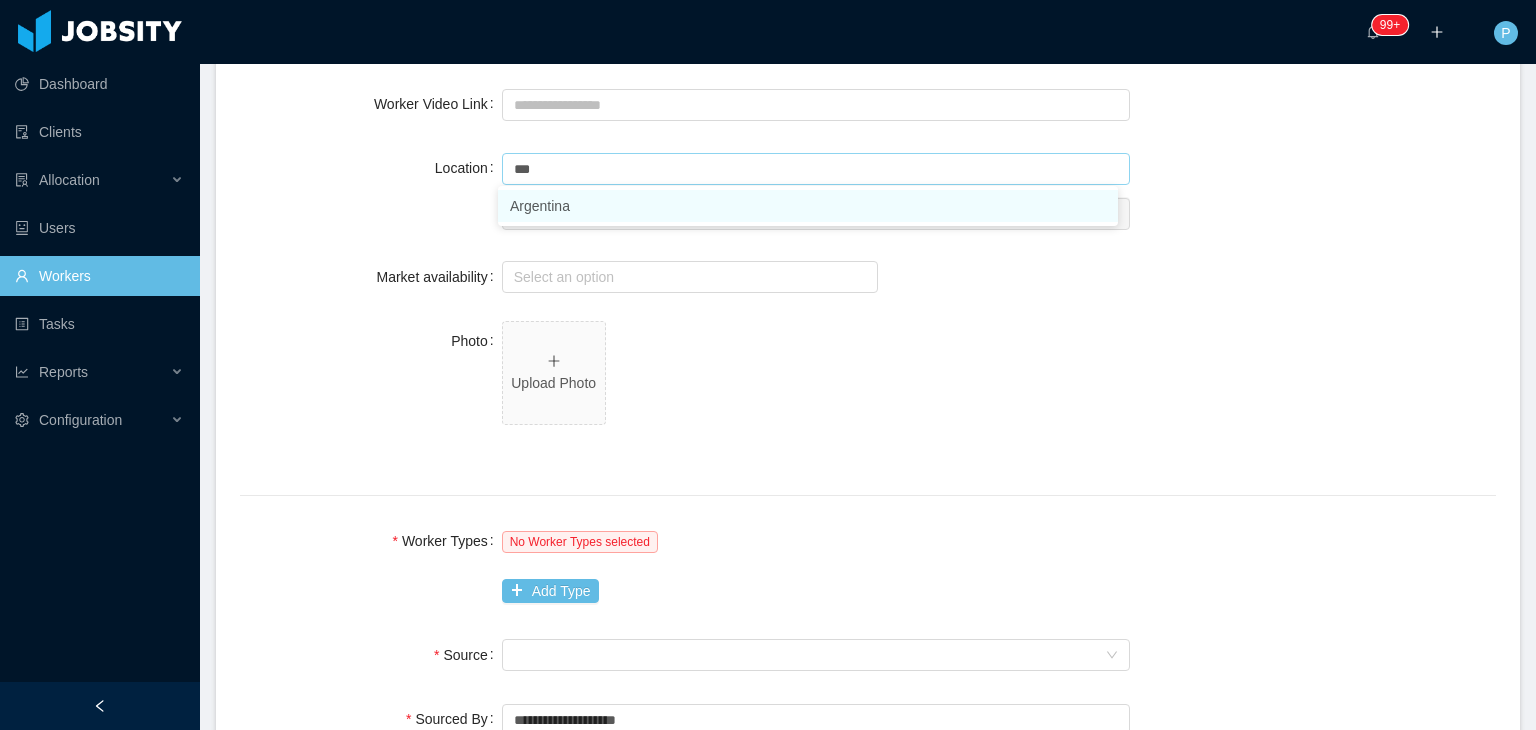 click on "Argentina" at bounding box center (808, 206) 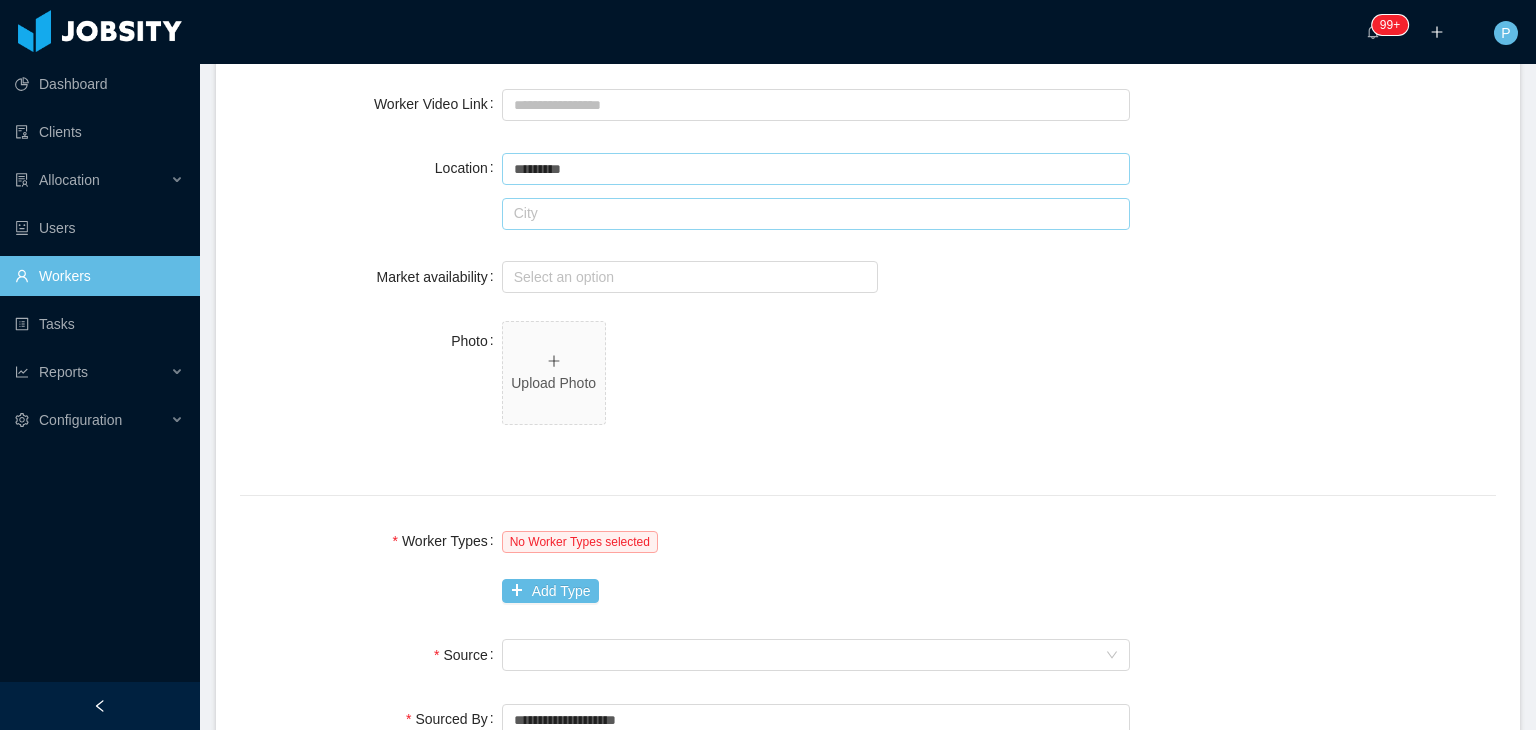 type on "*********" 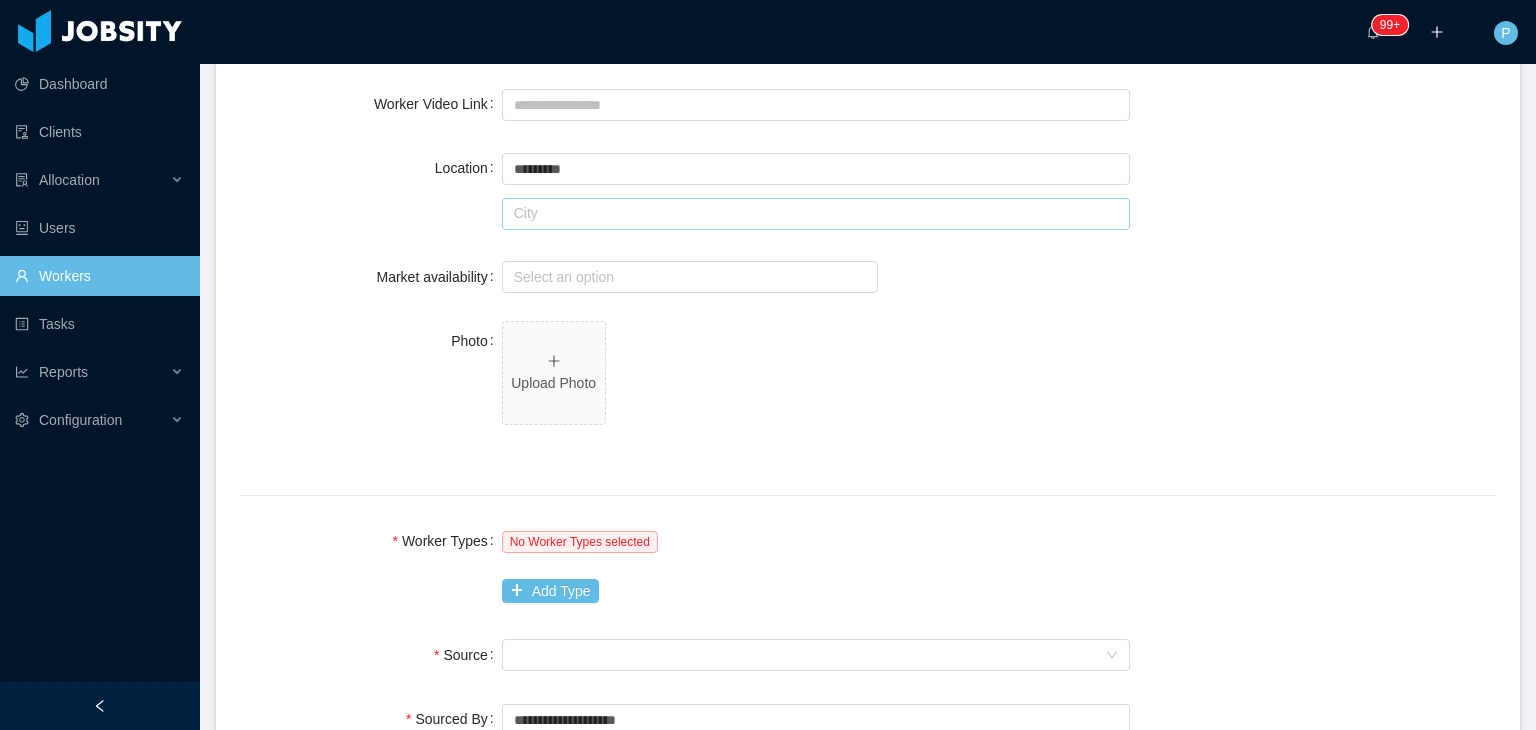 click at bounding box center [816, 214] 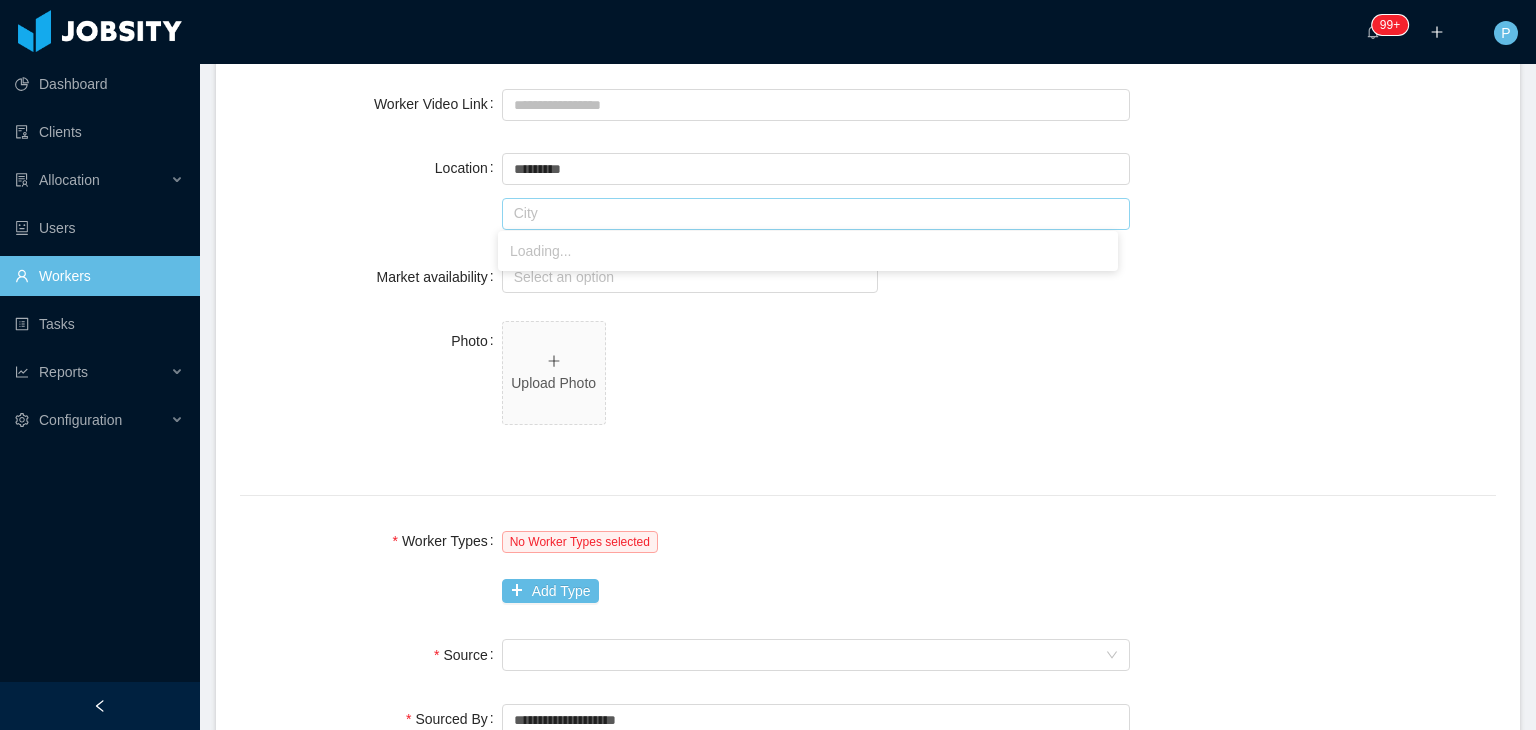 click at bounding box center (816, 214) 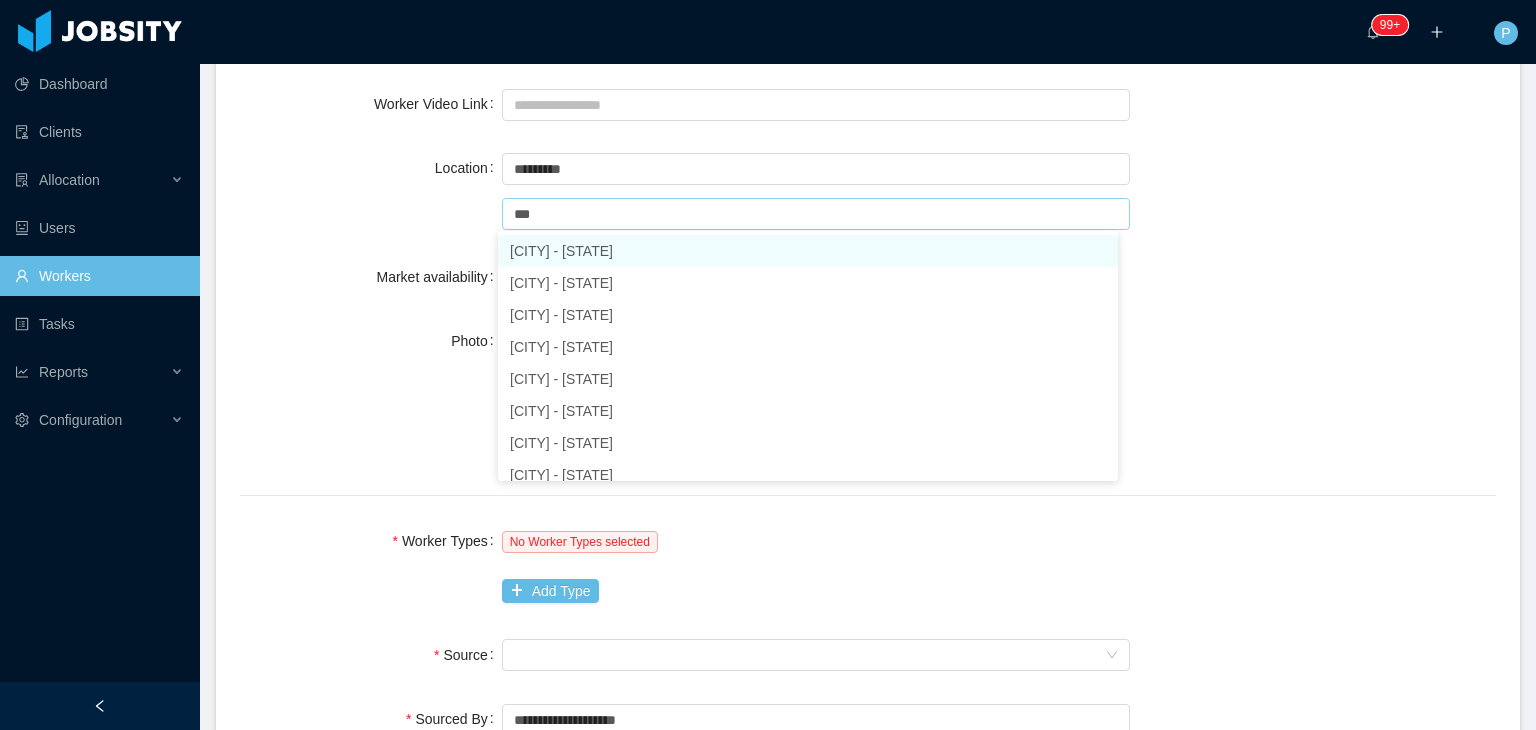 click on "Buenos Aires - Buenos Aires, Ciudad Autónoma de" at bounding box center (808, 251) 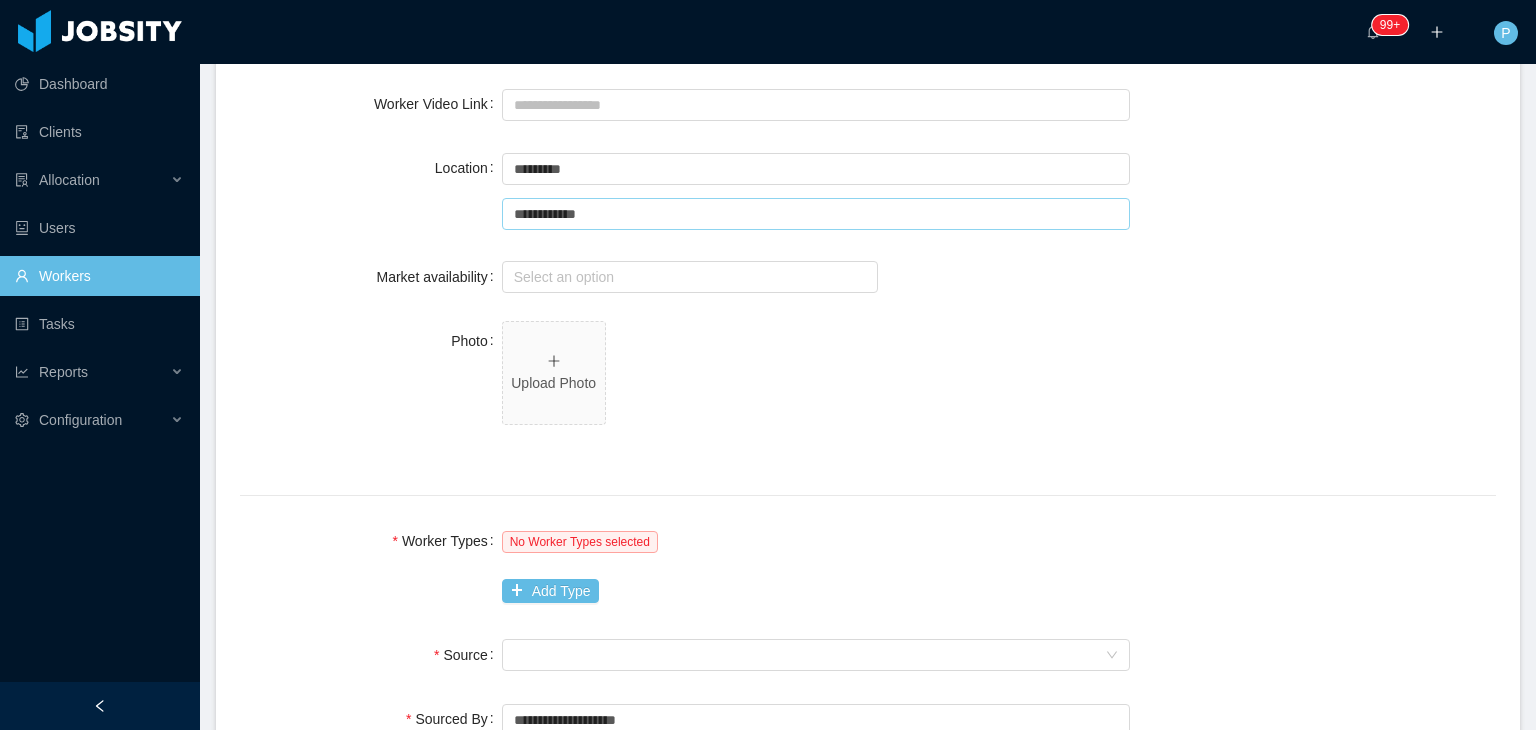 type on "**********" 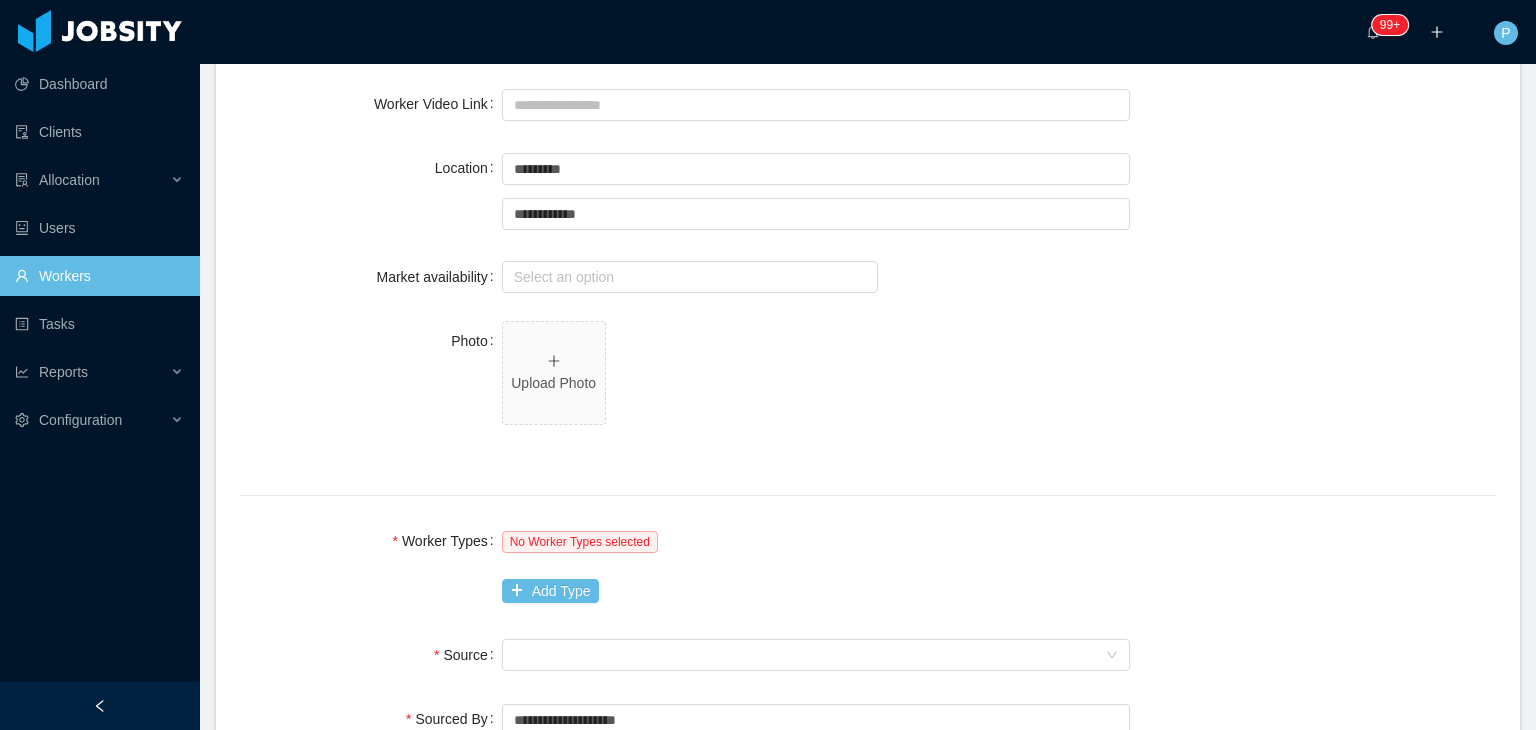 click on "**********" at bounding box center [868, 625] 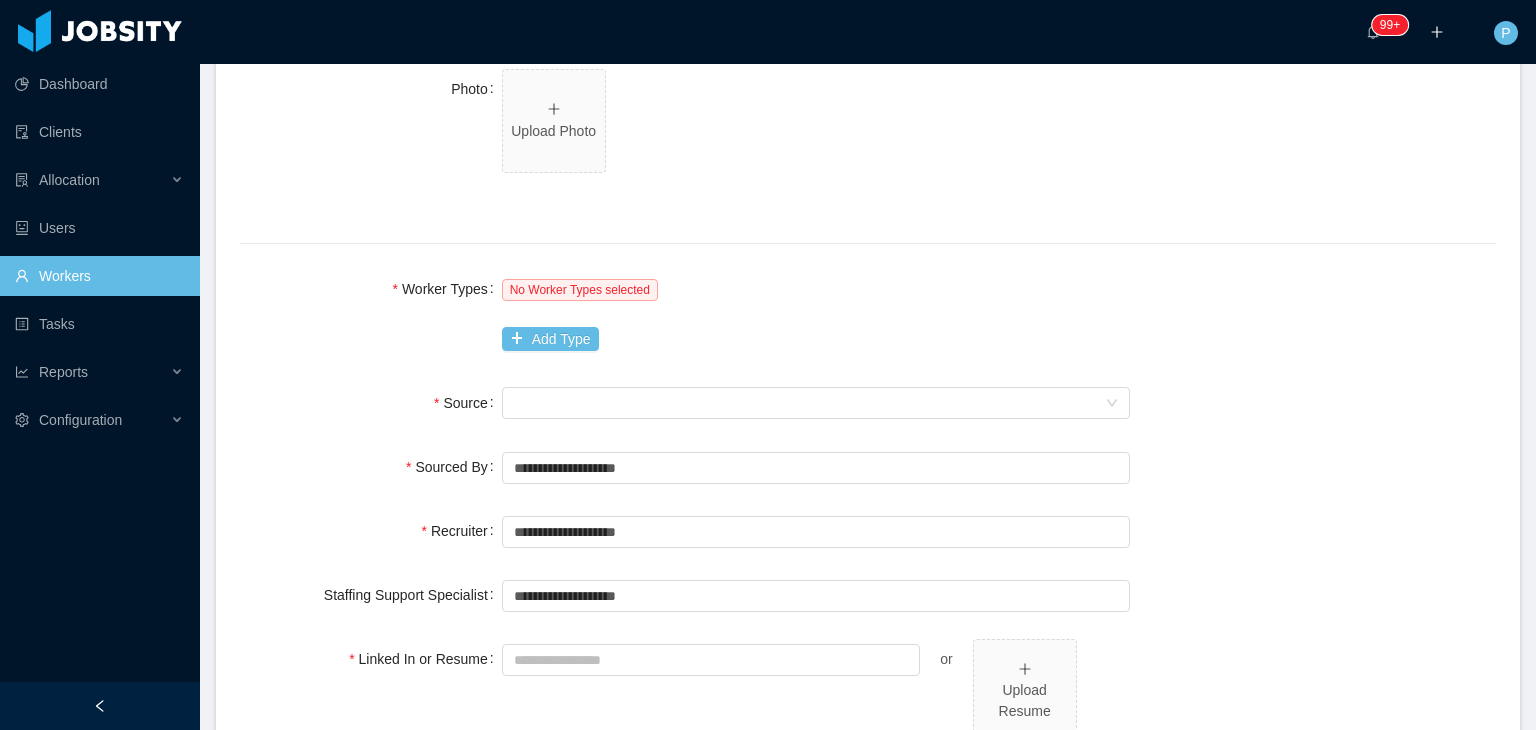 scroll, scrollTop: 1060, scrollLeft: 0, axis: vertical 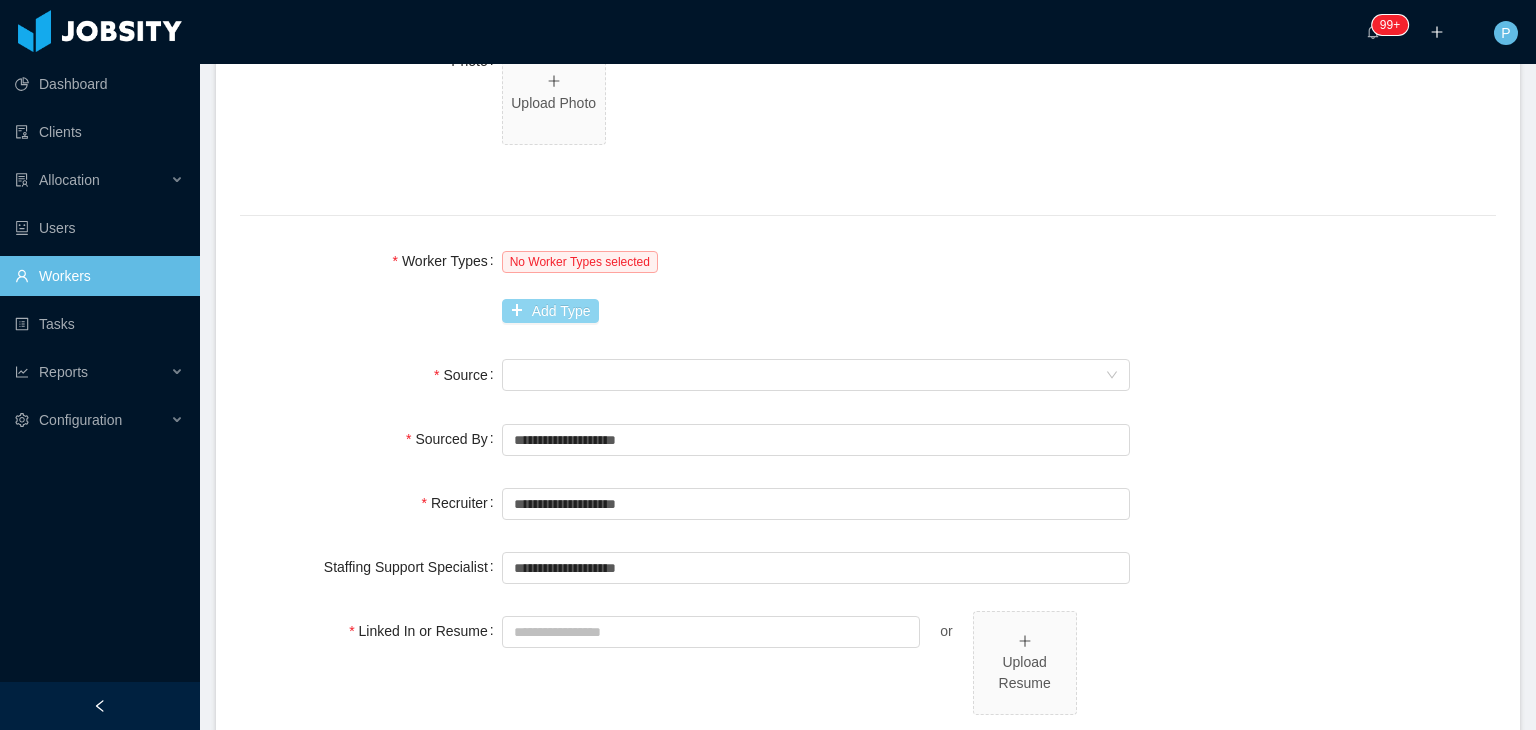 click on "Add Type" at bounding box center [550, 311] 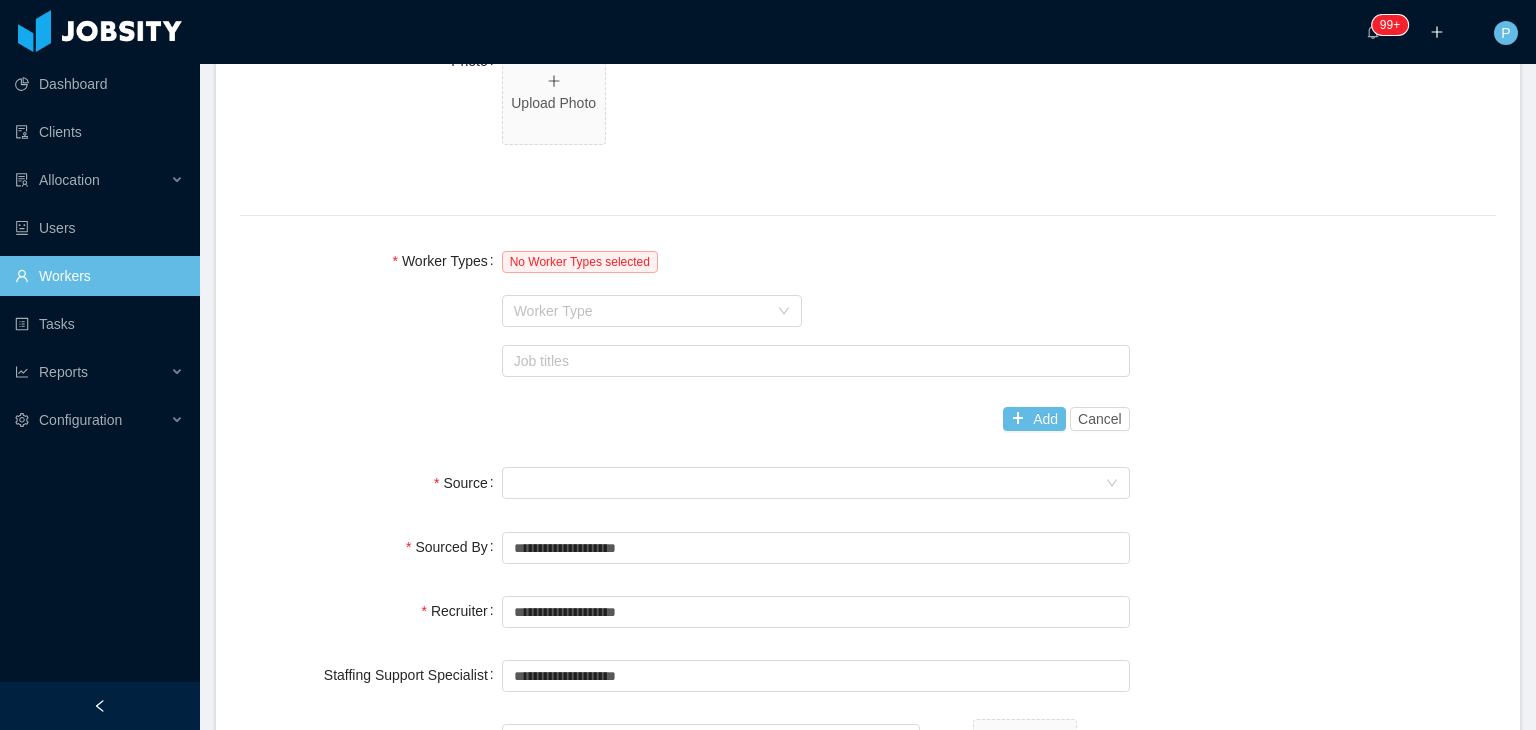 click on "Worker Type" at bounding box center (641, 311) 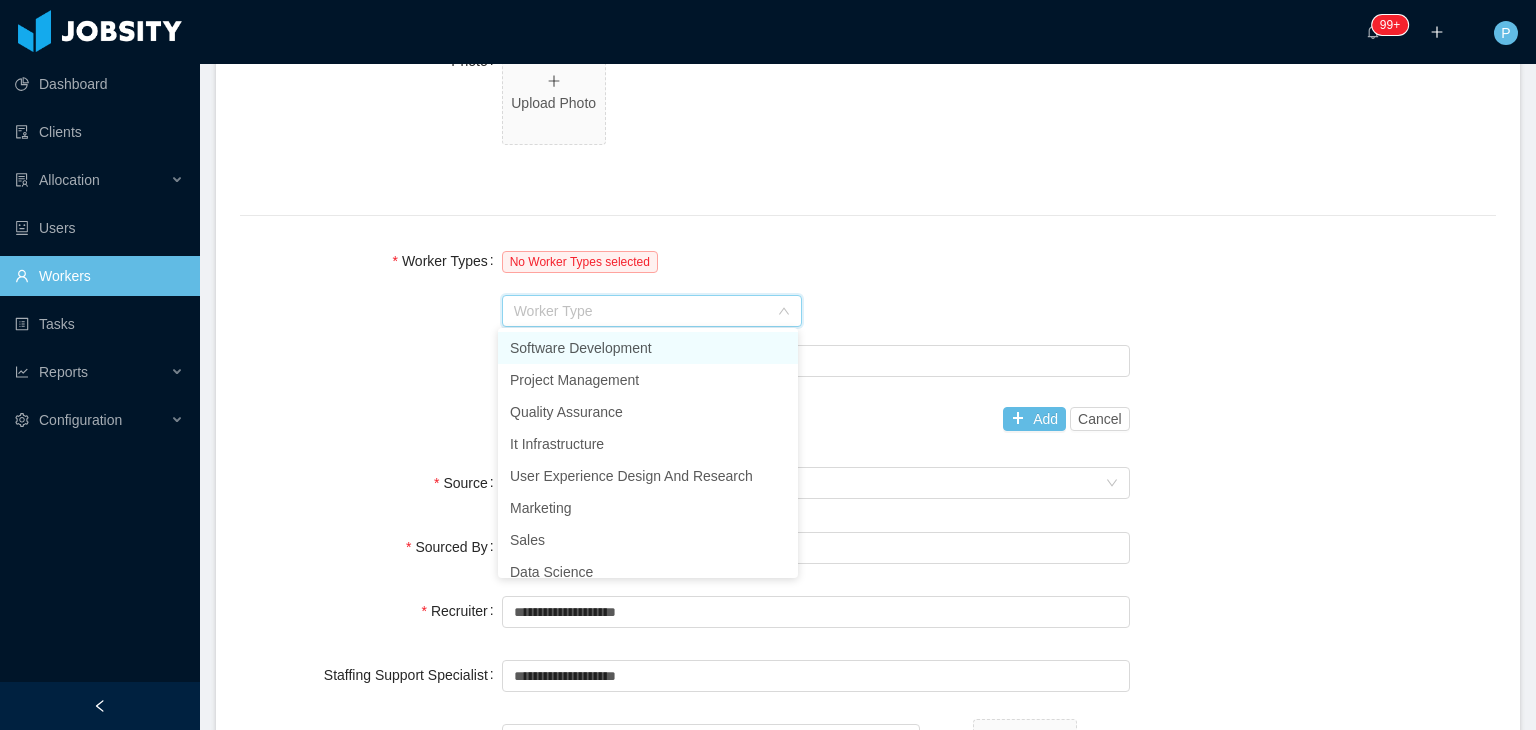 click on "Software Development" at bounding box center [648, 348] 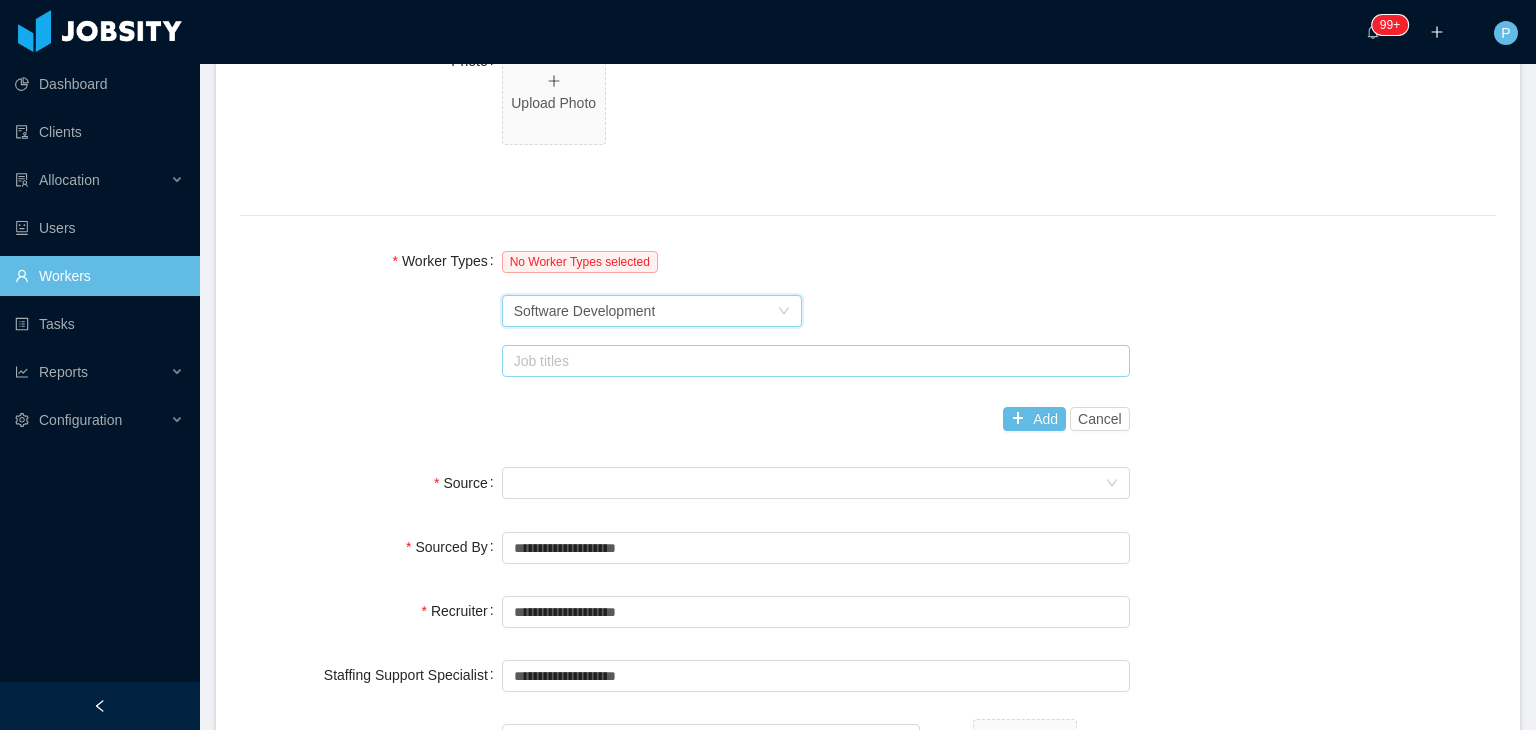 click on "Job titles" at bounding box center [811, 361] 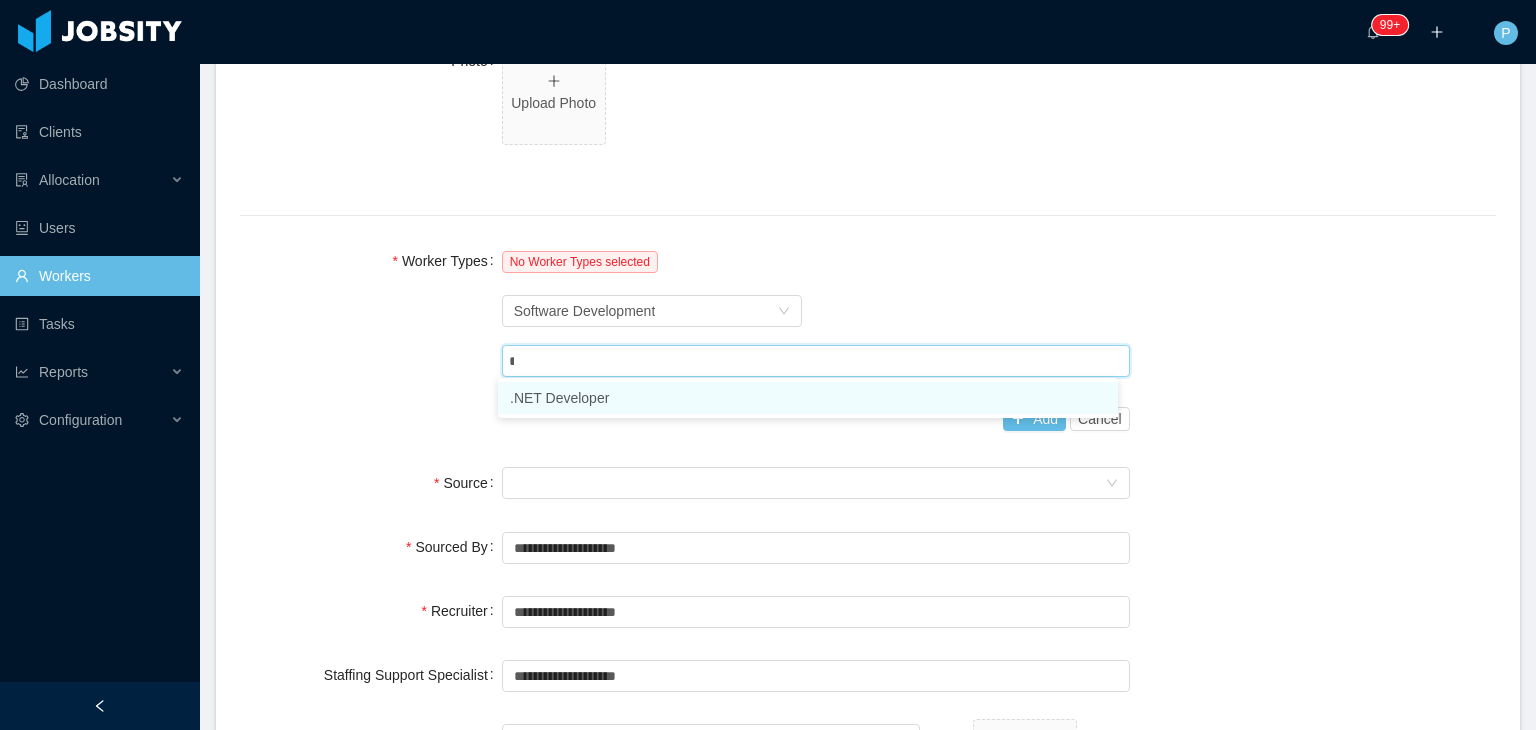 type on "***" 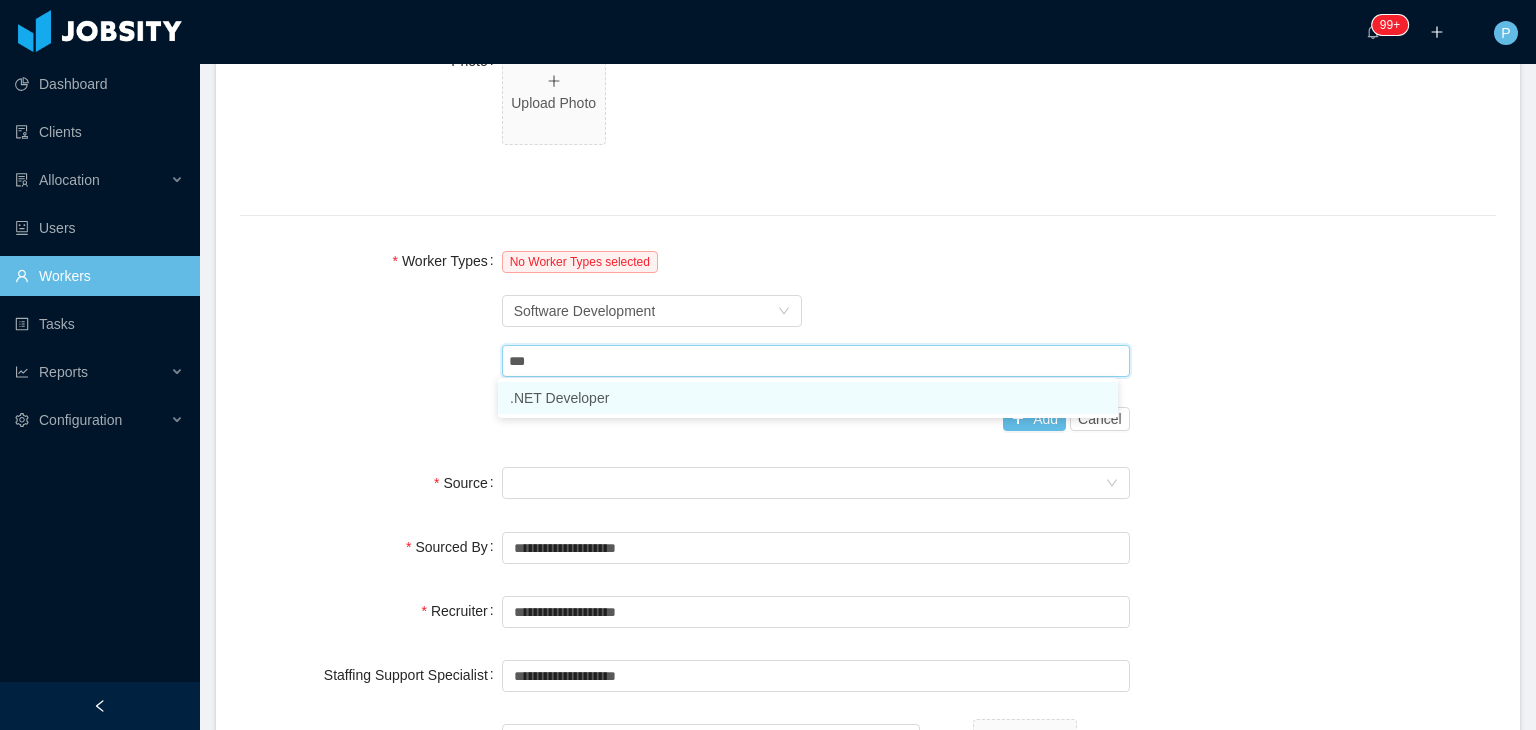 type 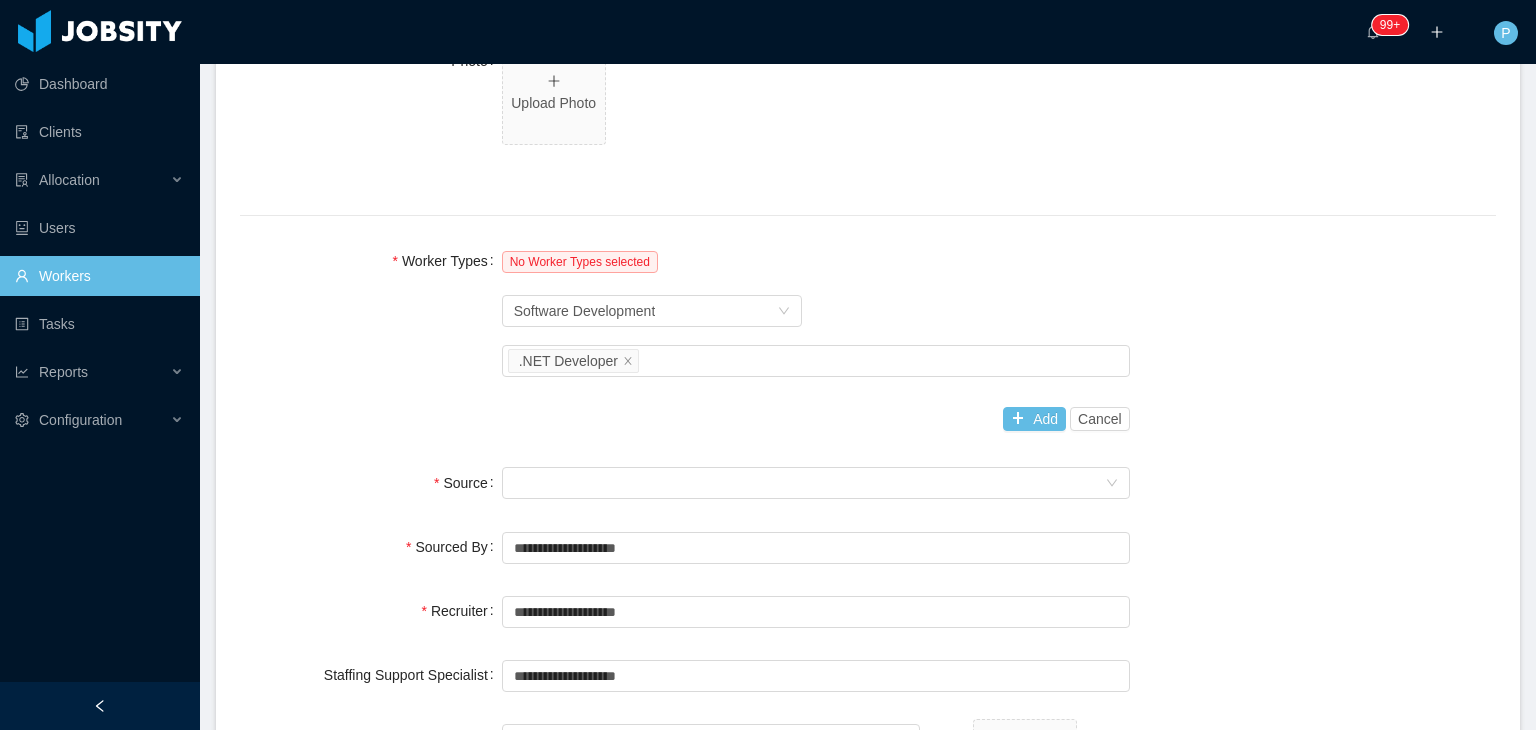 click on "Worker Type Software Development" at bounding box center [816, 311] 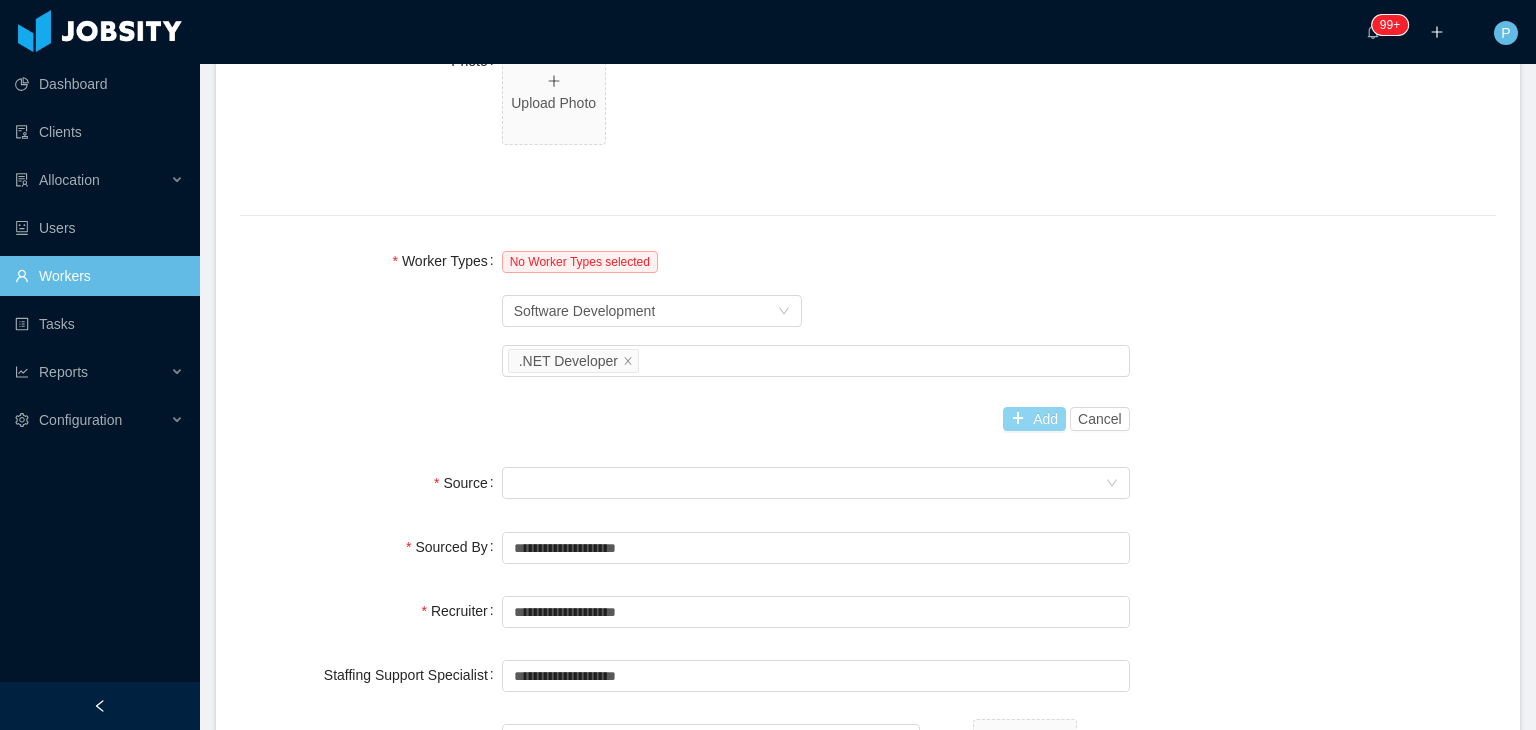 click on "Add" at bounding box center (1034, 419) 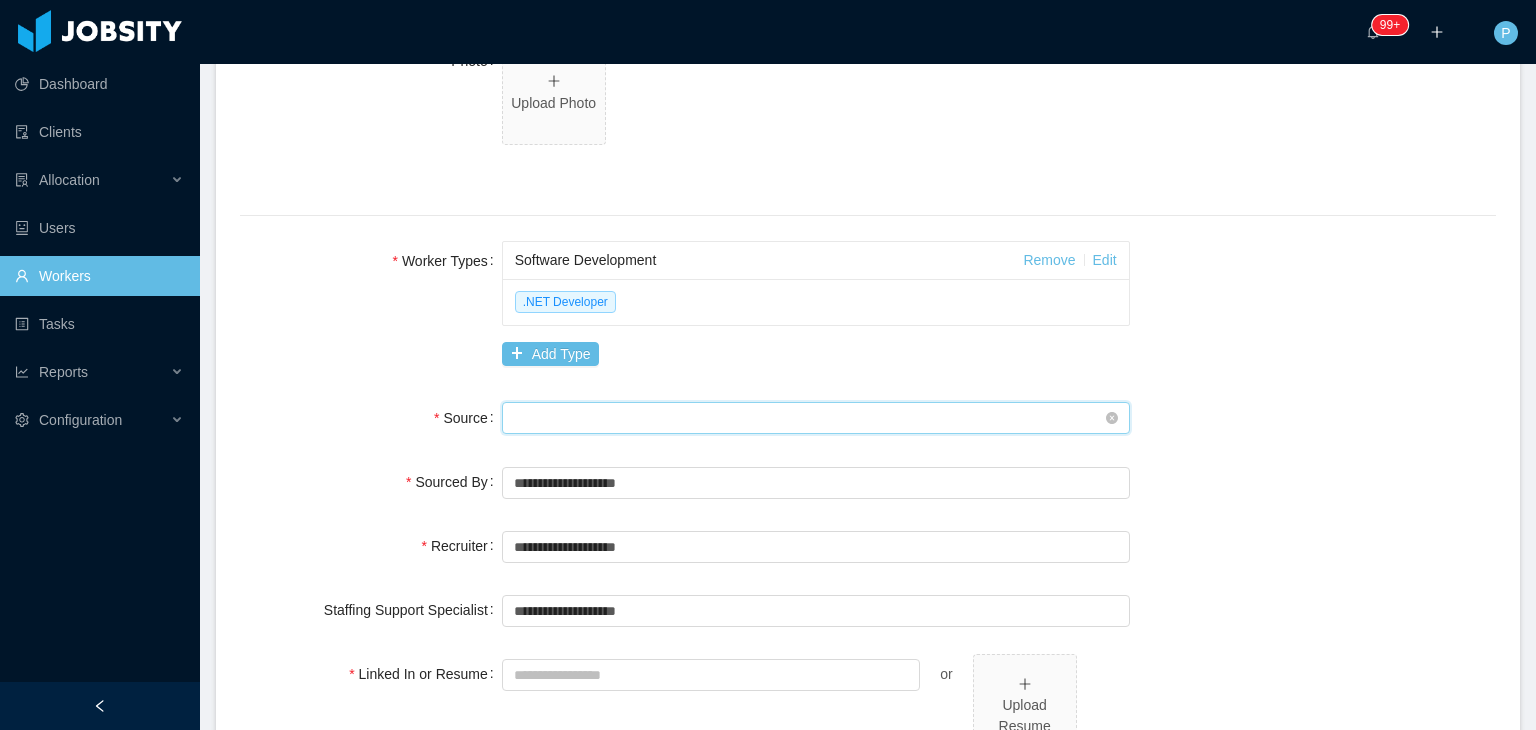 click on "Seniority" at bounding box center [809, 418] 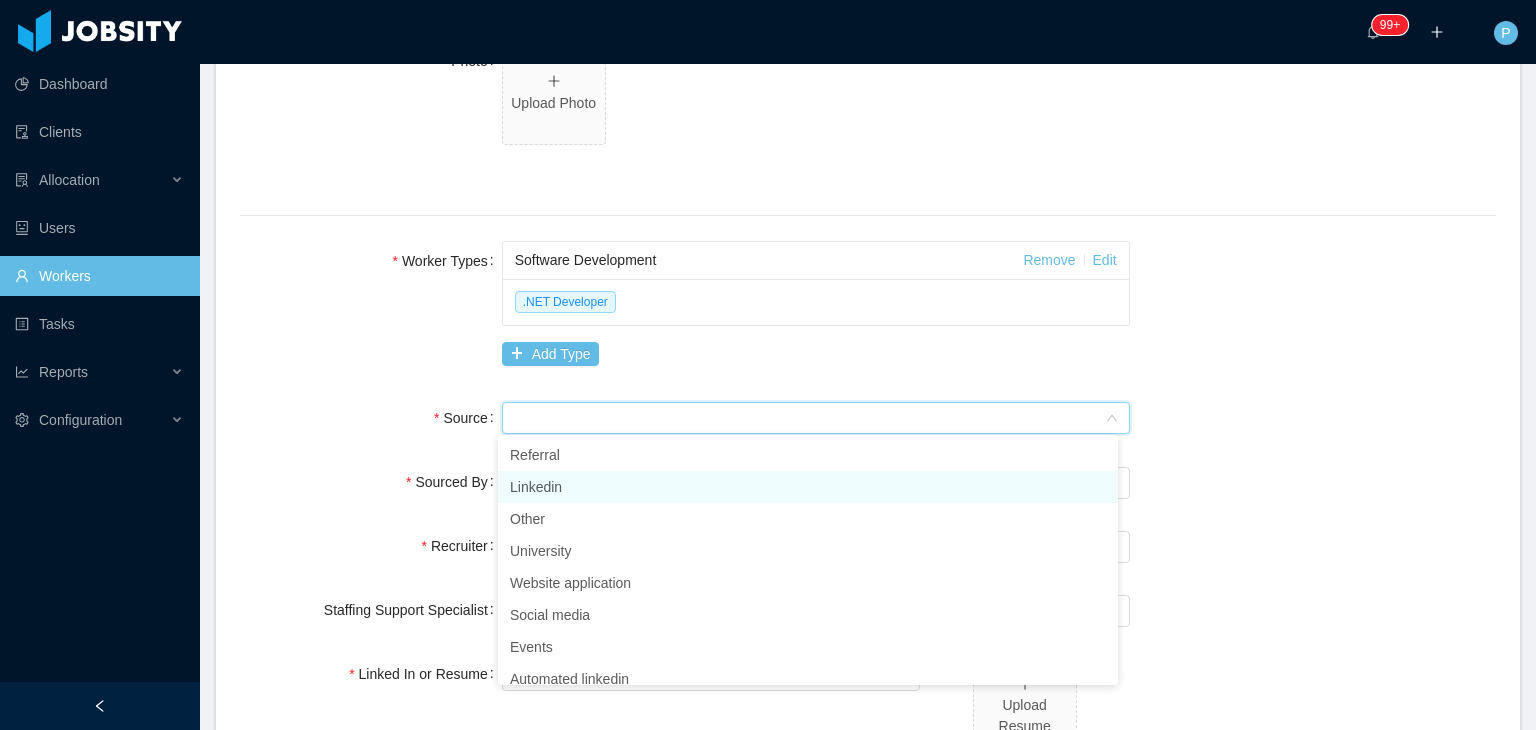click on "Linkedin" at bounding box center (808, 487) 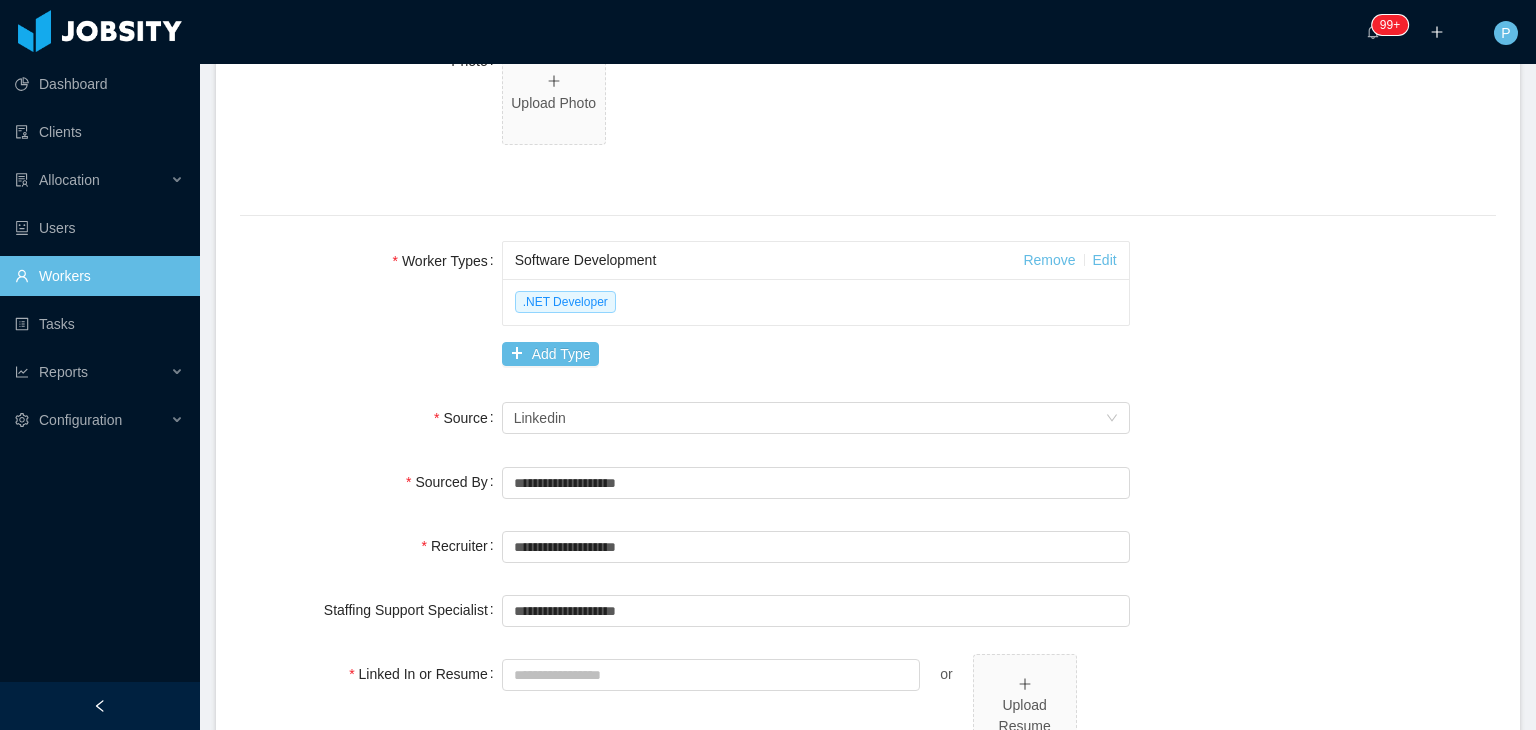 click on "Recruiter" at bounding box center [371, 546] 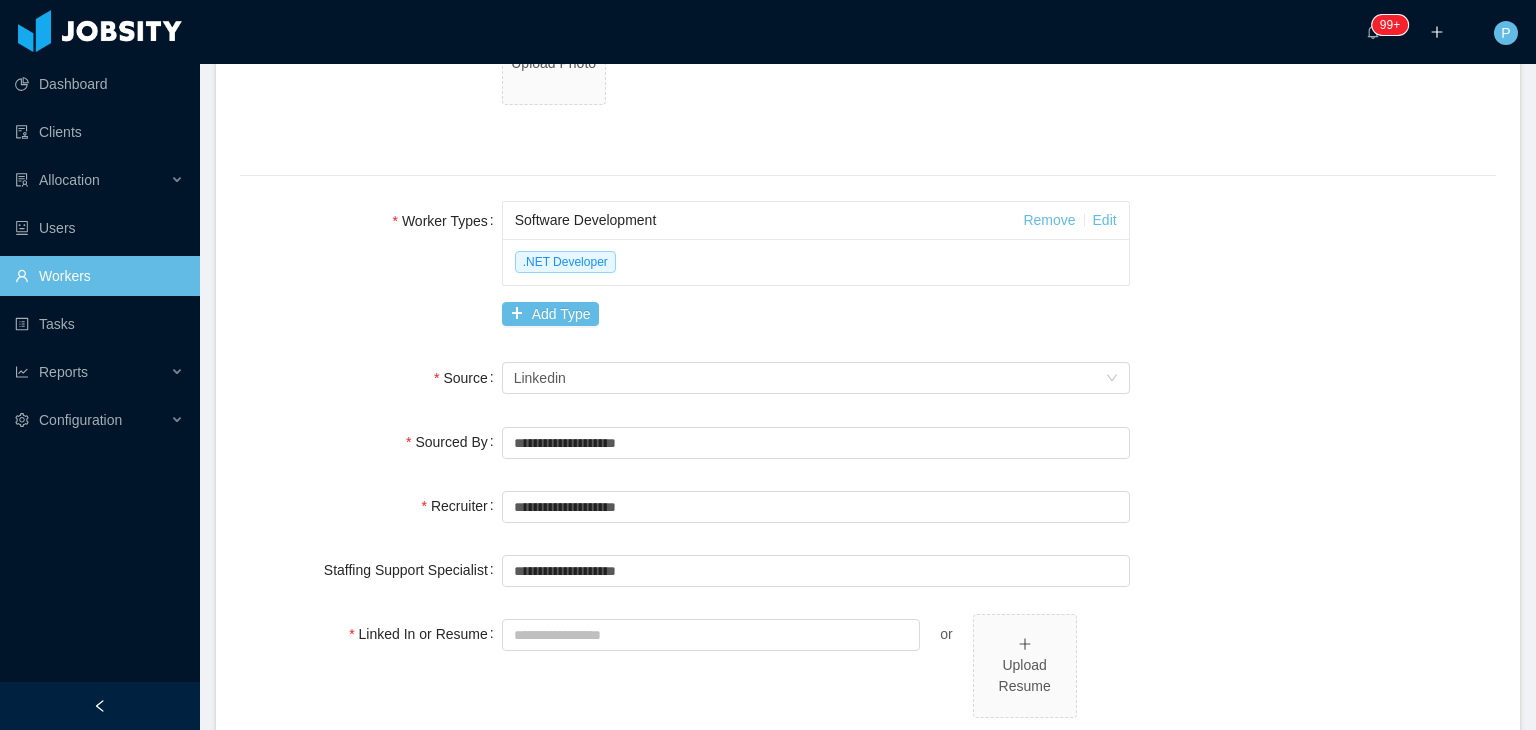 scroll, scrollTop: 1260, scrollLeft: 0, axis: vertical 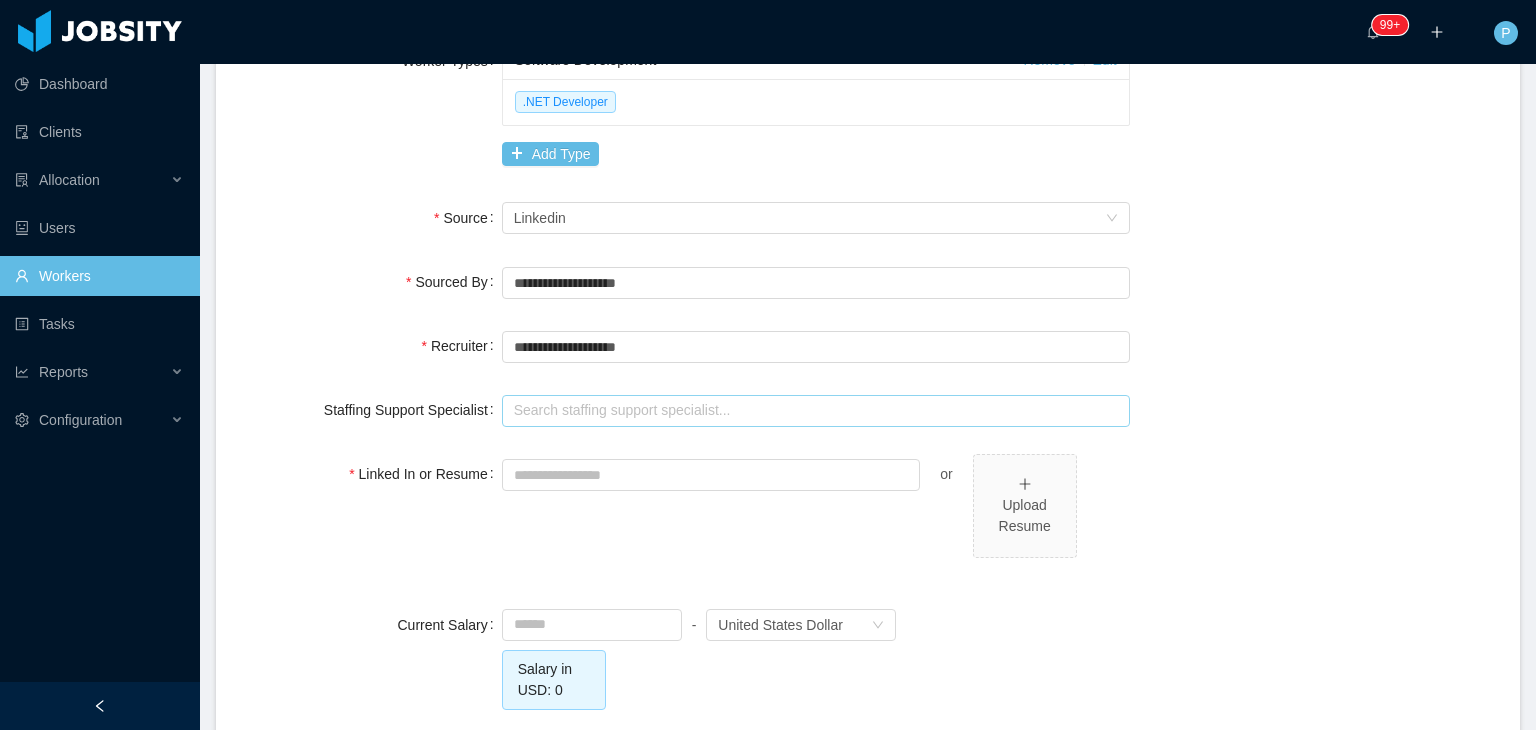 click at bounding box center (816, 411) 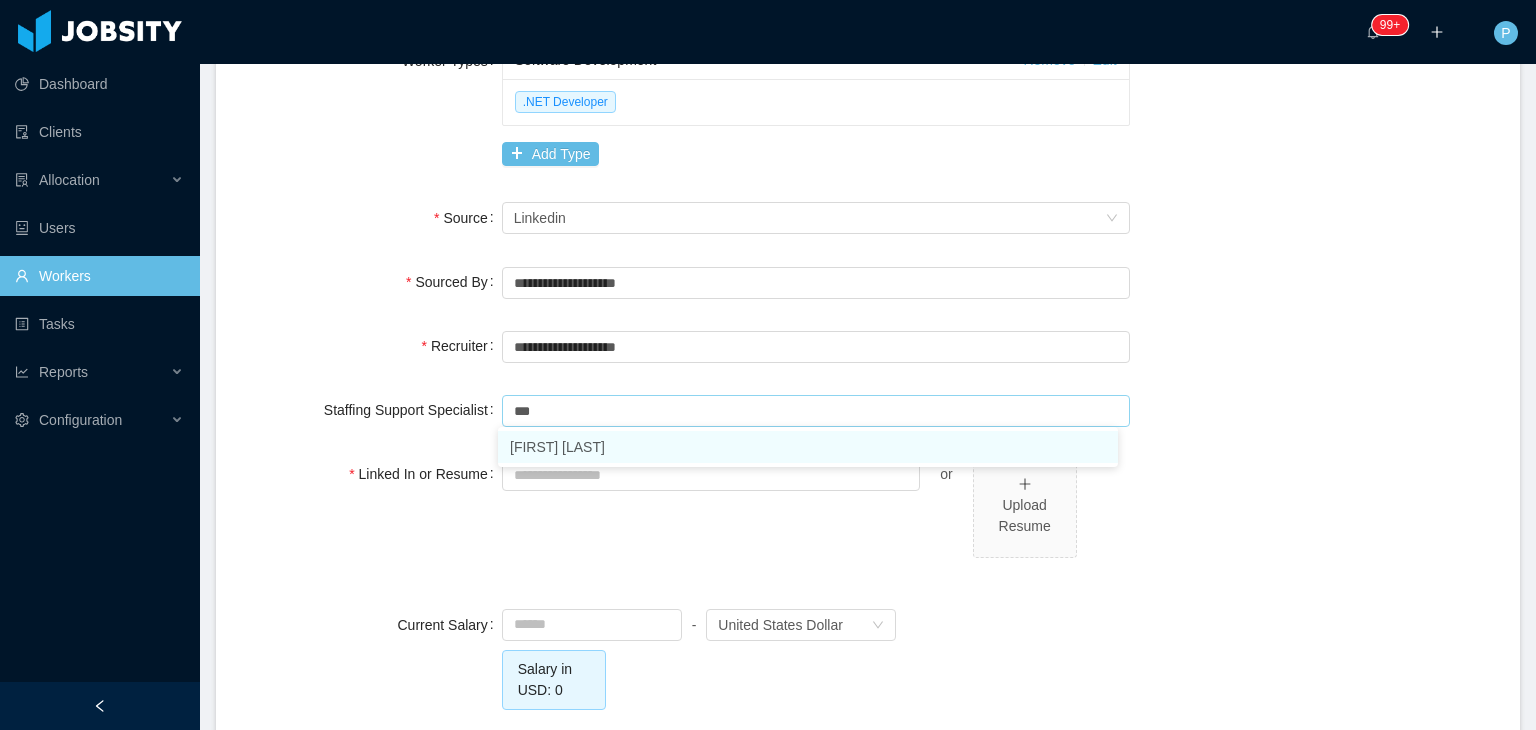 click on "Omar Nieves" at bounding box center (808, 447) 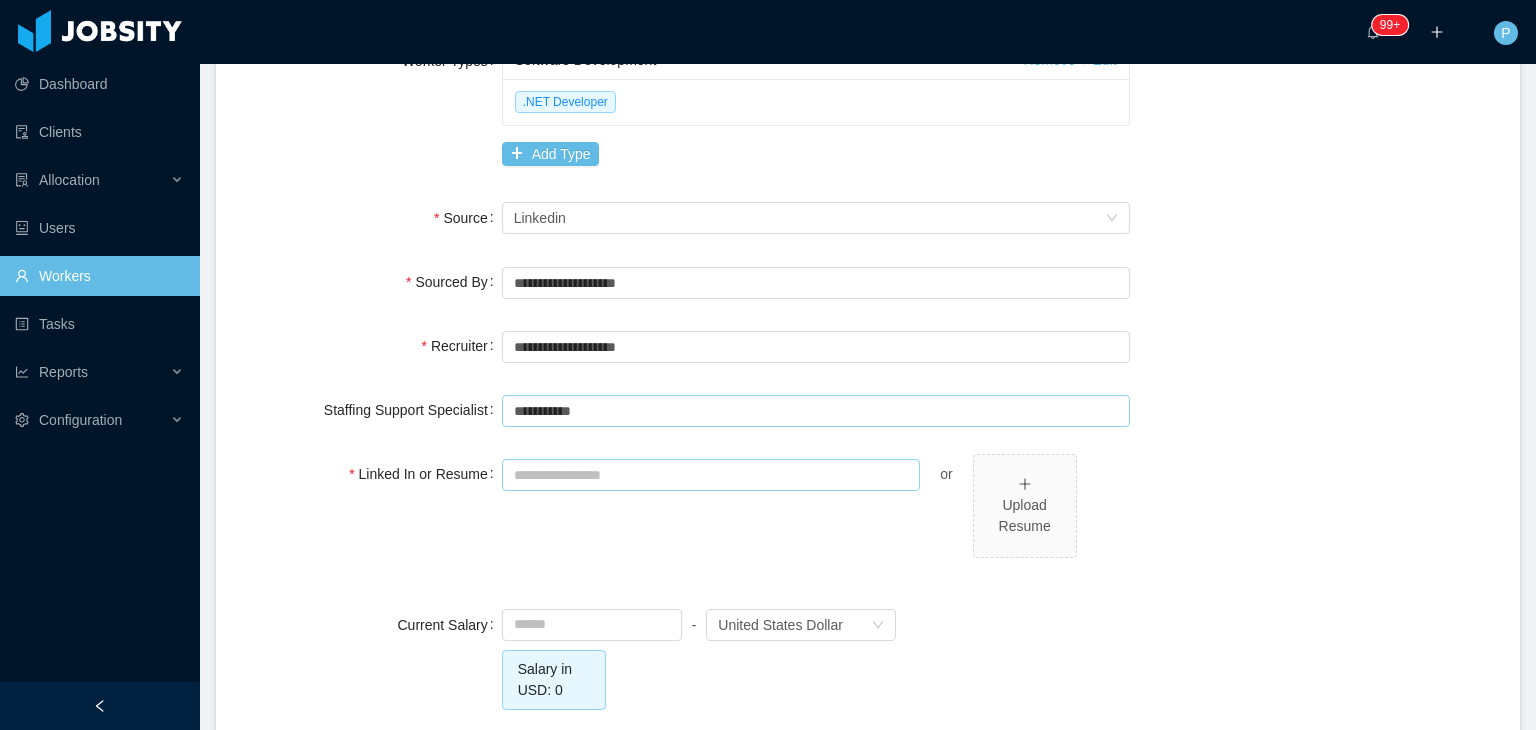 type on "**********" 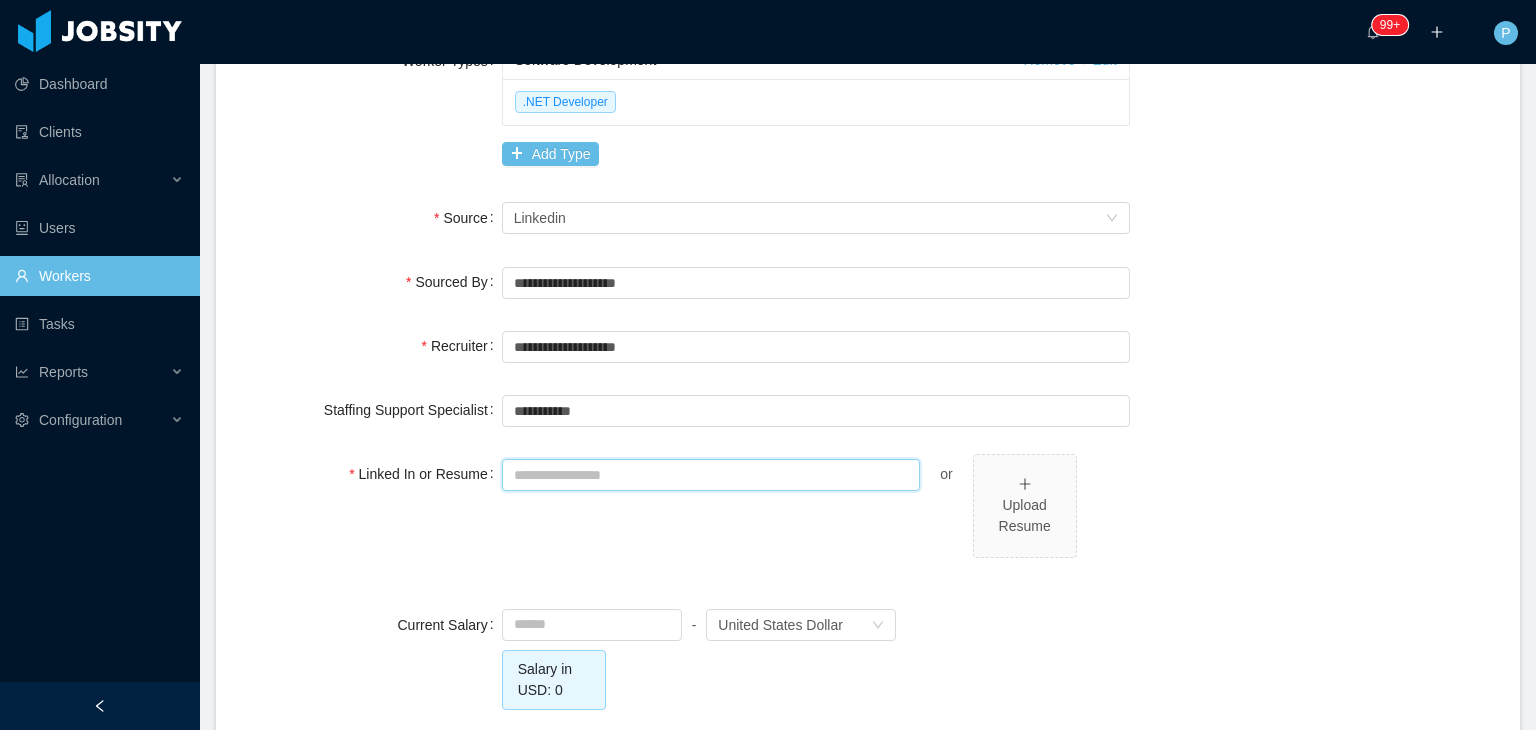 click on "Linked In or Resume" at bounding box center [711, 475] 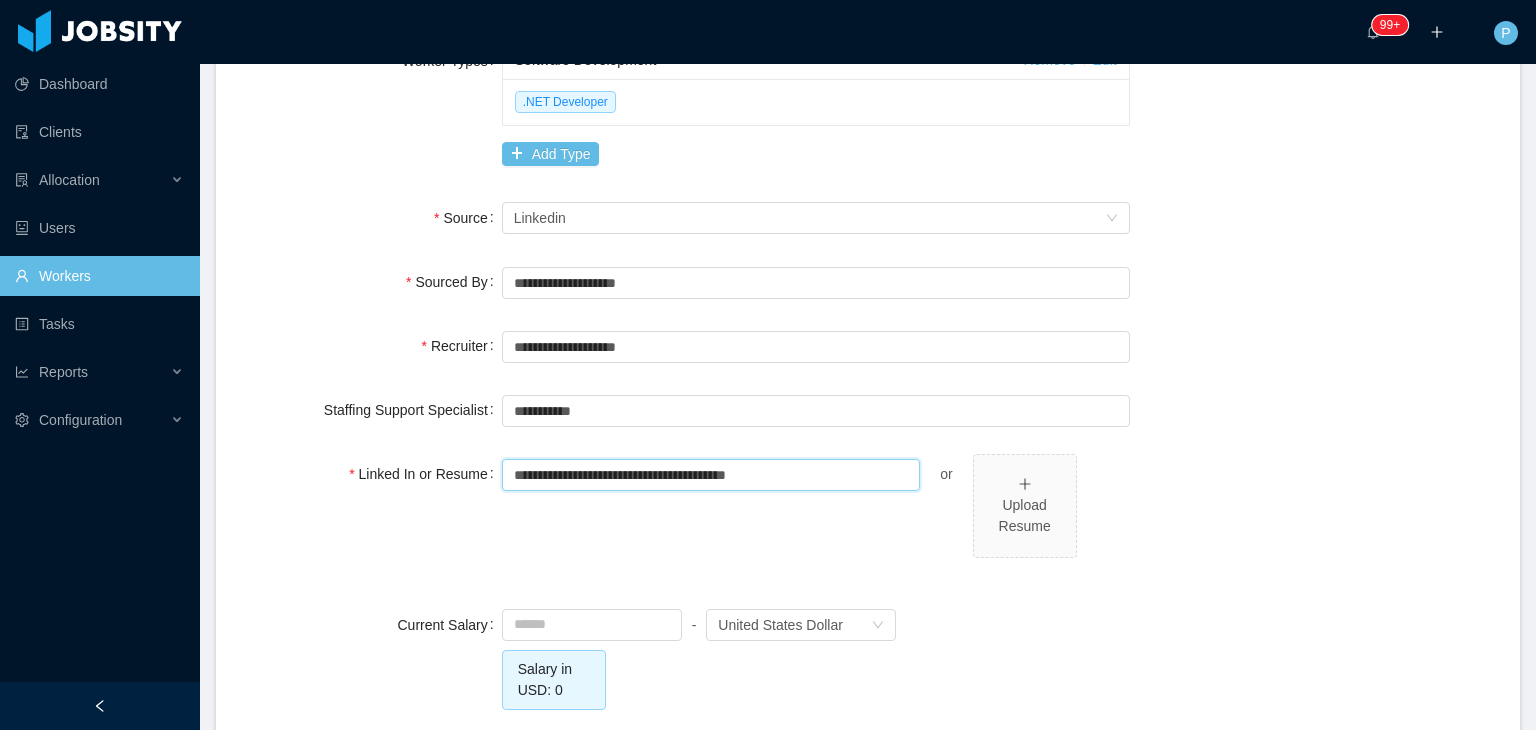 type on "**********" 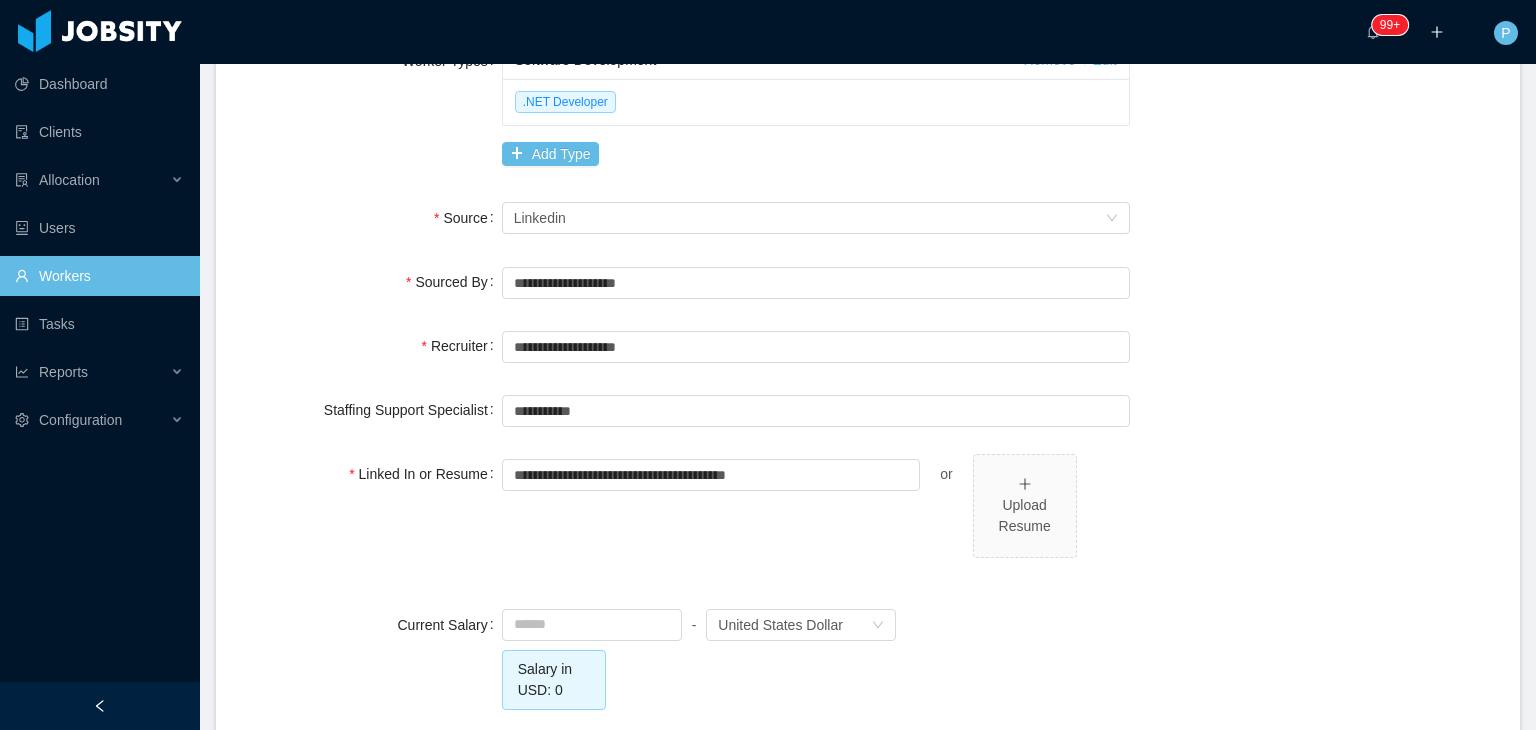 click on "**********" at bounding box center (868, 410) 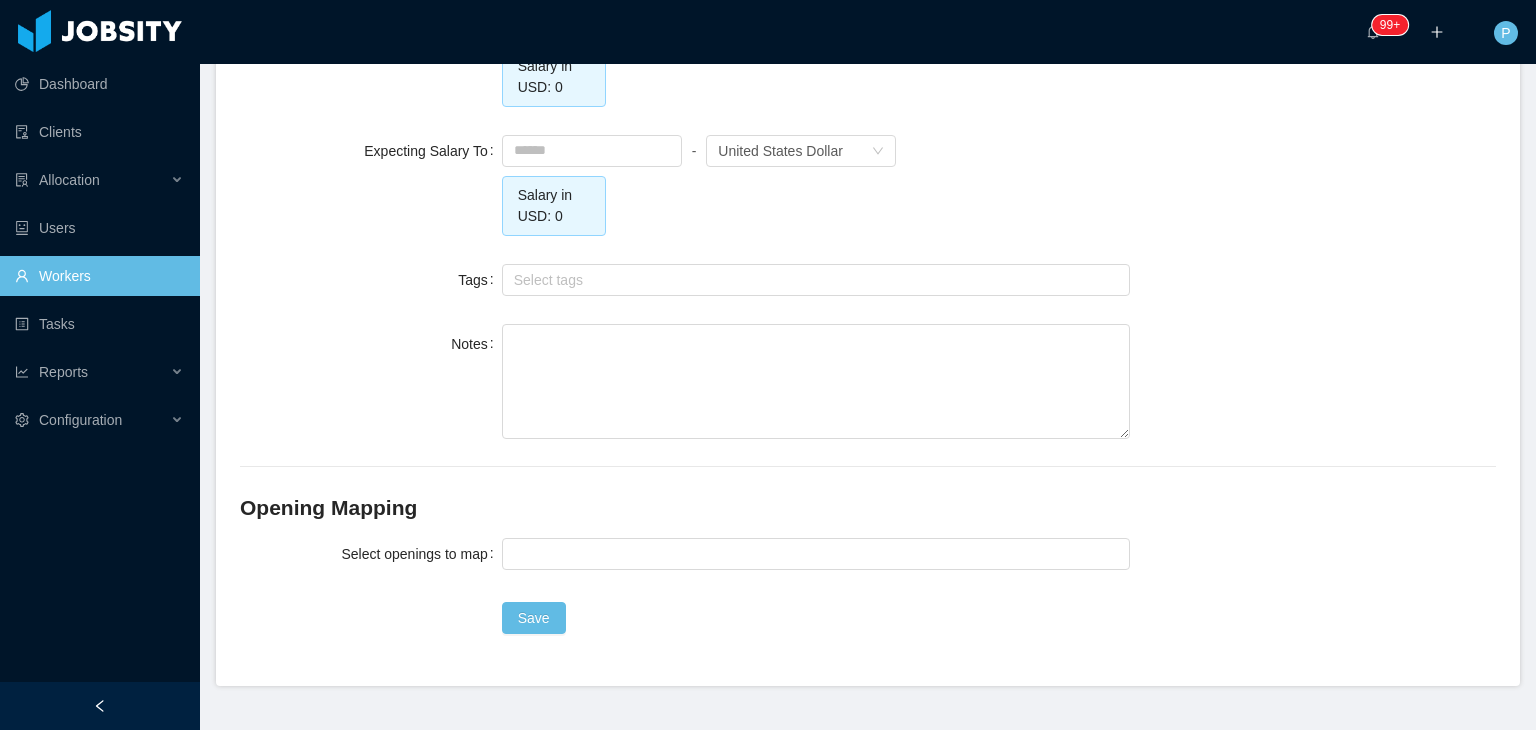 scroll, scrollTop: 2029, scrollLeft: 0, axis: vertical 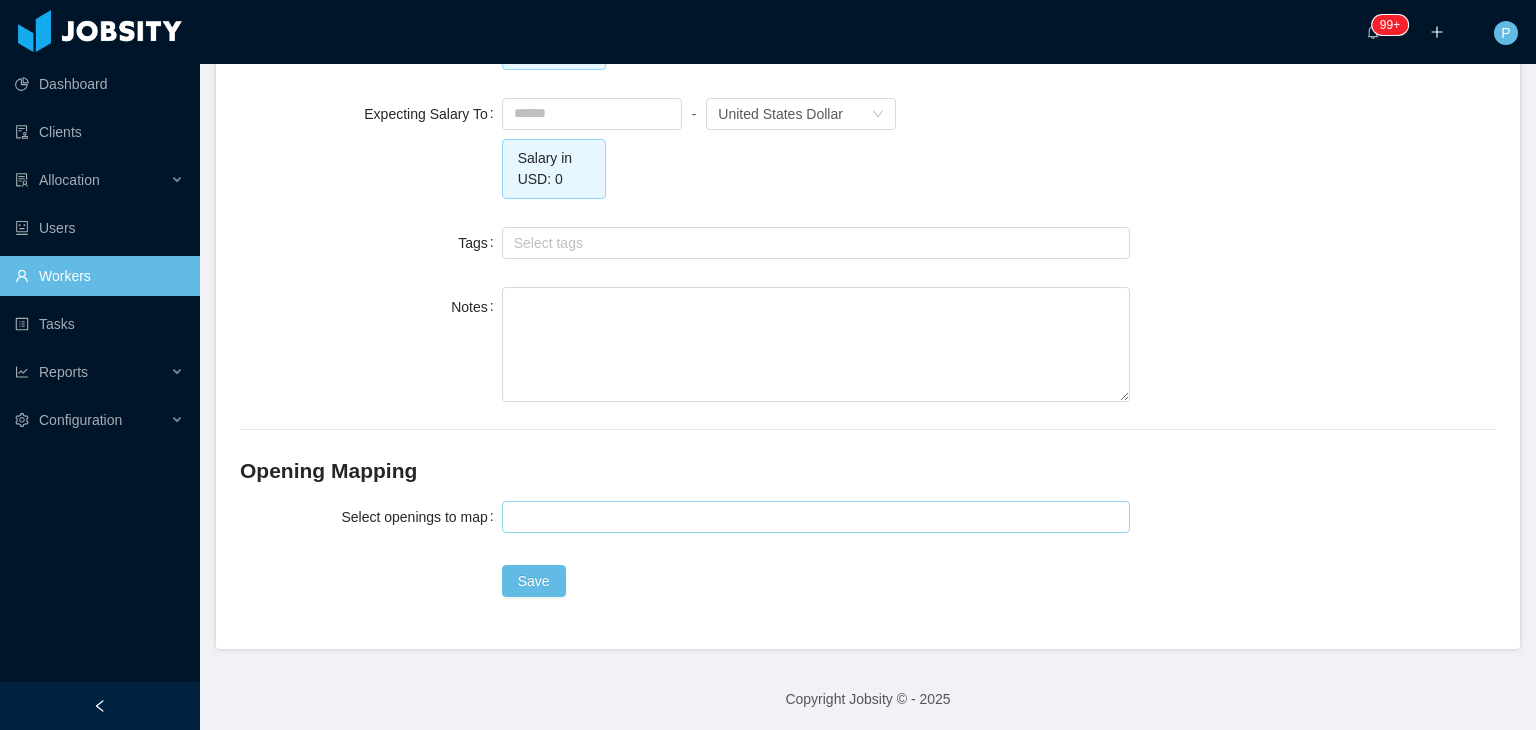 click at bounding box center (813, 517) 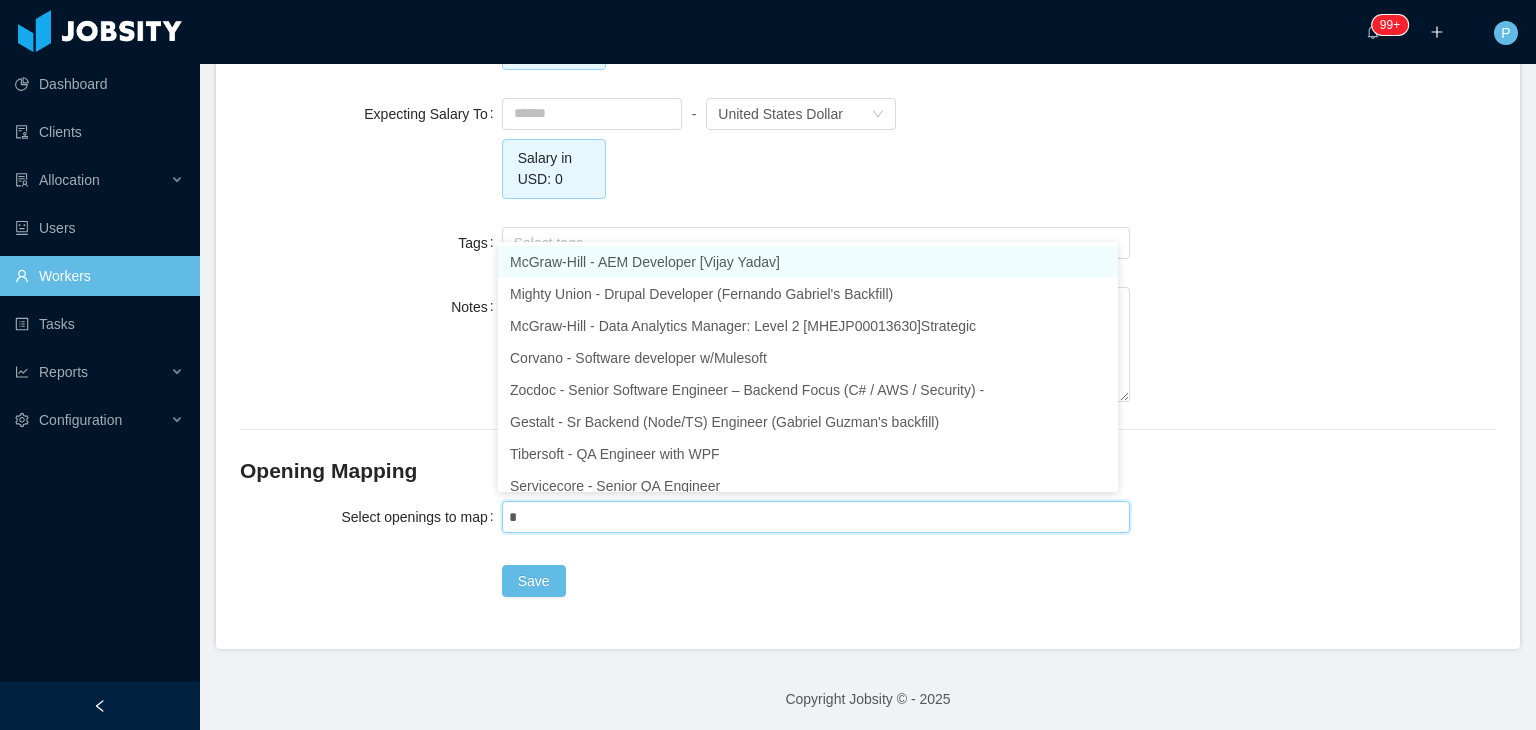 type on "**" 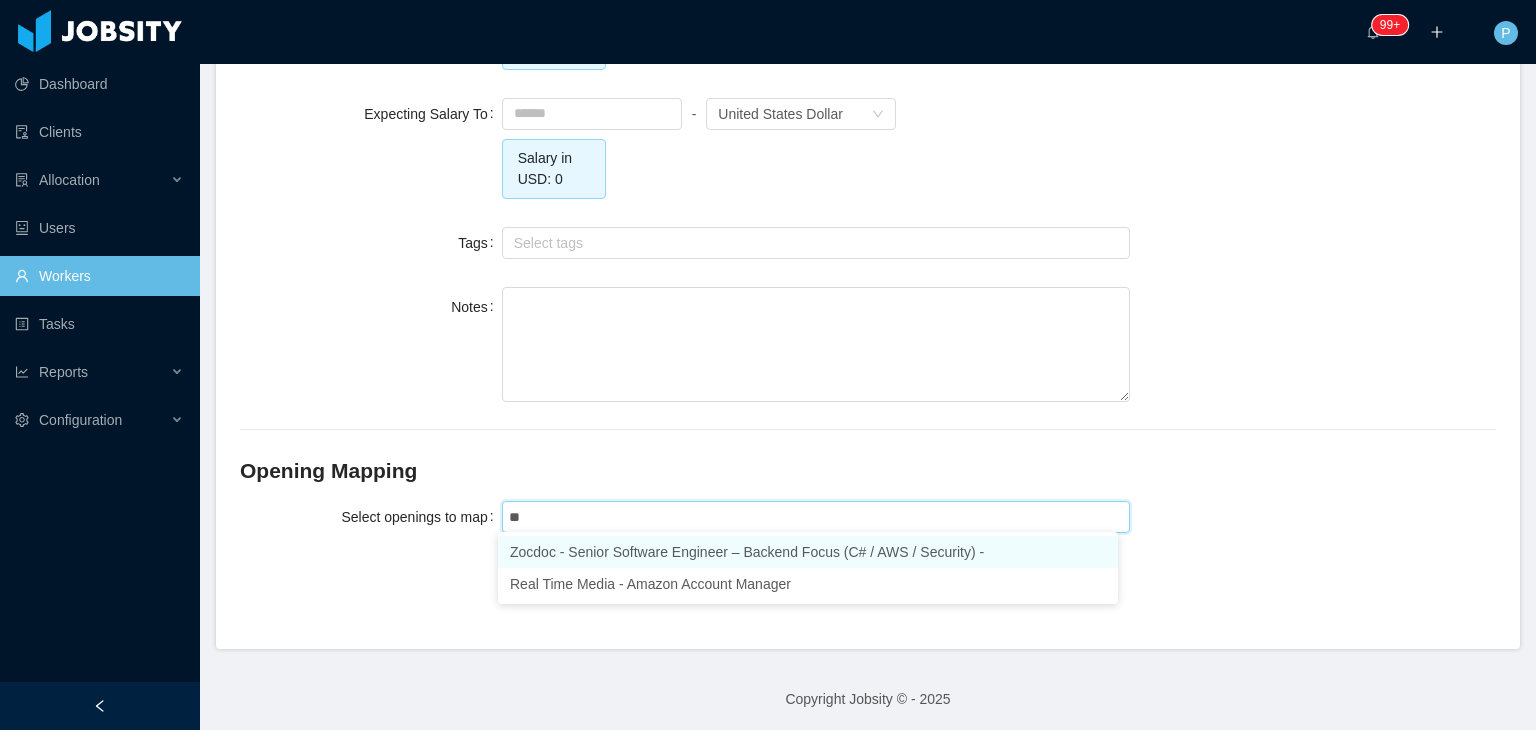 type 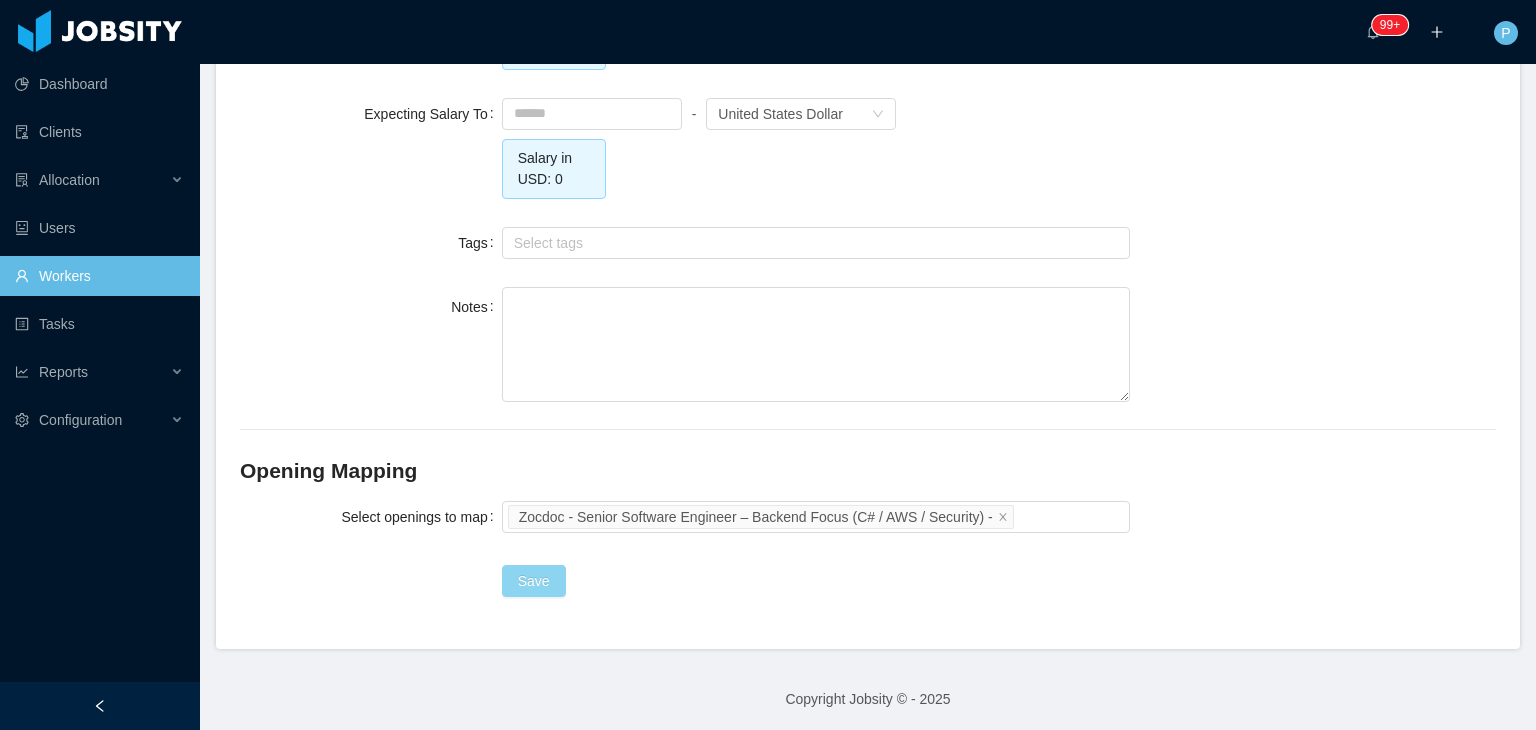 click on "Save" at bounding box center [534, 581] 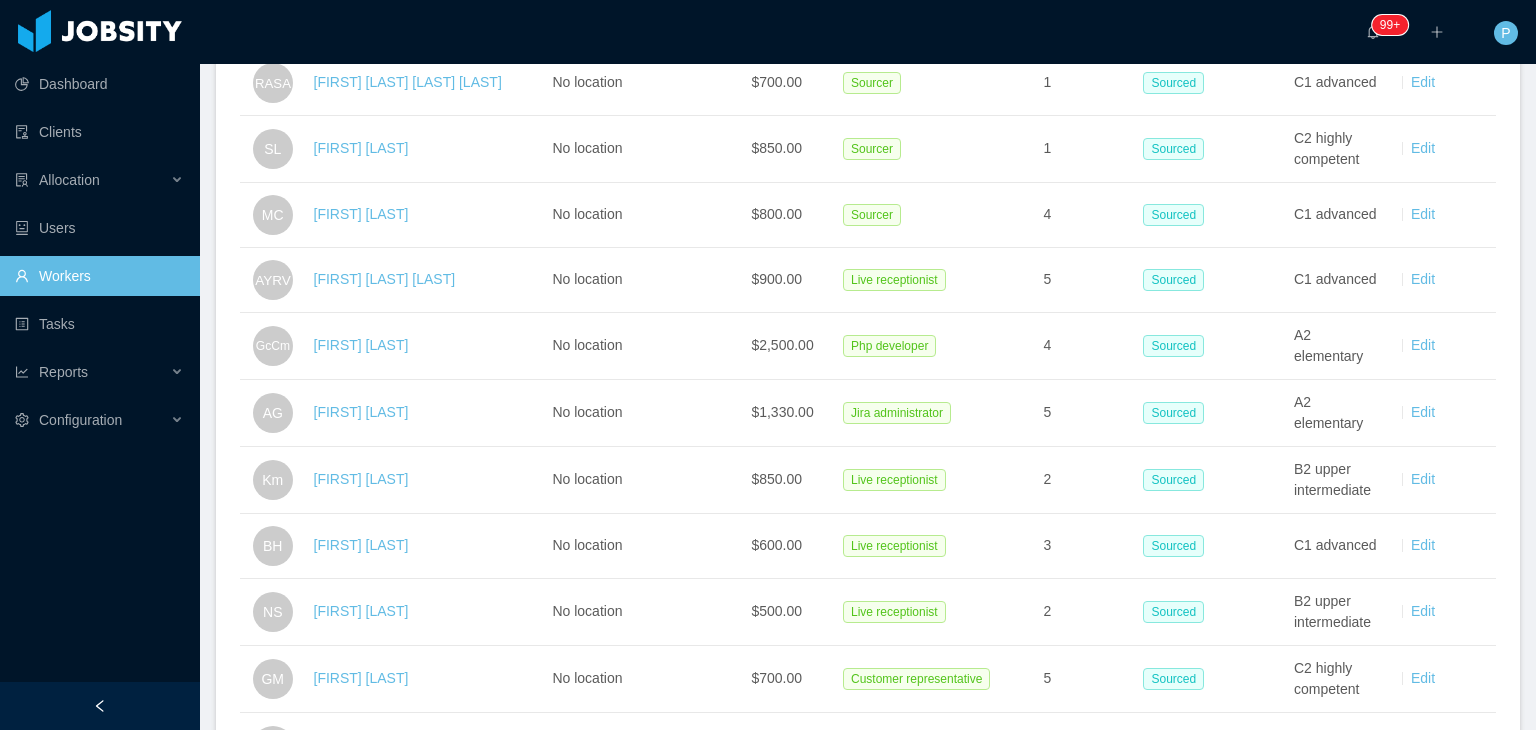 scroll, scrollTop: 0, scrollLeft: 0, axis: both 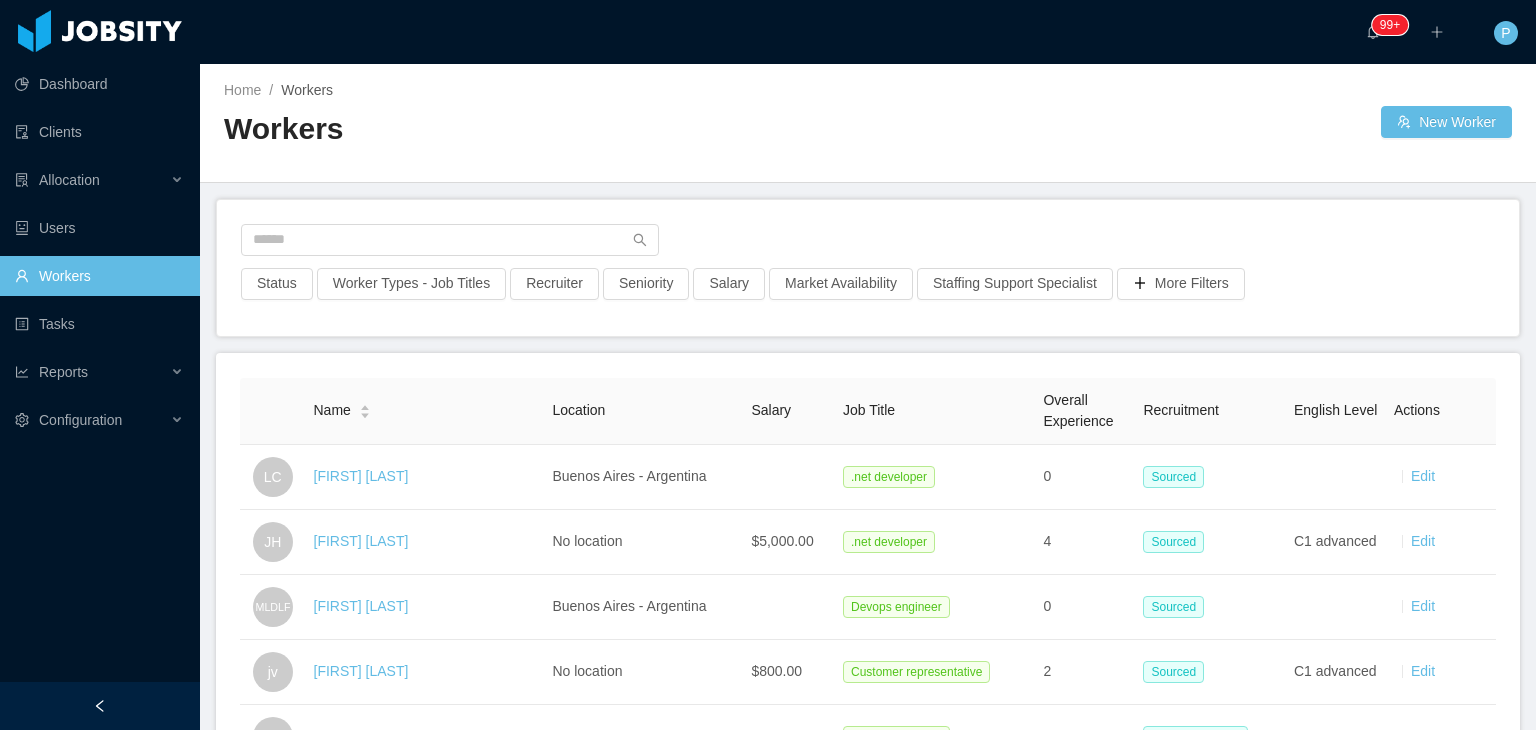 click at bounding box center [868, 246] 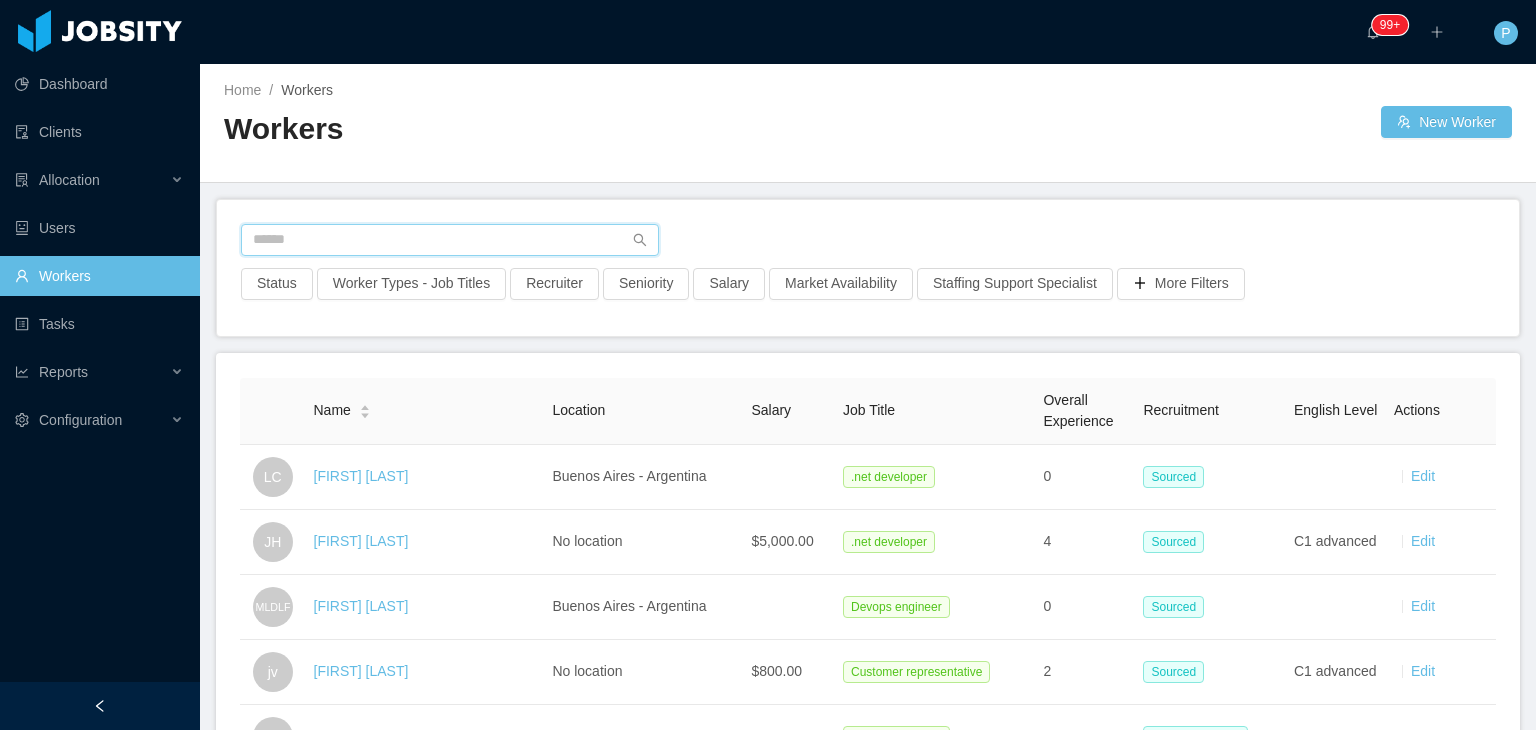click at bounding box center [450, 240] 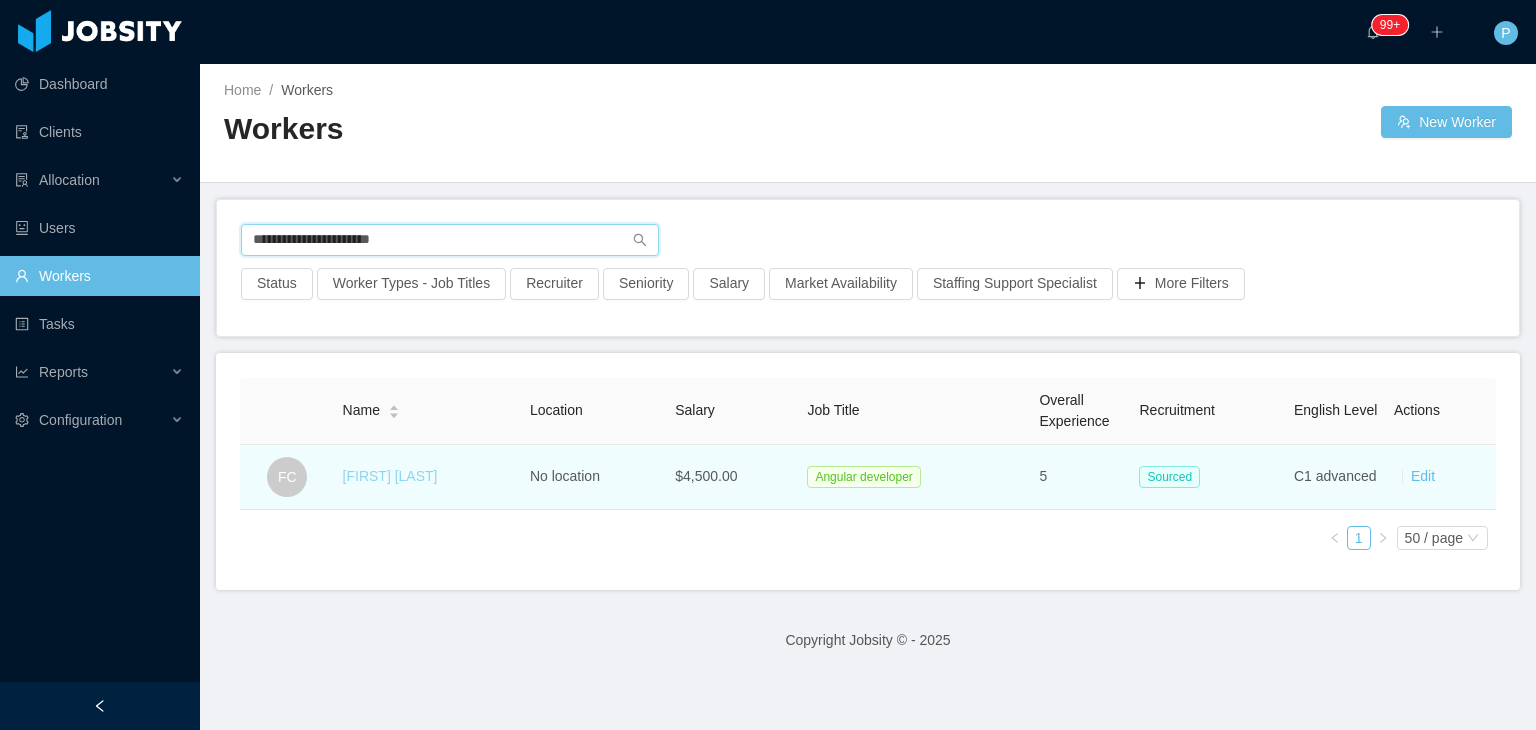 type on "**********" 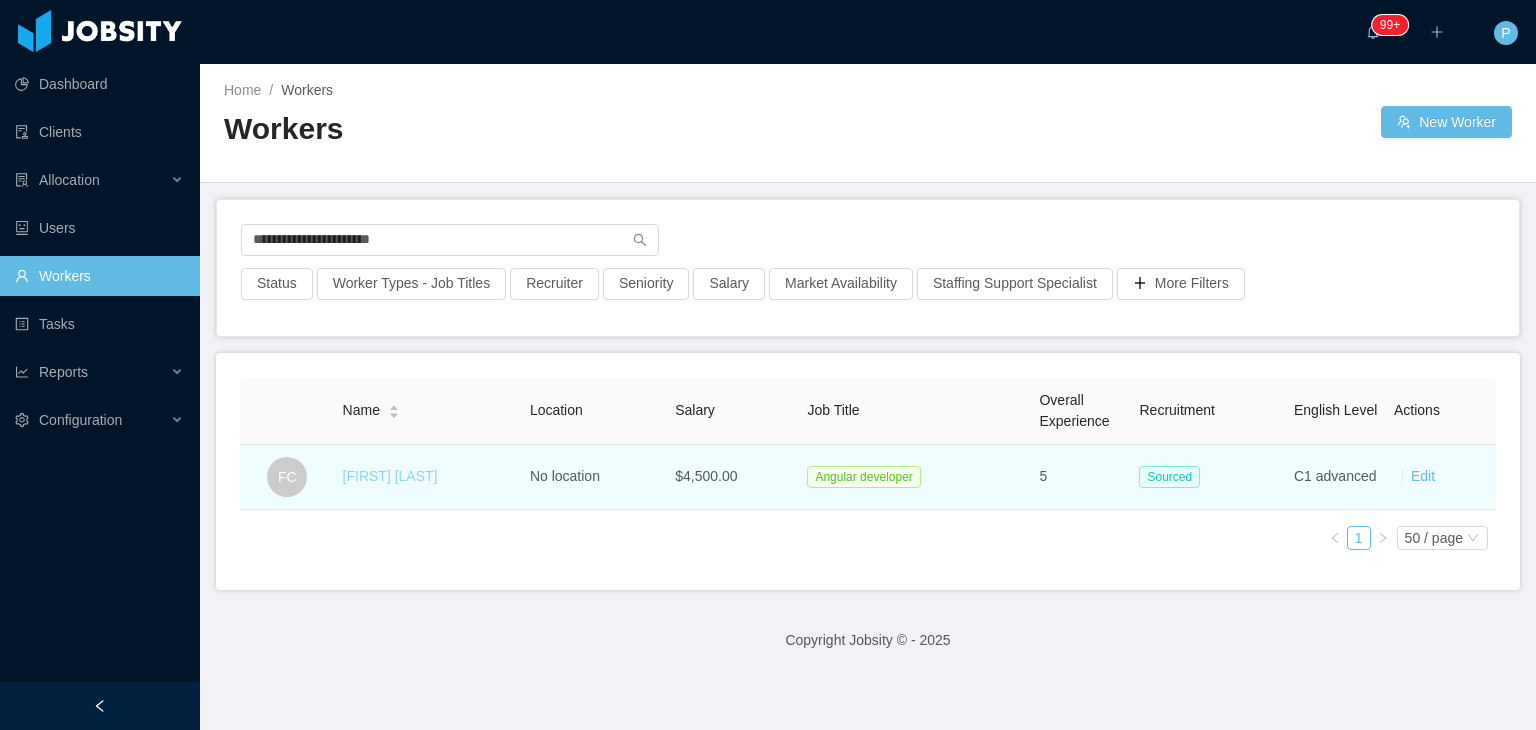 click on "Fillipp Costa" at bounding box center [390, 476] 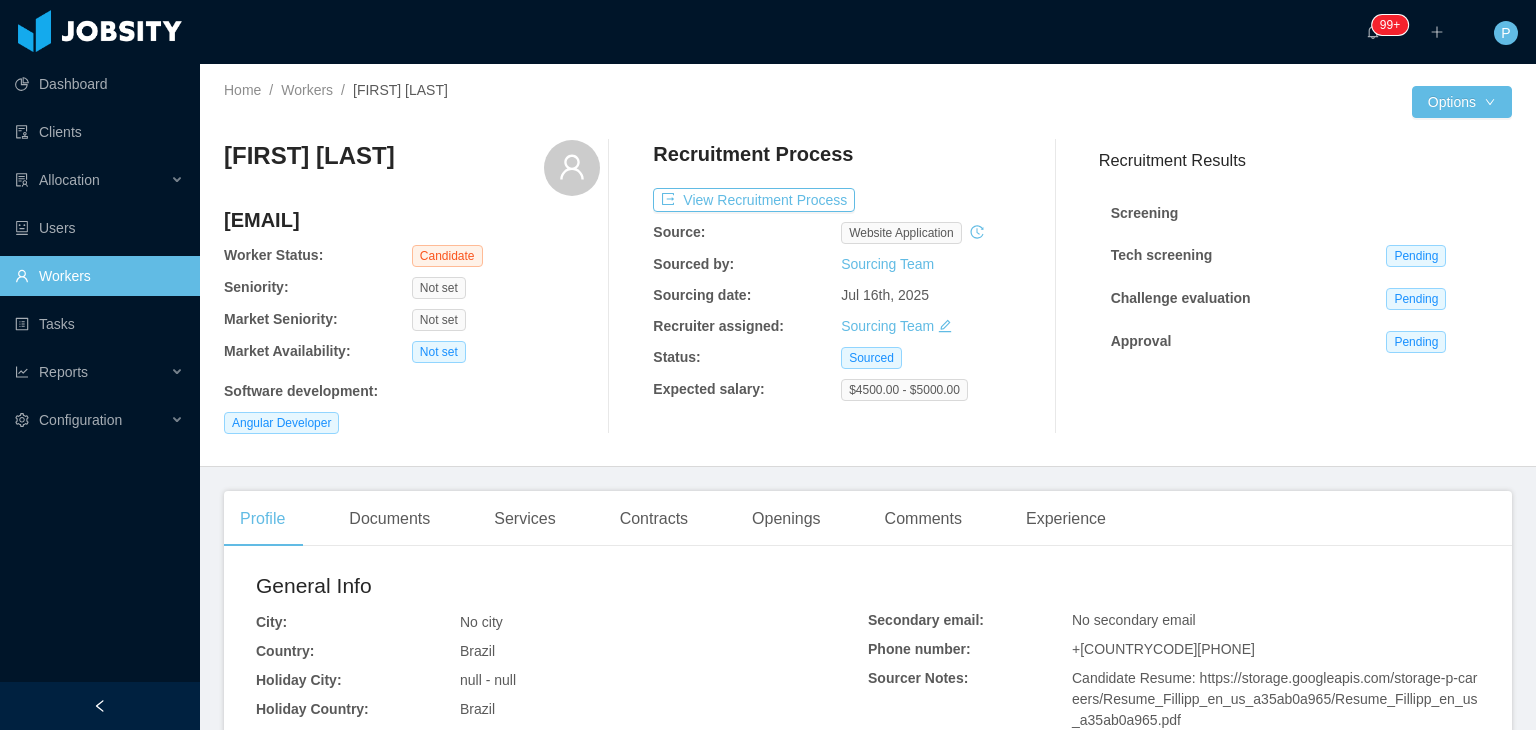 click on "Not set" at bounding box center [506, 352] 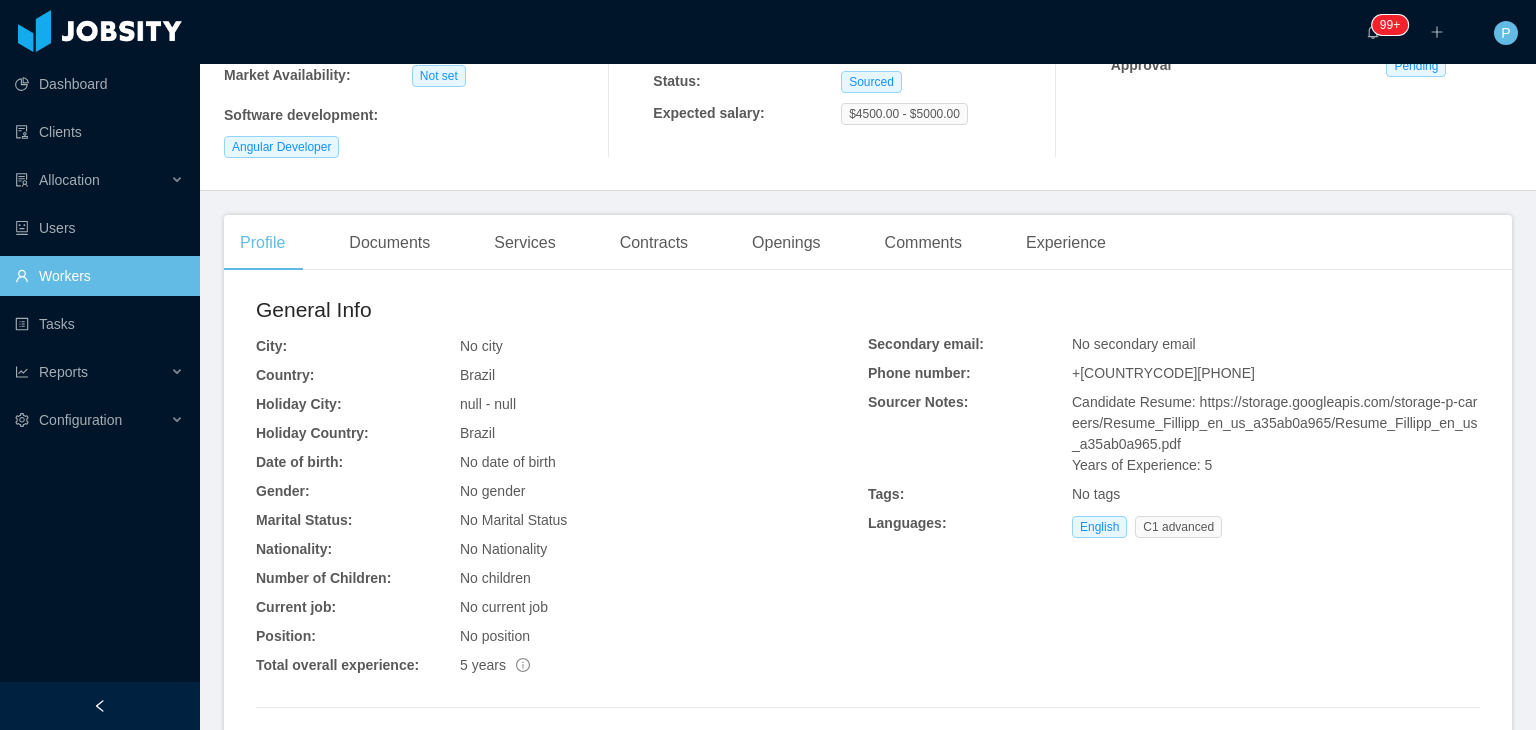 scroll, scrollTop: 405, scrollLeft: 0, axis: vertical 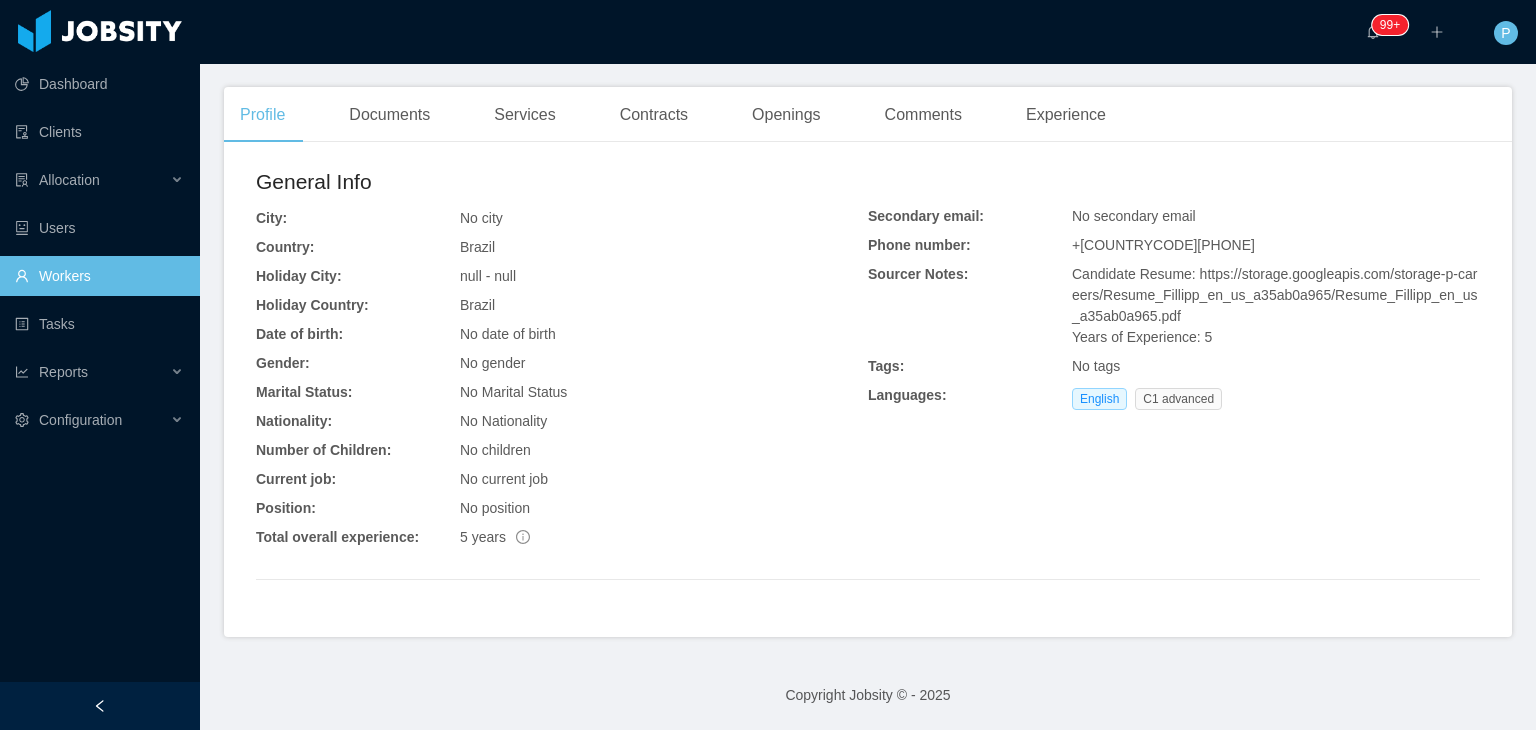 click on "General Info" at bounding box center [562, 182] 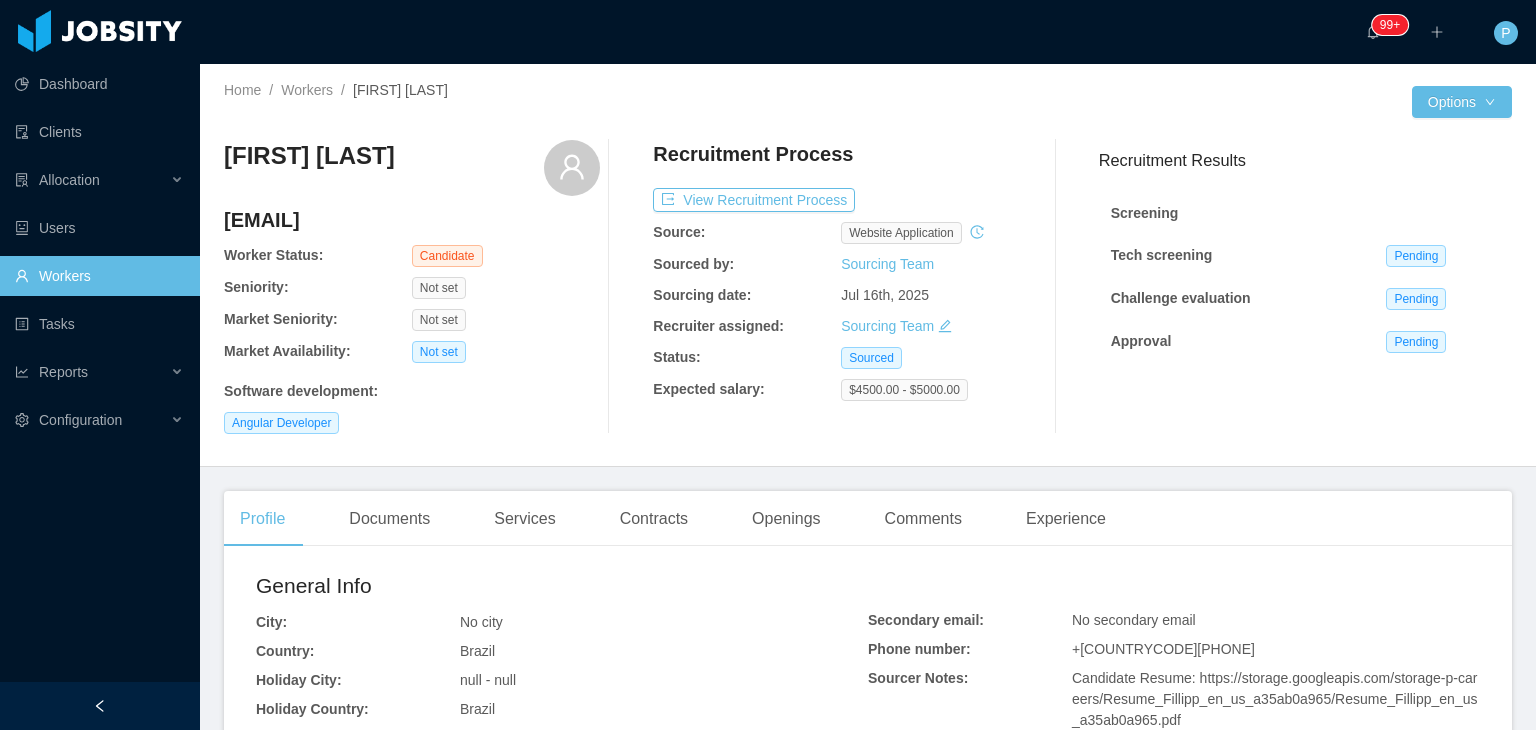 click on "Angular Developer" at bounding box center (412, 423) 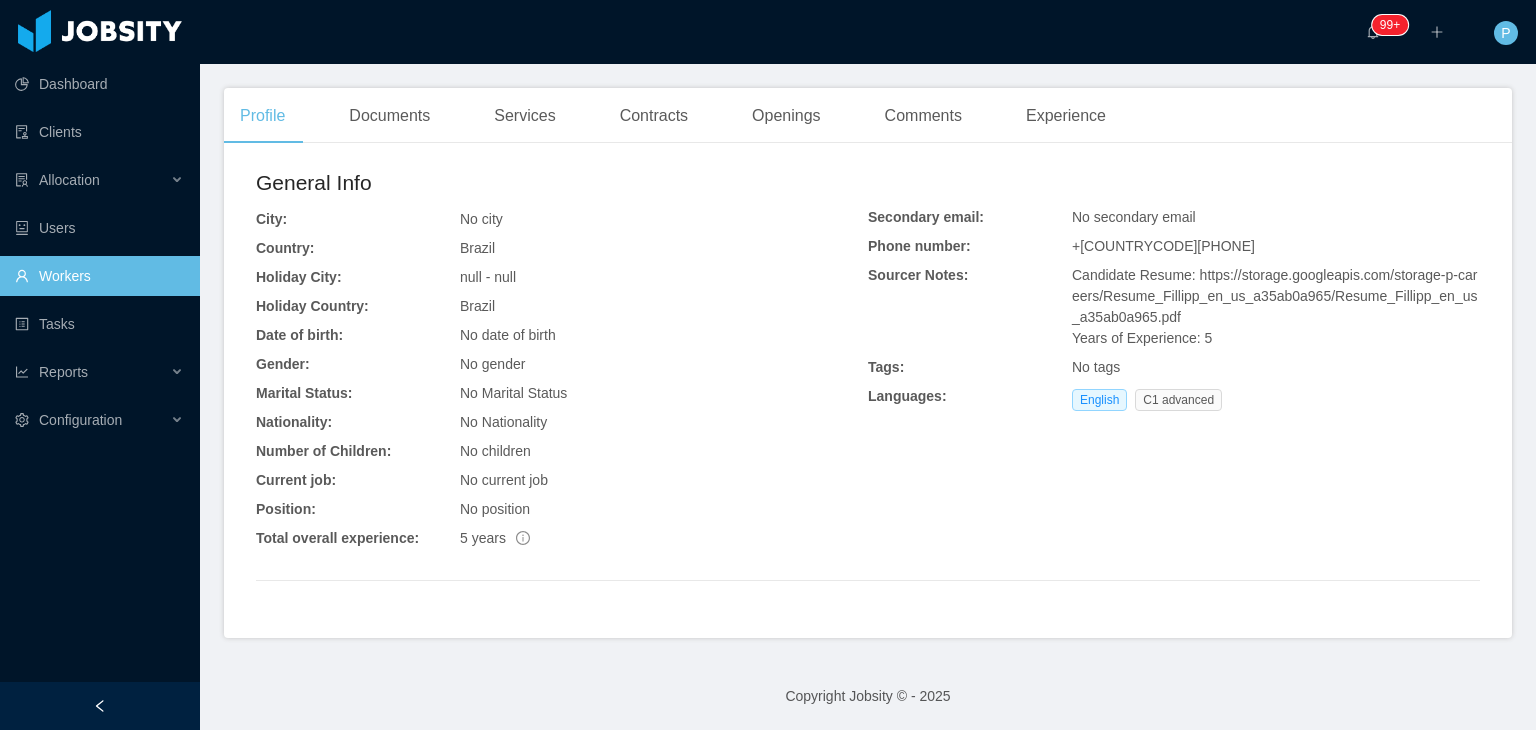 scroll, scrollTop: 405, scrollLeft: 0, axis: vertical 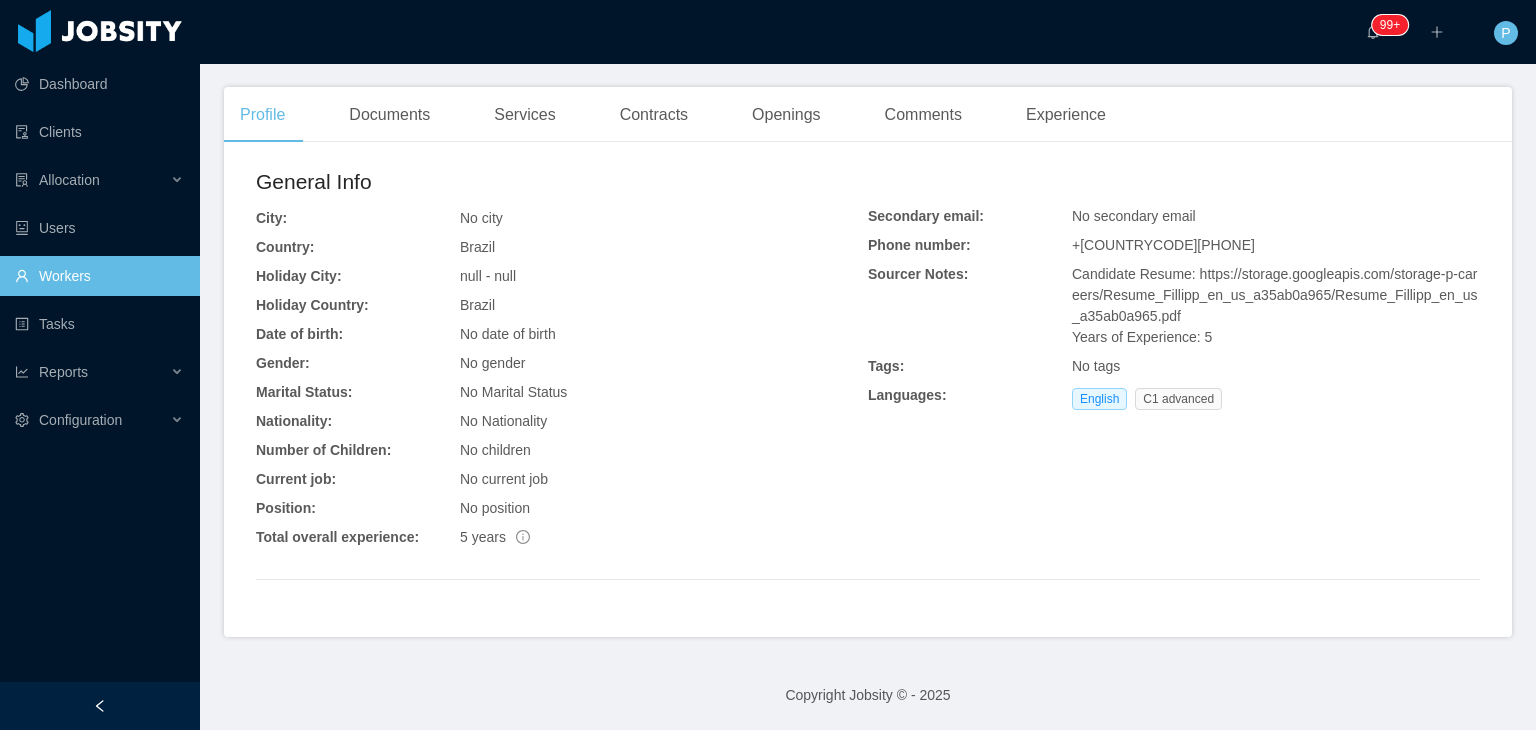click on "null - null" at bounding box center [664, 276] 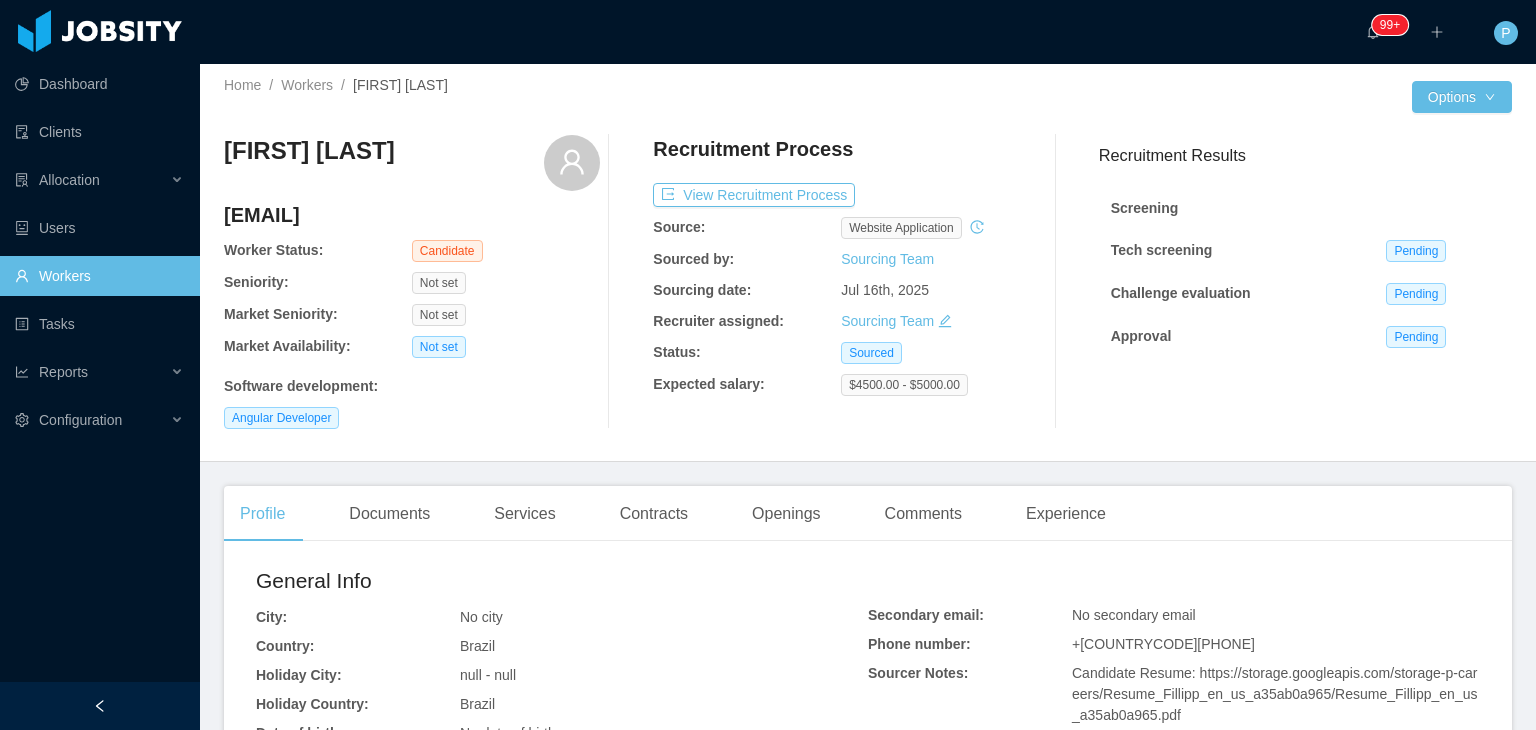 scroll, scrollTop: 0, scrollLeft: 0, axis: both 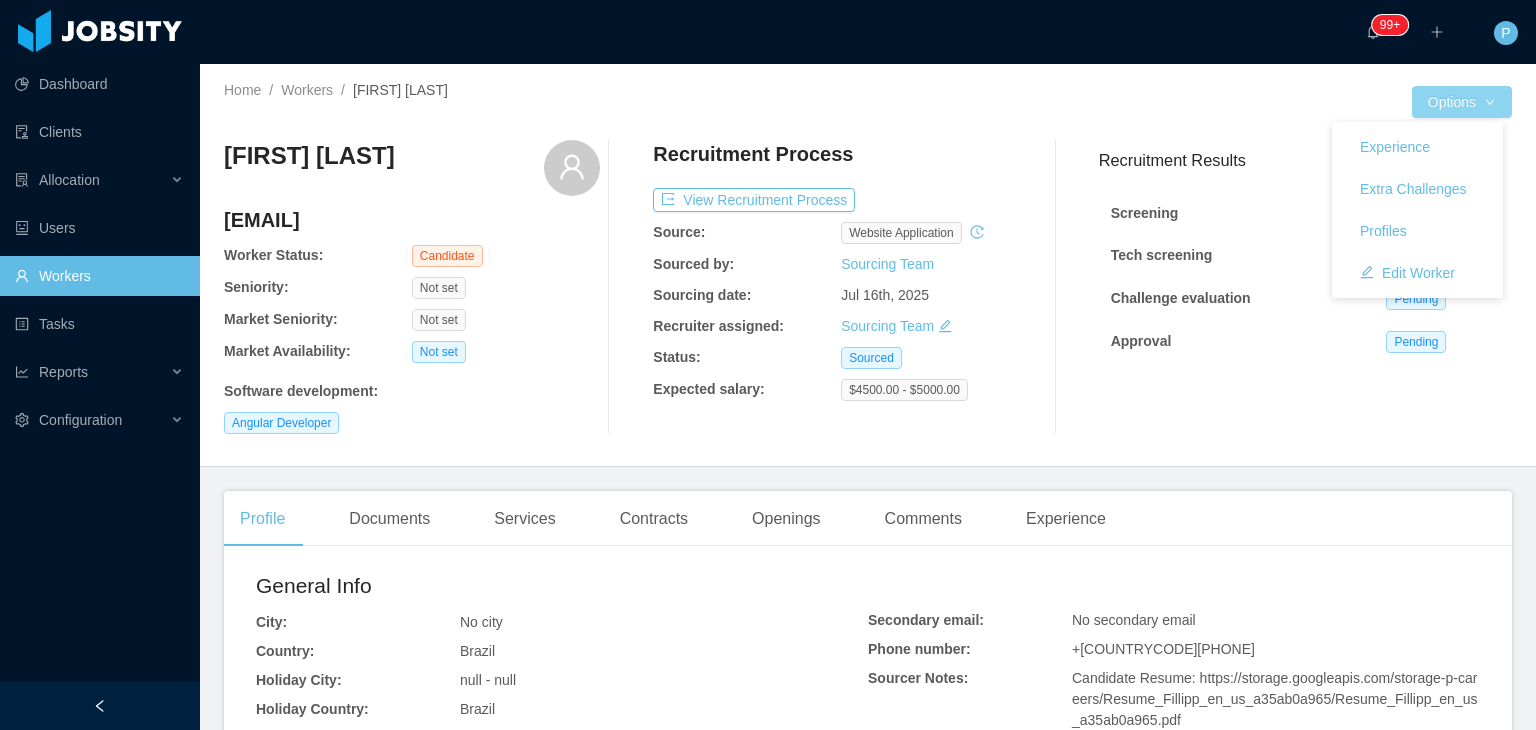 click on "Options" at bounding box center (1462, 102) 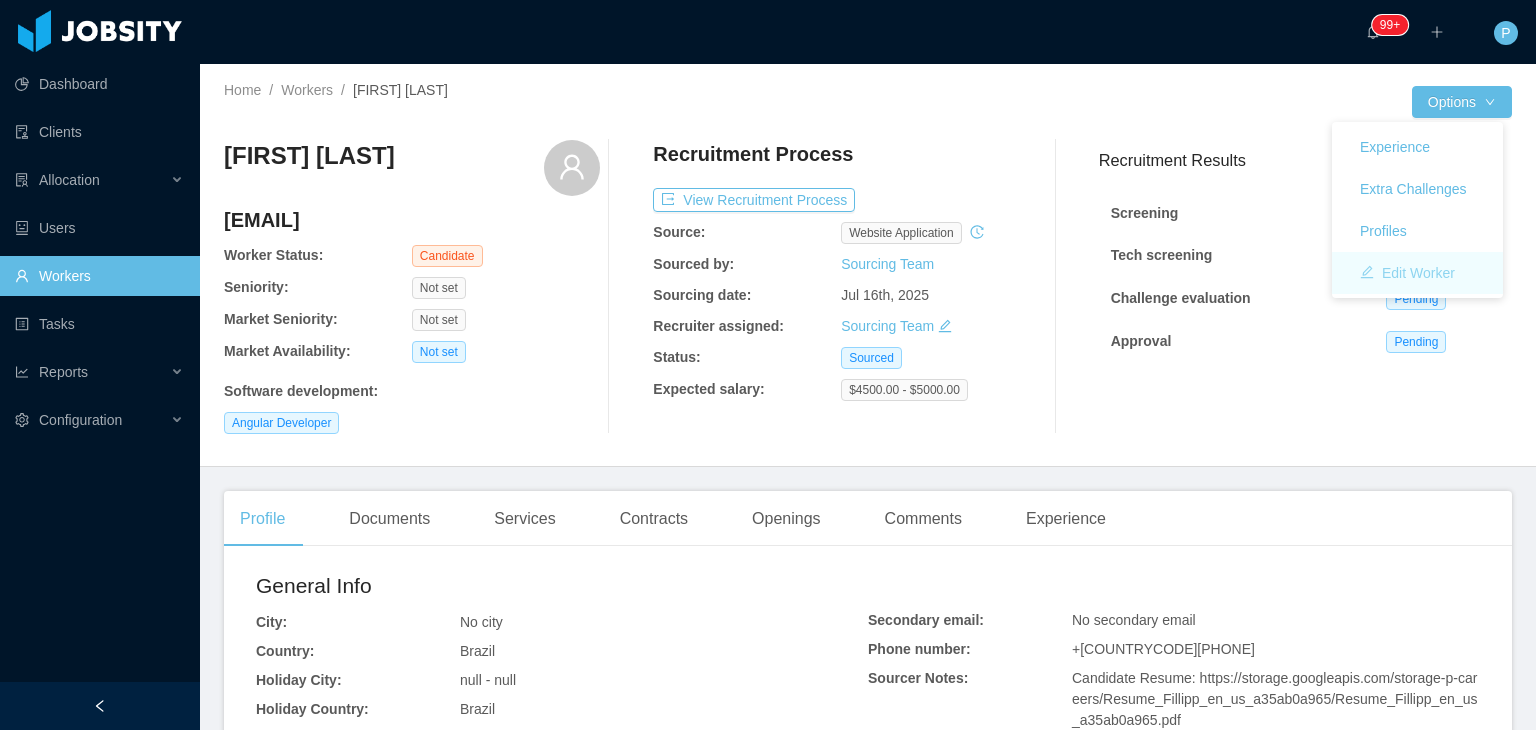 click on "Edit Worker" at bounding box center (1407, 273) 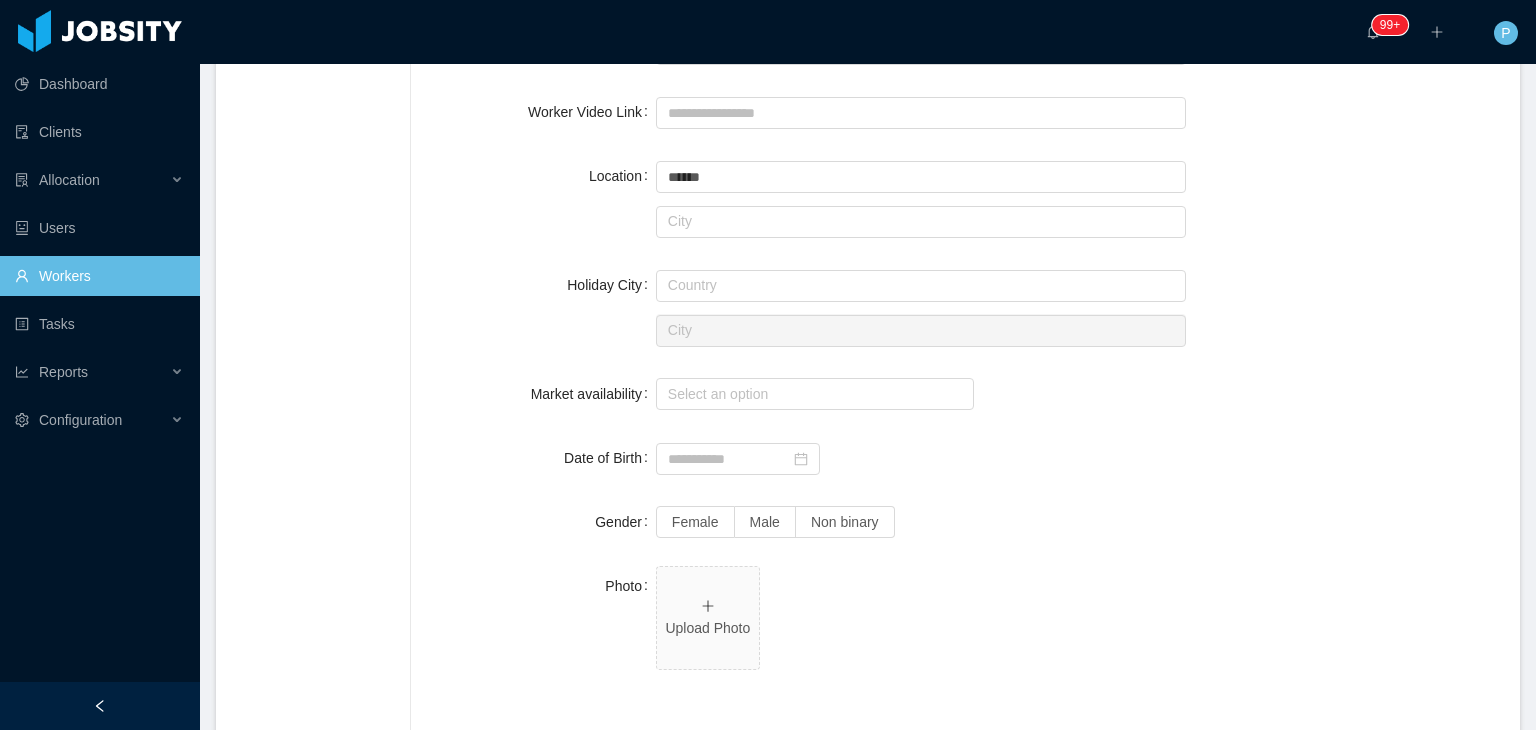 scroll, scrollTop: 838, scrollLeft: 0, axis: vertical 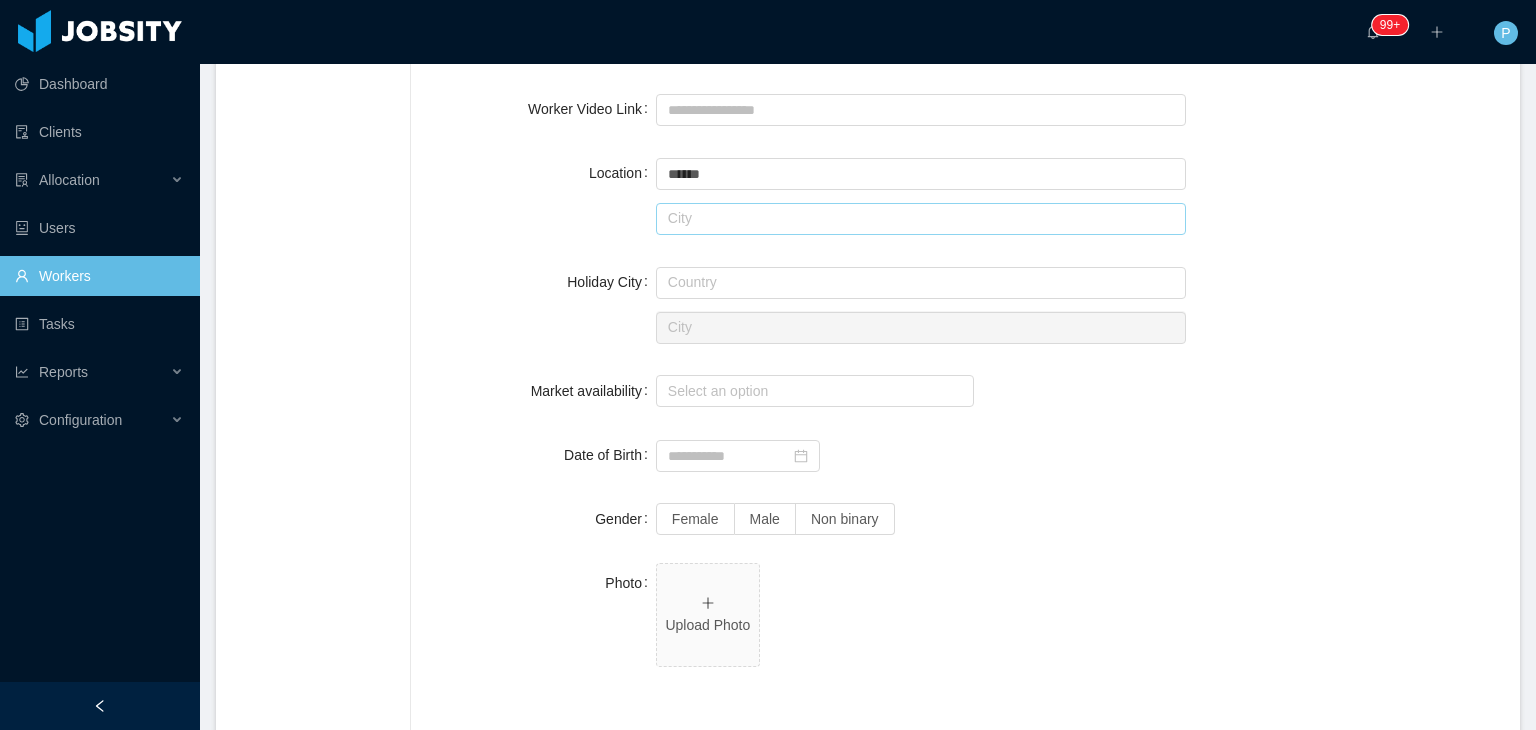 click at bounding box center [921, 219] 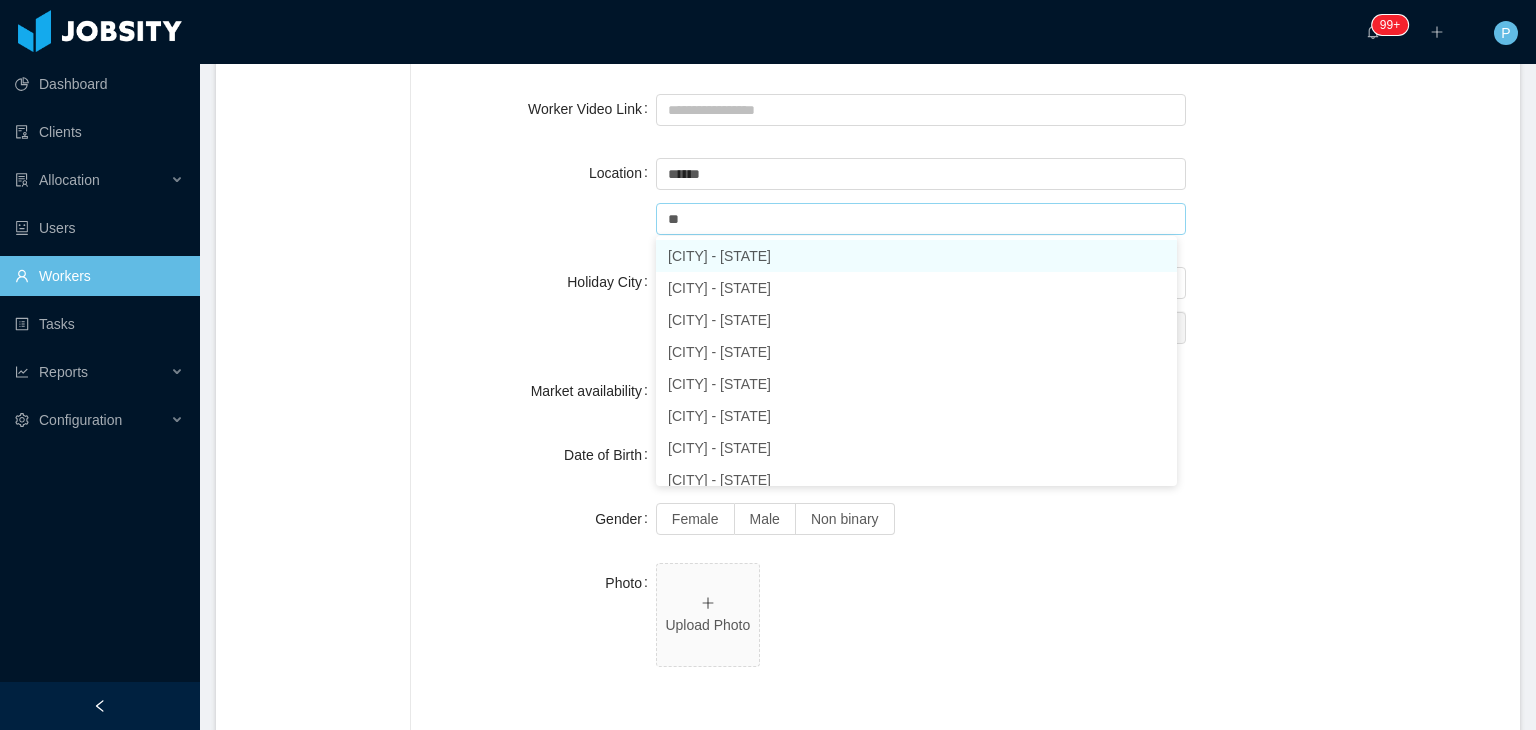 click on "Recife - Pernambuco" at bounding box center [916, 256] 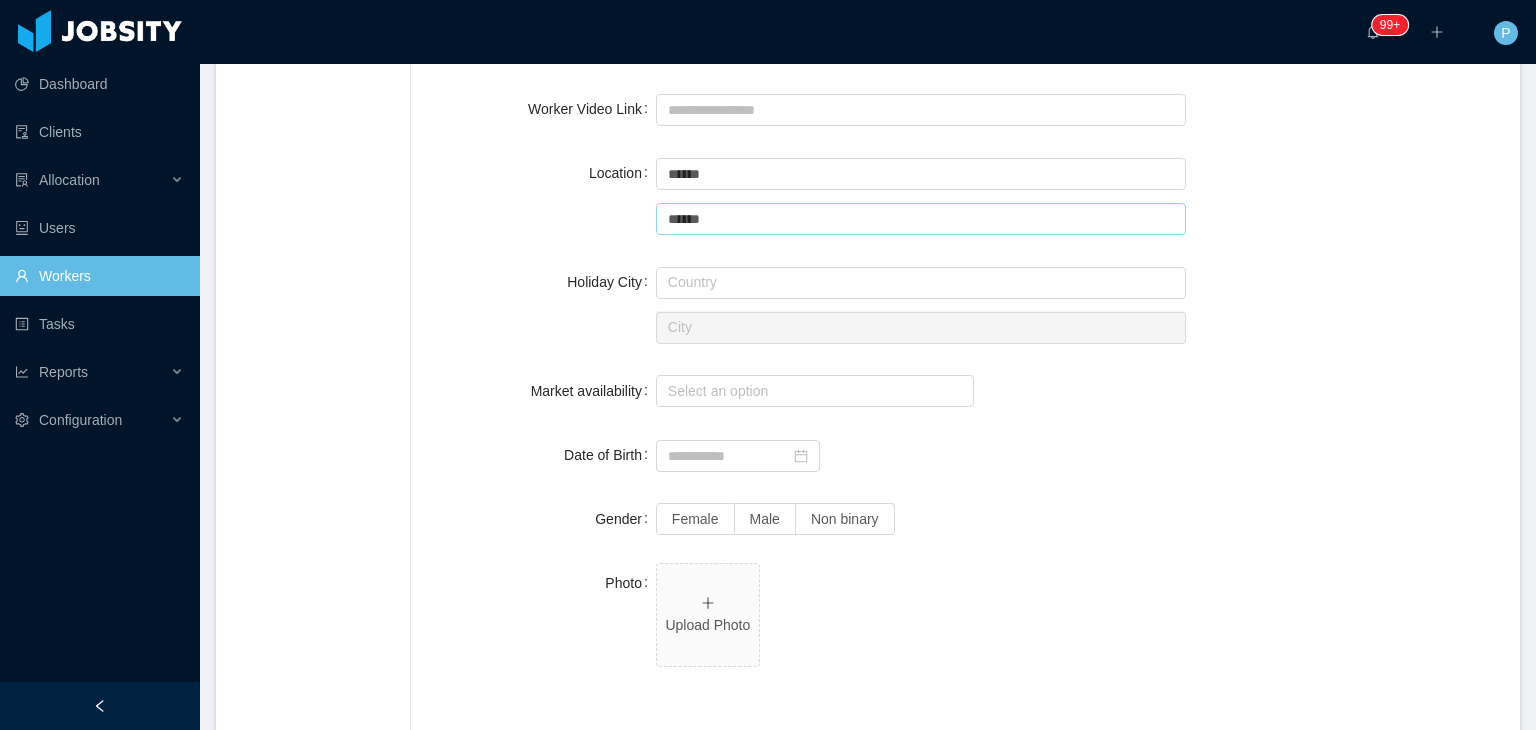 type on "******" 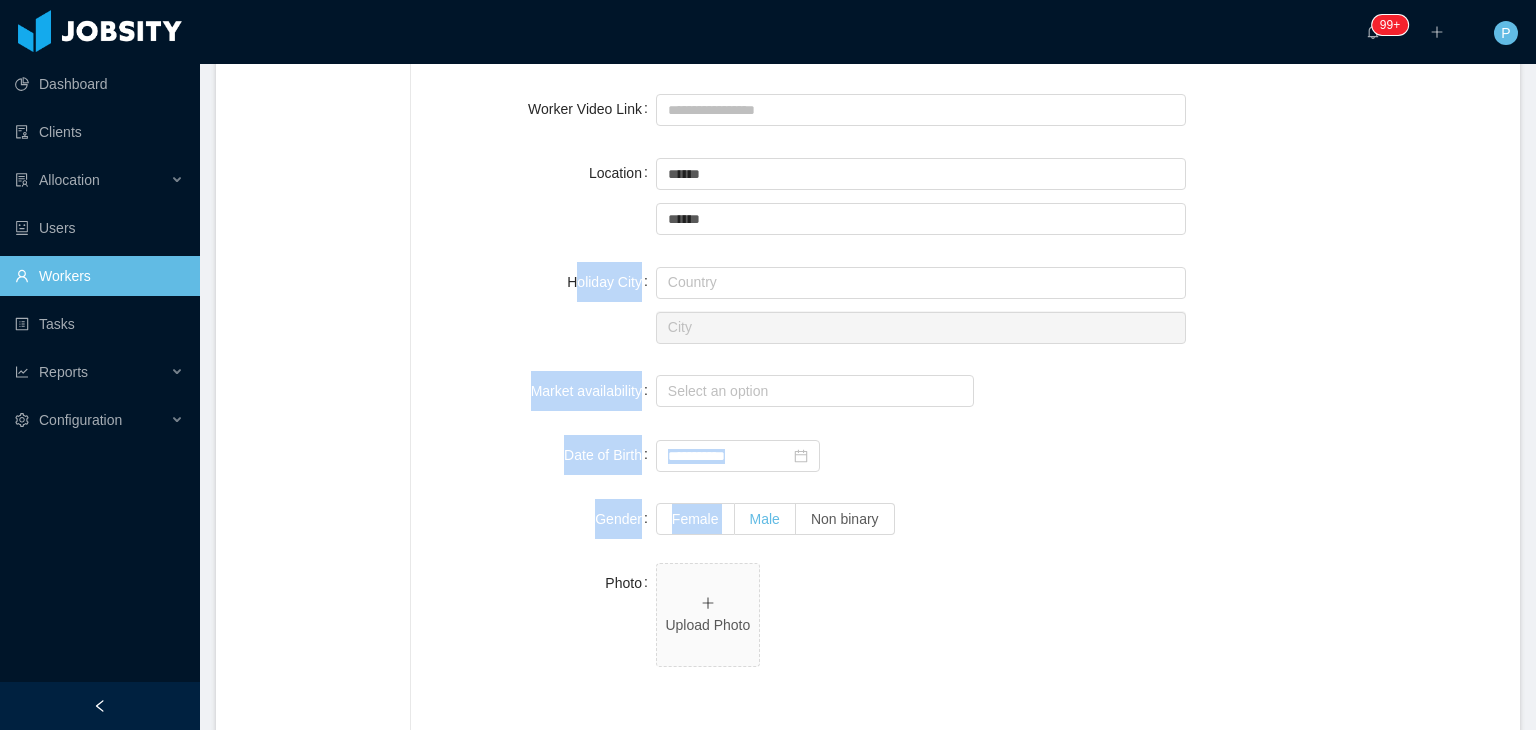 drag, startPoint x: 573, startPoint y: 339, endPoint x: 741, endPoint y: 522, distance: 248.42102 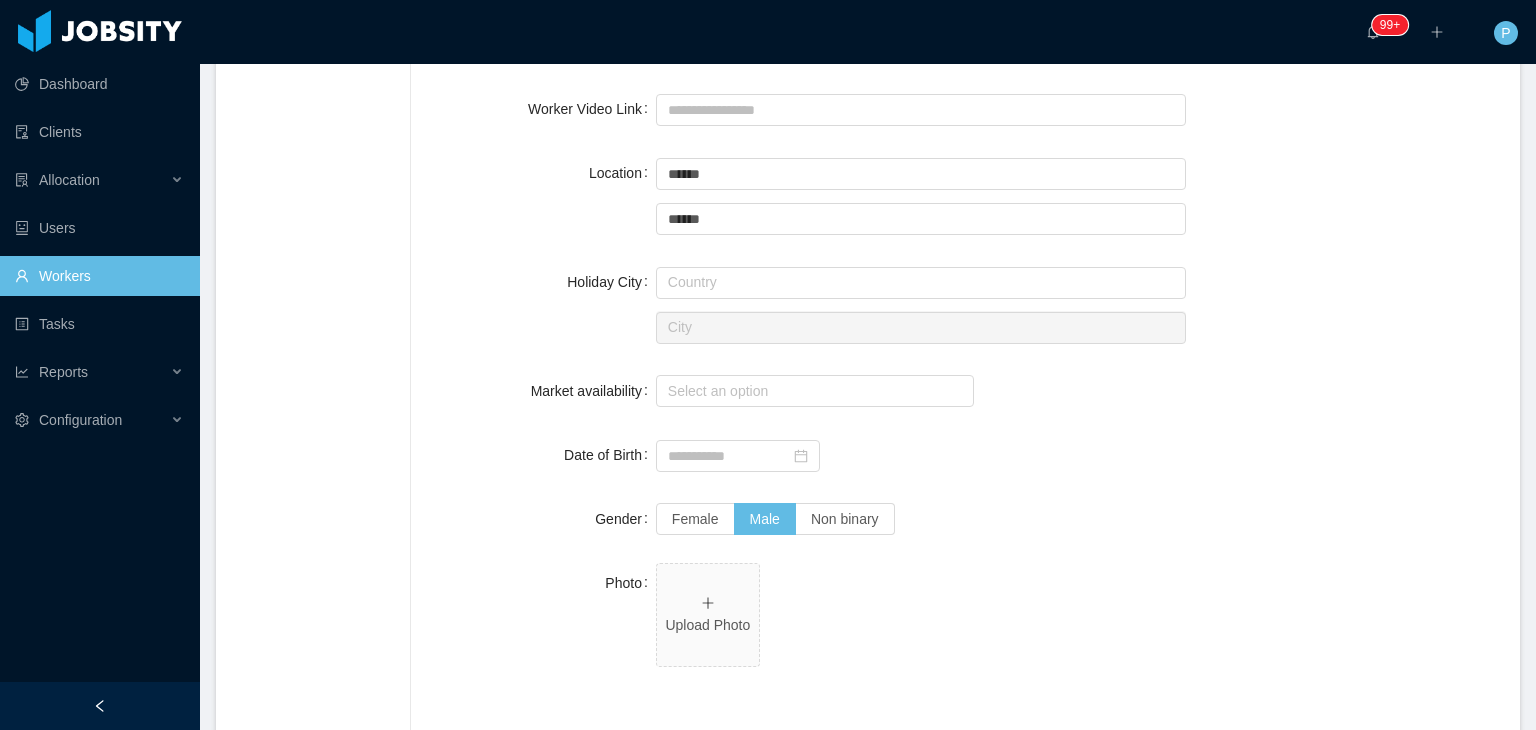 click on "Photo" at bounding box center [545, 583] 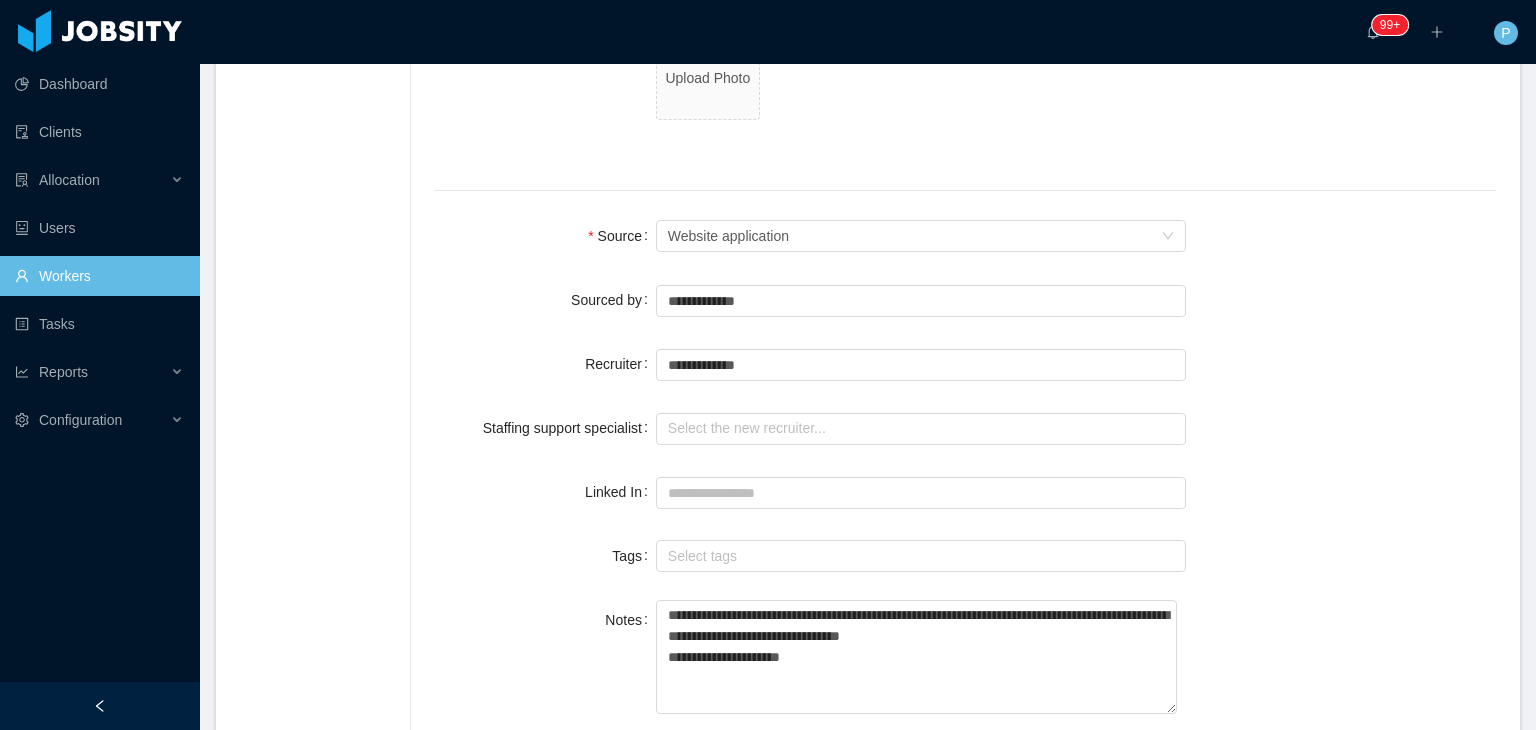 scroll, scrollTop: 1398, scrollLeft: 0, axis: vertical 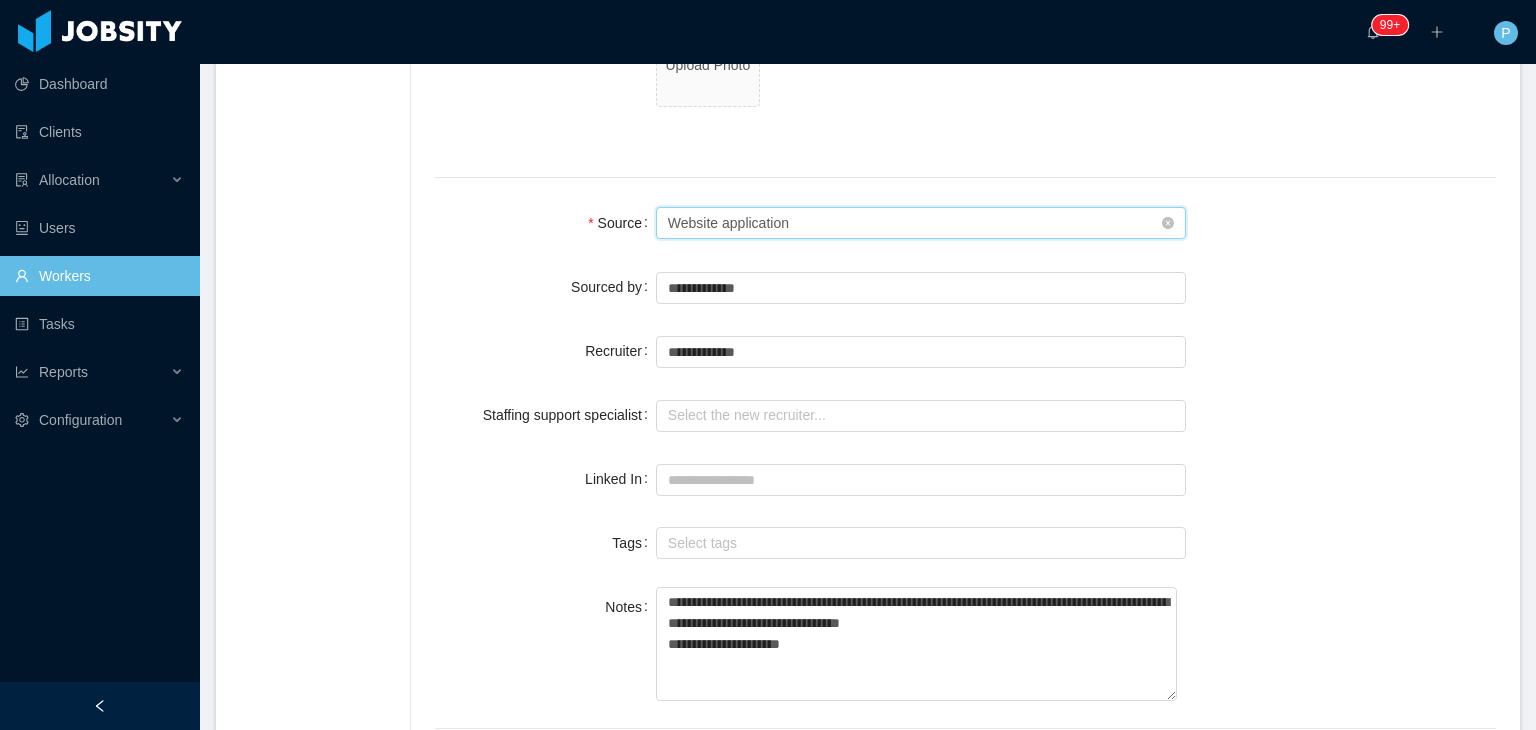 click on "Seniority Website application" at bounding box center [915, 223] 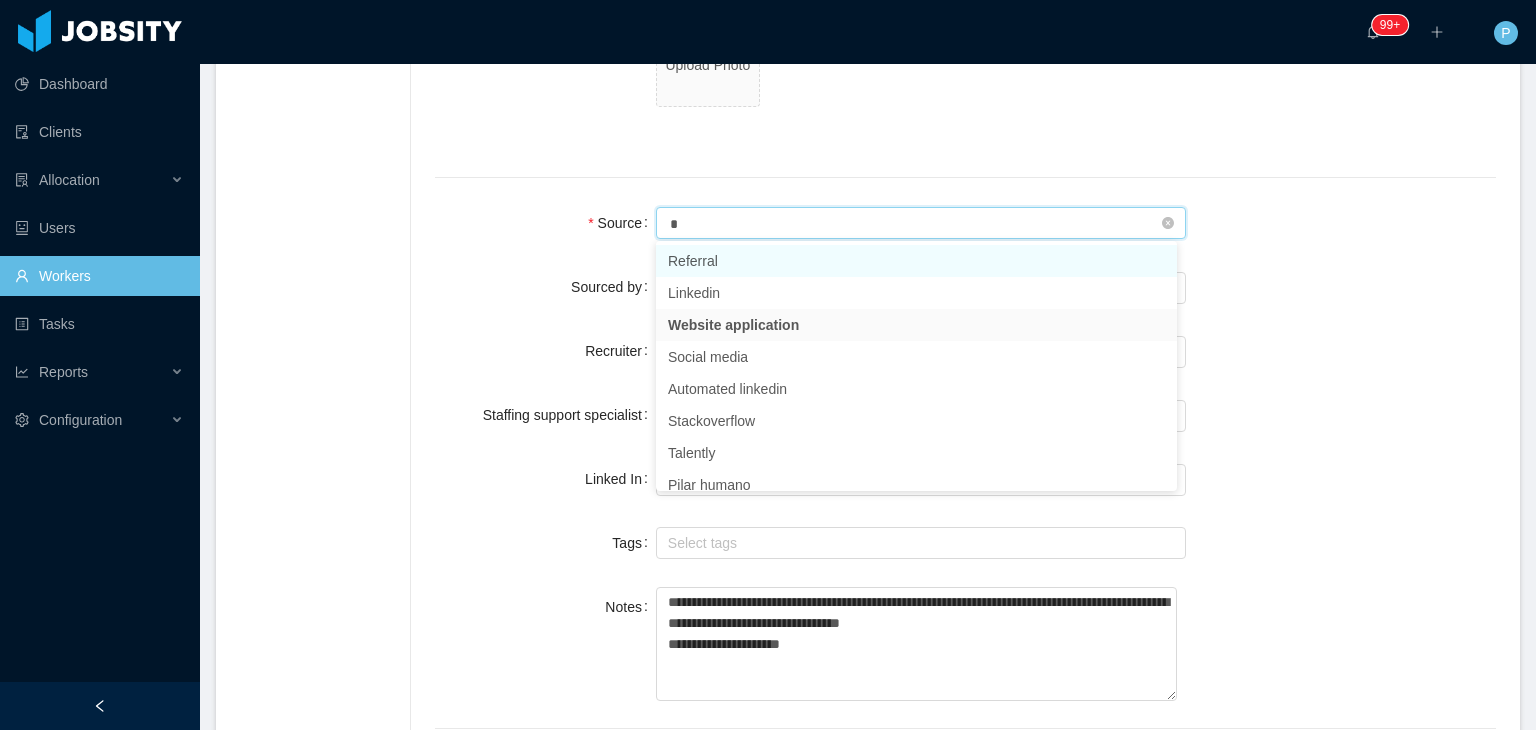 type on "**" 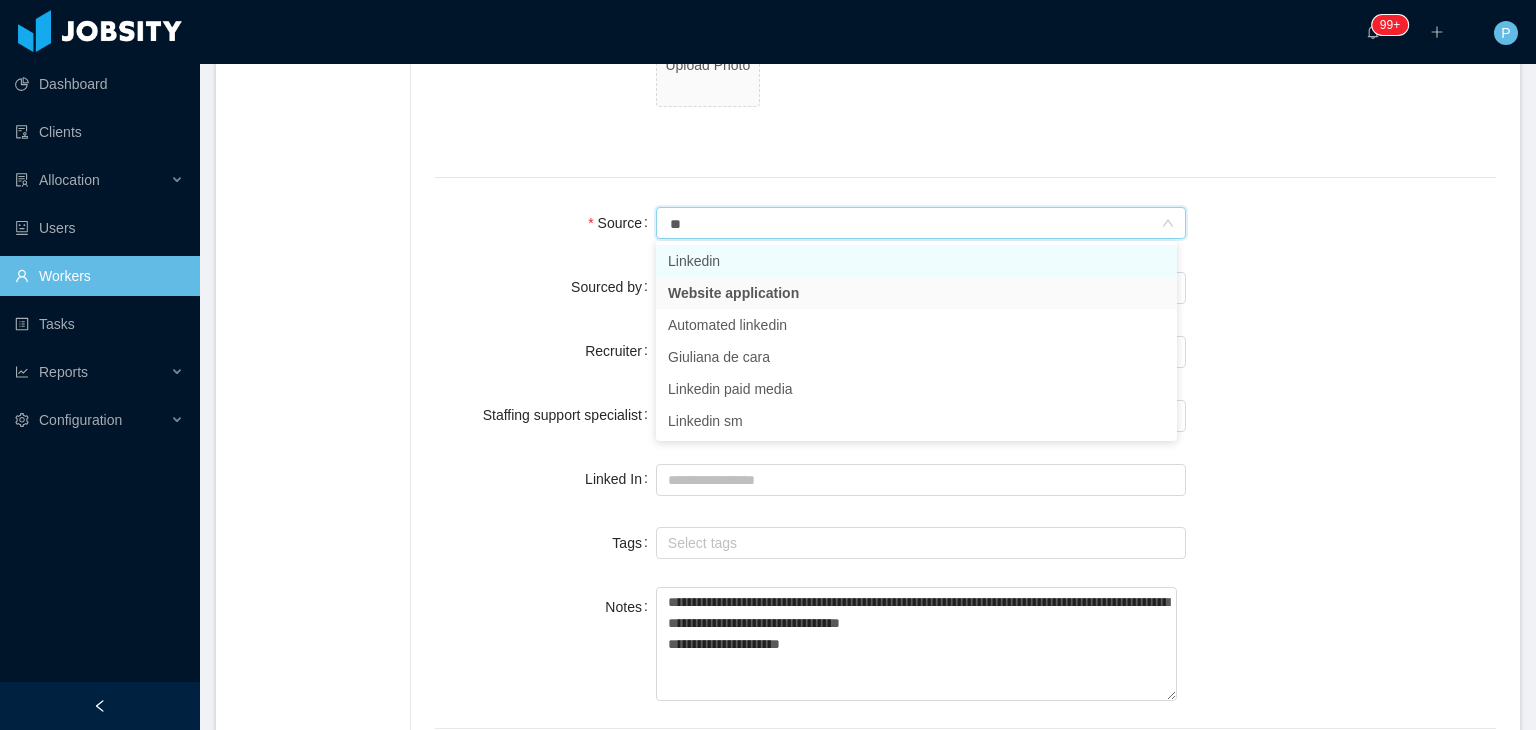click on "Linkedin" at bounding box center (916, 261) 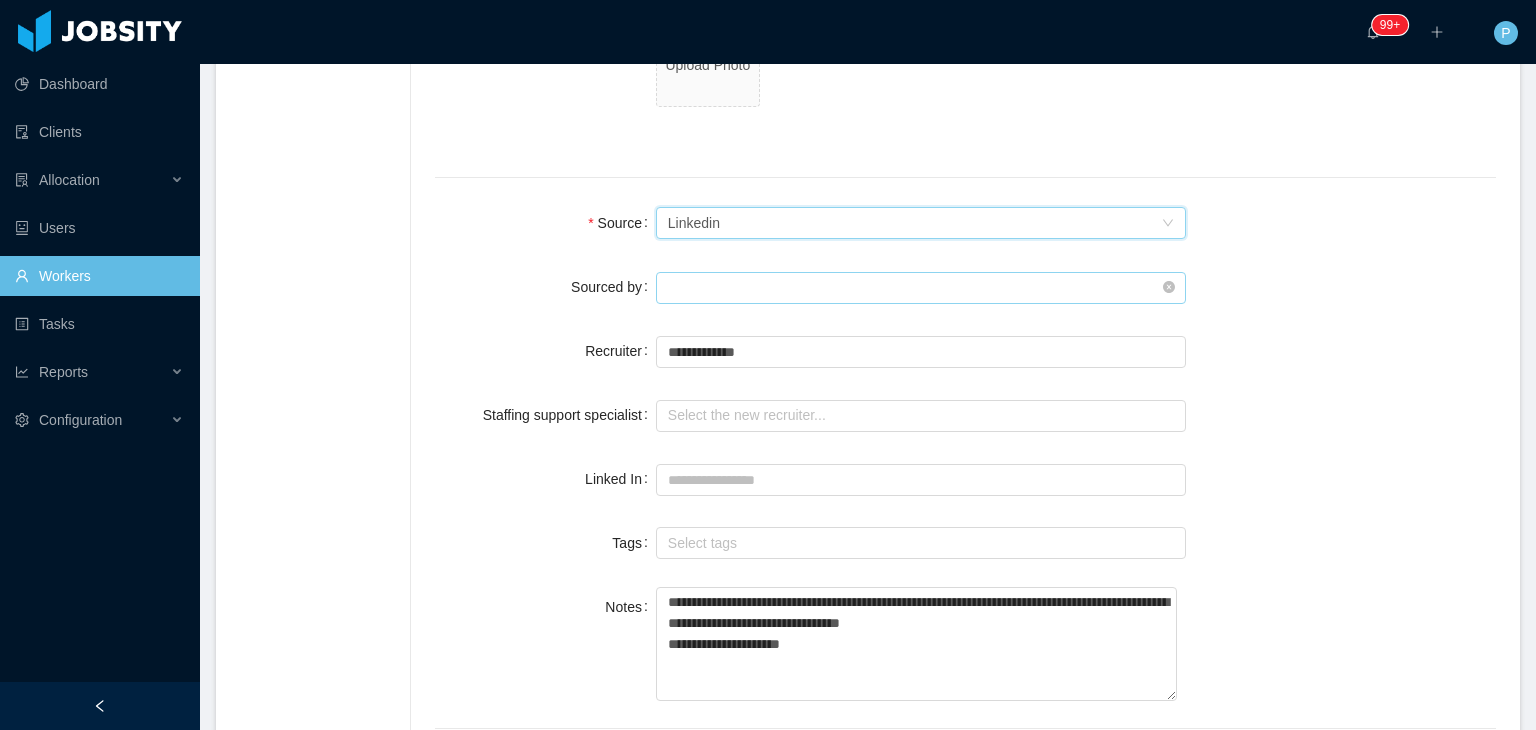 click at bounding box center (921, 288) 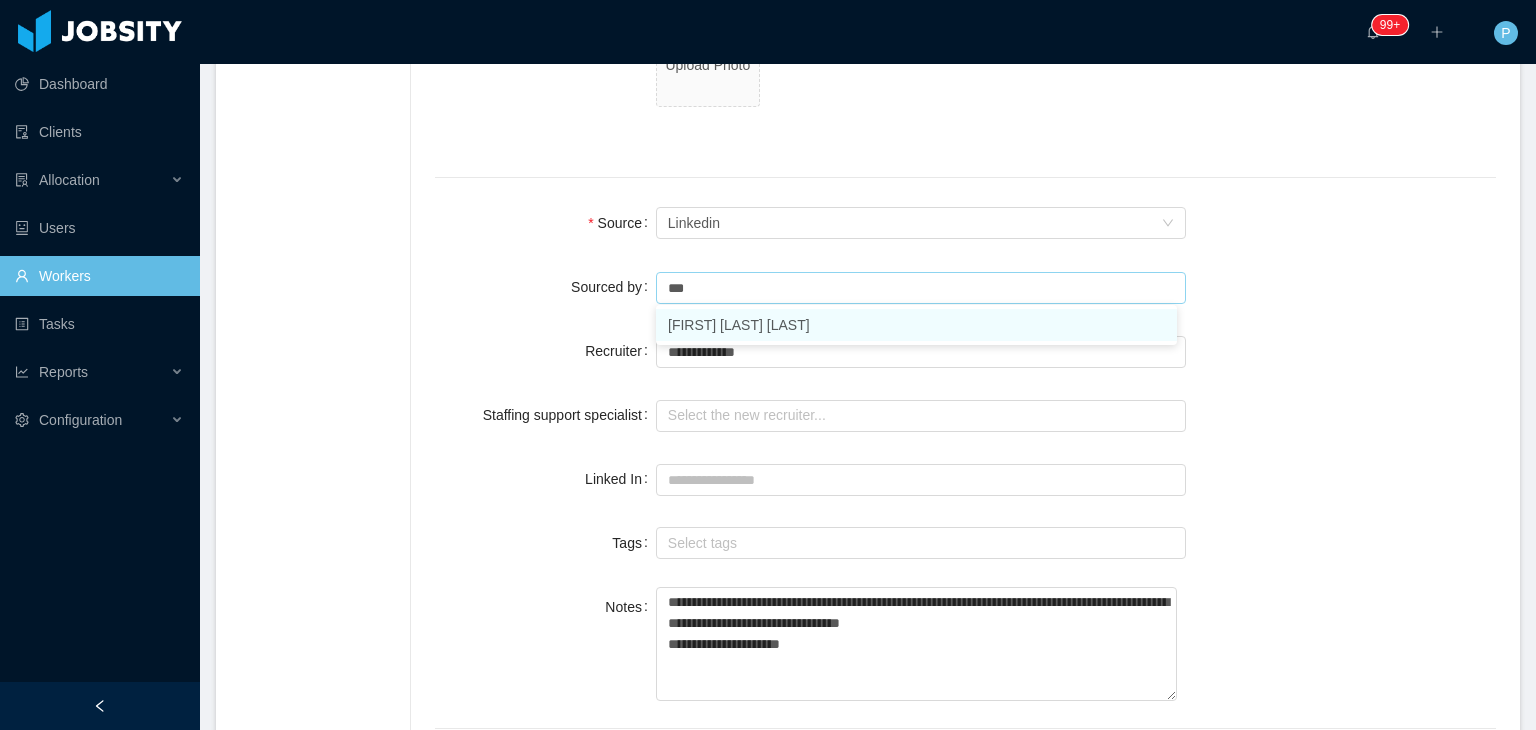 click on "Paola Cóndor Andrade" at bounding box center (916, 325) 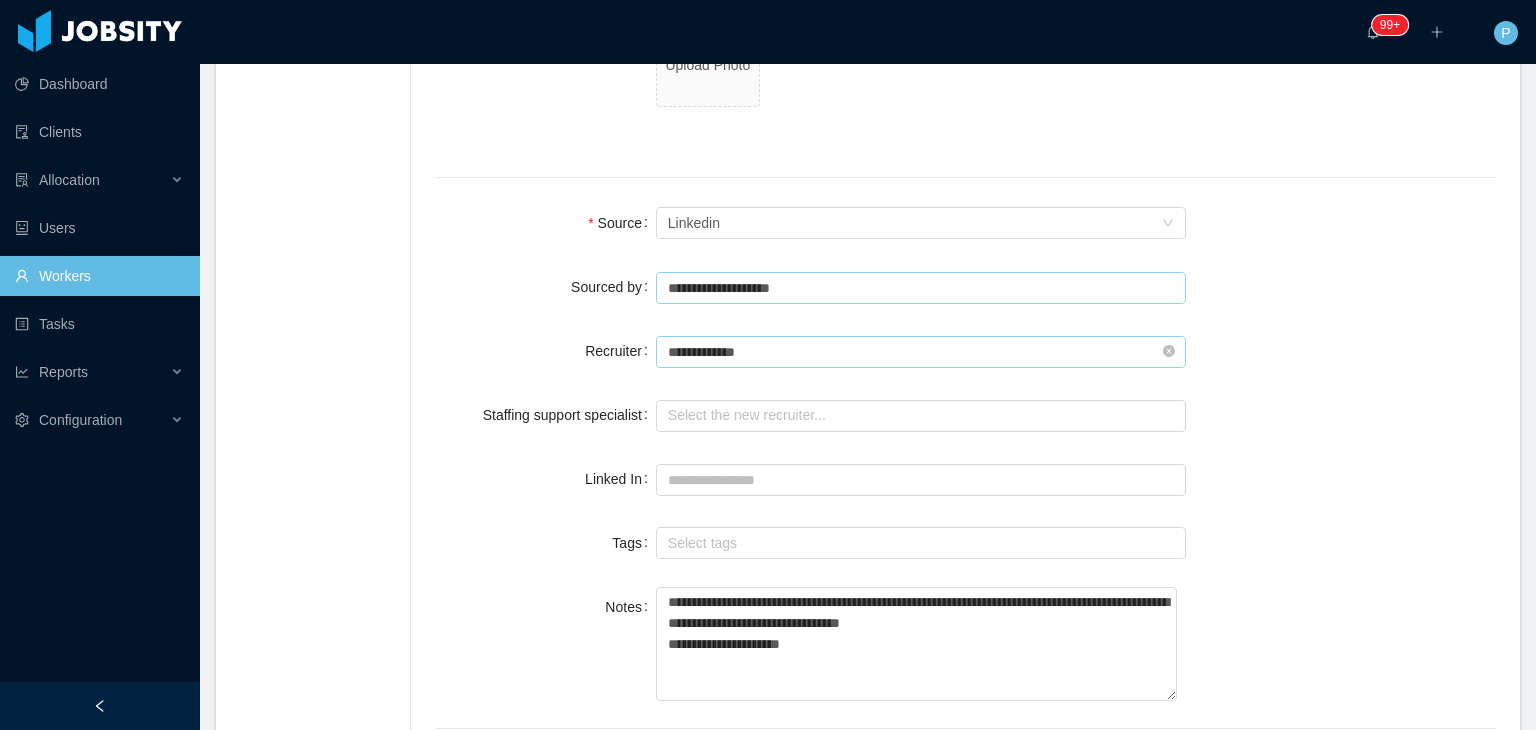 type on "**********" 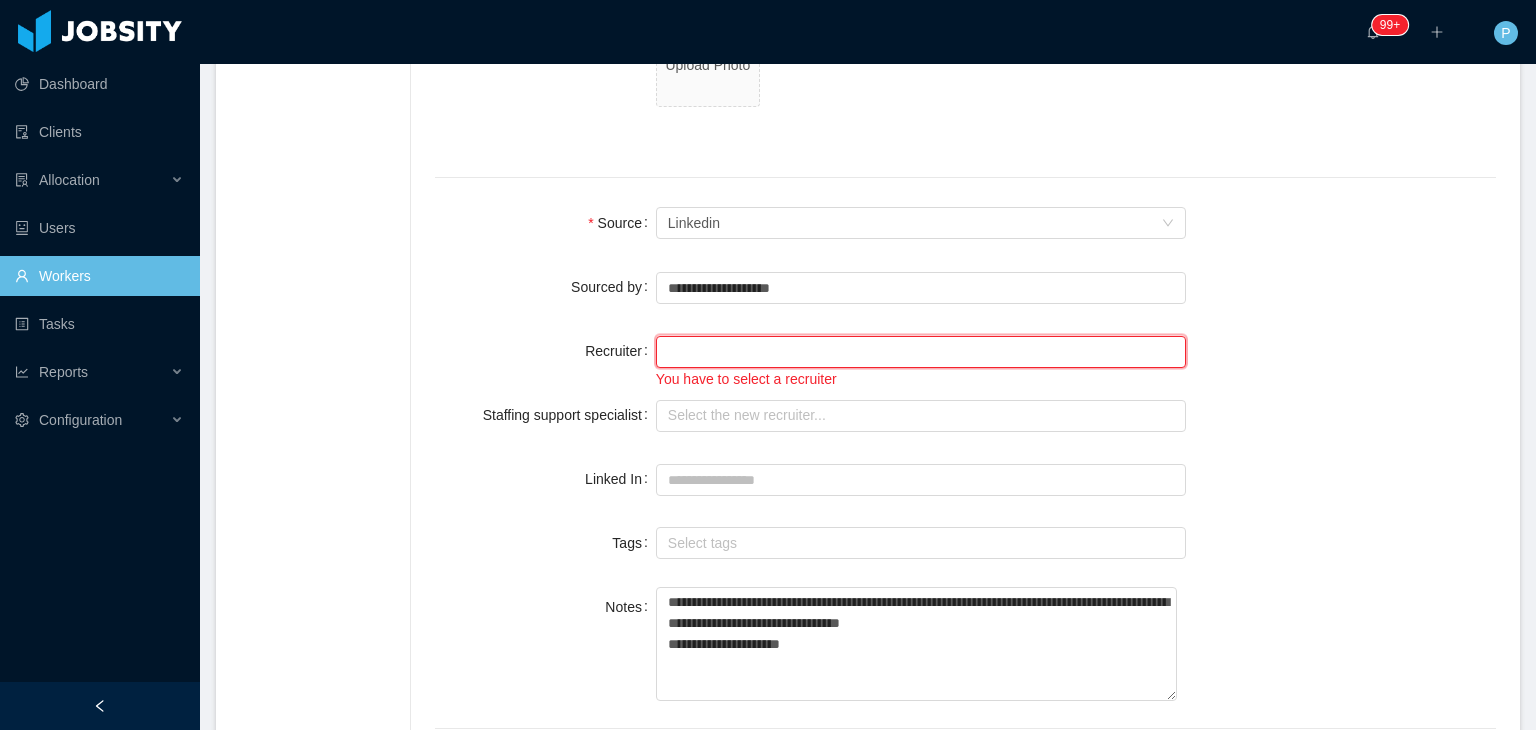 click at bounding box center (921, 352) 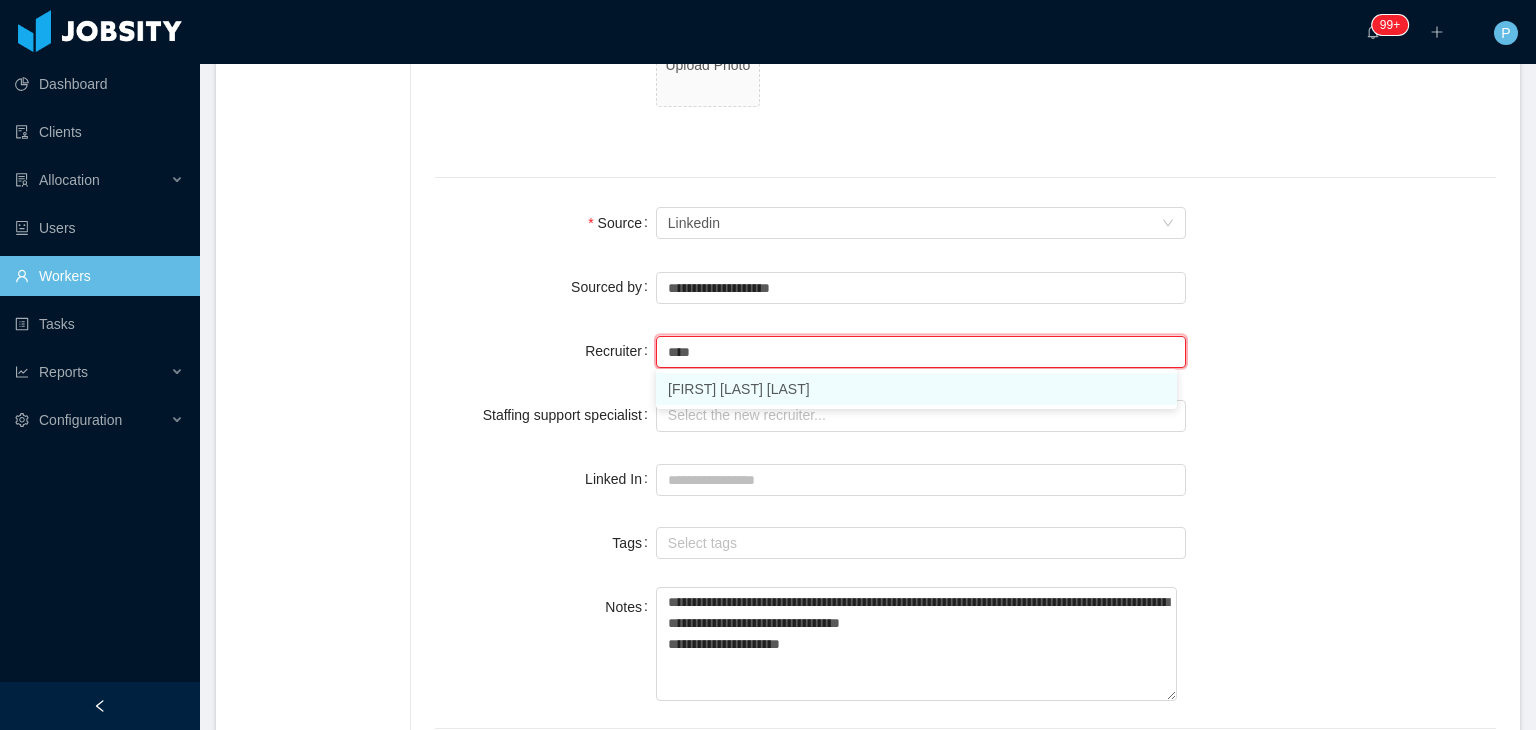 click on "Paola Cóndor Andrade" at bounding box center (916, 389) 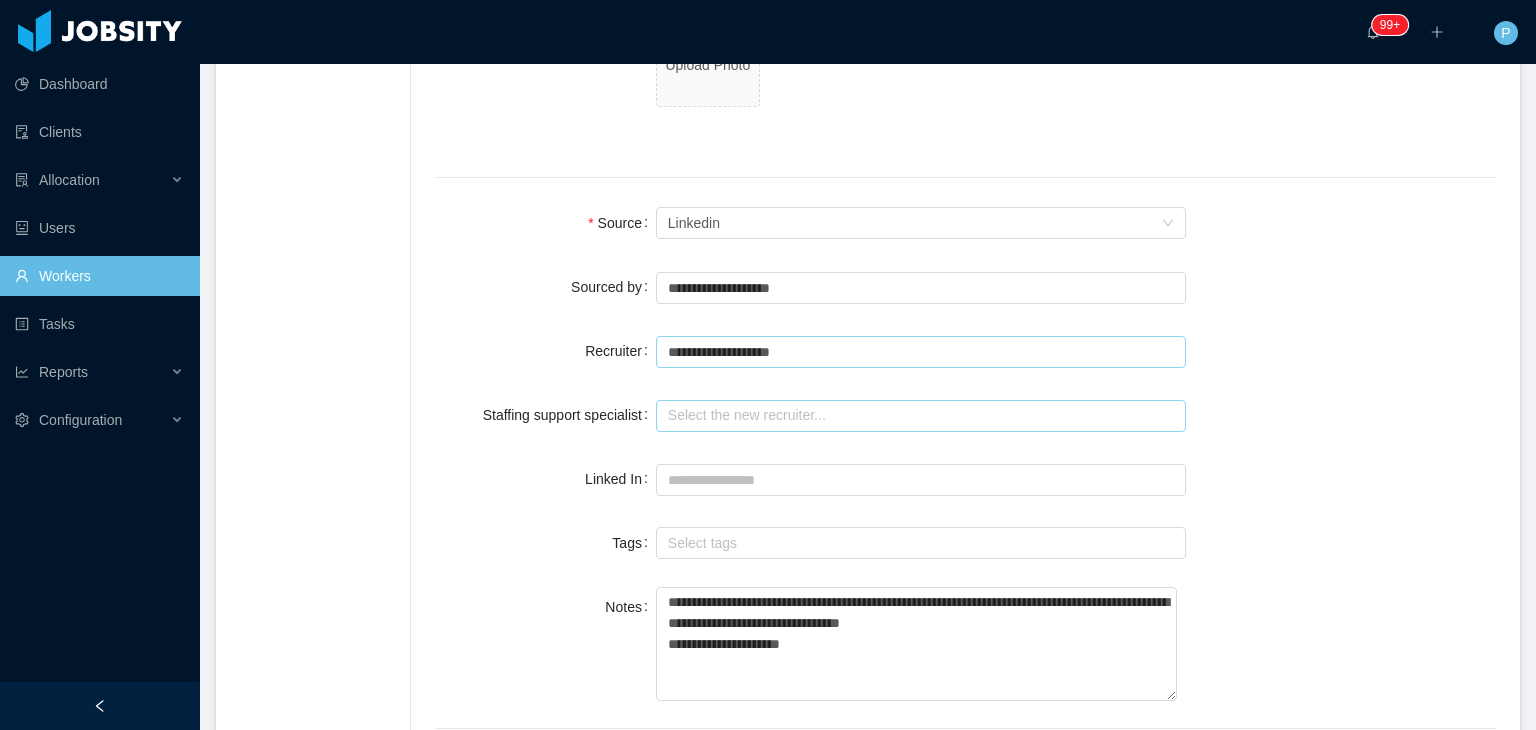 type on "**********" 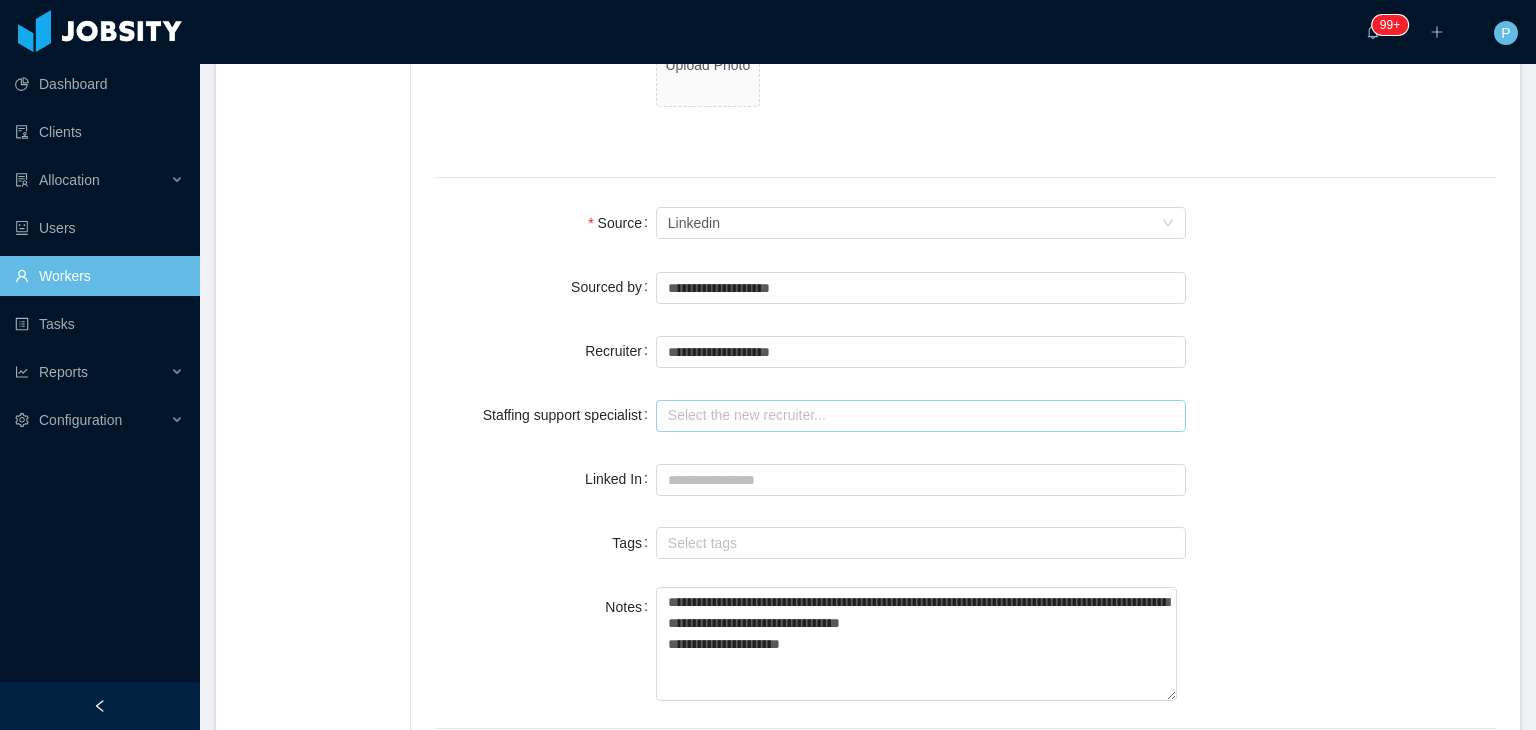 click at bounding box center (921, 416) 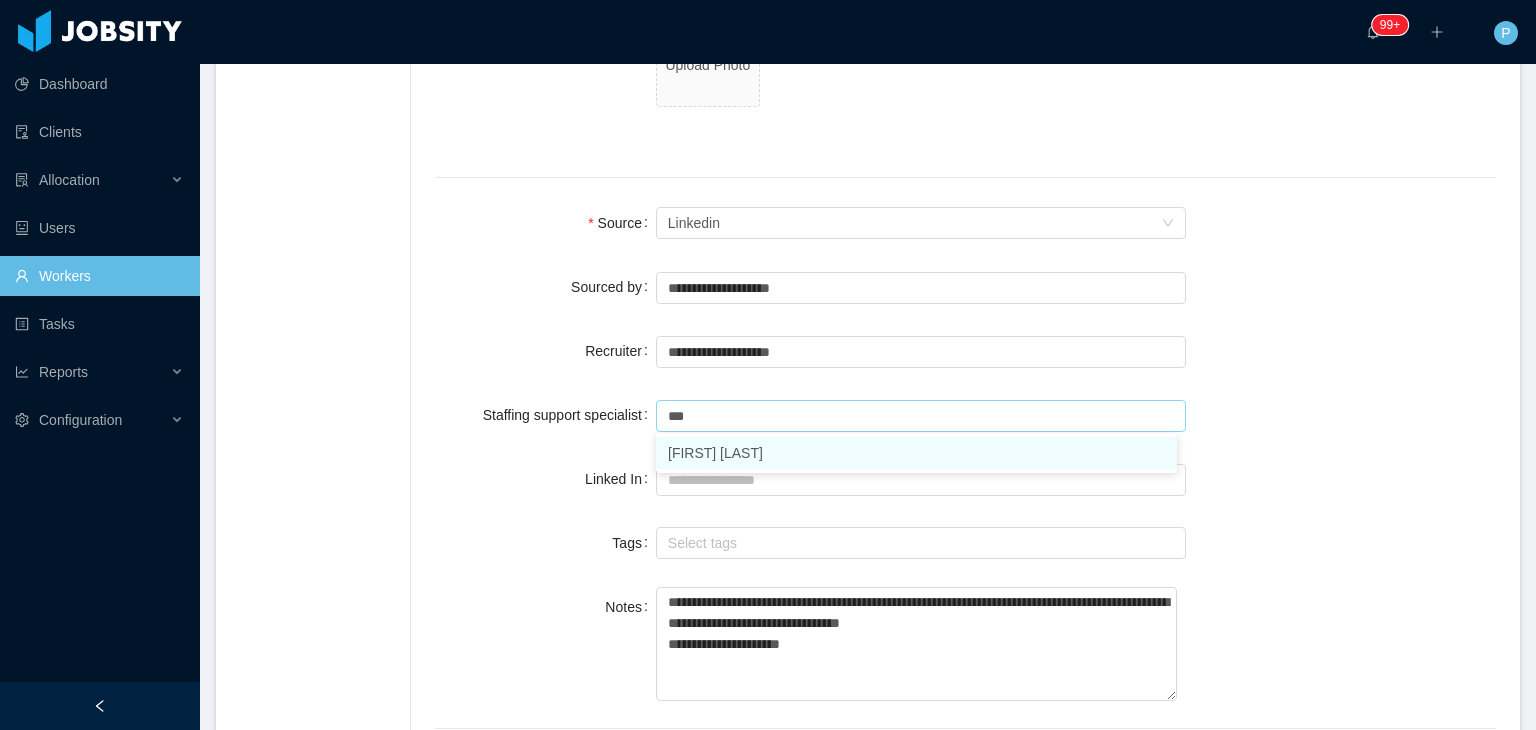 click on "Omar Nieves" at bounding box center [916, 453] 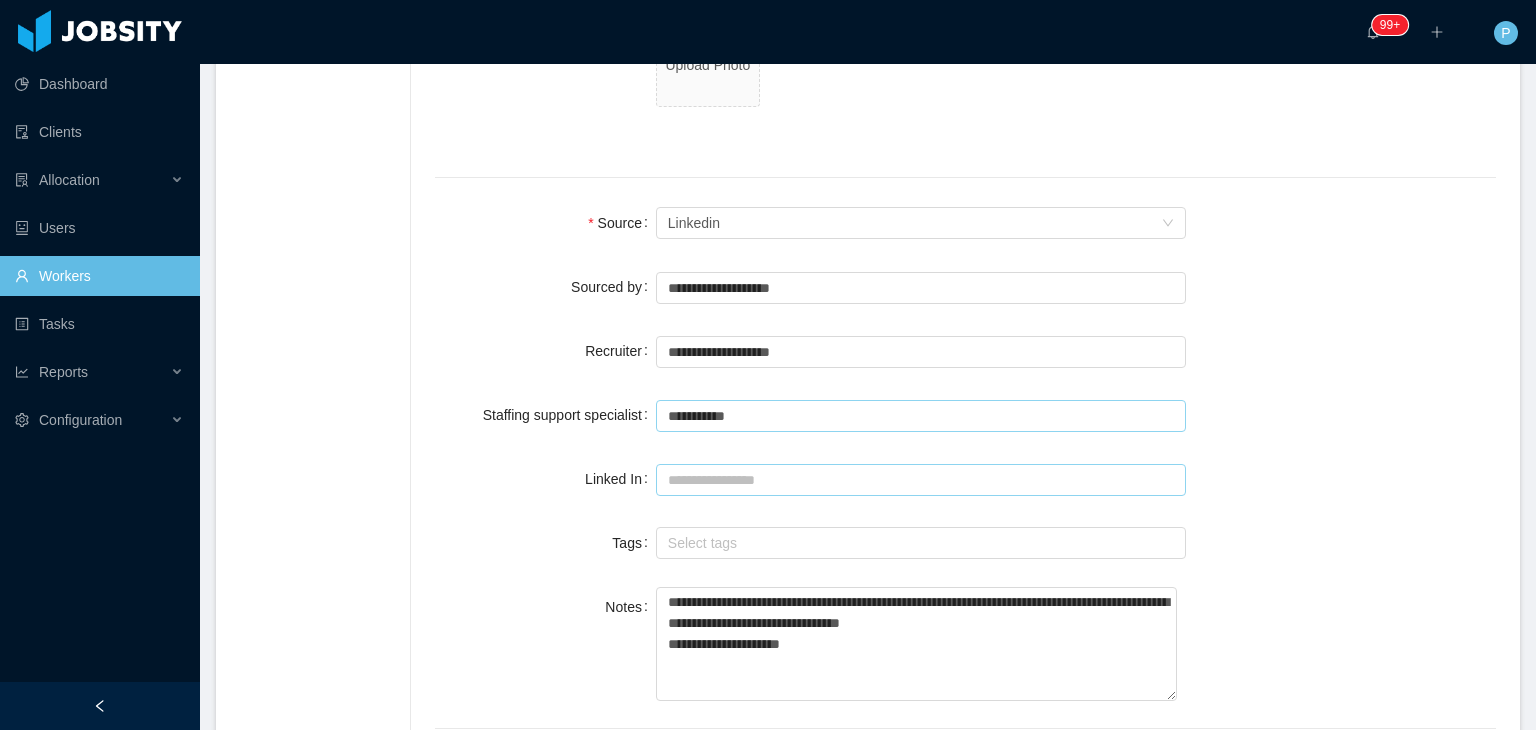 type on "**********" 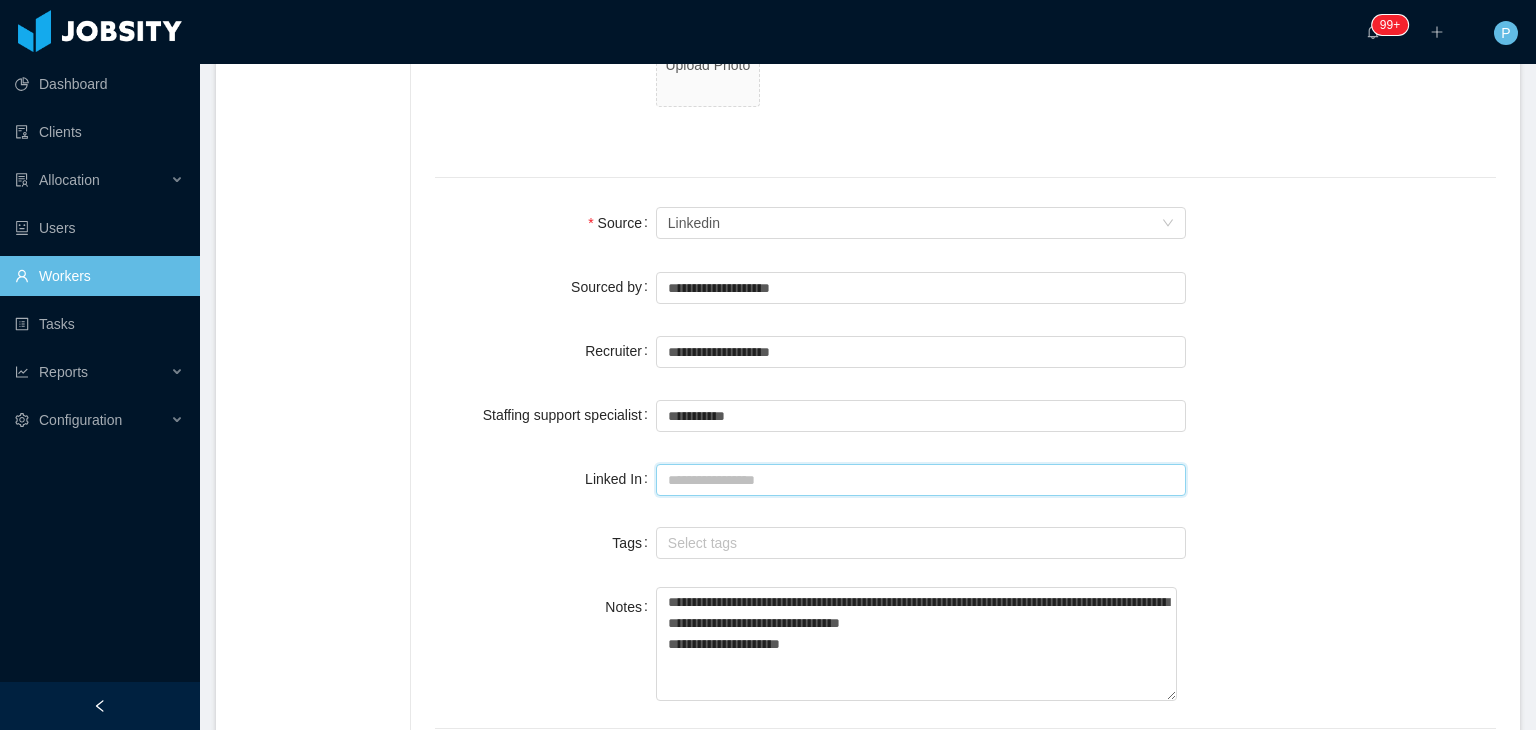 click on "Linked In" at bounding box center [921, 480] 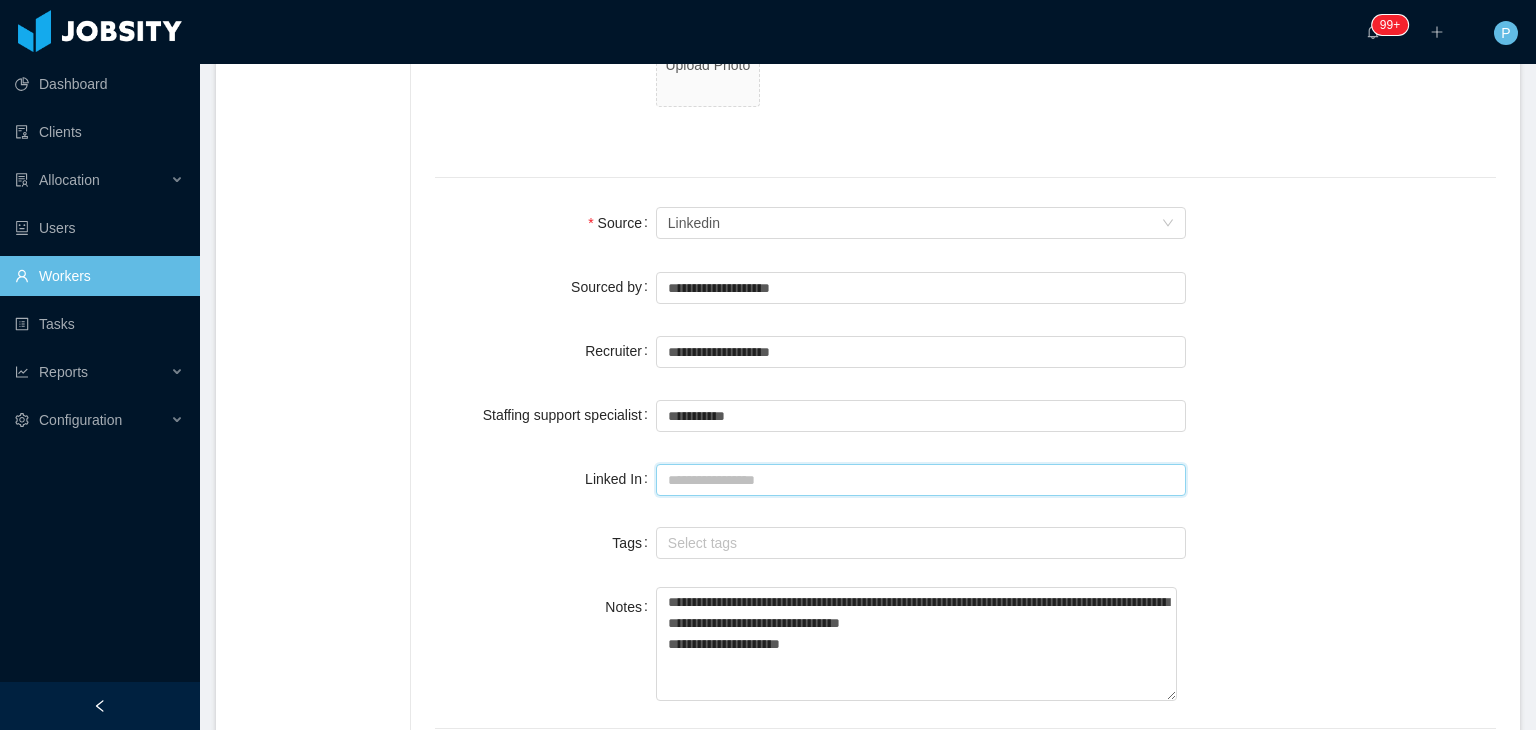 paste on "**********" 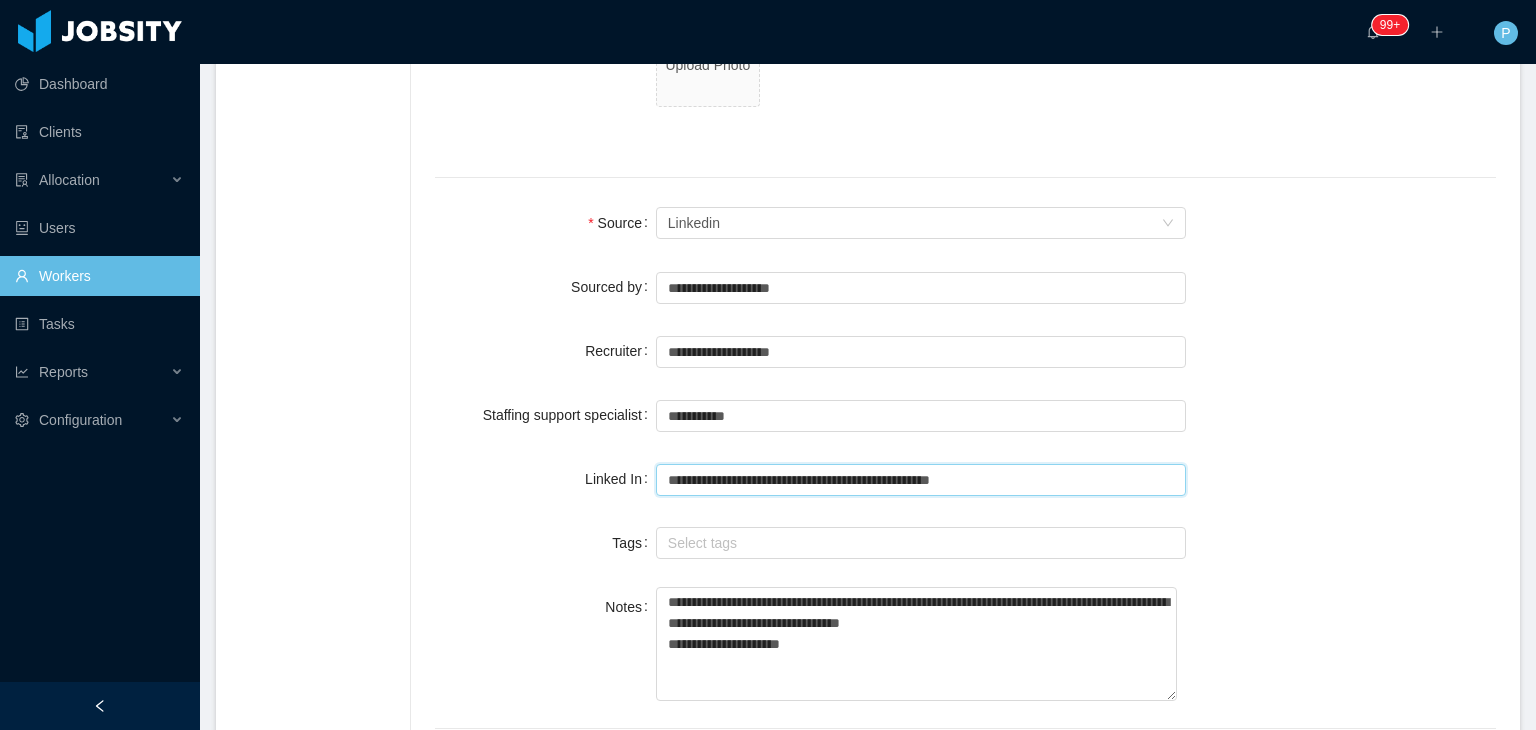 type on "**********" 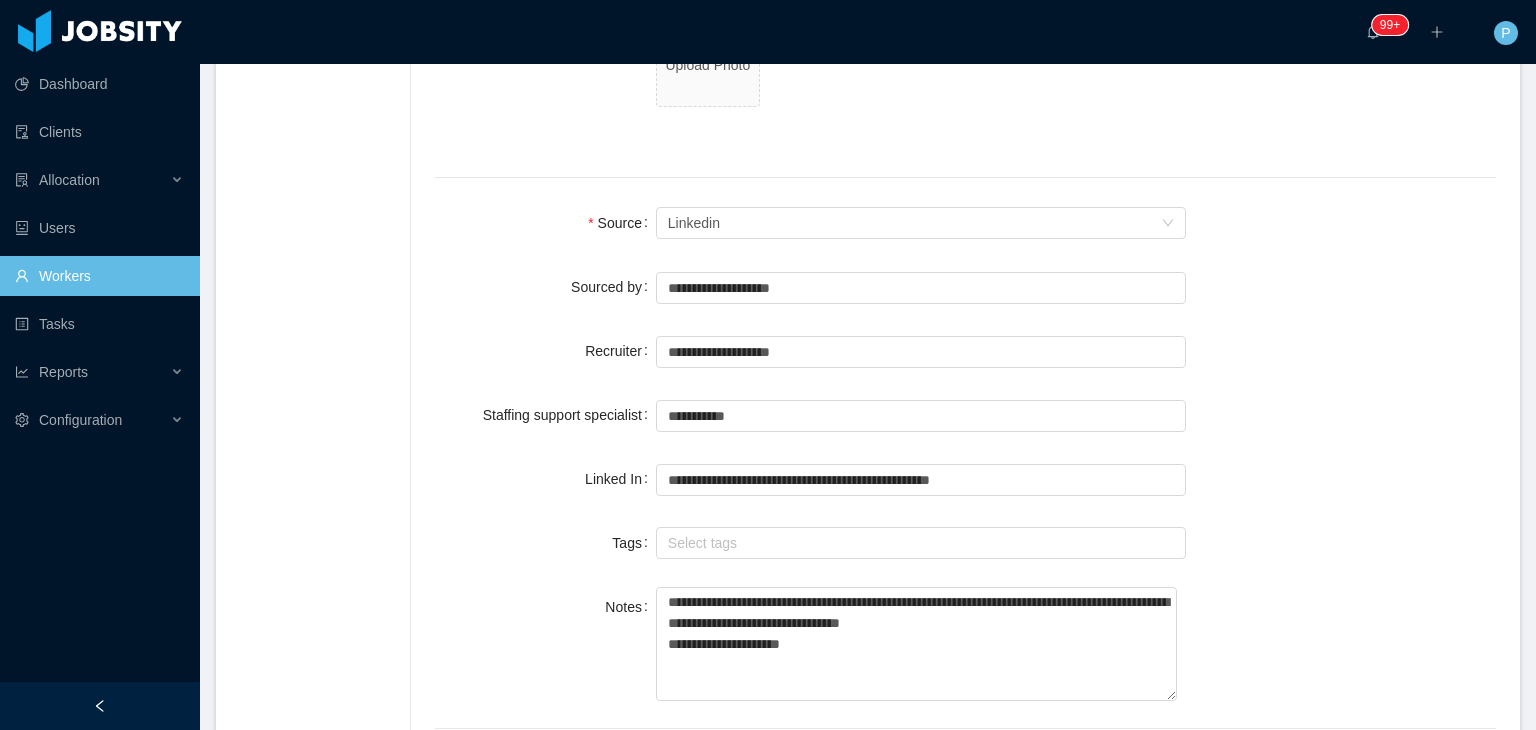 click on "**********" at bounding box center [965, -169] 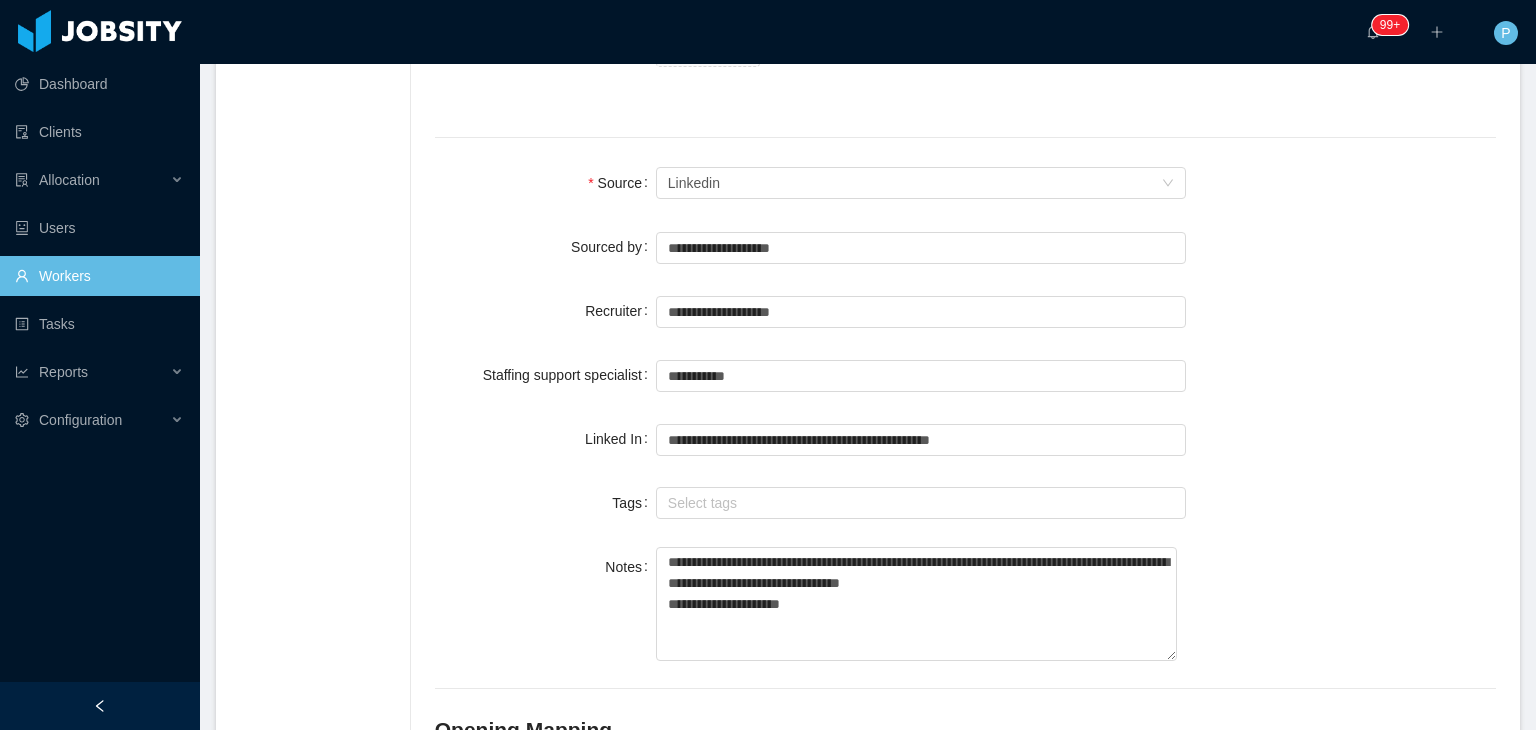 scroll, scrollTop: 1636, scrollLeft: 0, axis: vertical 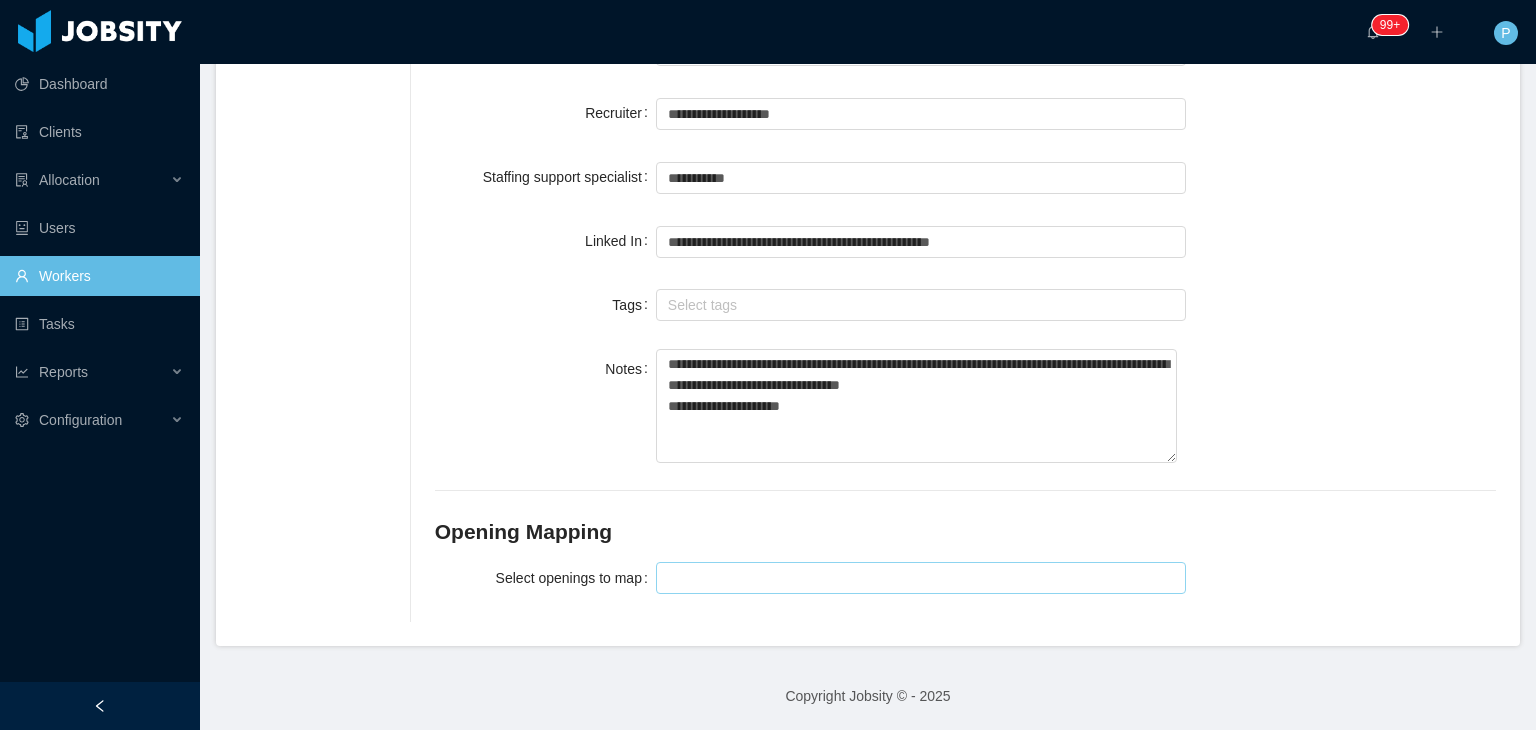click at bounding box center (918, 578) 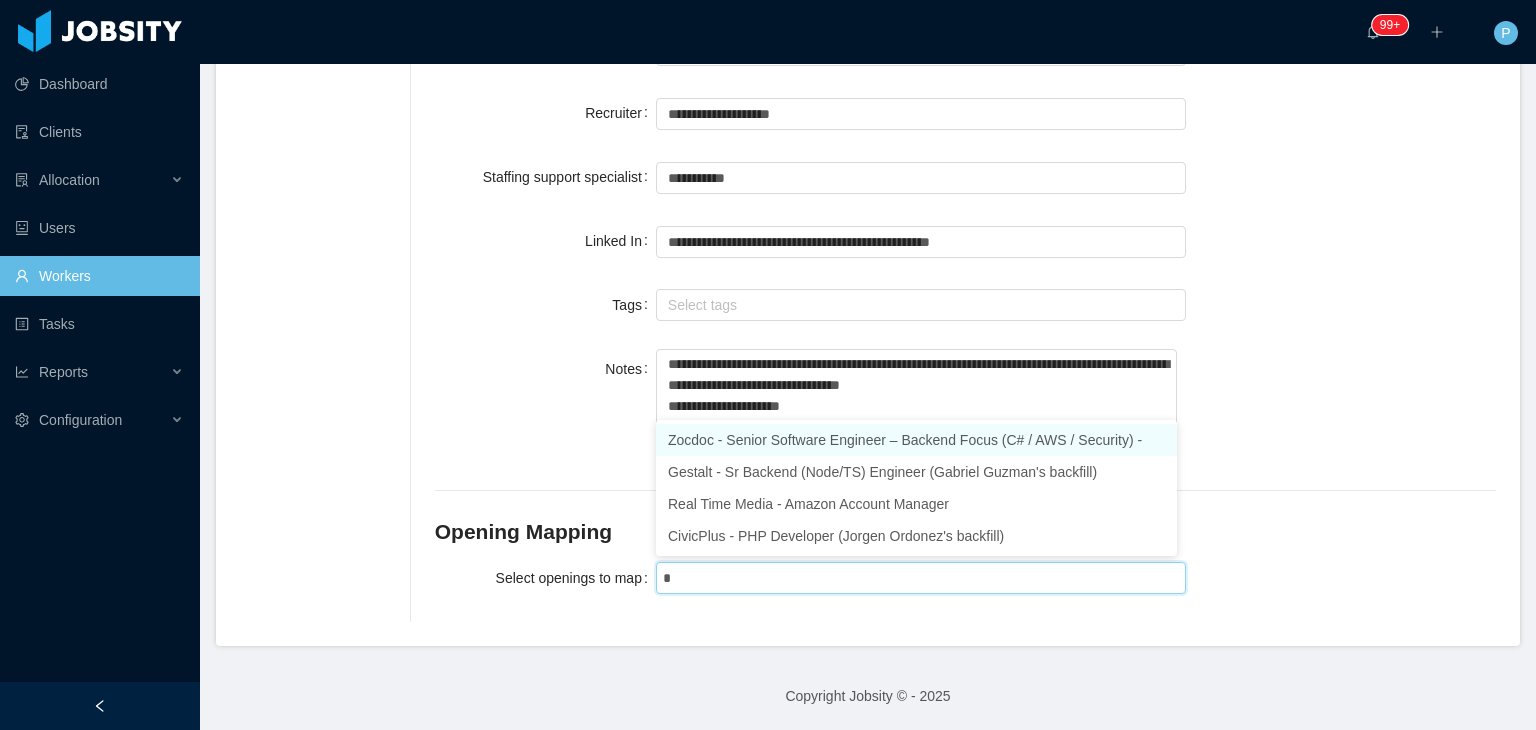 type on "**" 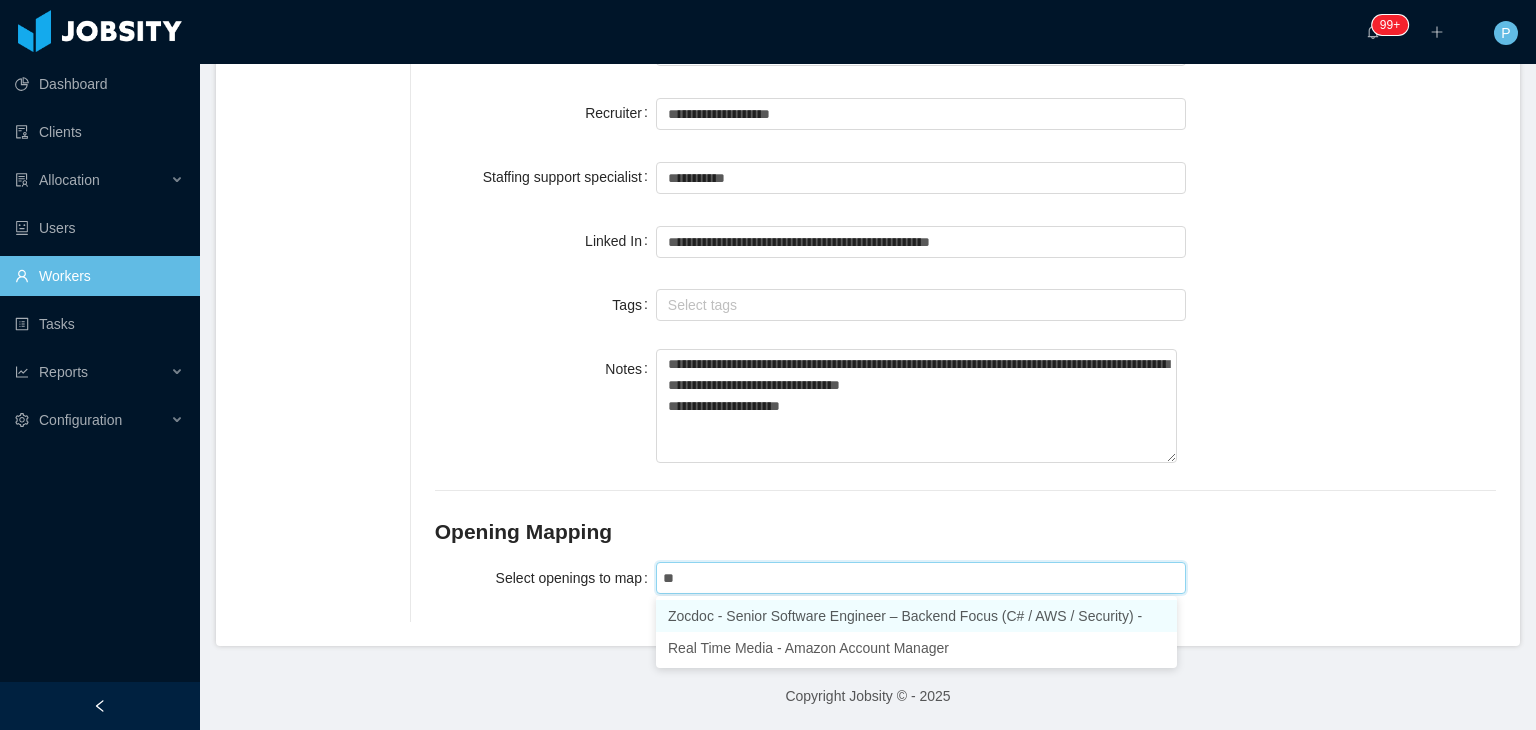 type 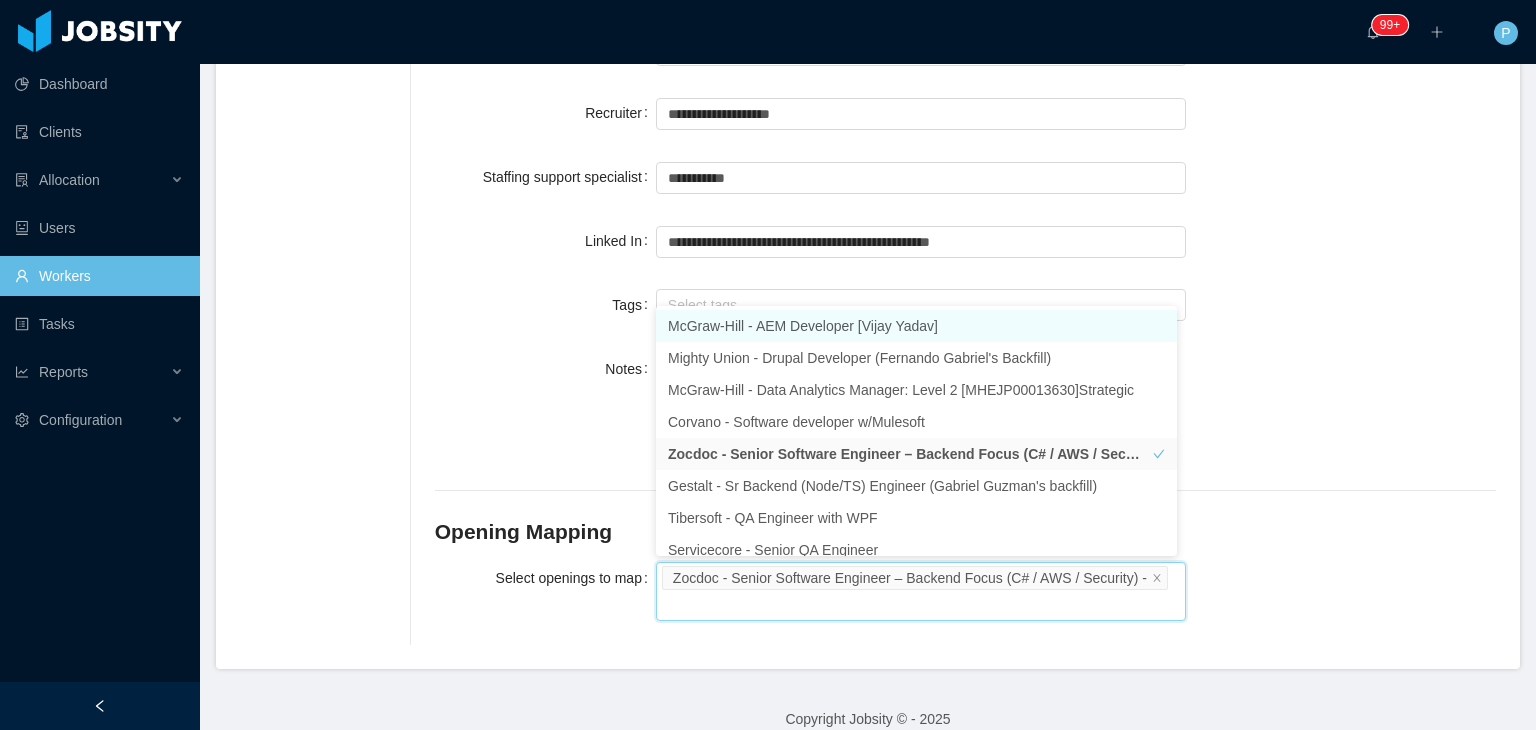 scroll, scrollTop: 10, scrollLeft: 0, axis: vertical 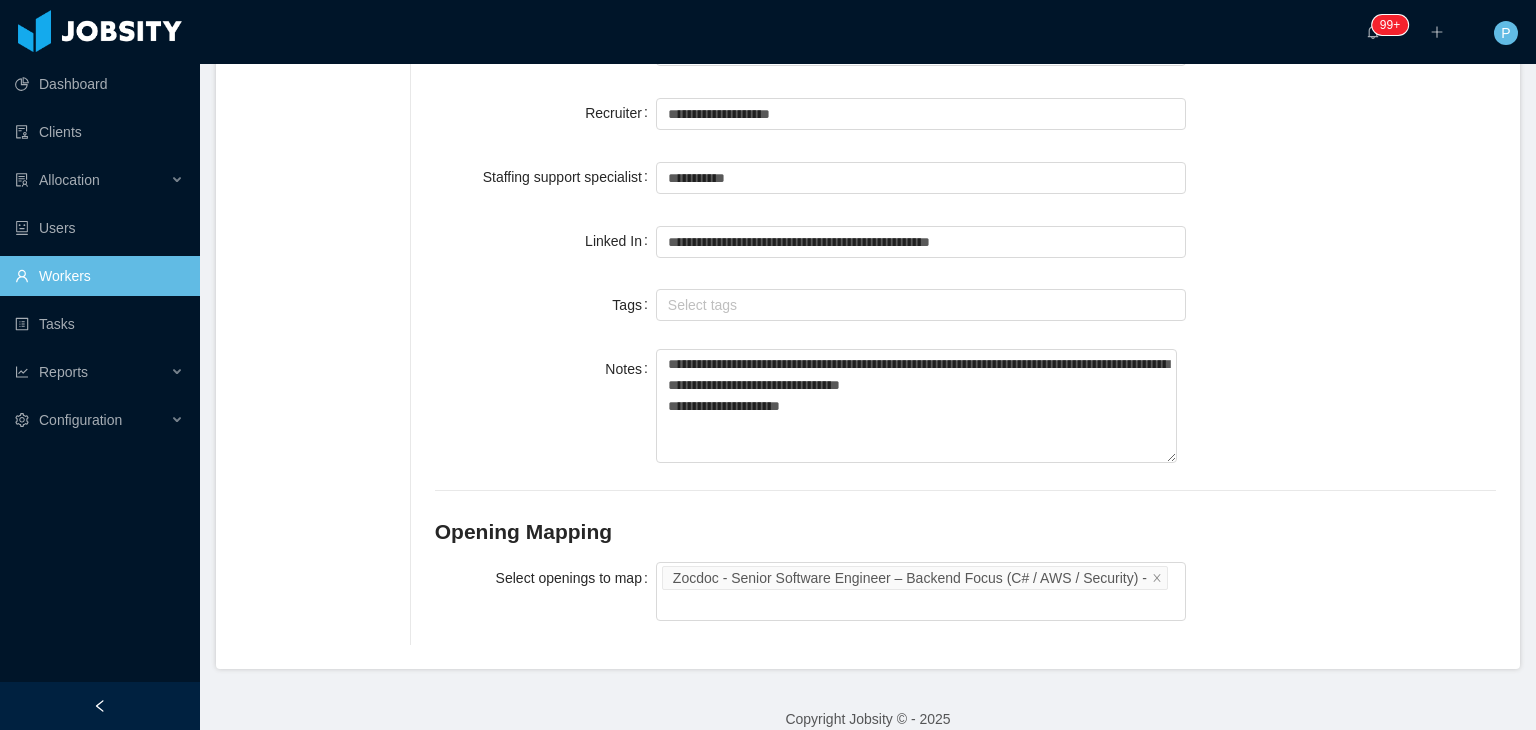 click on "Opening Mapping" at bounding box center (965, 532) 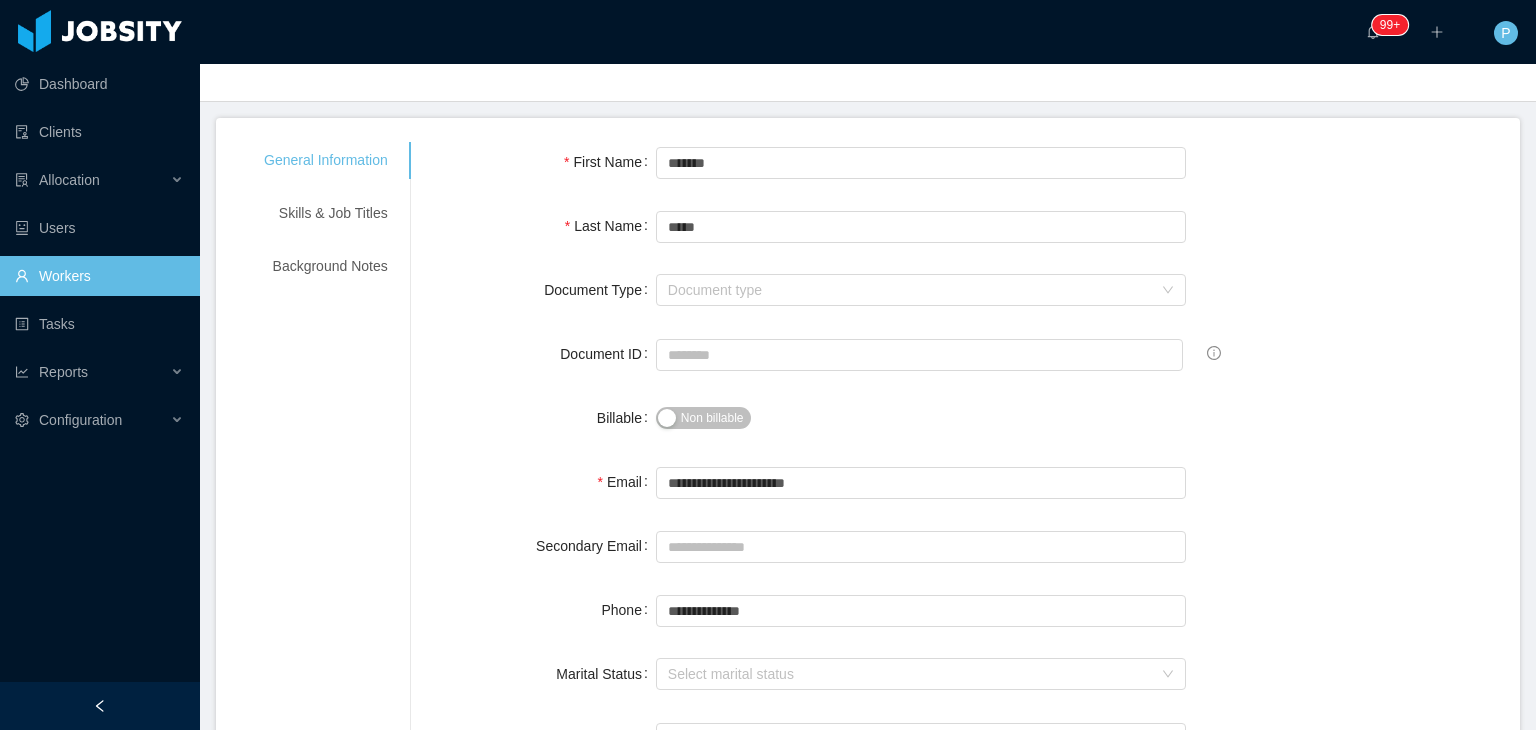 scroll, scrollTop: 0, scrollLeft: 0, axis: both 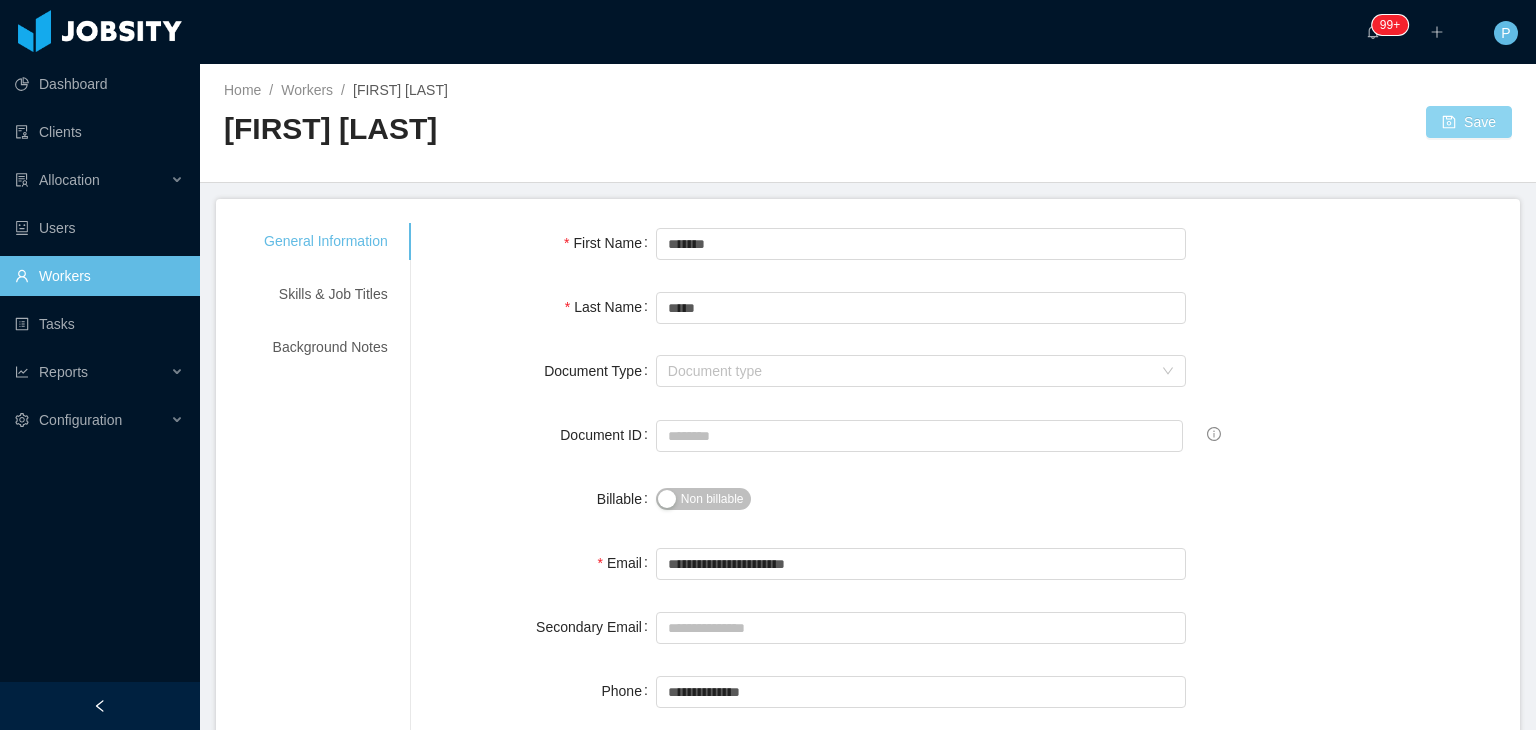 click on "Save" at bounding box center (1469, 122) 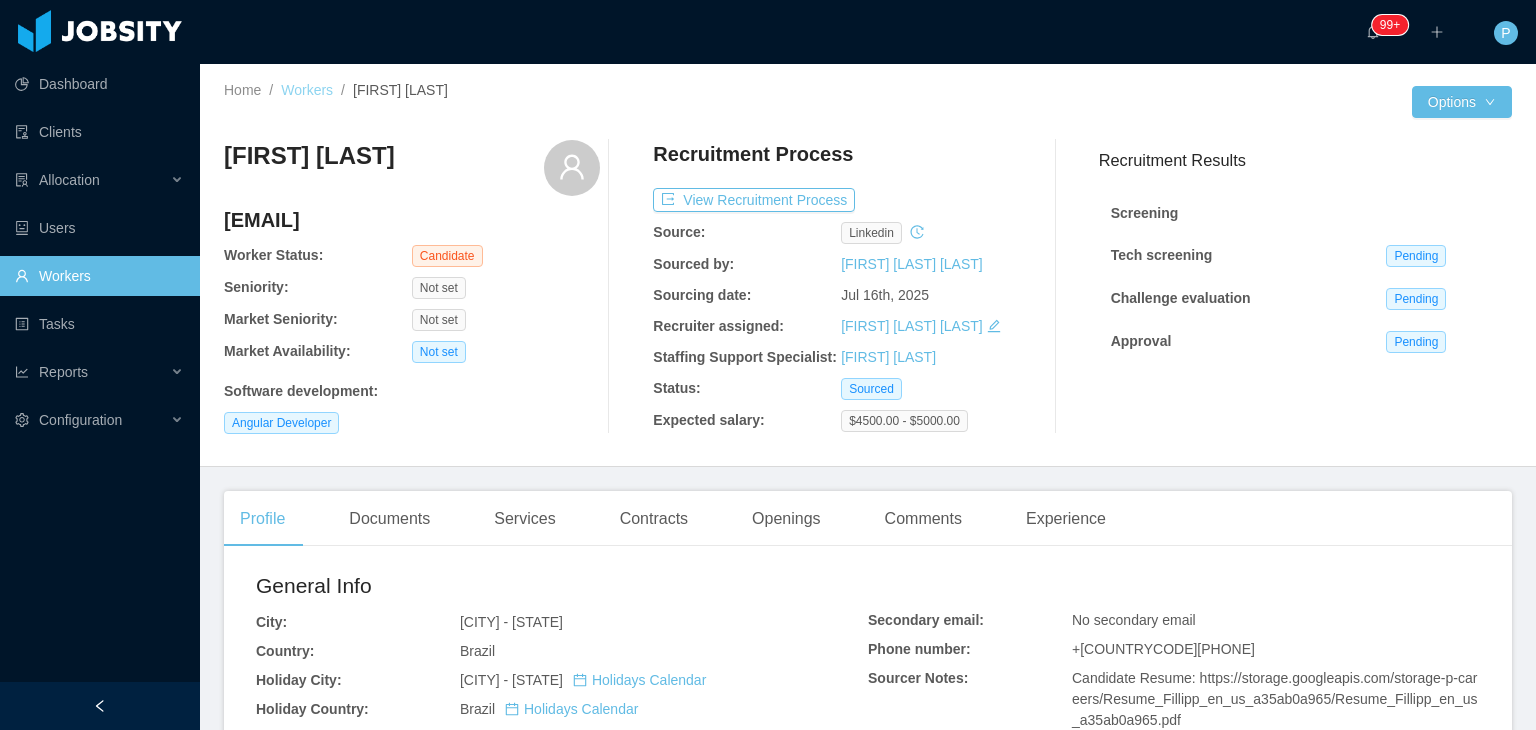 click on "Workers" at bounding box center [307, 90] 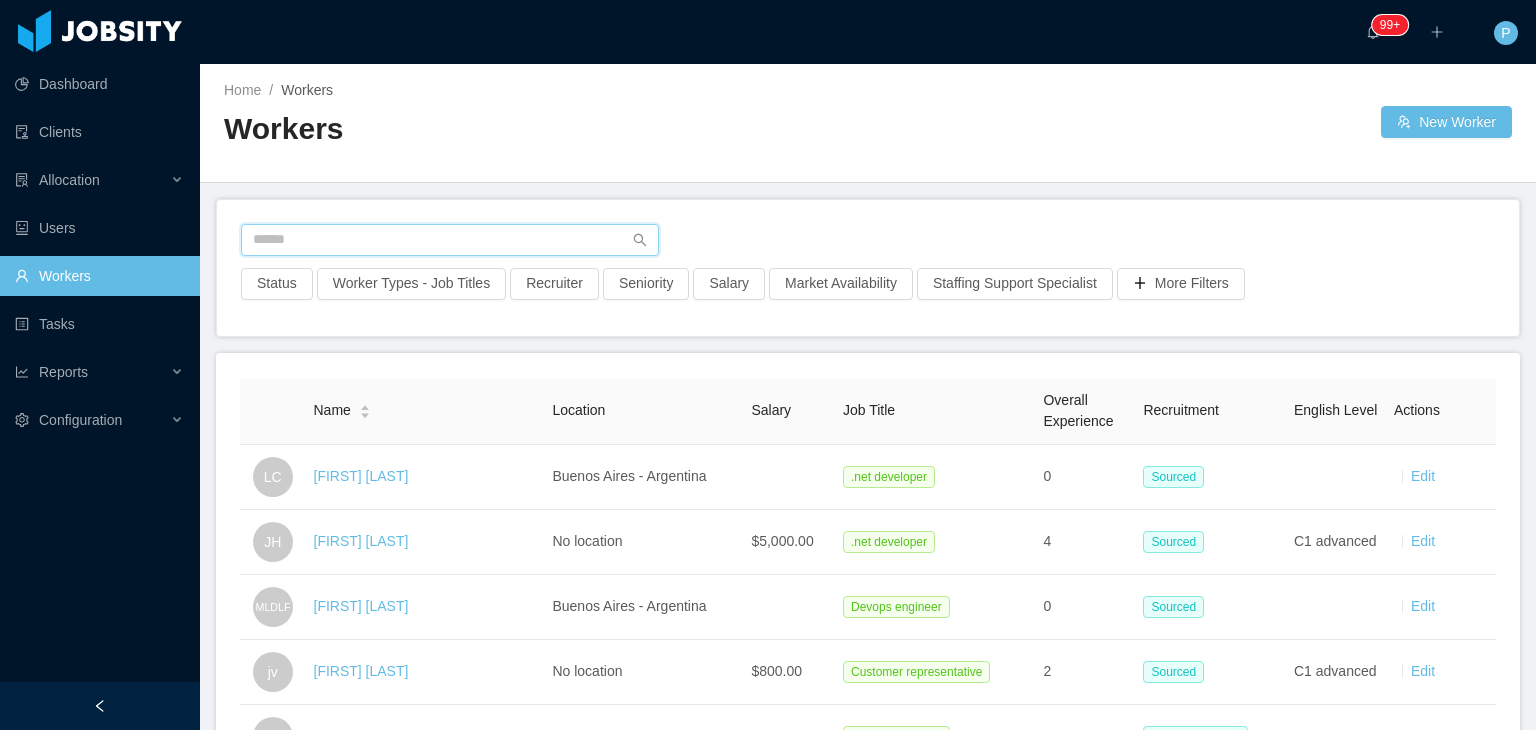 click at bounding box center [450, 240] 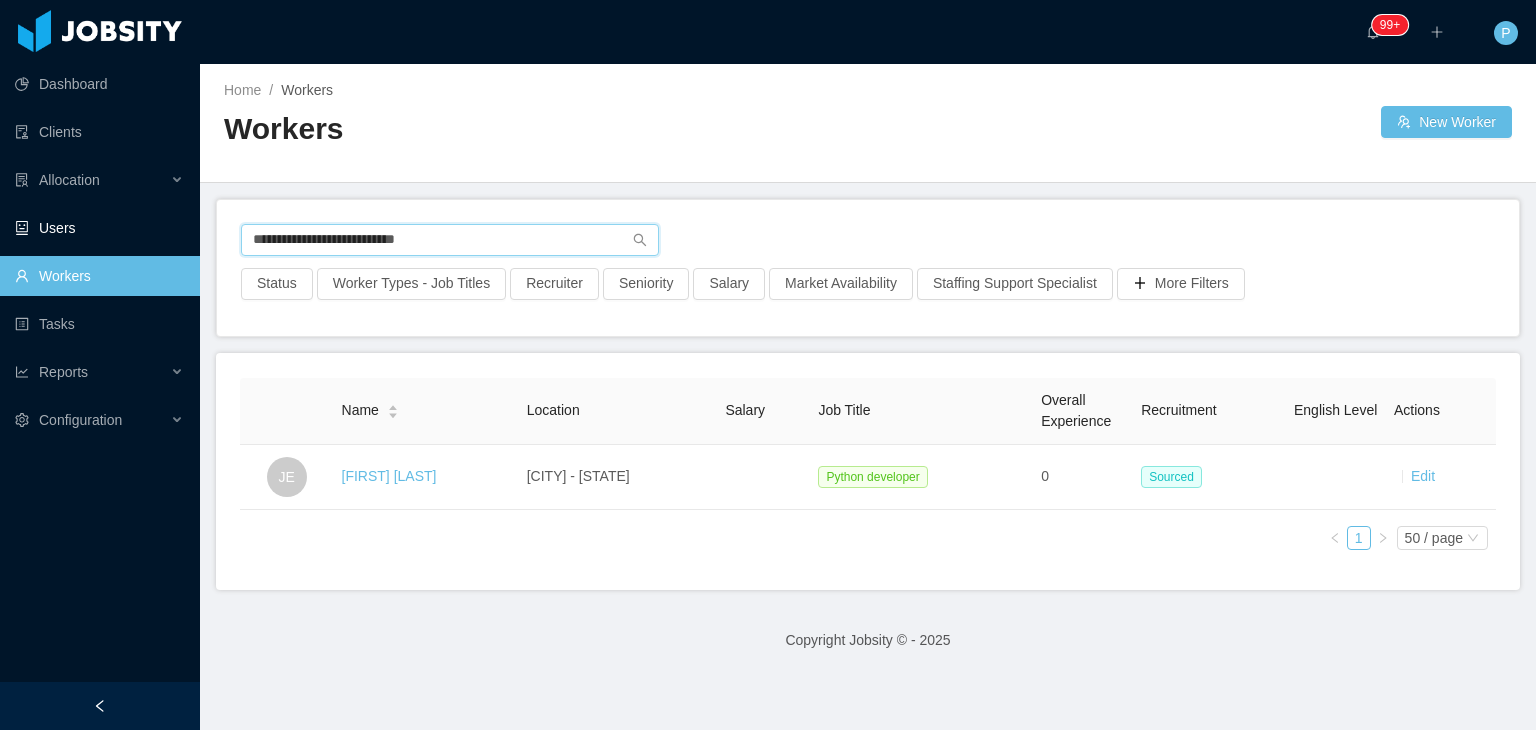 drag, startPoint x: 463, startPoint y: 237, endPoint x: 156, endPoint y: 233, distance: 307.02606 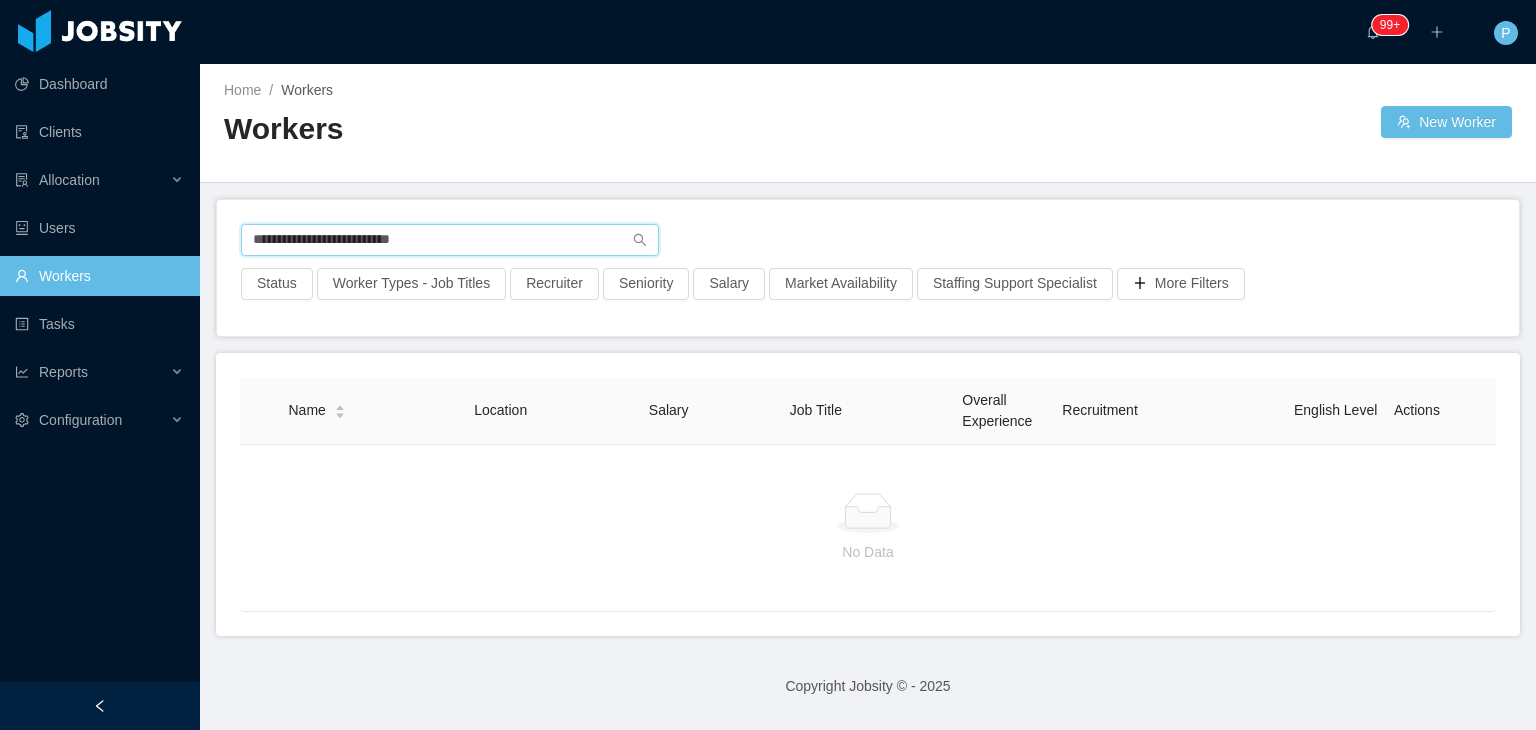drag, startPoint x: 478, startPoint y: 238, endPoint x: 230, endPoint y: 228, distance: 248.20154 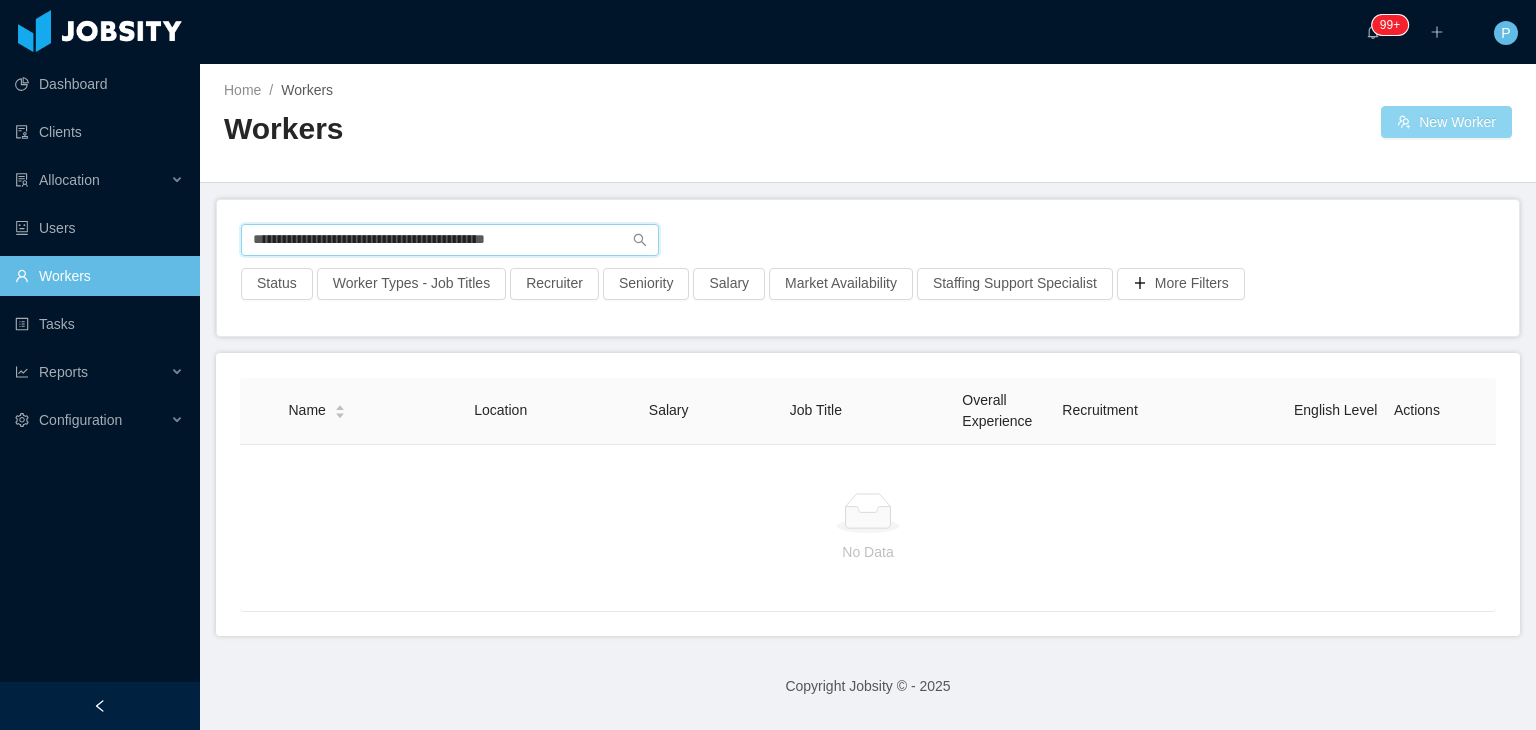 type on "**********" 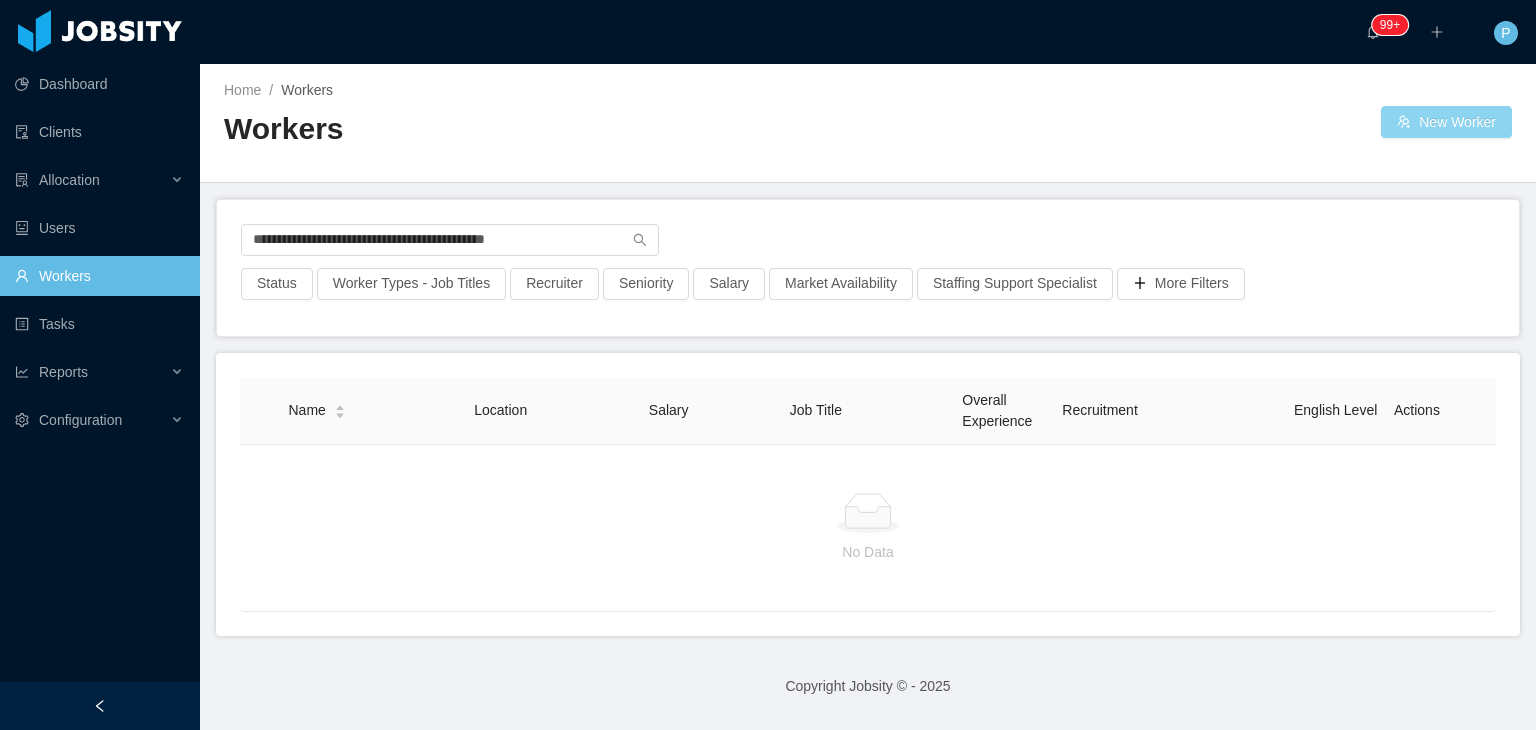click on "New Worker" at bounding box center (1446, 122) 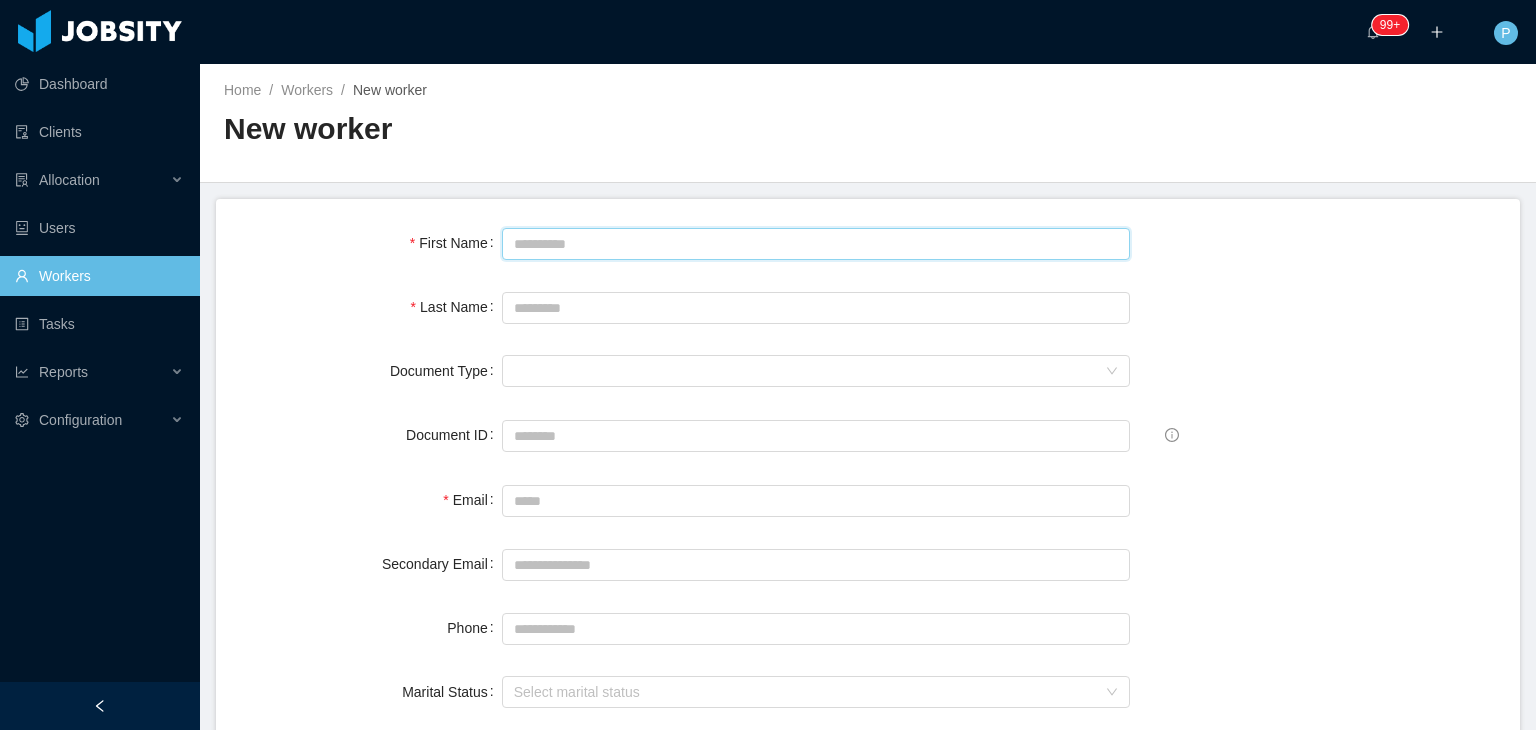 click on "First Name" at bounding box center [816, 244] 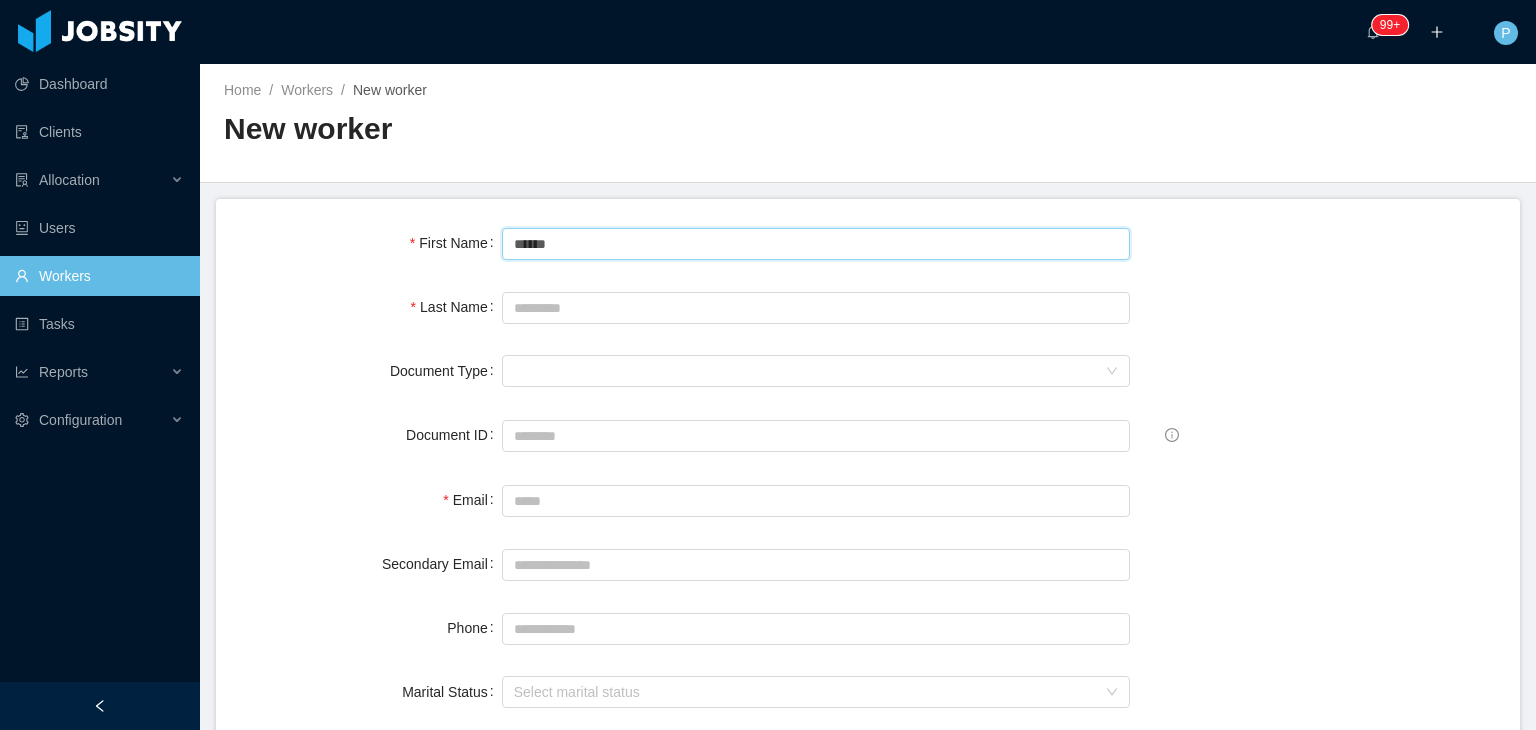 type on "******" 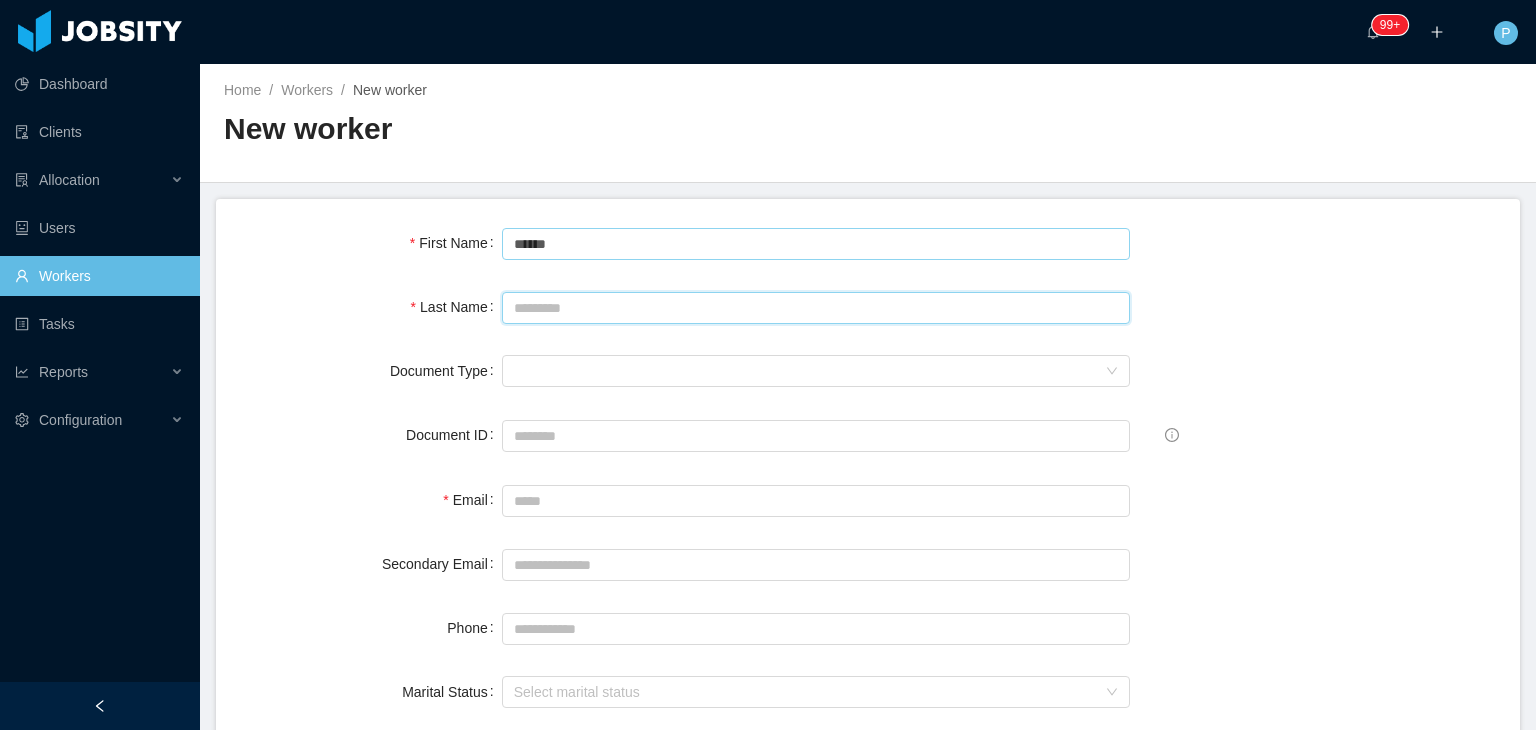 type on "*" 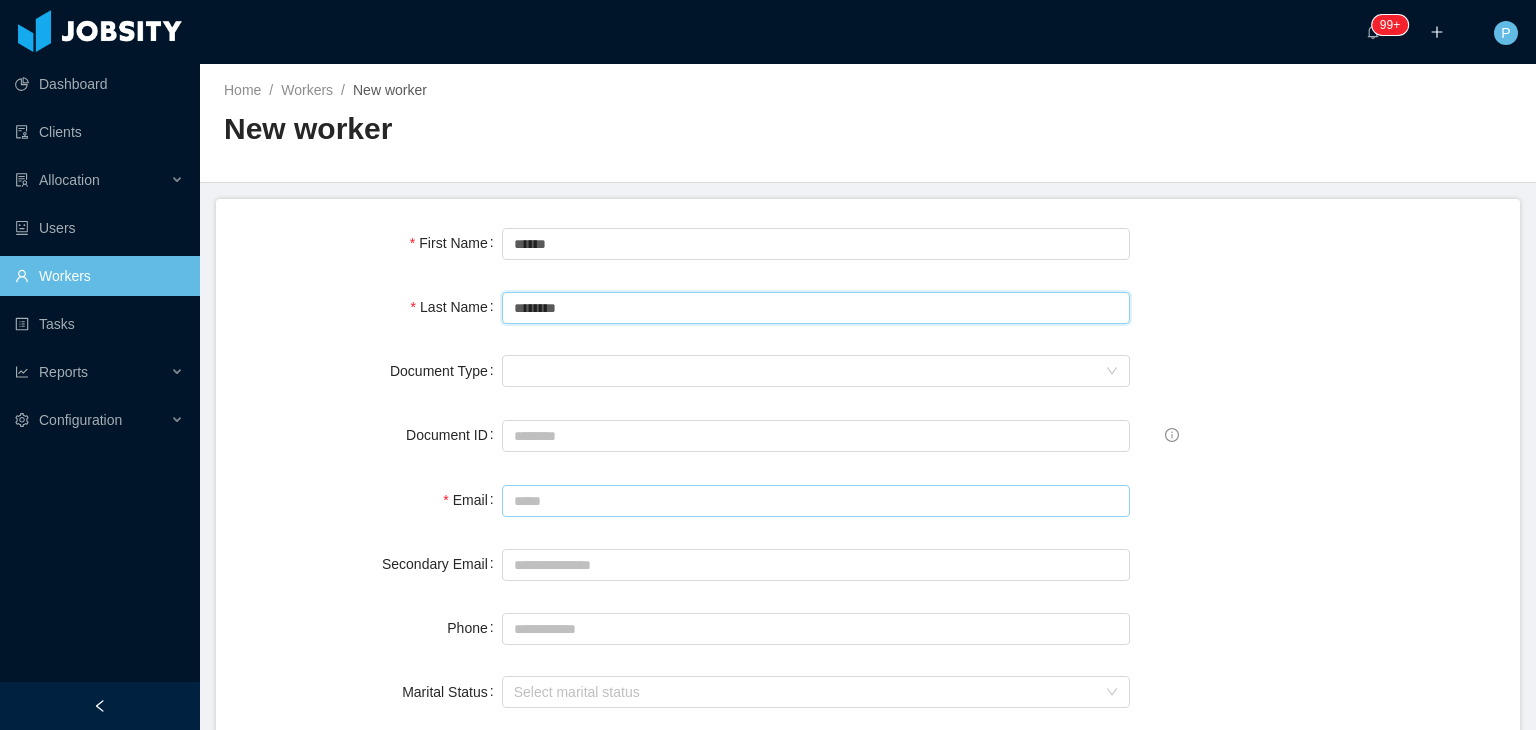 type on "********" 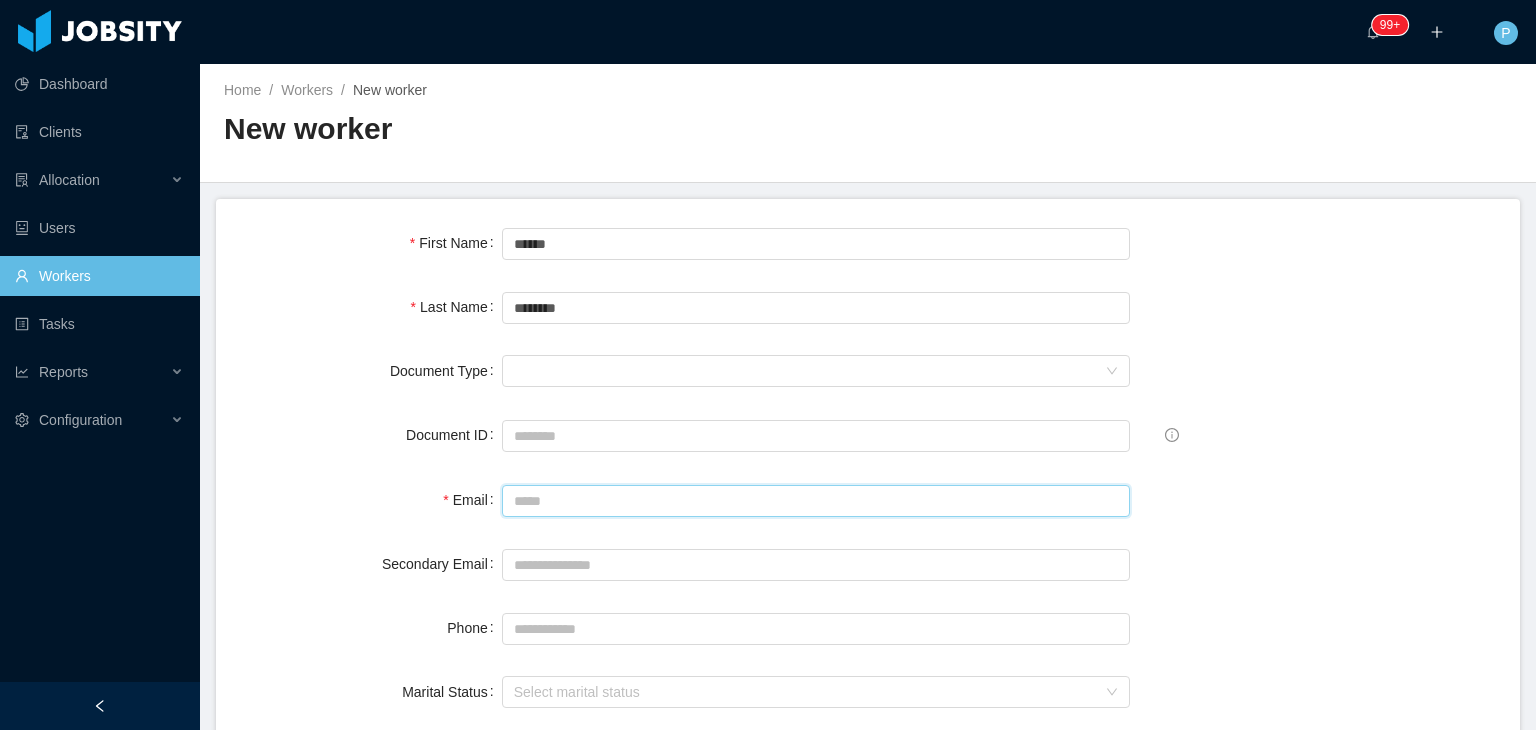 click on "Email" at bounding box center [816, 501] 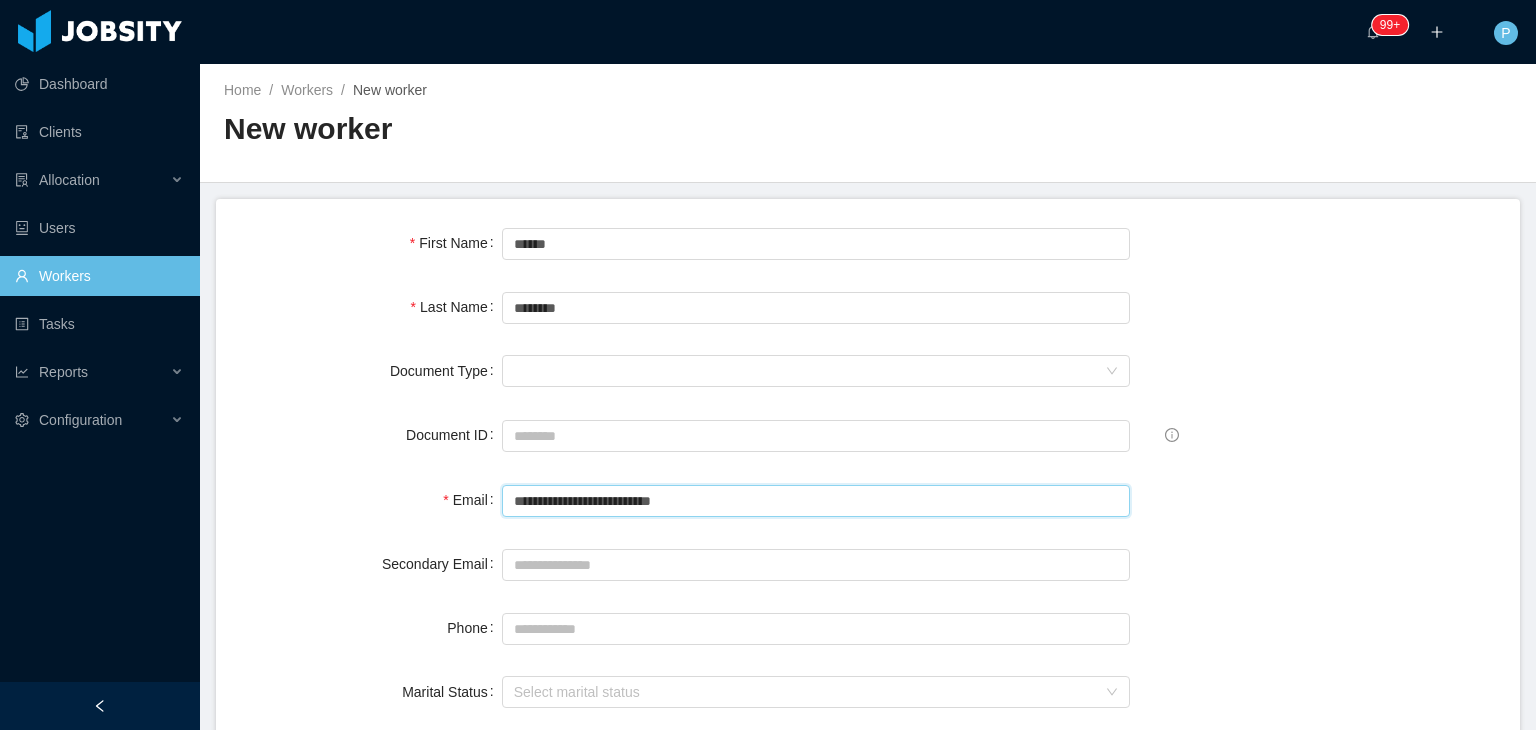 type on "**********" 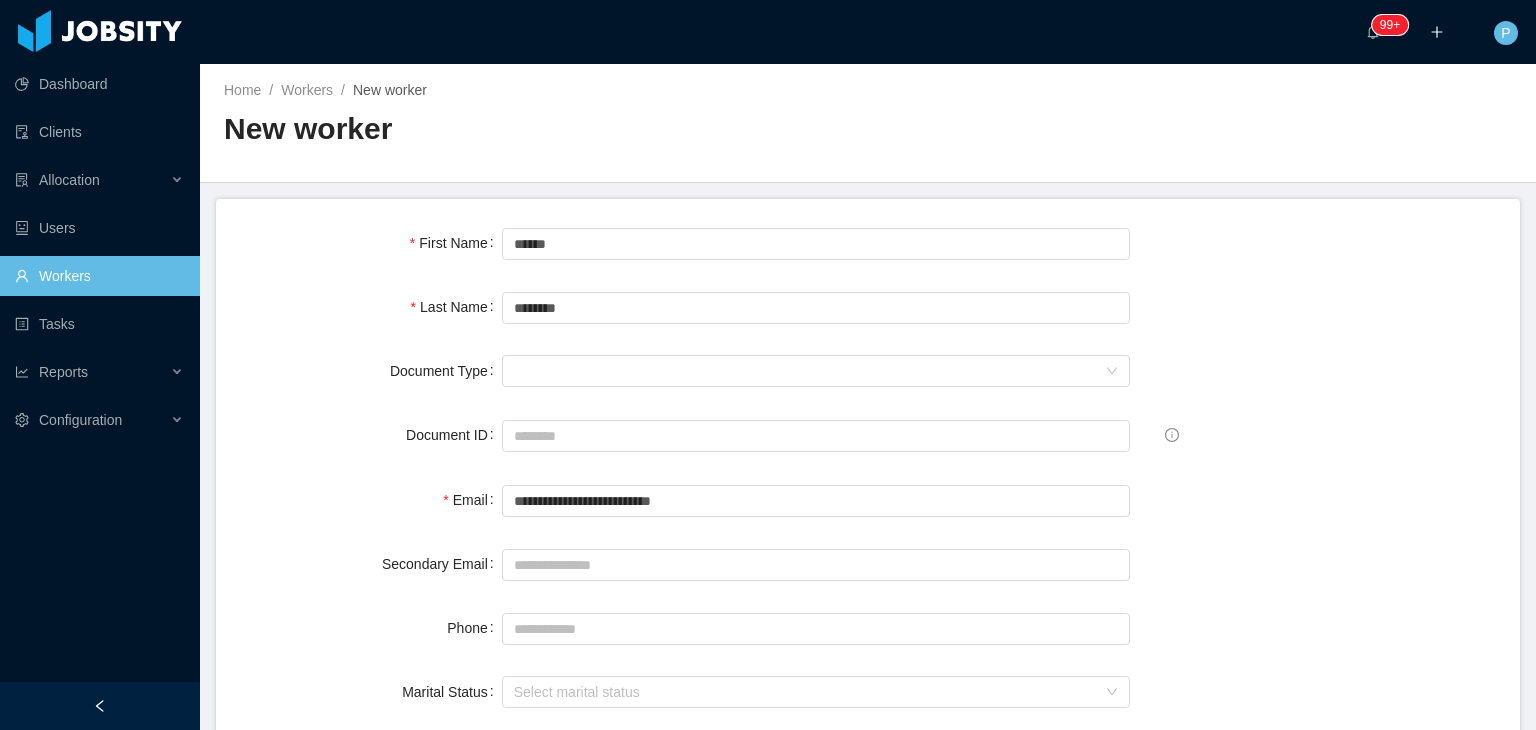 click on "Secondary Email" at bounding box center (371, 564) 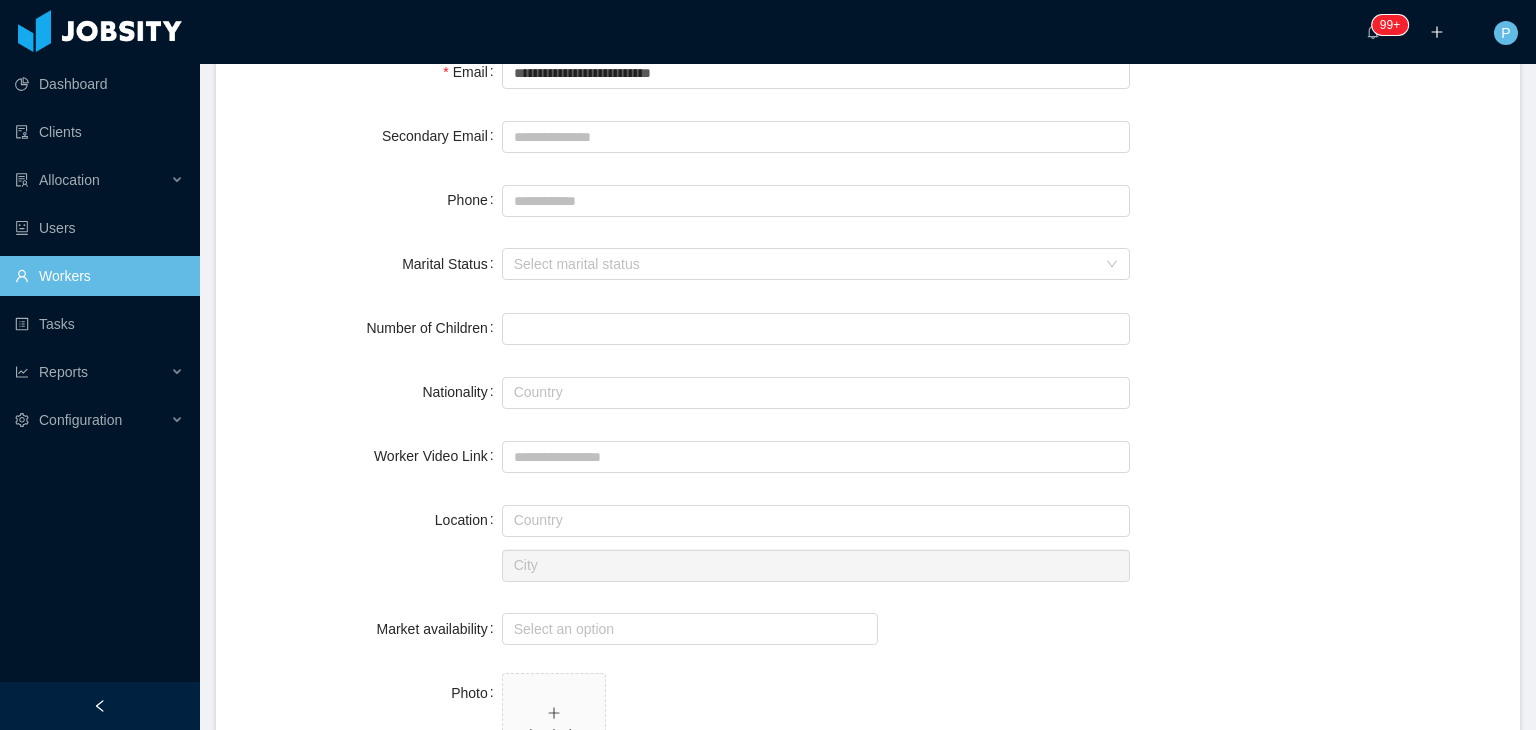 scroll, scrollTop: 440, scrollLeft: 0, axis: vertical 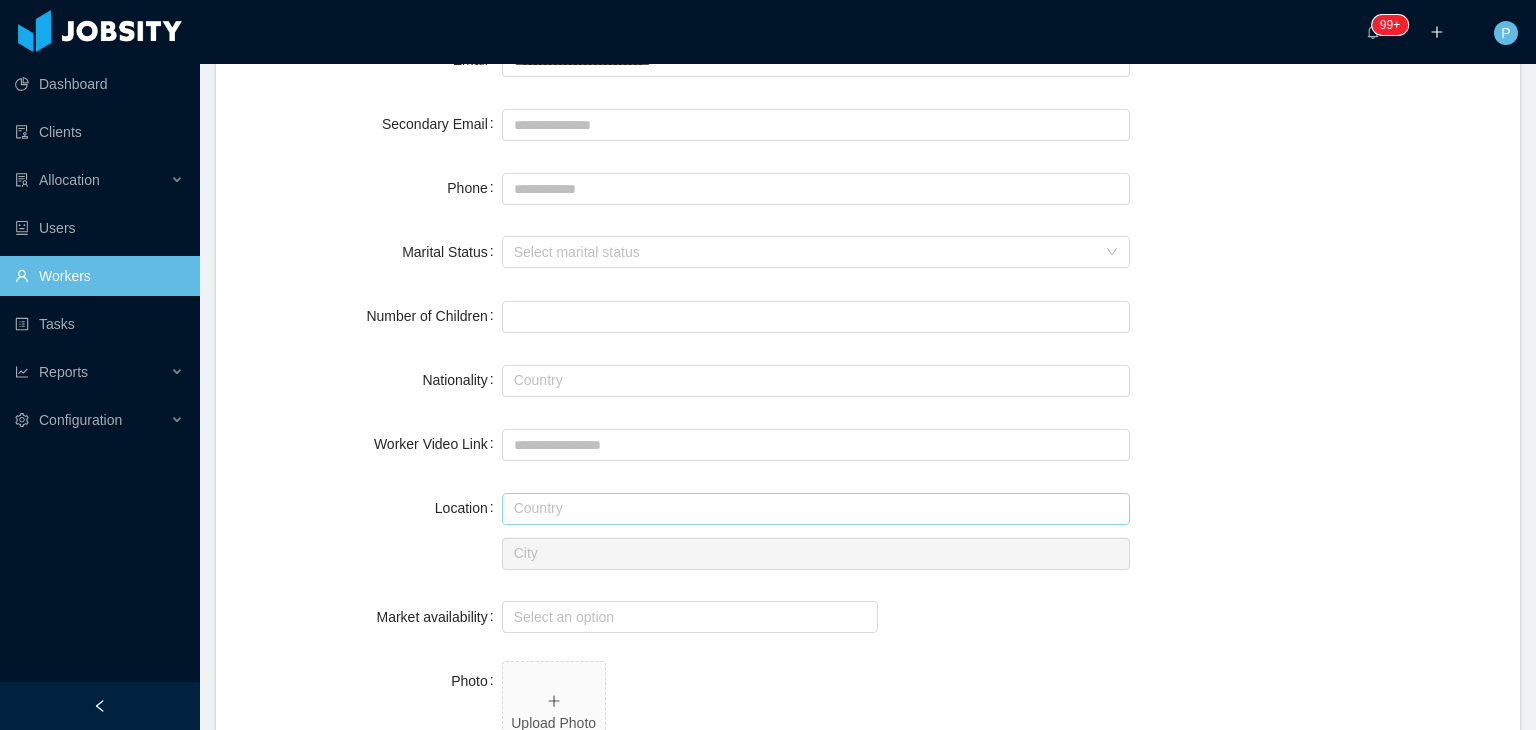 click at bounding box center (816, 509) 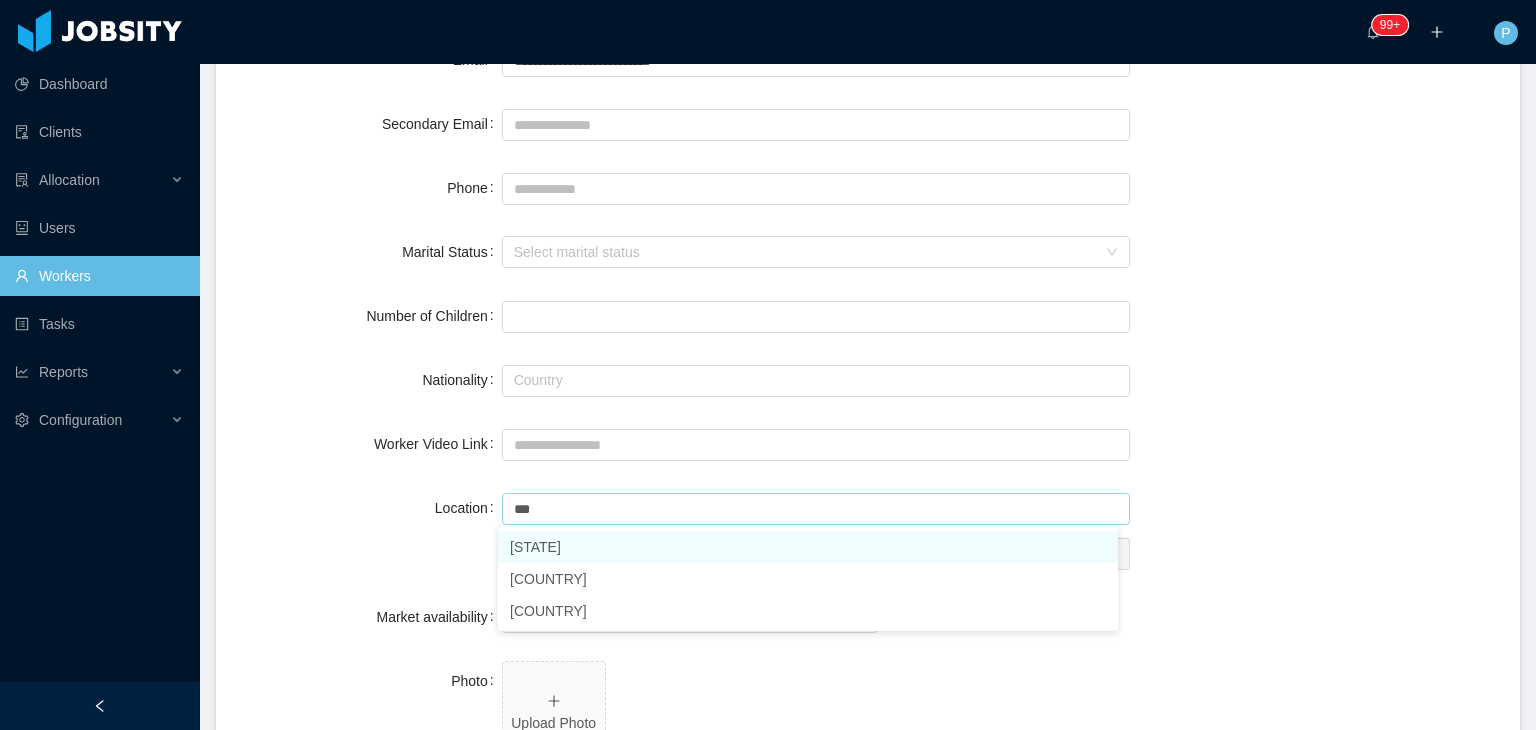 click on "Burundi" at bounding box center [808, 547] 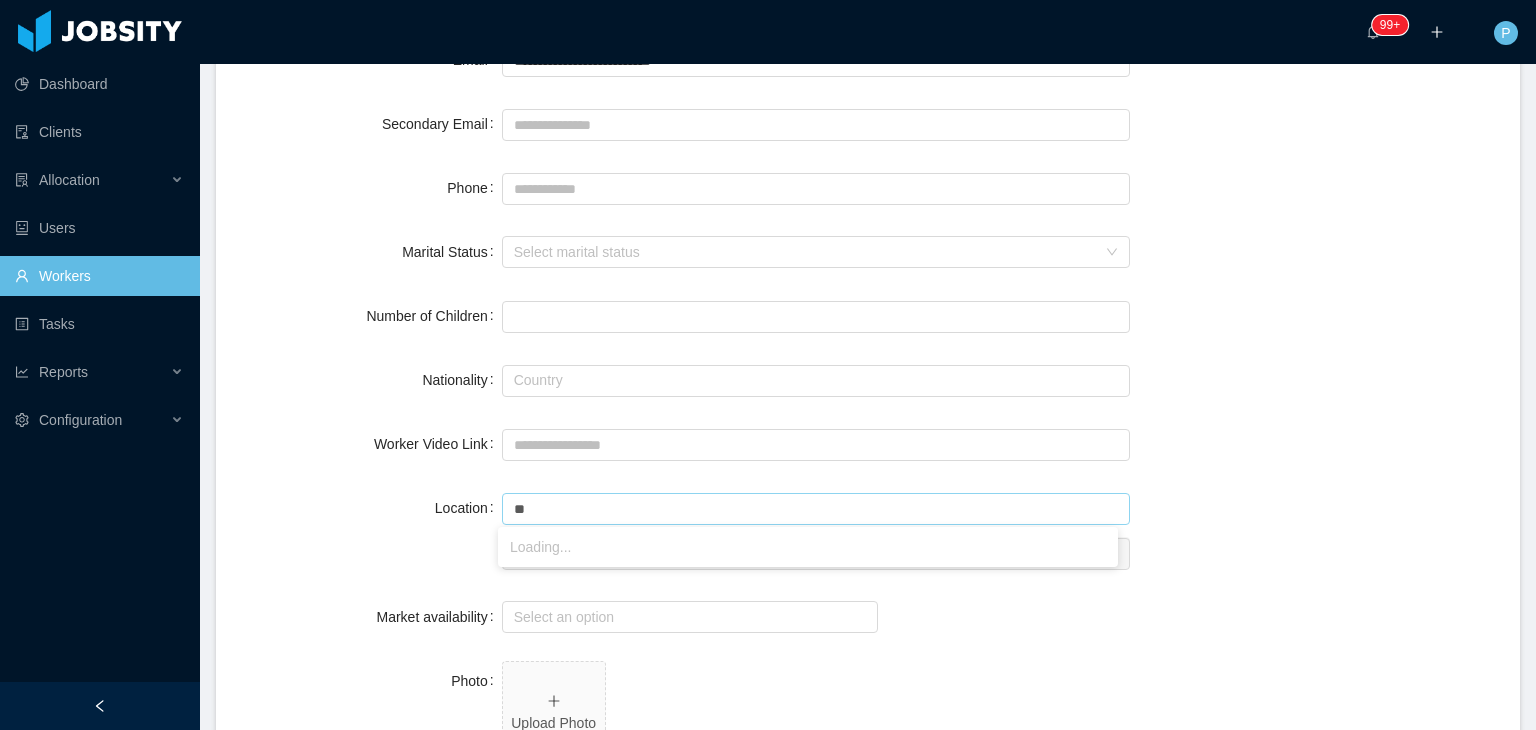 type on "*" 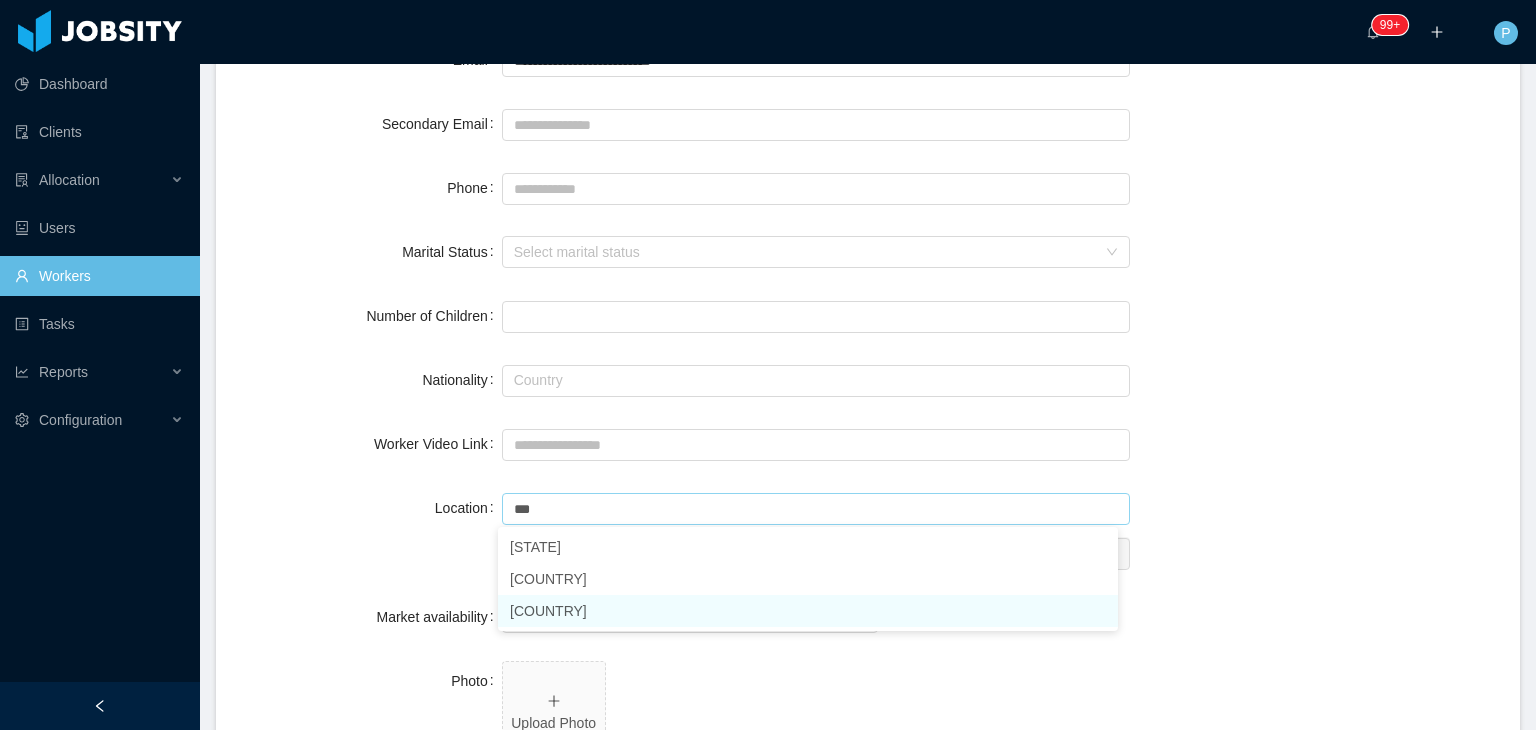 click on "Uruguay" at bounding box center [808, 611] 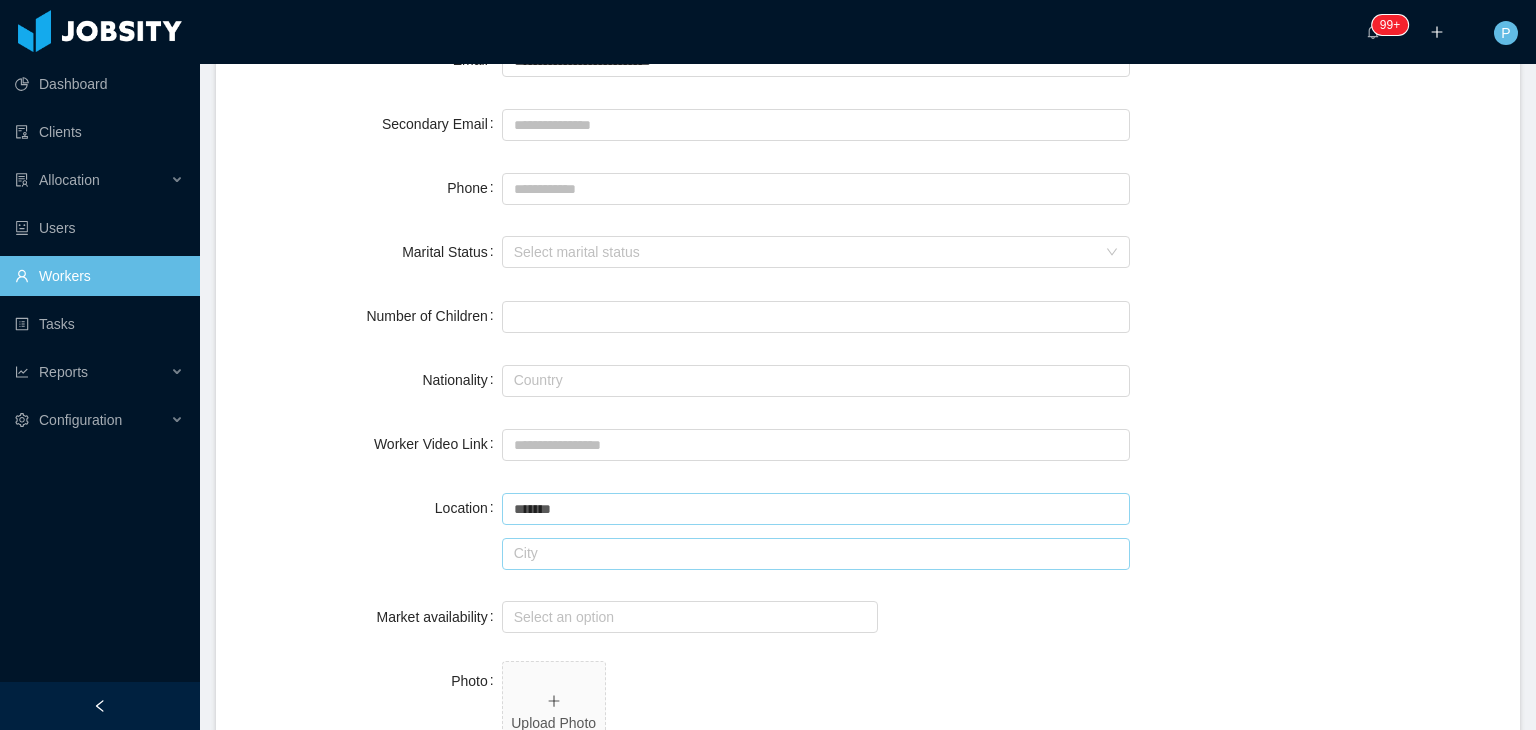 type on "*******" 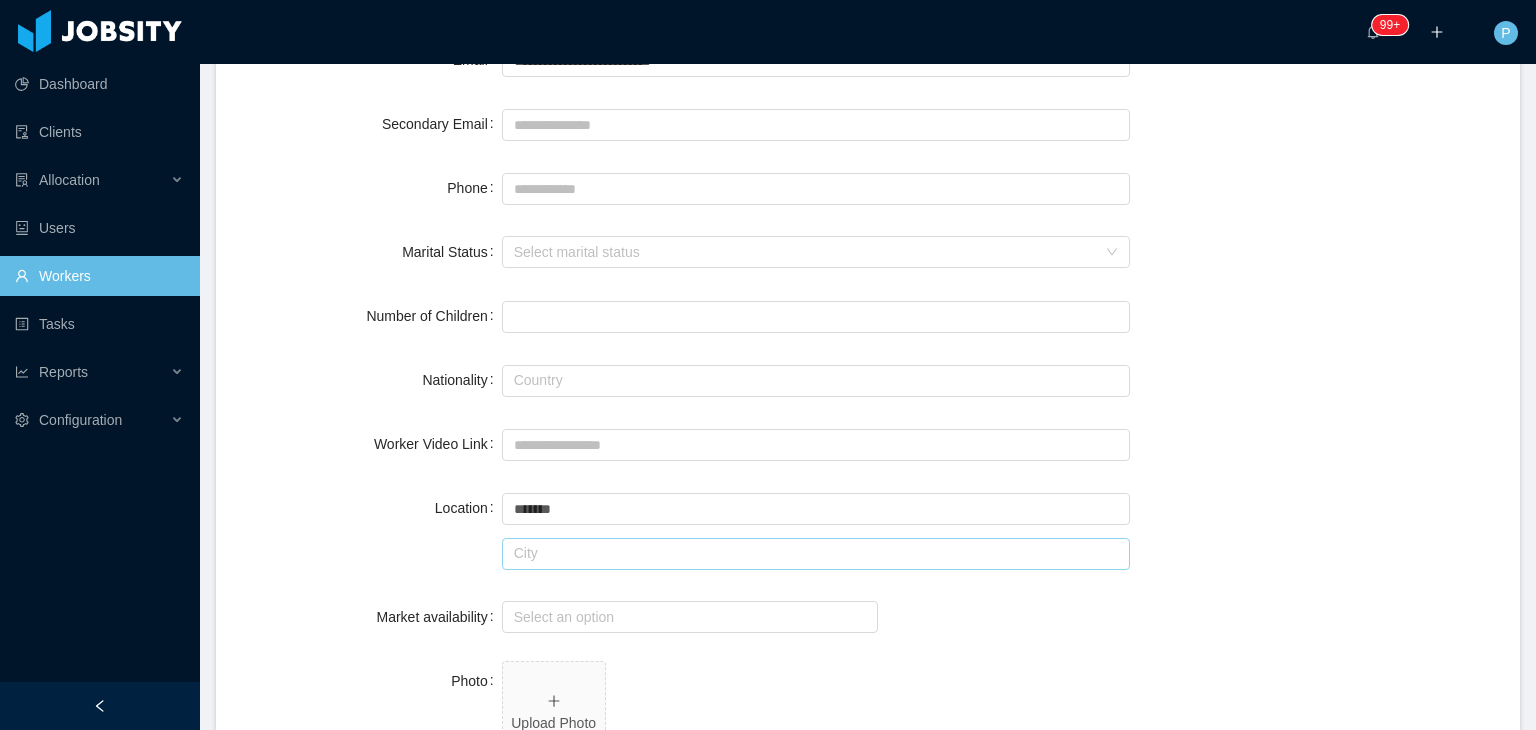 click at bounding box center (816, 554) 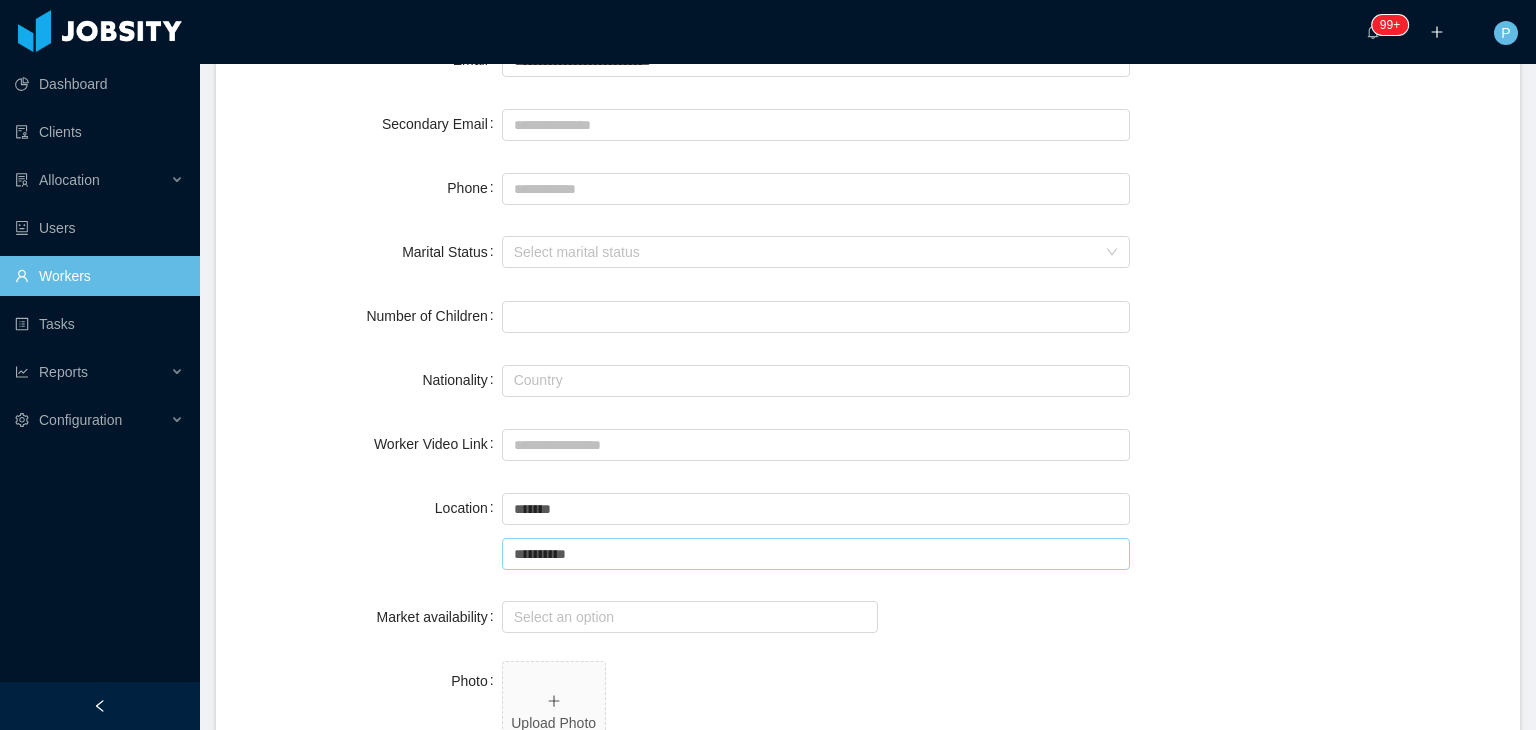 type on "**********" 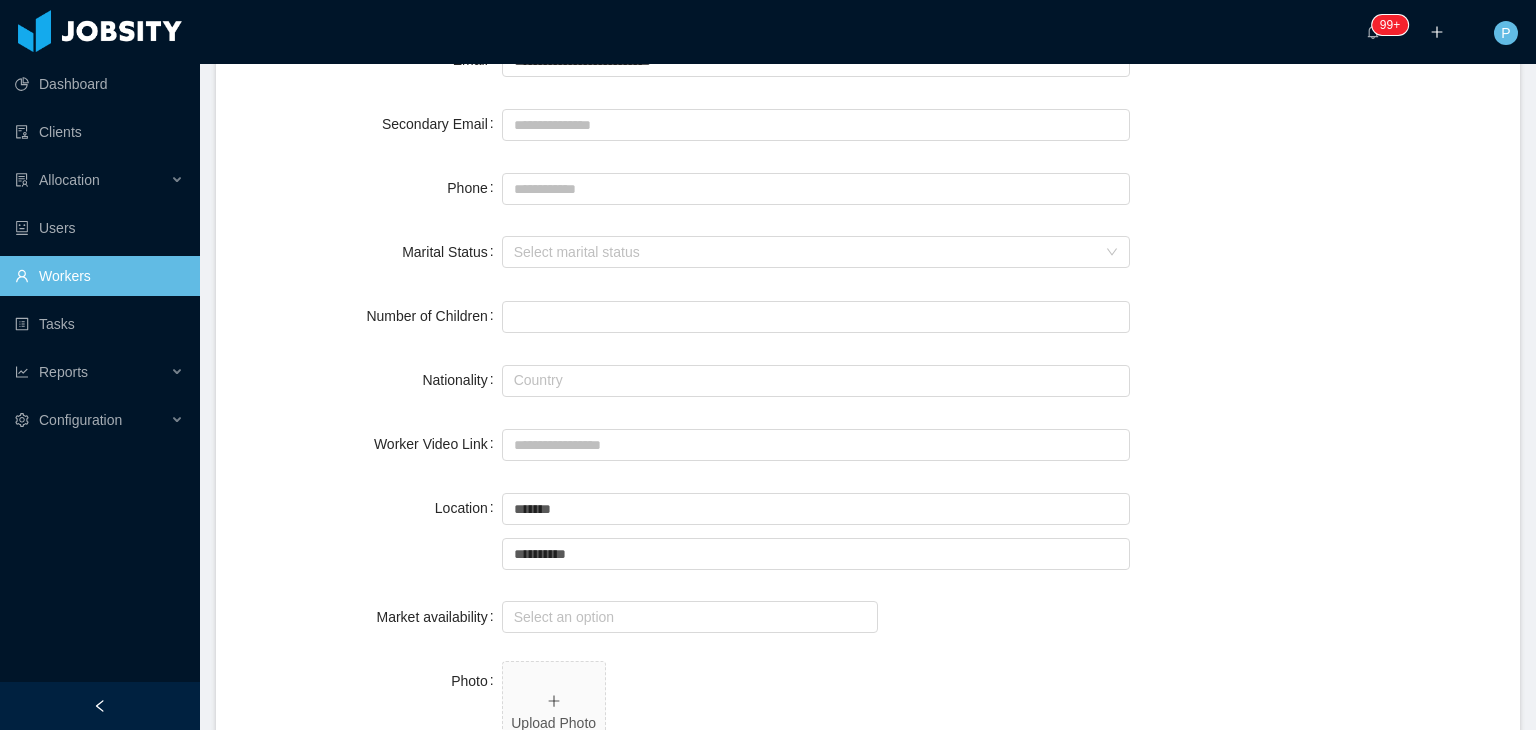 click on "**********" at bounding box center (868, 530) 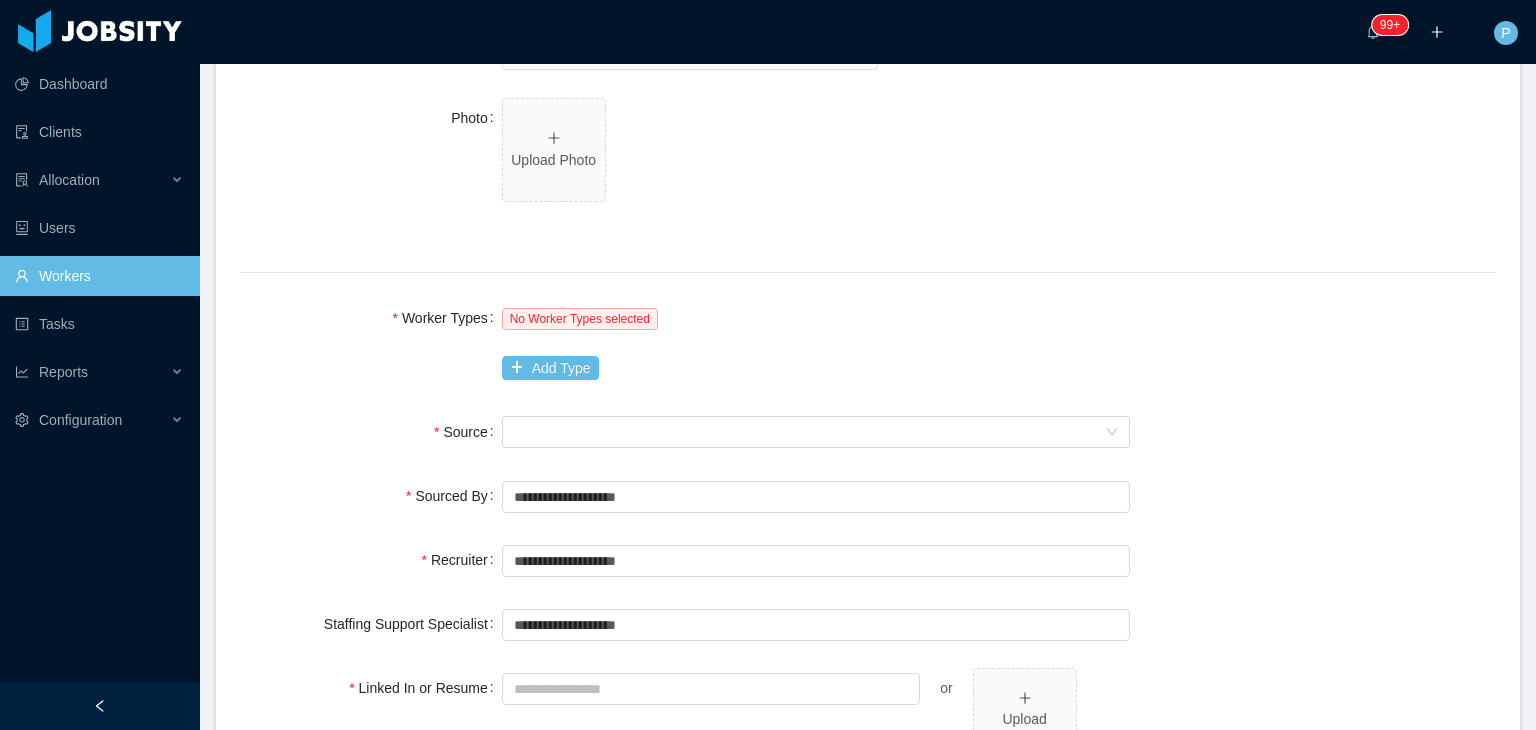 scroll, scrollTop: 1040, scrollLeft: 0, axis: vertical 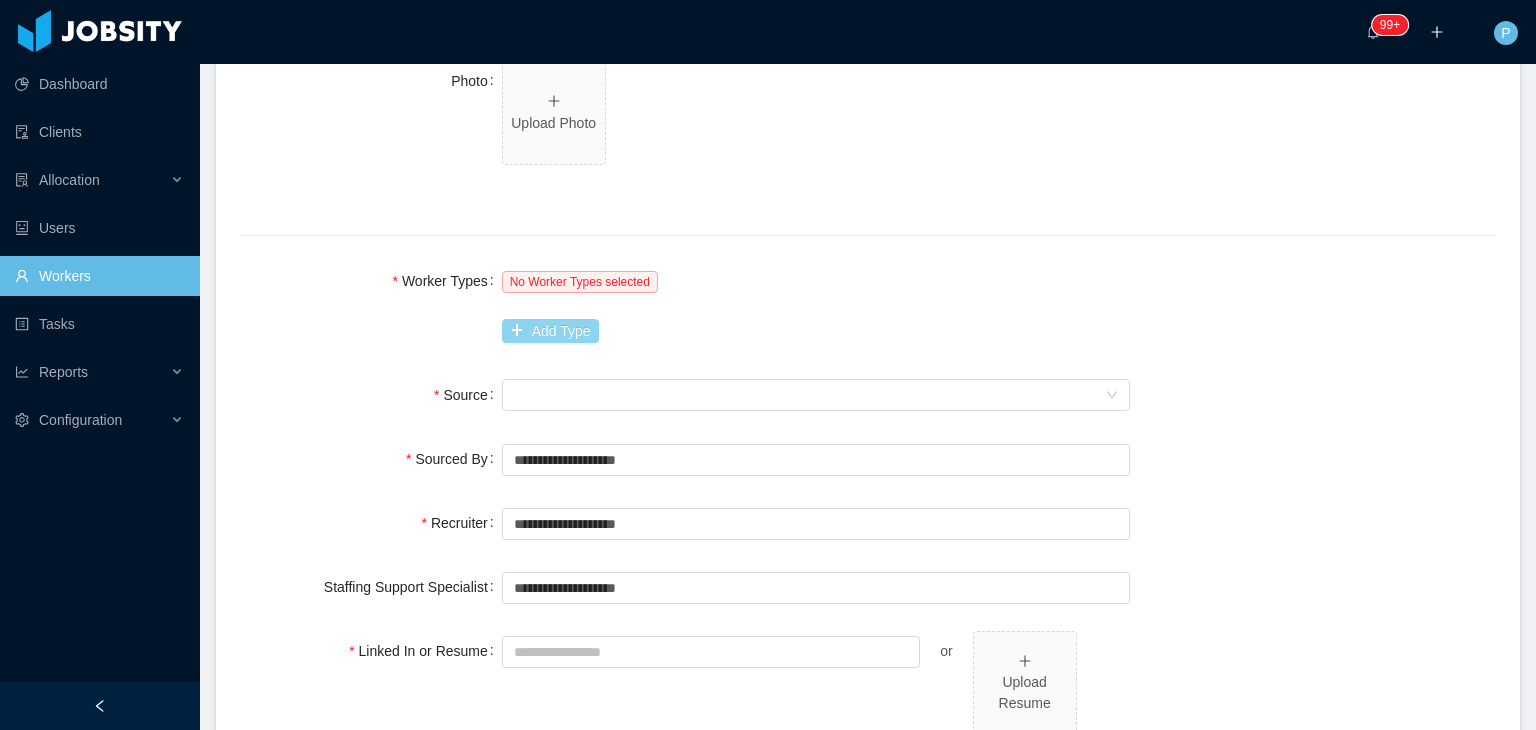 click on "Add Type" at bounding box center (550, 331) 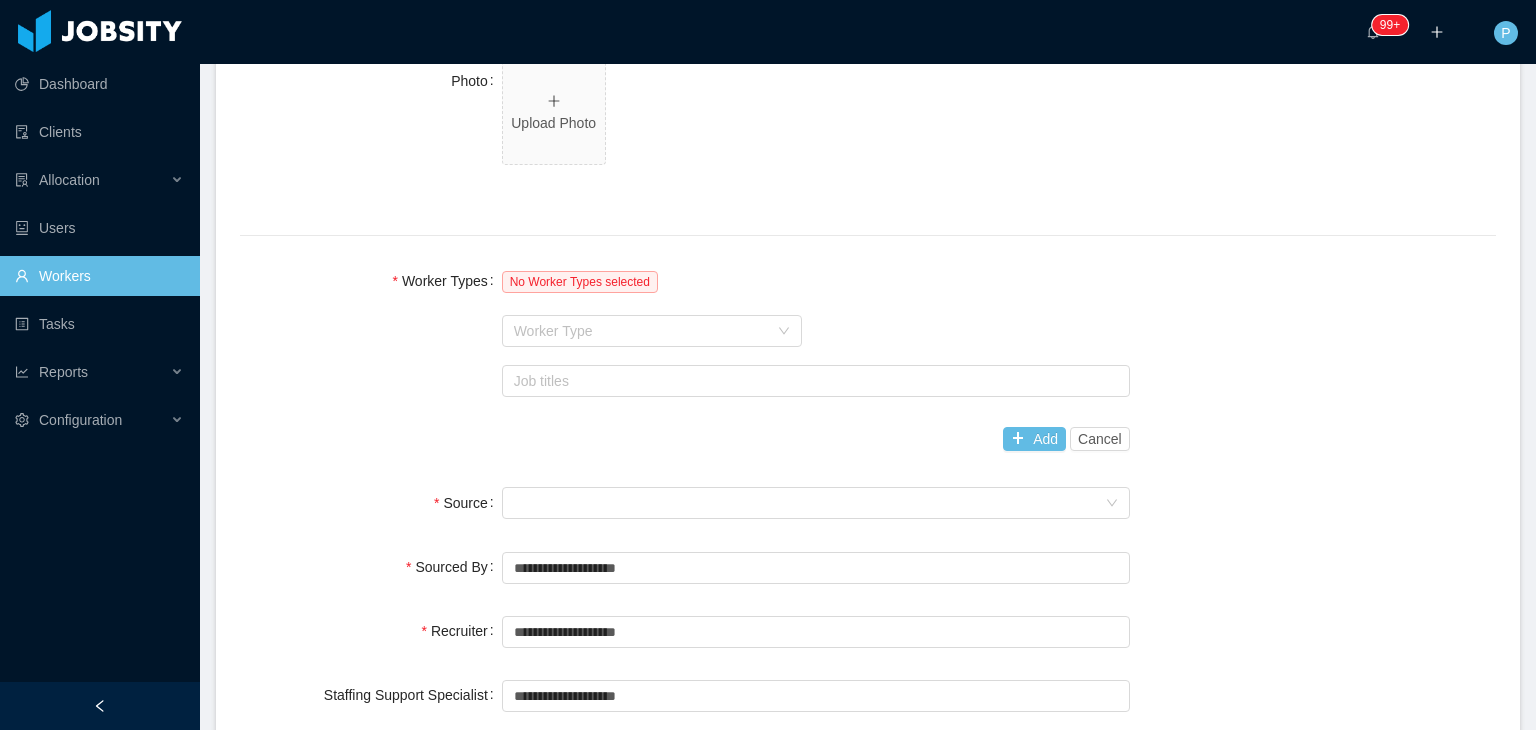 click on "Worker Type" at bounding box center [641, 331] 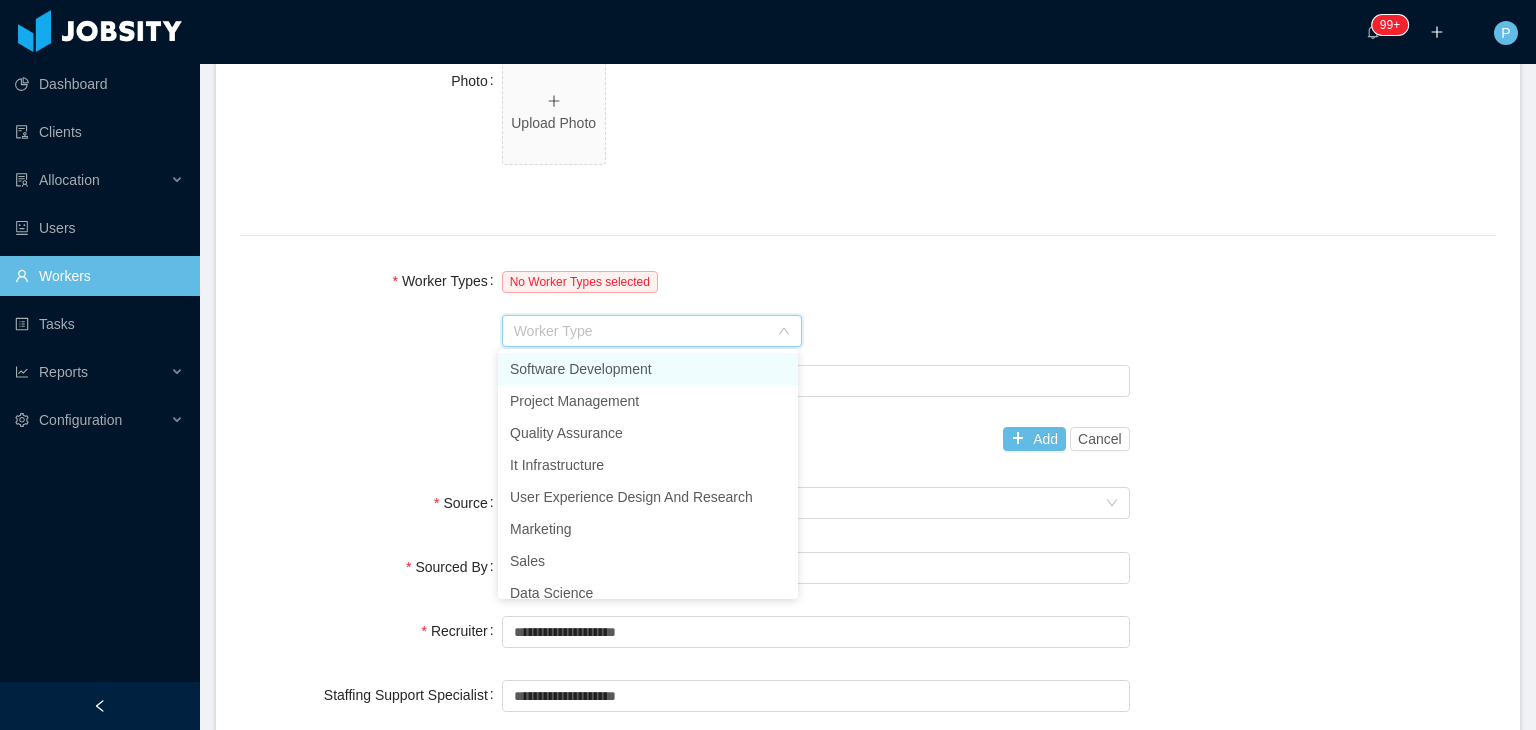 click on "Software Development" at bounding box center (648, 369) 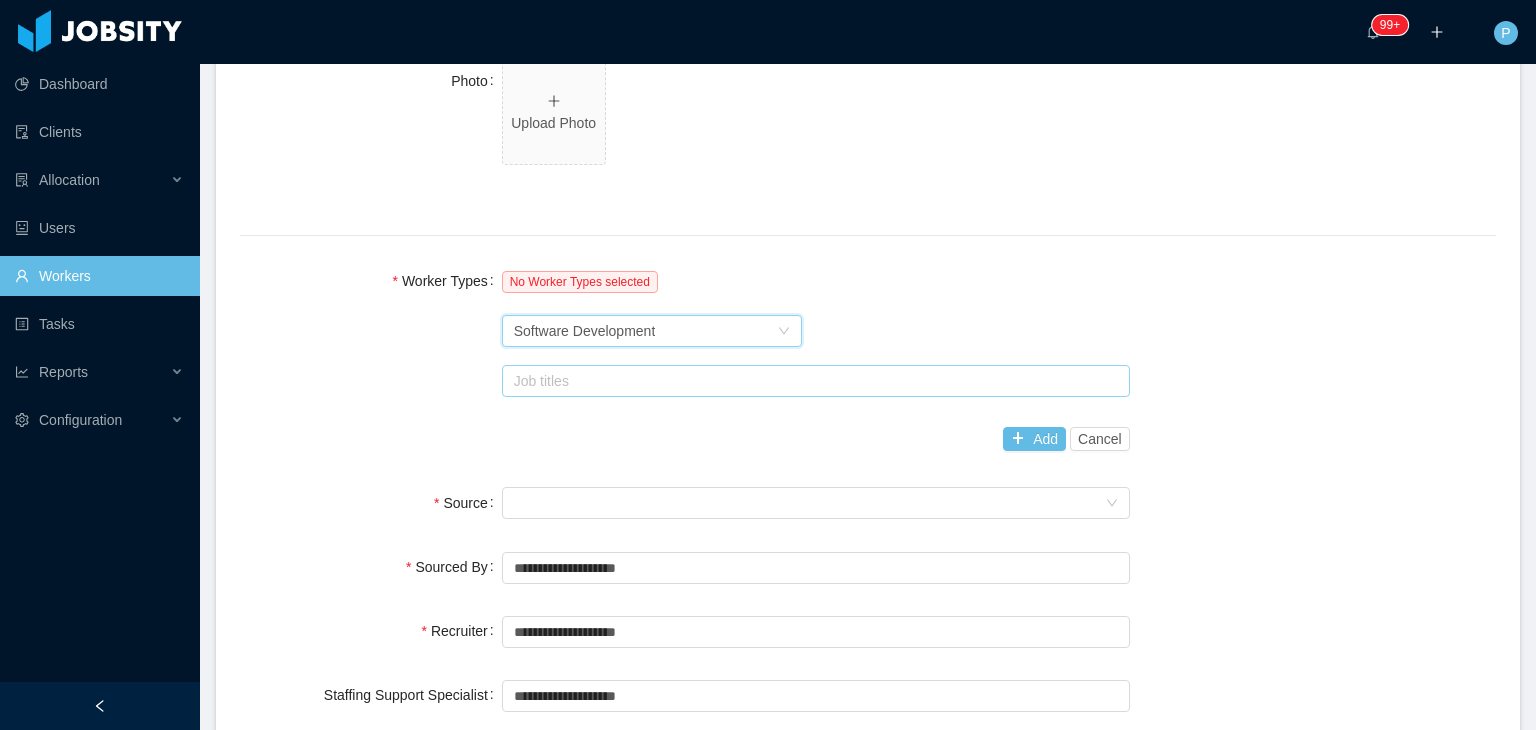 click on "Job titles" at bounding box center (811, 381) 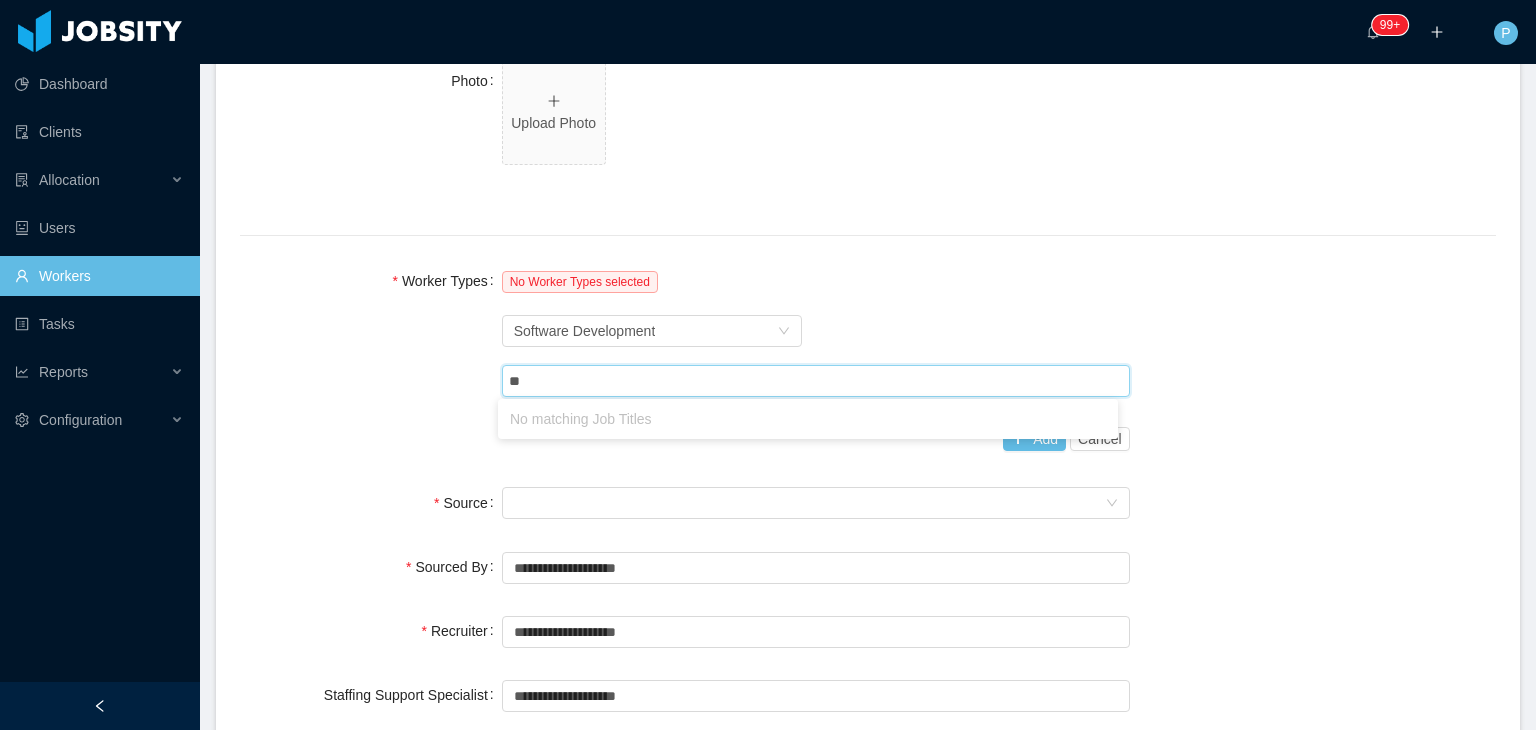 type on "*" 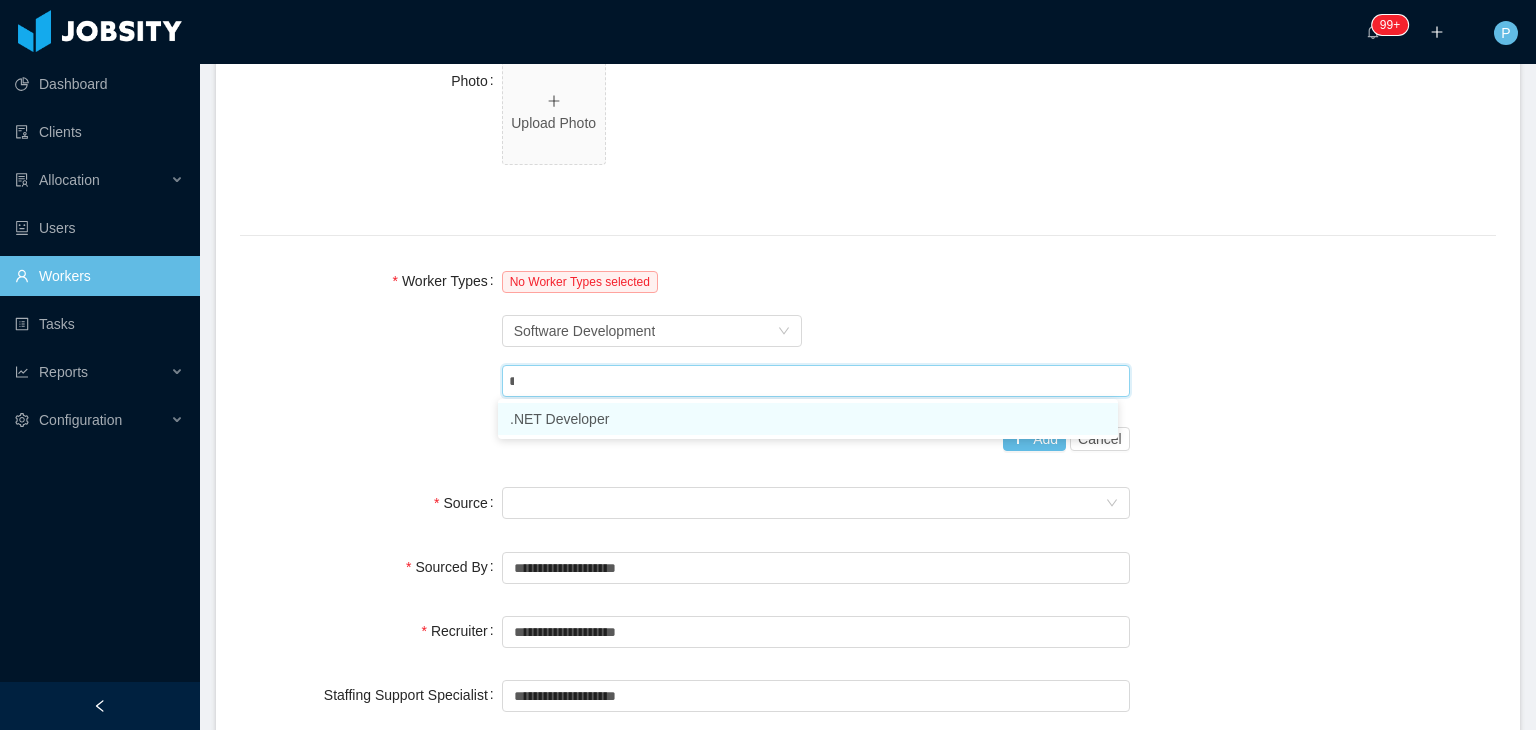 type 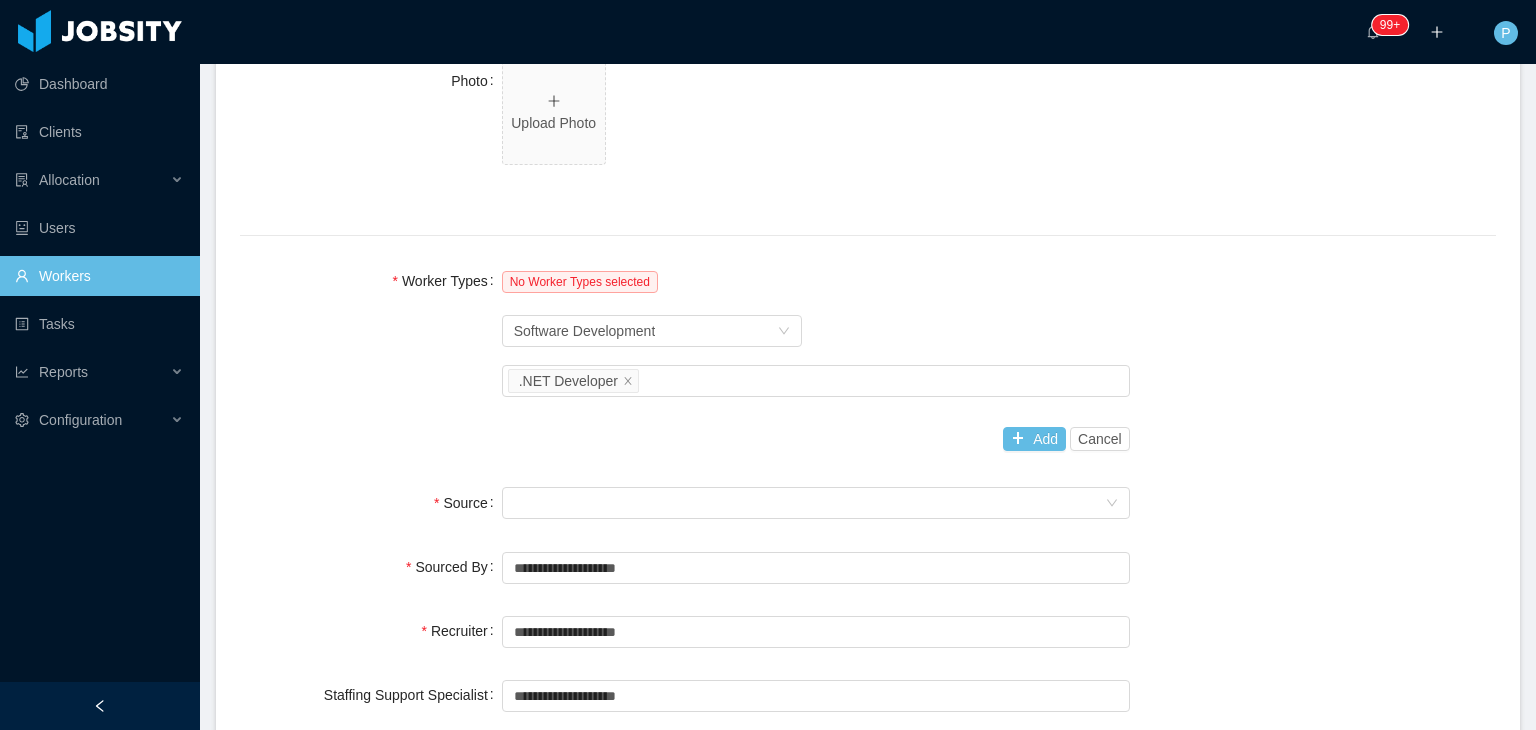 click on "Worker Types No Worker Types selected Worker Type Software Development   Job titles .NET Developer   Add   Cancel" at bounding box center (868, 360) 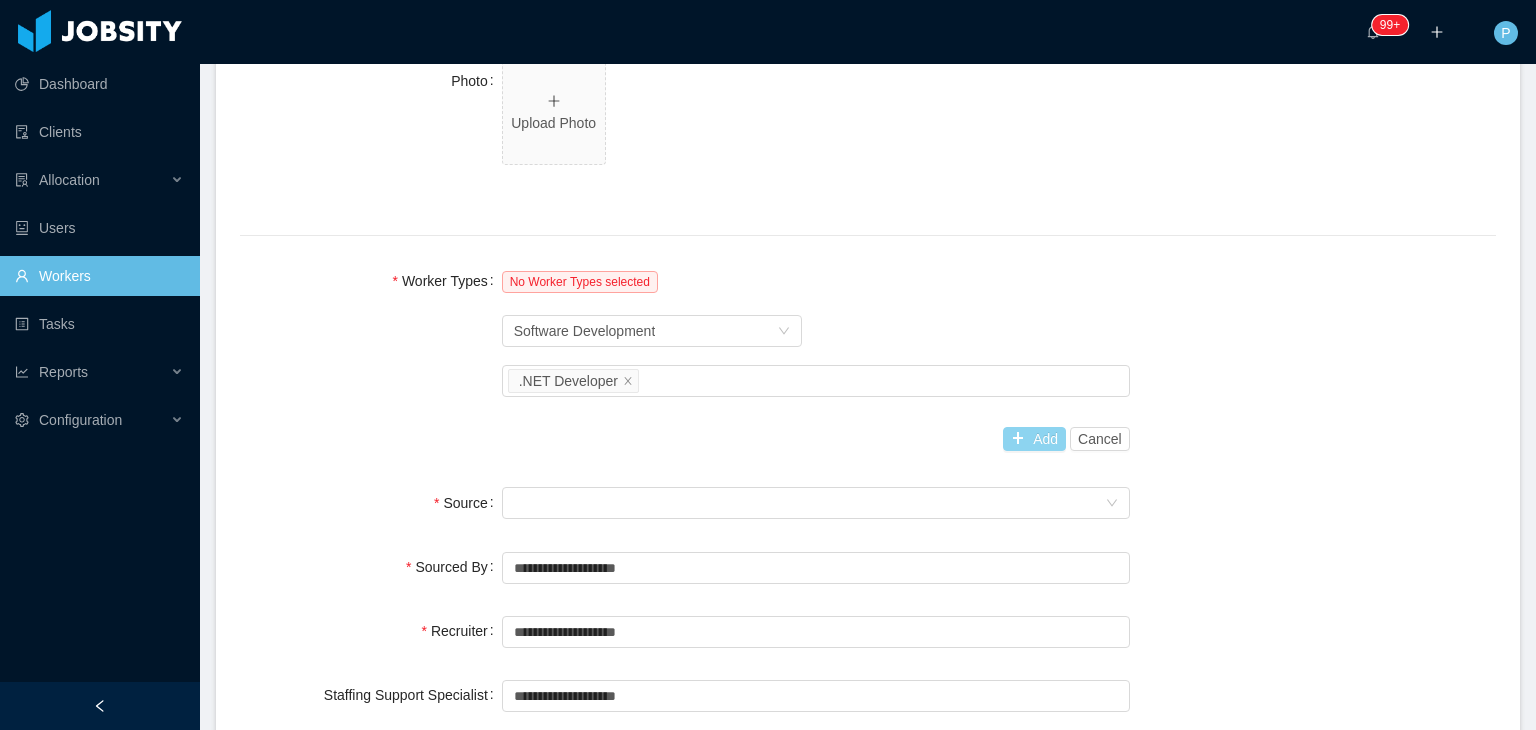 click on "Add" at bounding box center (1034, 439) 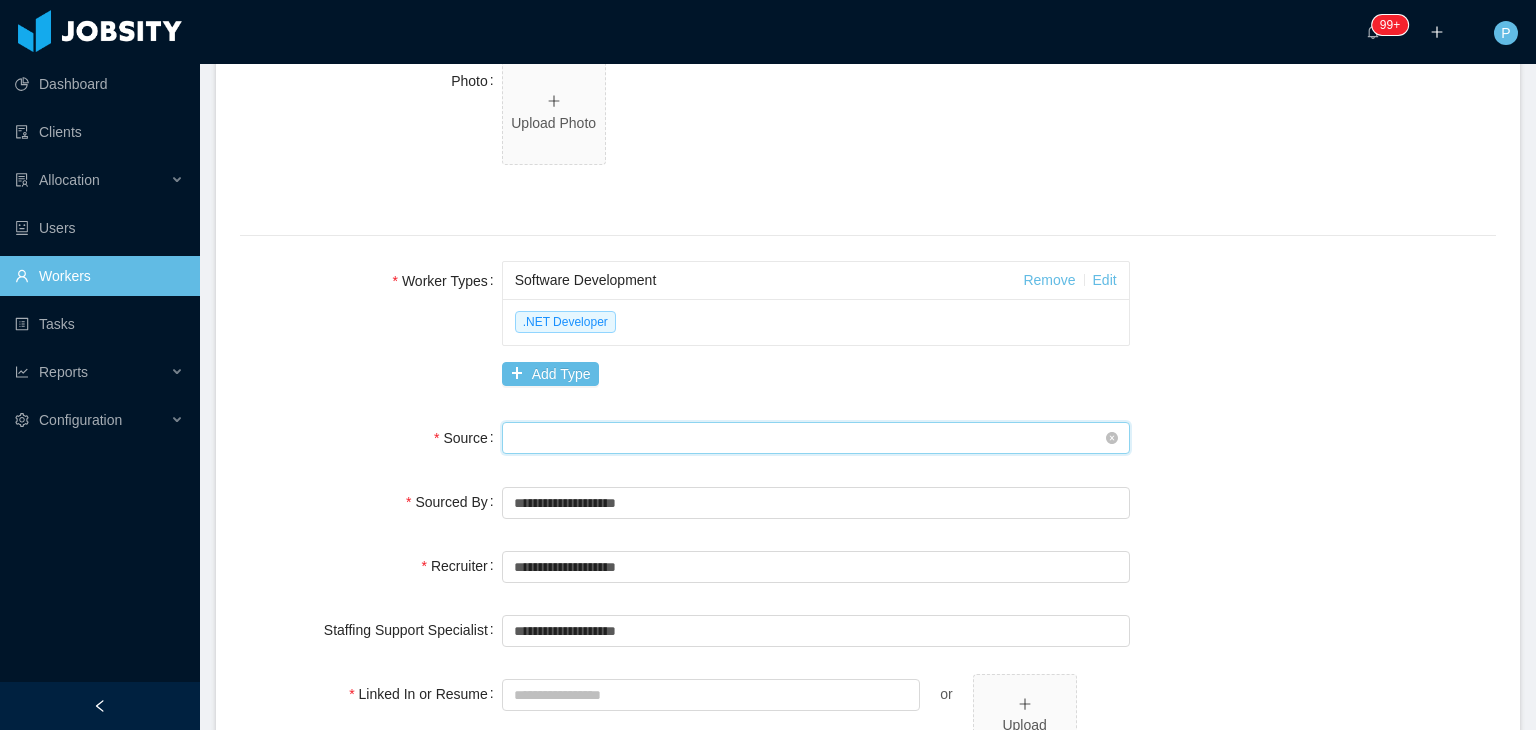click on "Seniority" at bounding box center [809, 438] 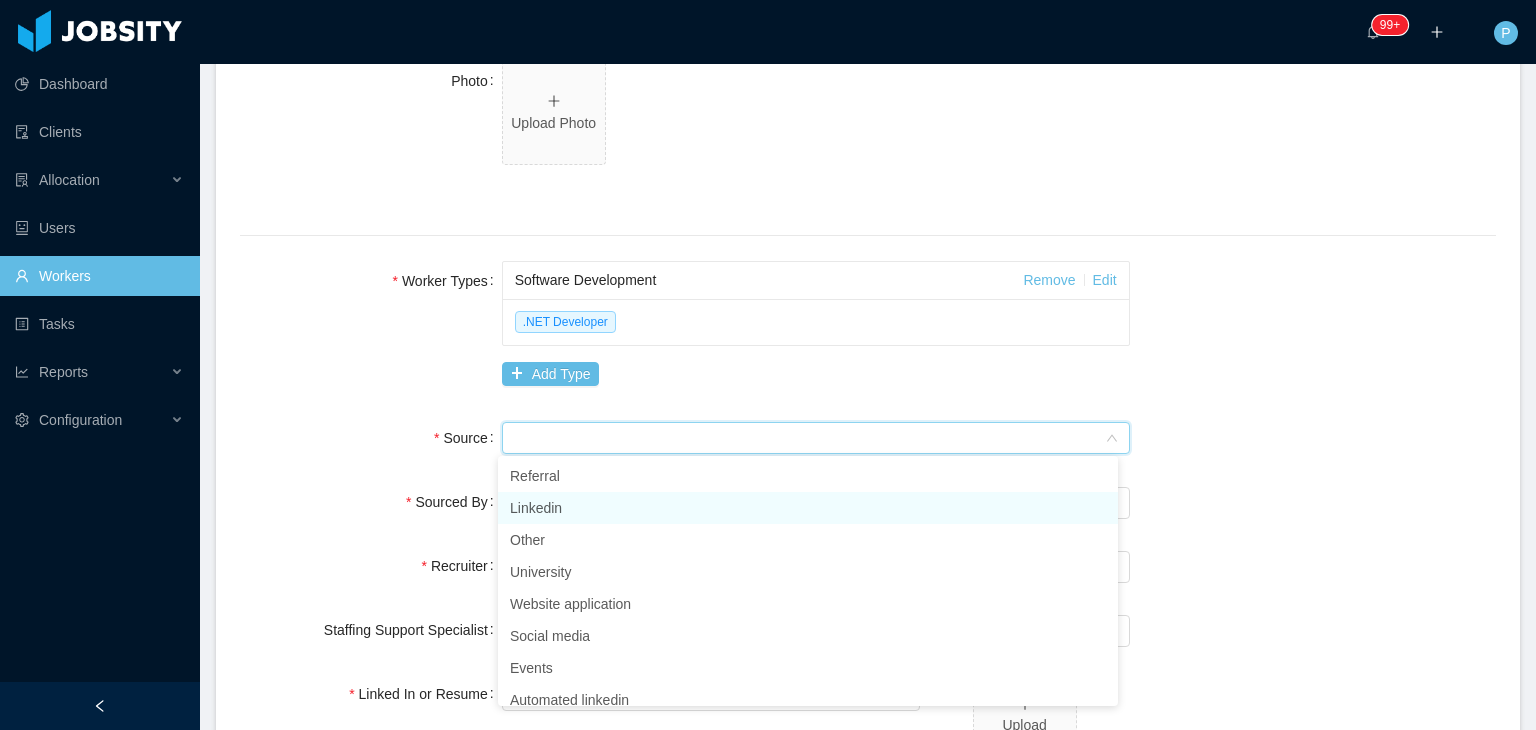 click on "Linkedin" at bounding box center (808, 508) 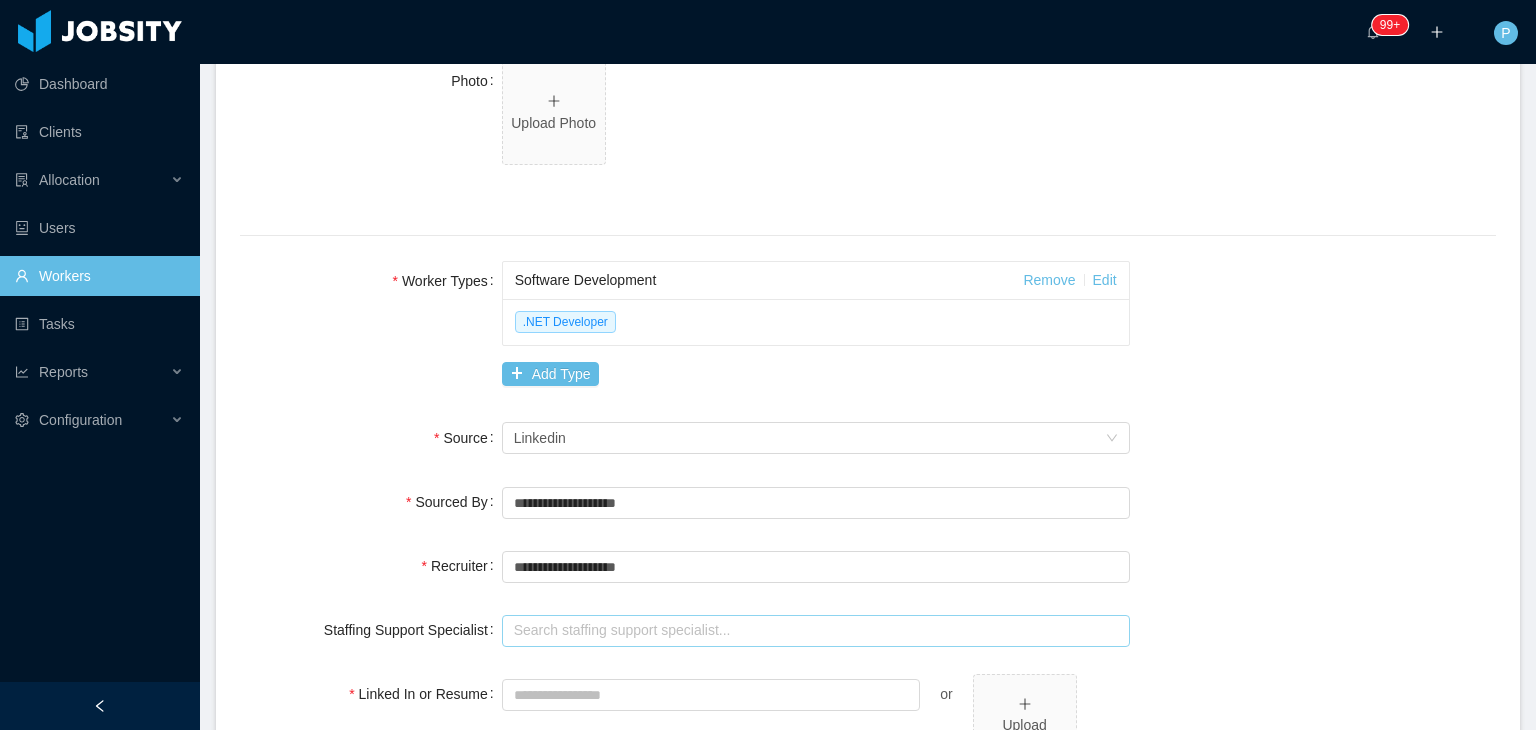 click at bounding box center (816, 631) 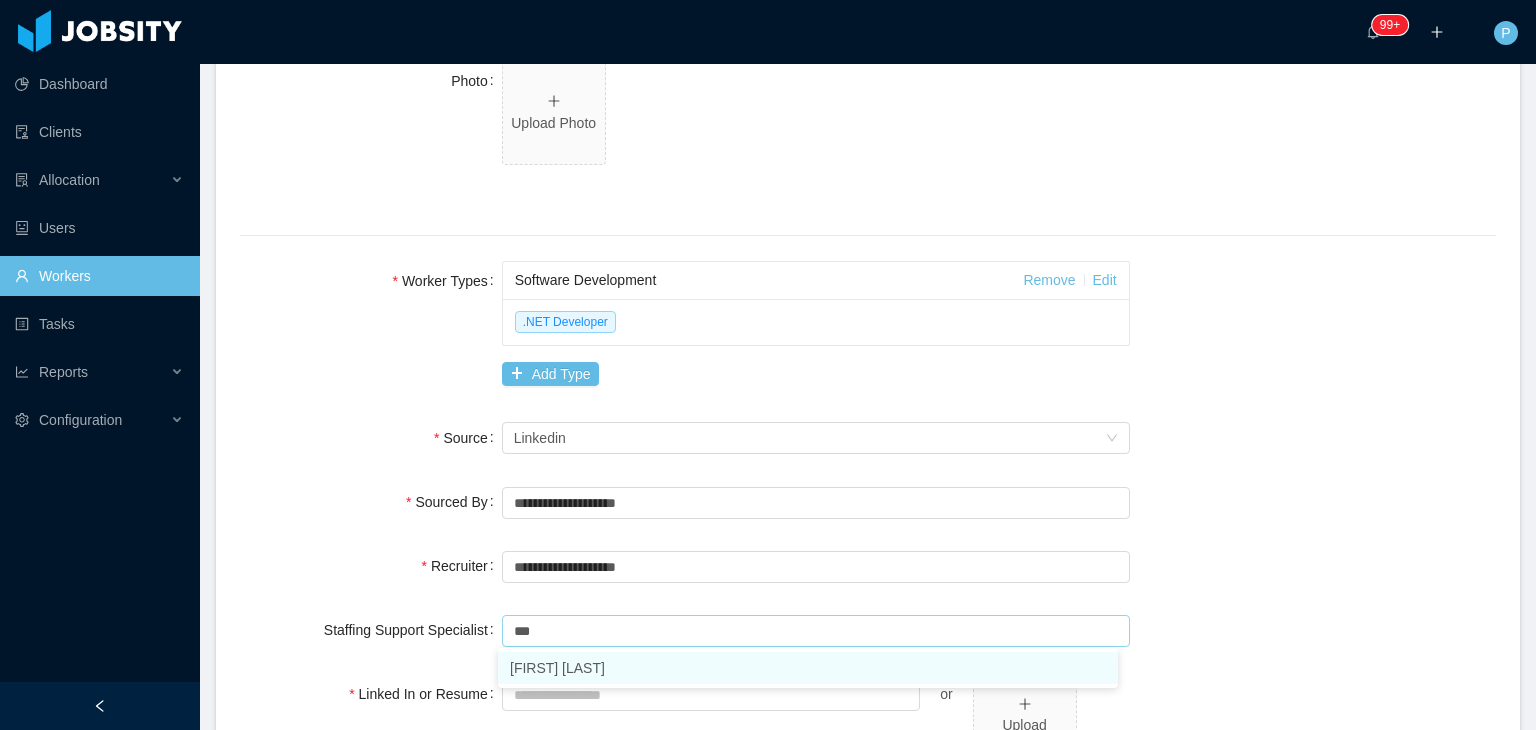 click on "[FIRST] [LAST]" at bounding box center [808, 668] 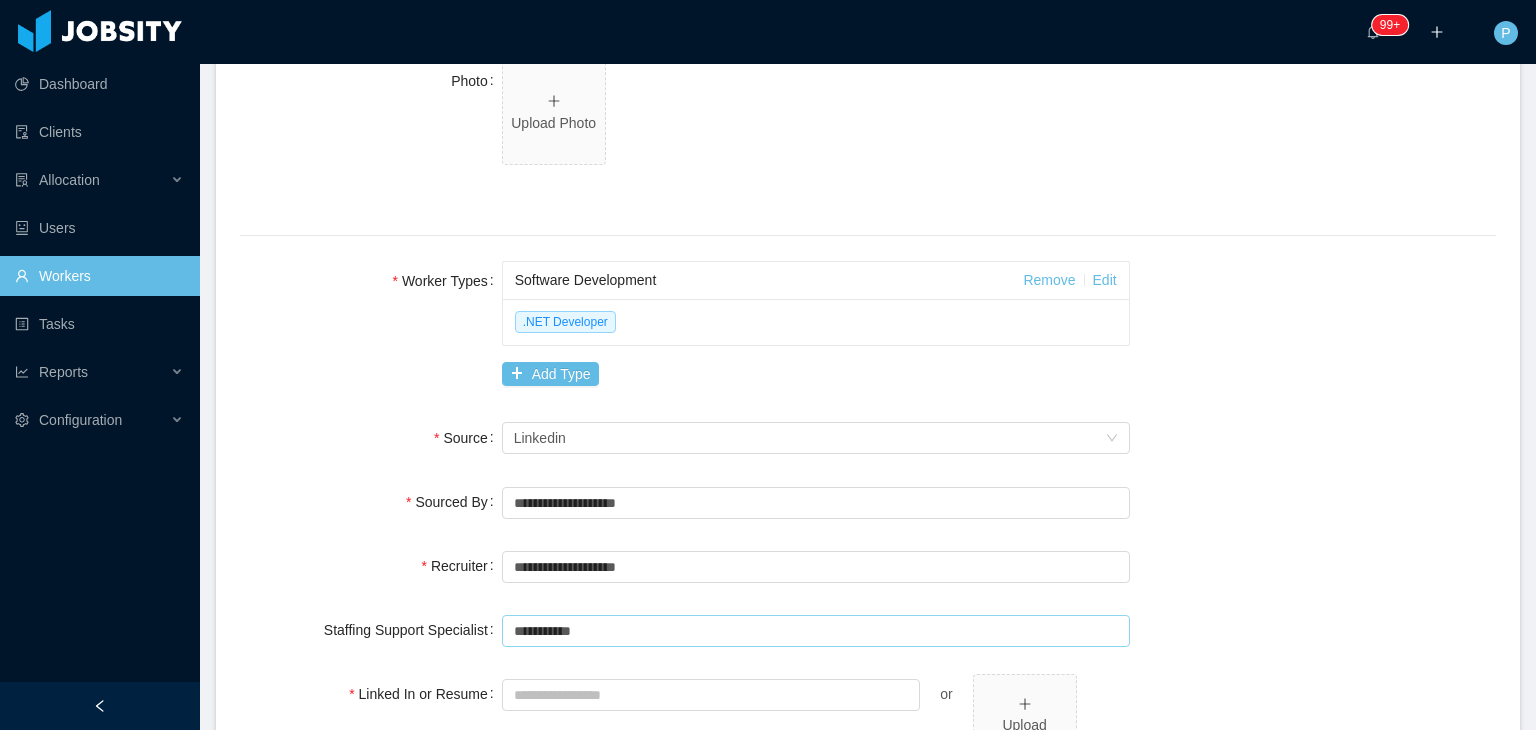 type on "**********" 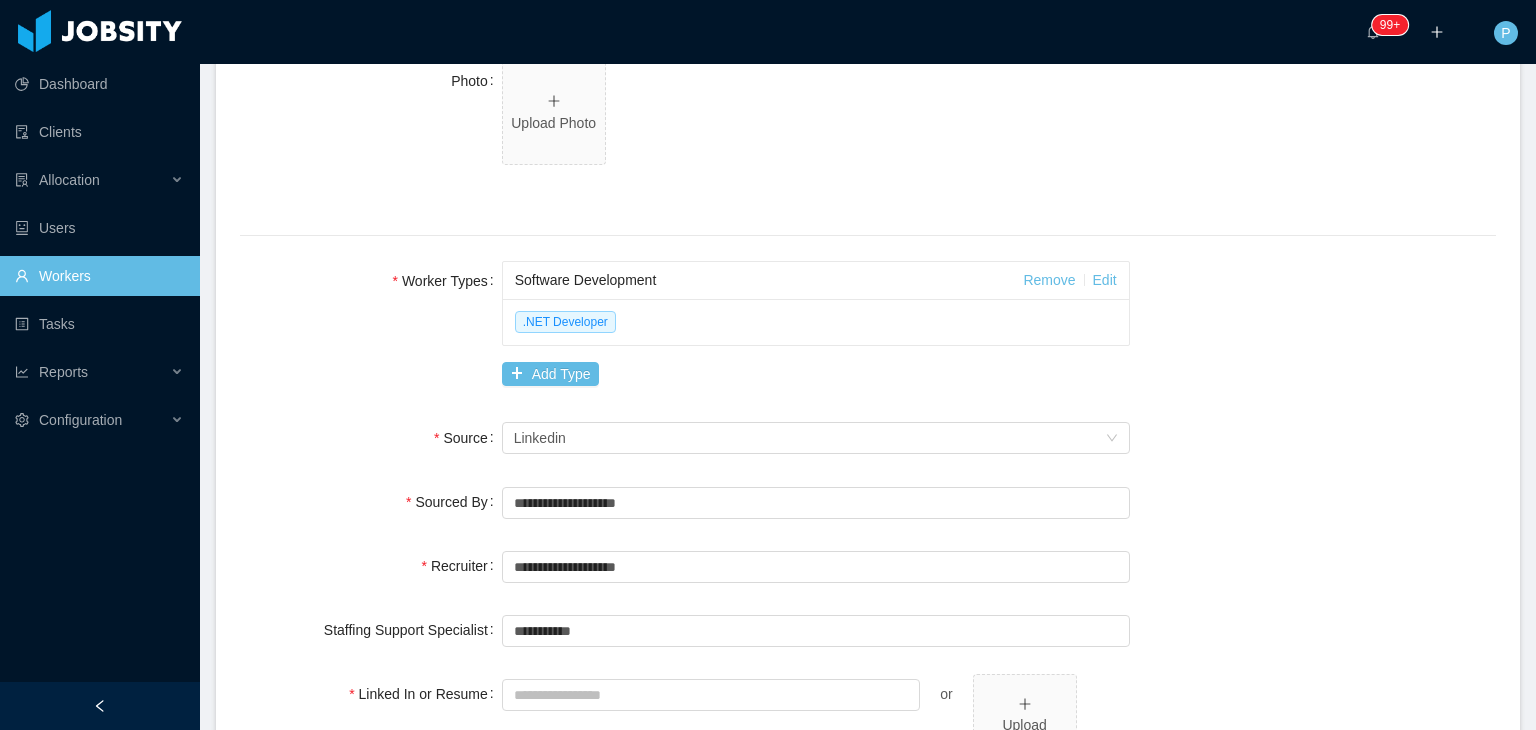 click on "**********" at bounding box center [868, 386] 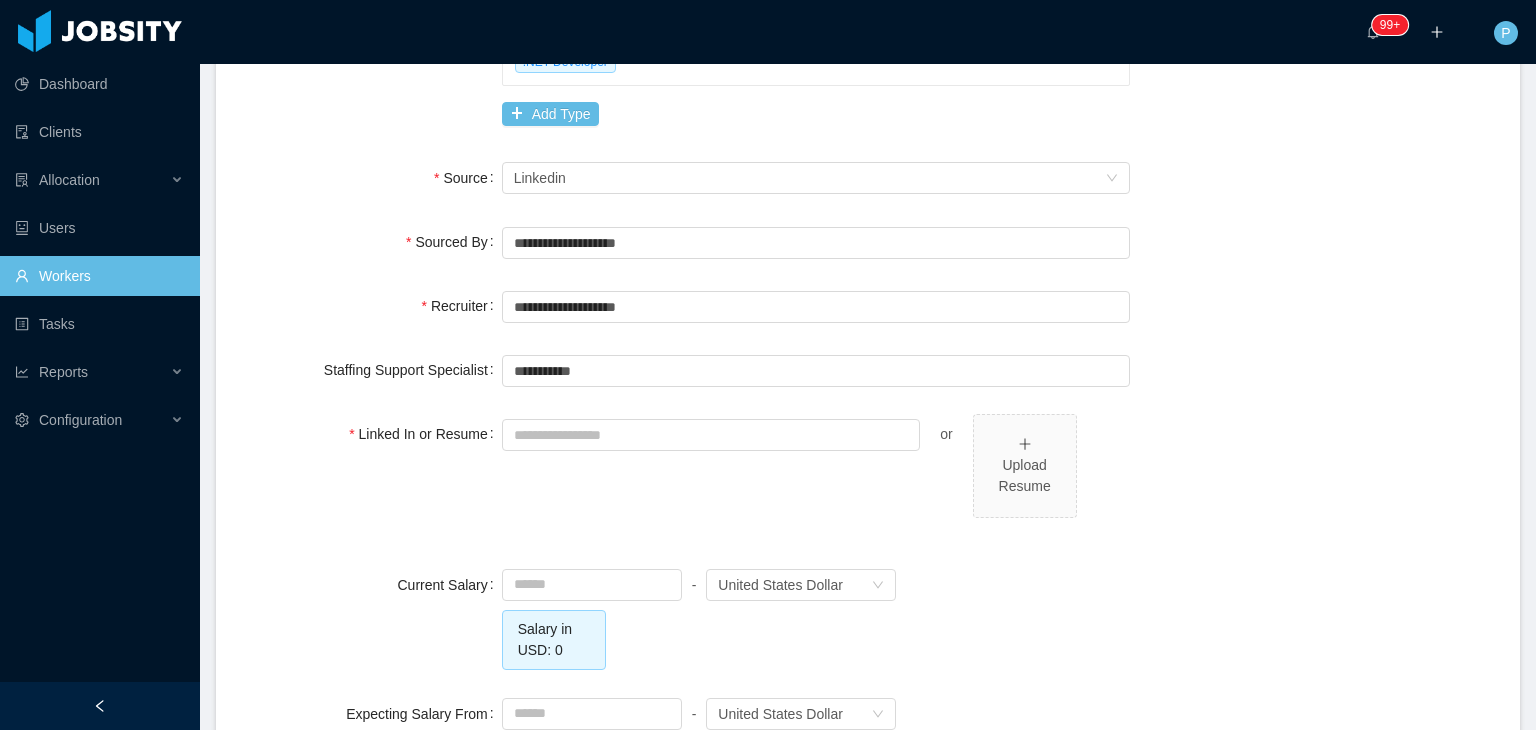 scroll, scrollTop: 1320, scrollLeft: 0, axis: vertical 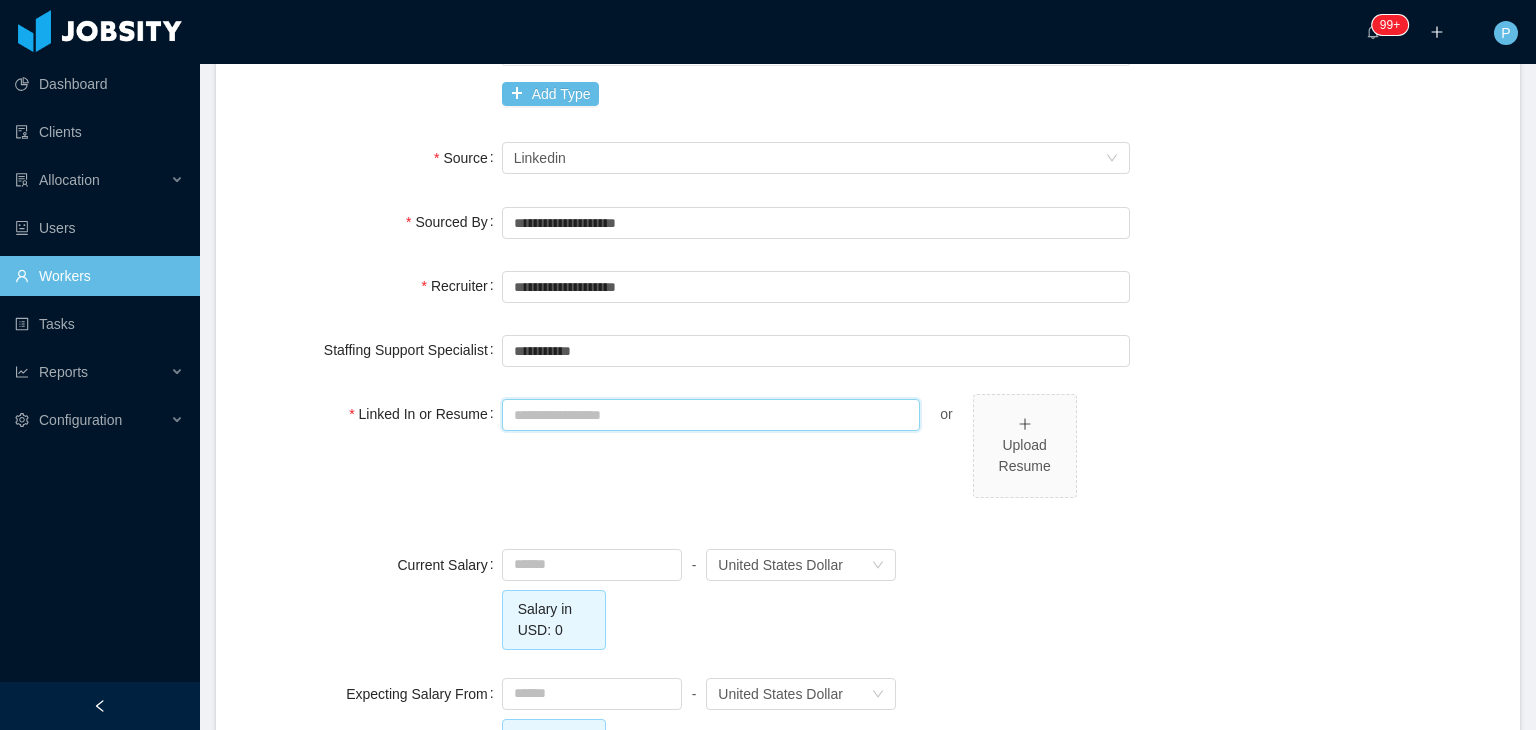 click on "Linked In or Resume" at bounding box center (711, 415) 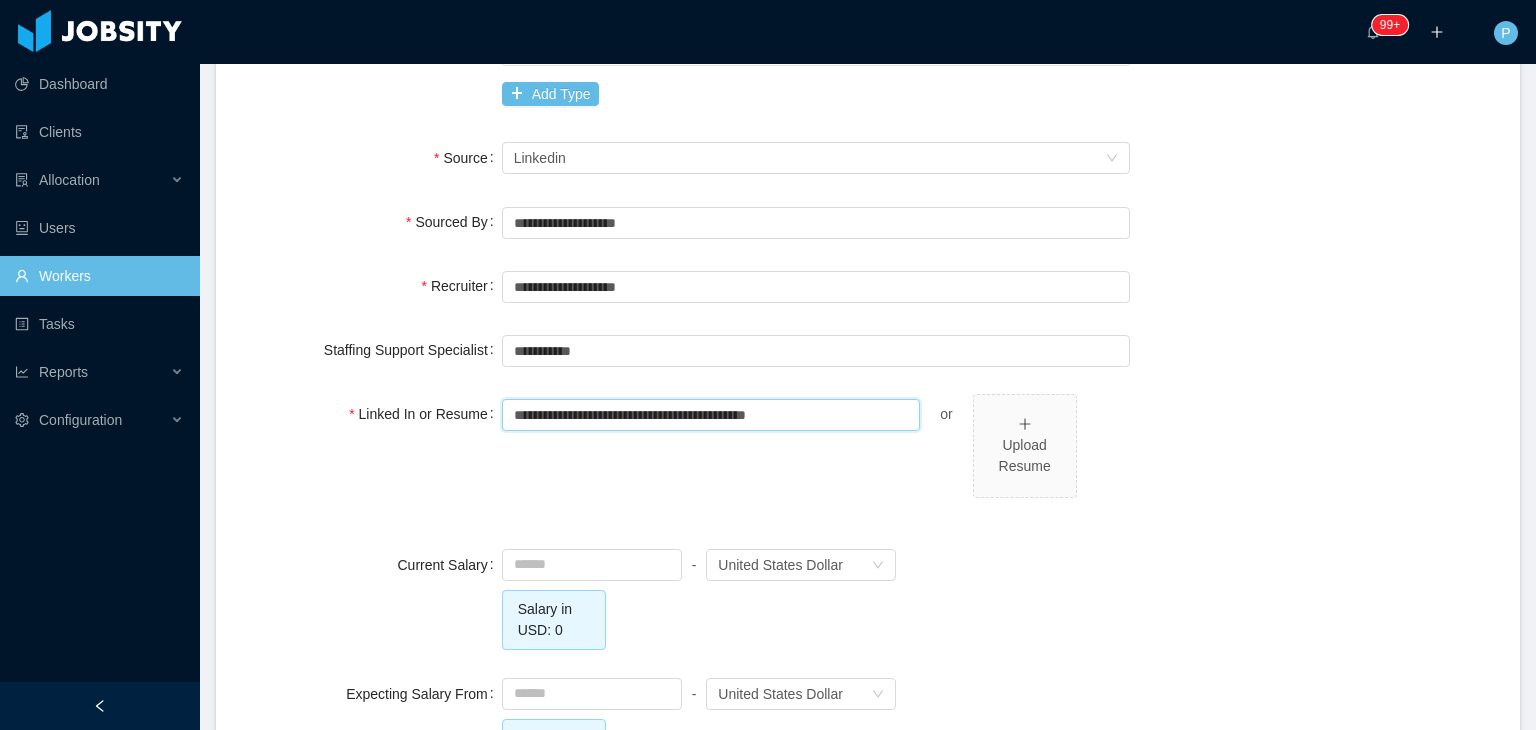 type on "**********" 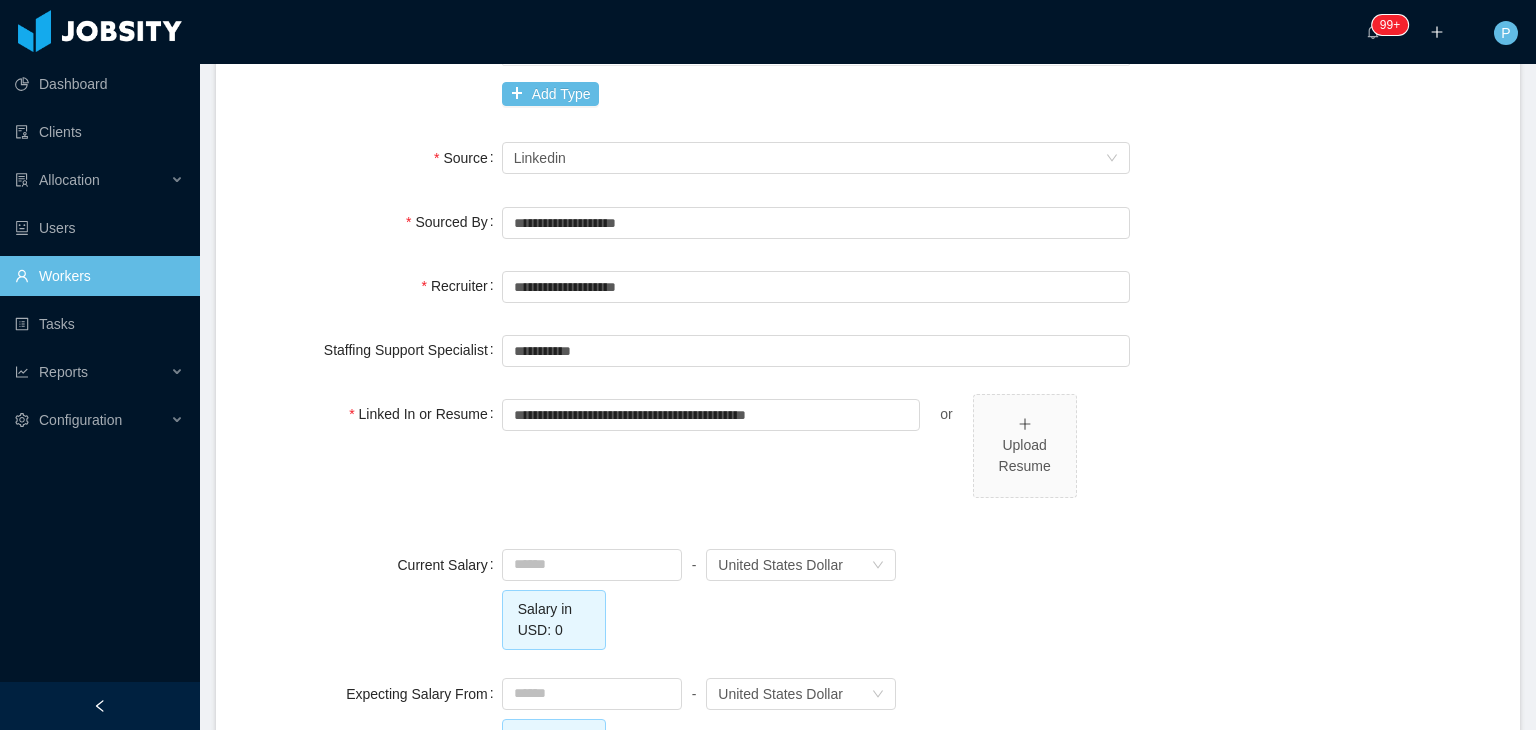 click on "**********" at bounding box center [868, 457] 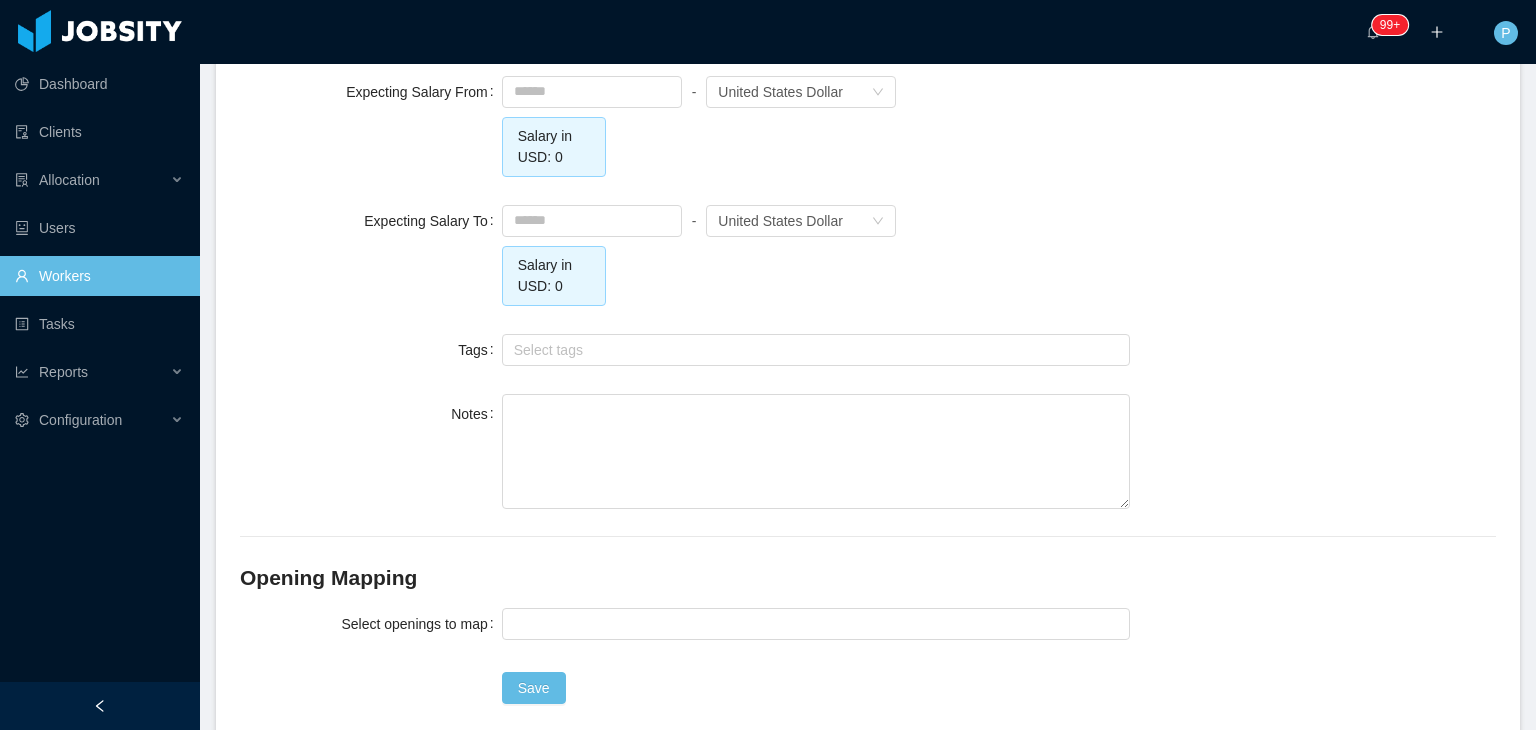 scroll, scrollTop: 1960, scrollLeft: 0, axis: vertical 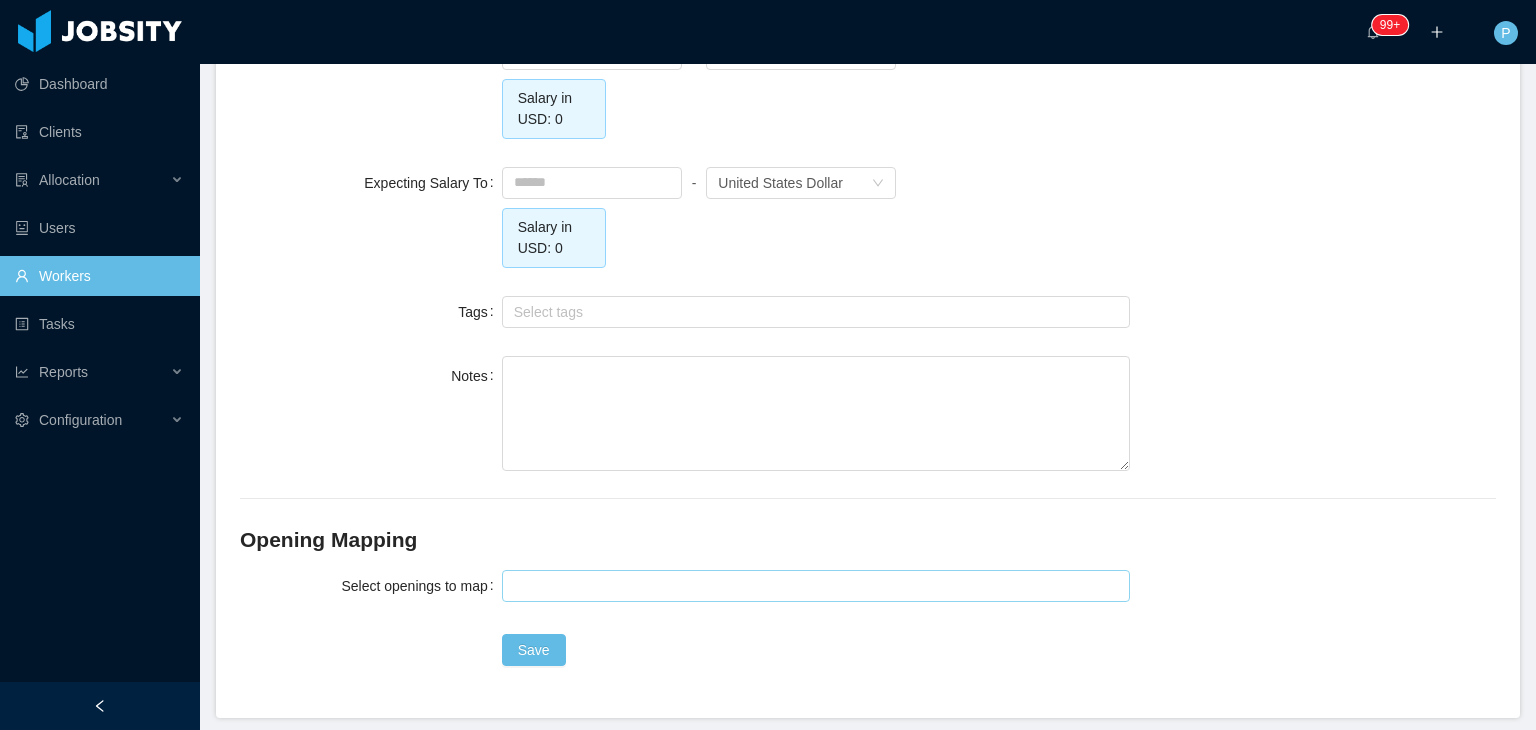 click at bounding box center [813, 586] 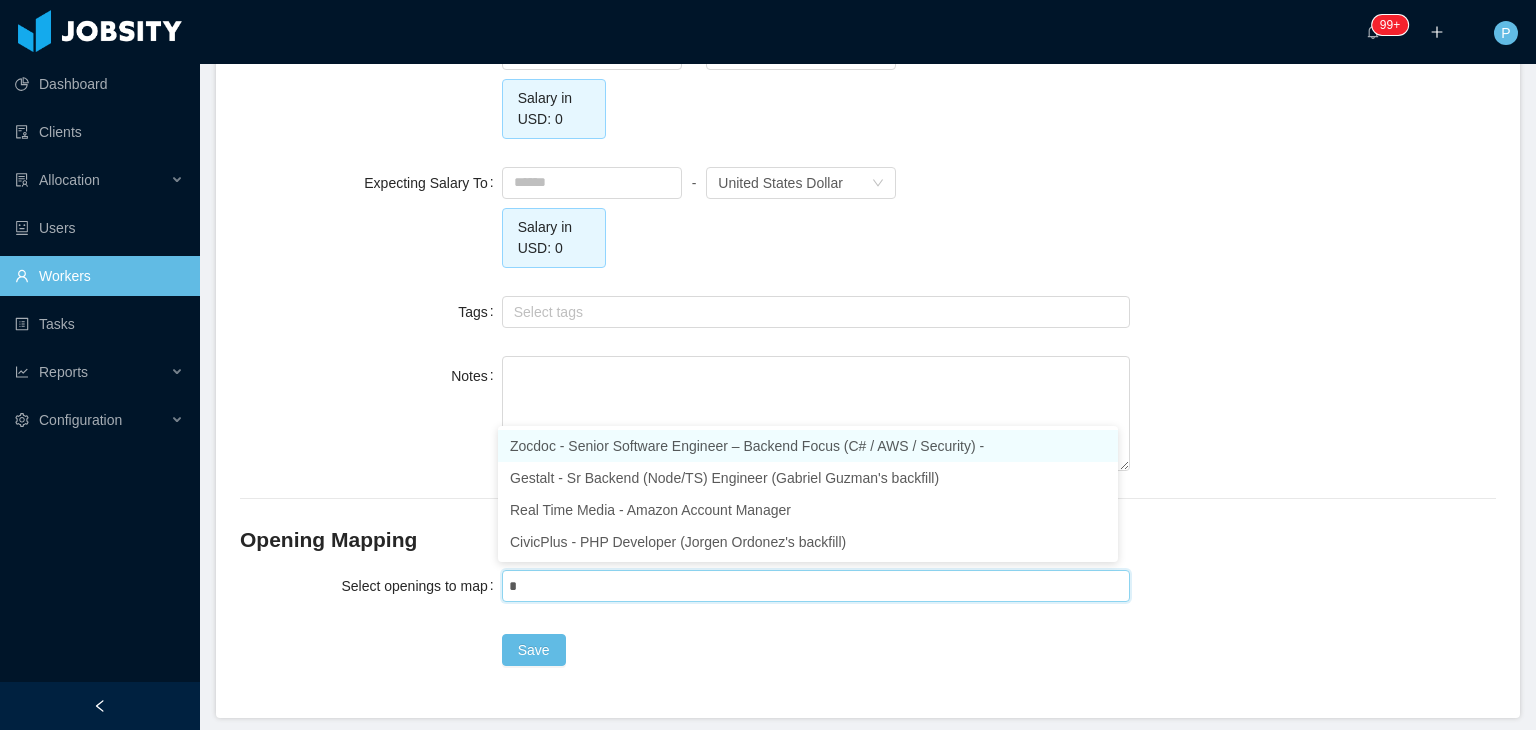 type on "**" 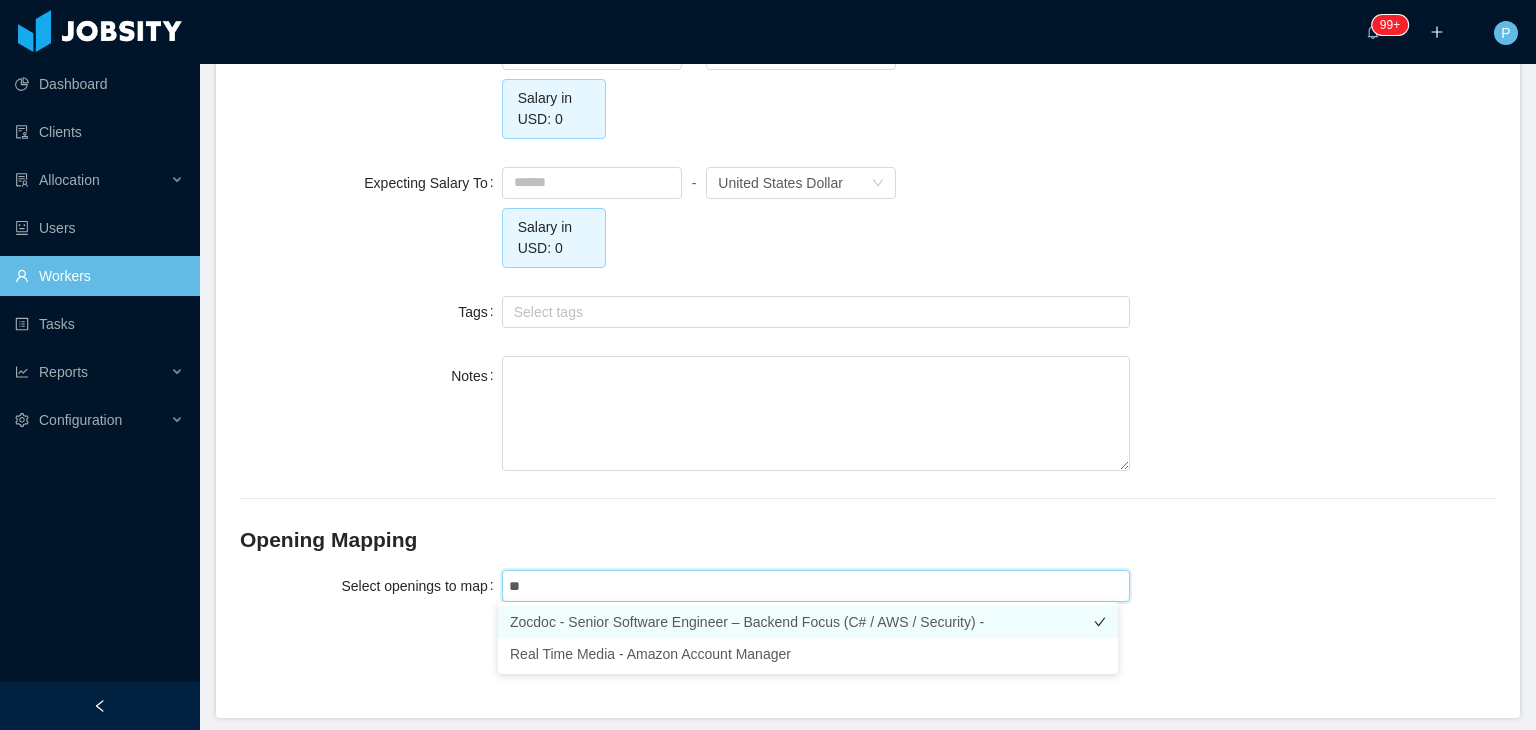 click on "Zocdoc - Senior Software Engineer – Backend Focus (C# / AWS / Security) -" at bounding box center [808, 622] 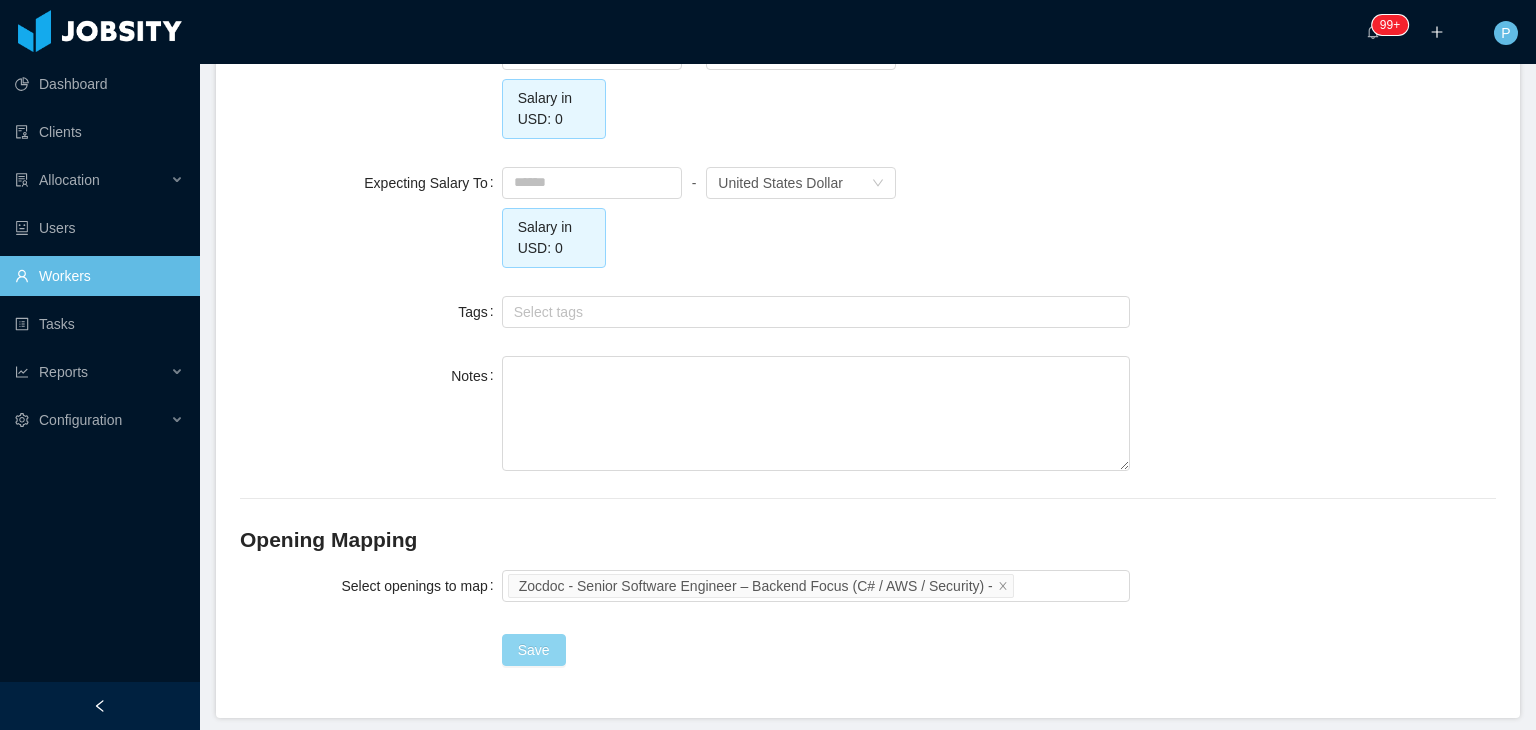 click on "Save" at bounding box center [534, 650] 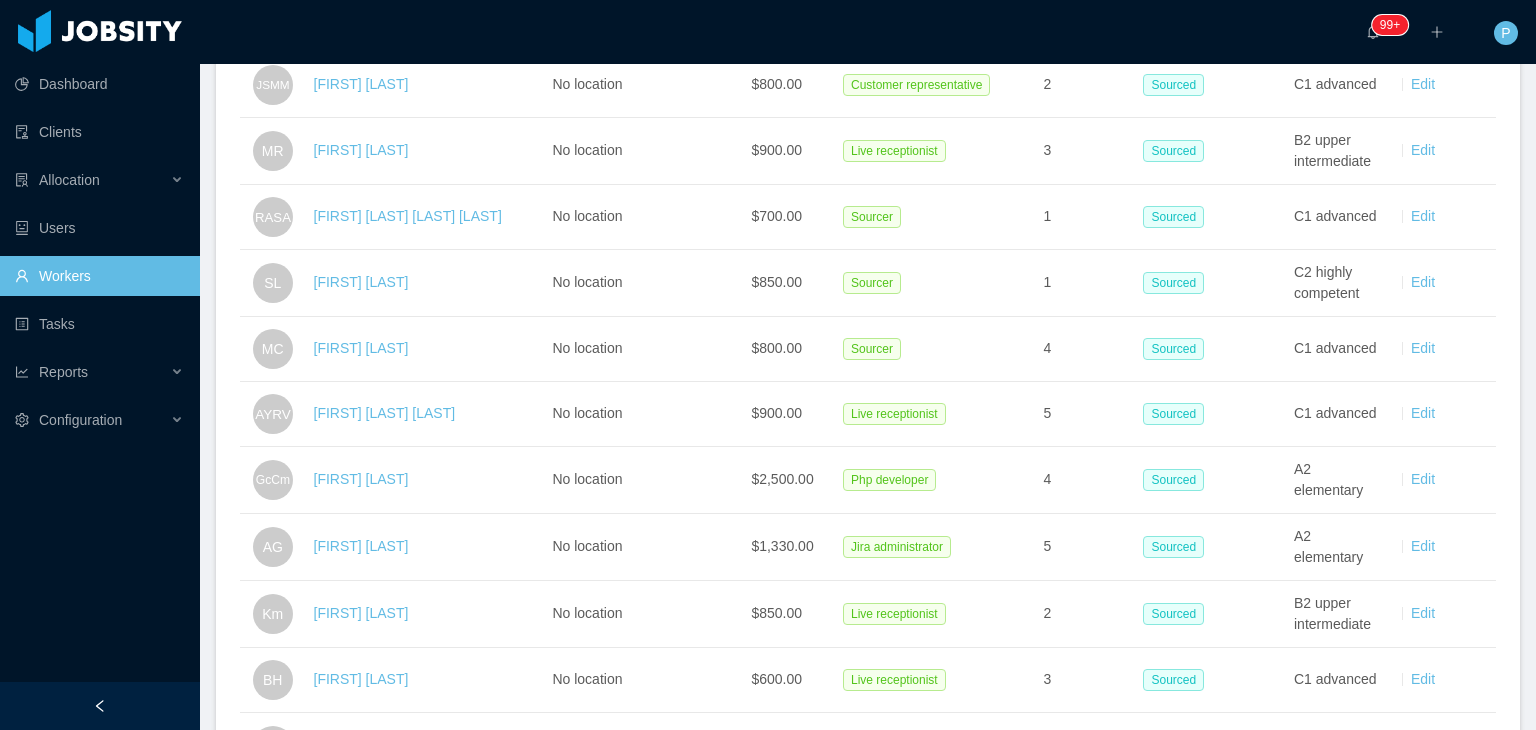 scroll, scrollTop: 0, scrollLeft: 0, axis: both 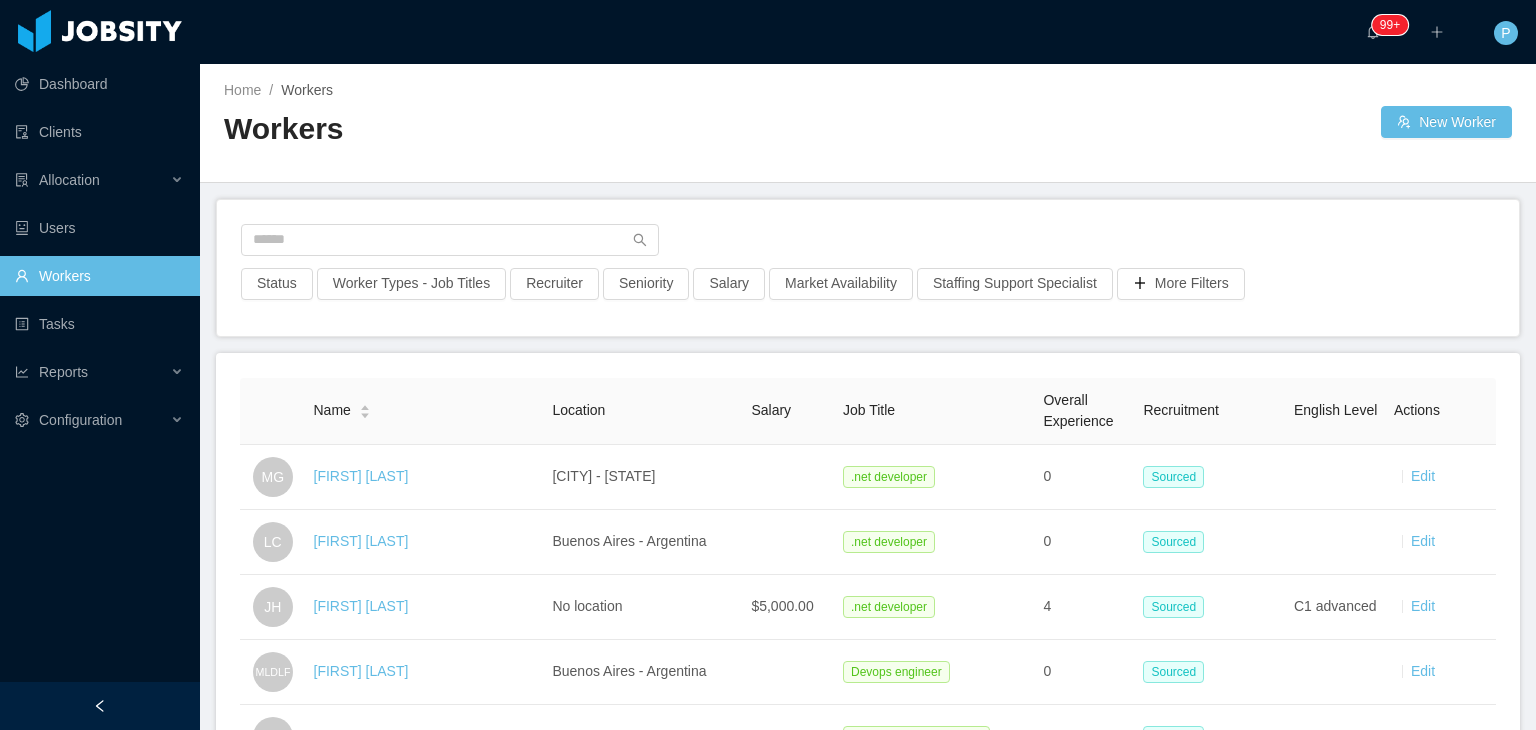 click on "Status Worker Types - Job Titles Recruiter Seniority Salary   Market Availability Staffing Support Specialist More Filters" at bounding box center [868, 268] 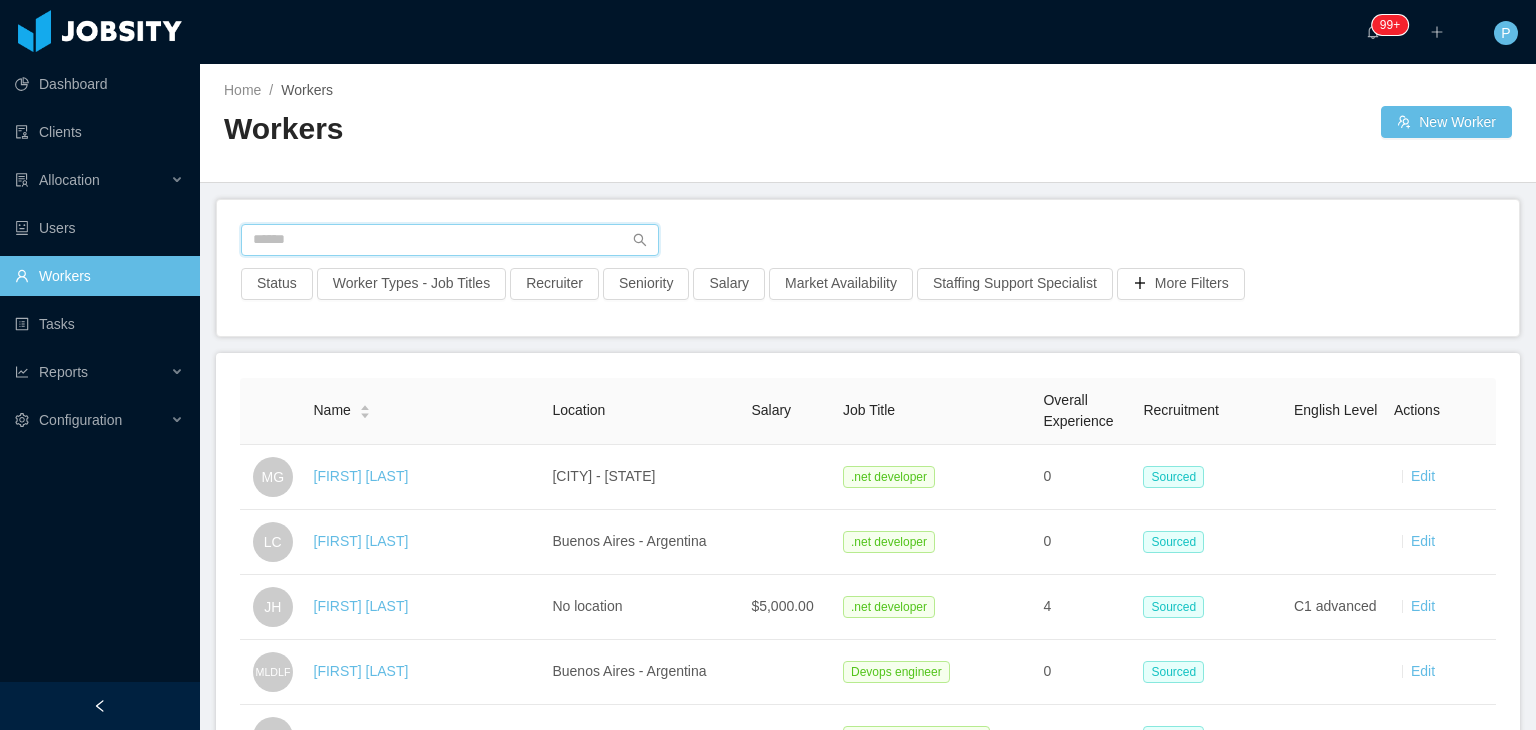 click at bounding box center [450, 240] 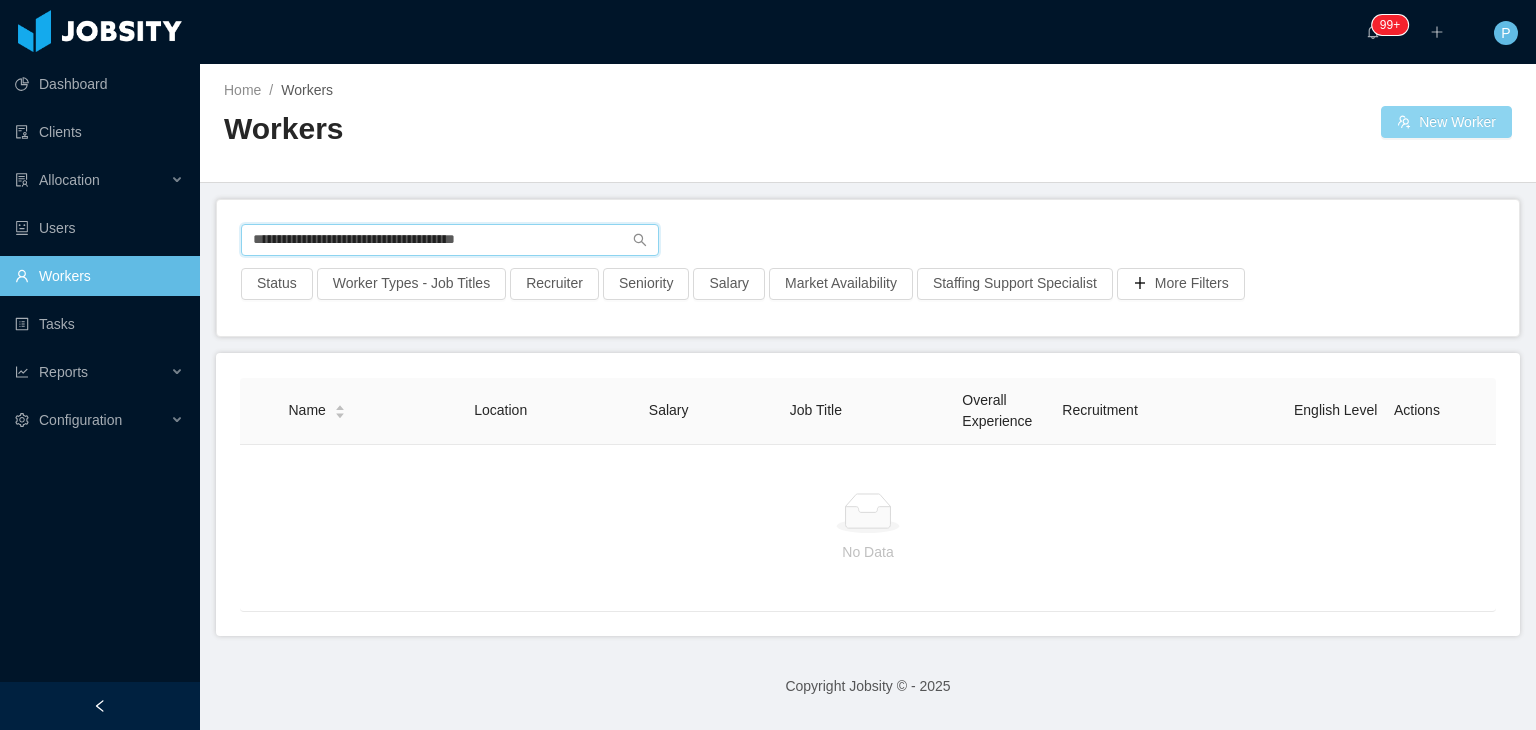type on "**********" 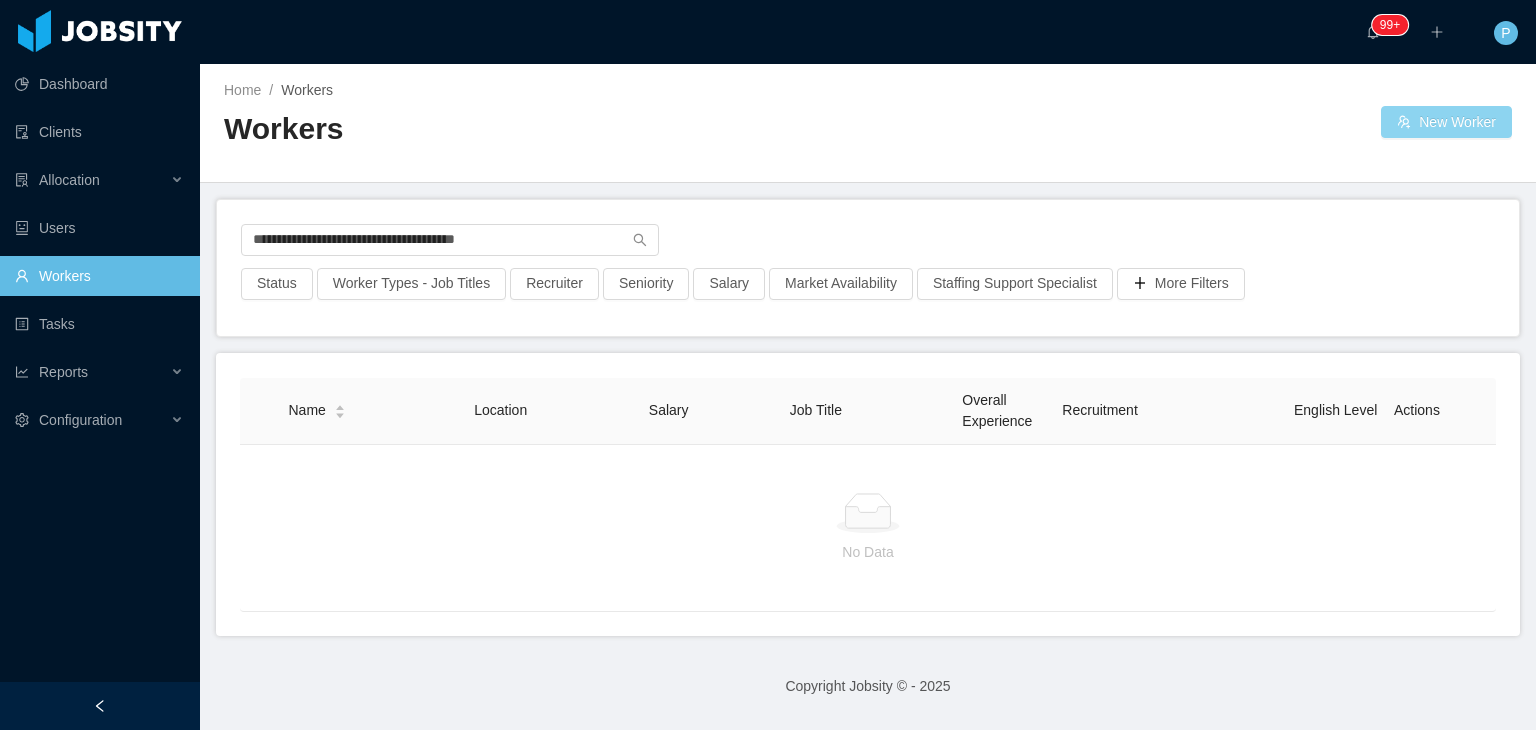 click on "New Worker" at bounding box center (1446, 122) 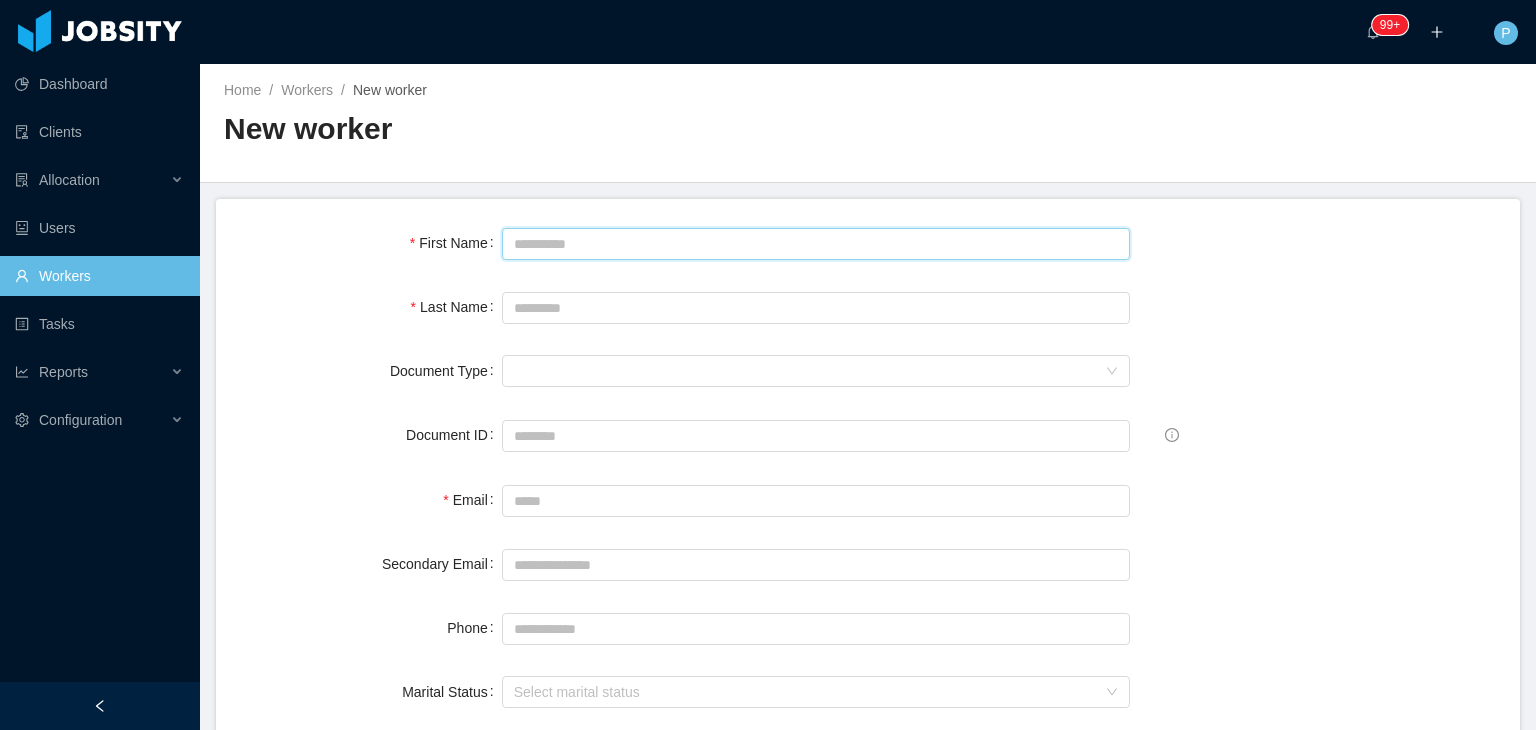 click on "First Name" at bounding box center (816, 244) 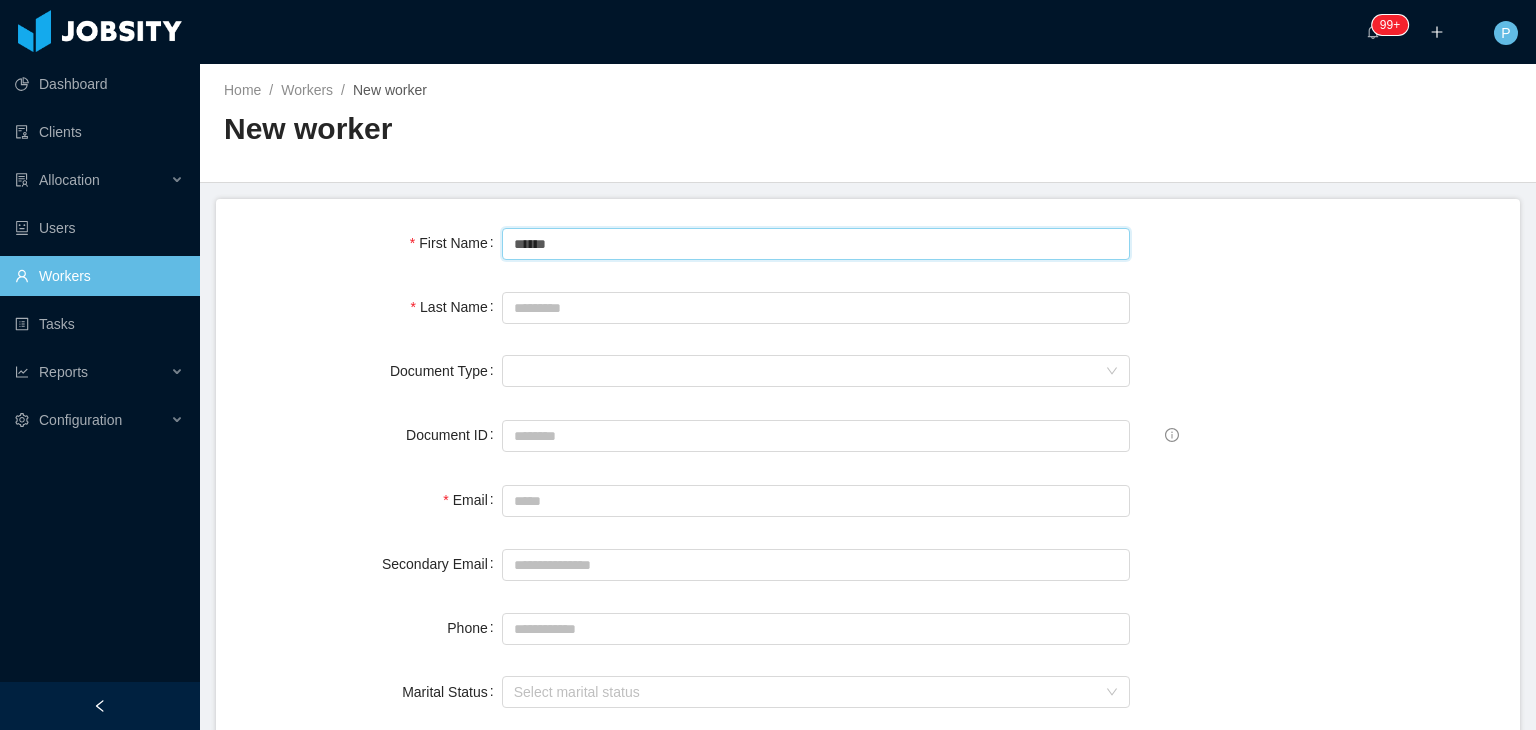 type on "******" 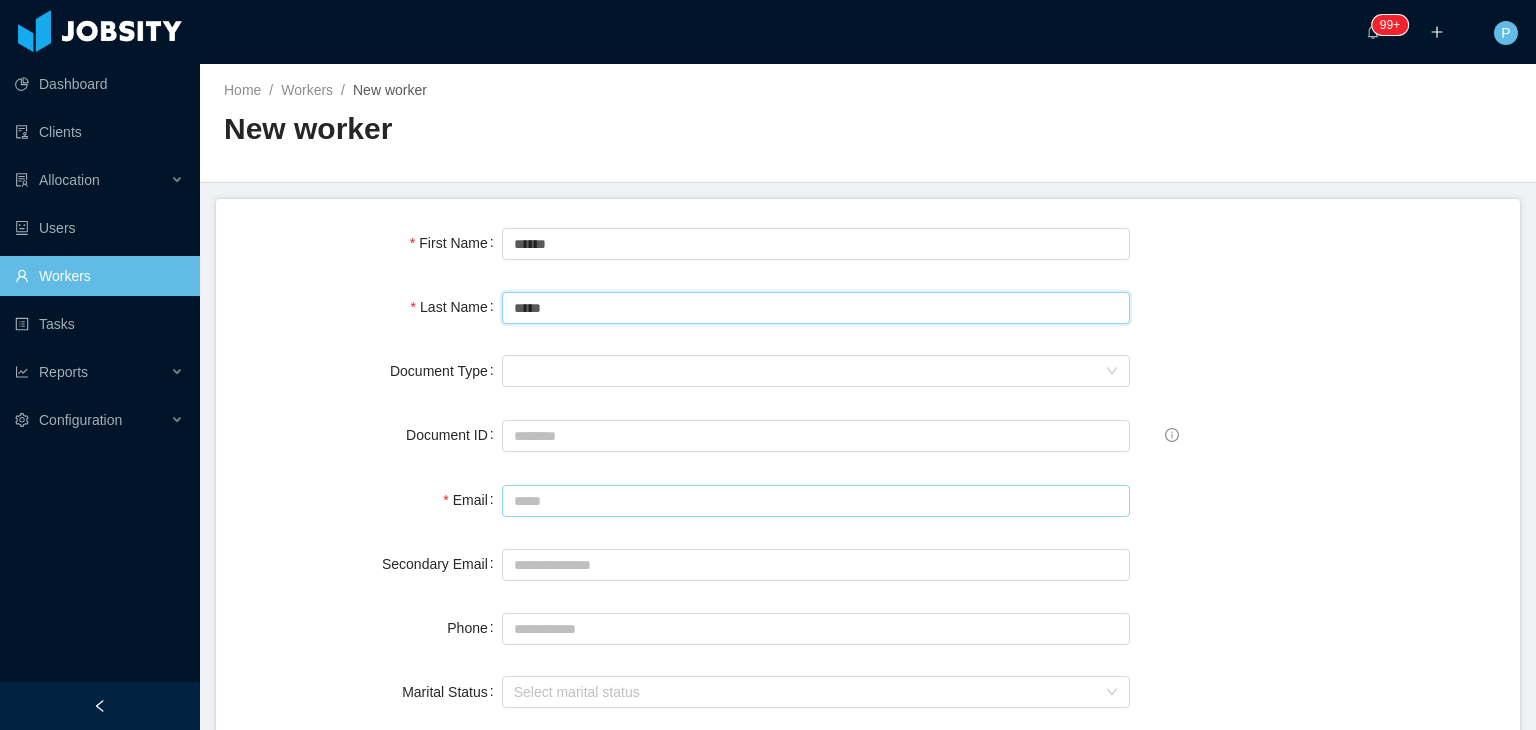 type on "*****" 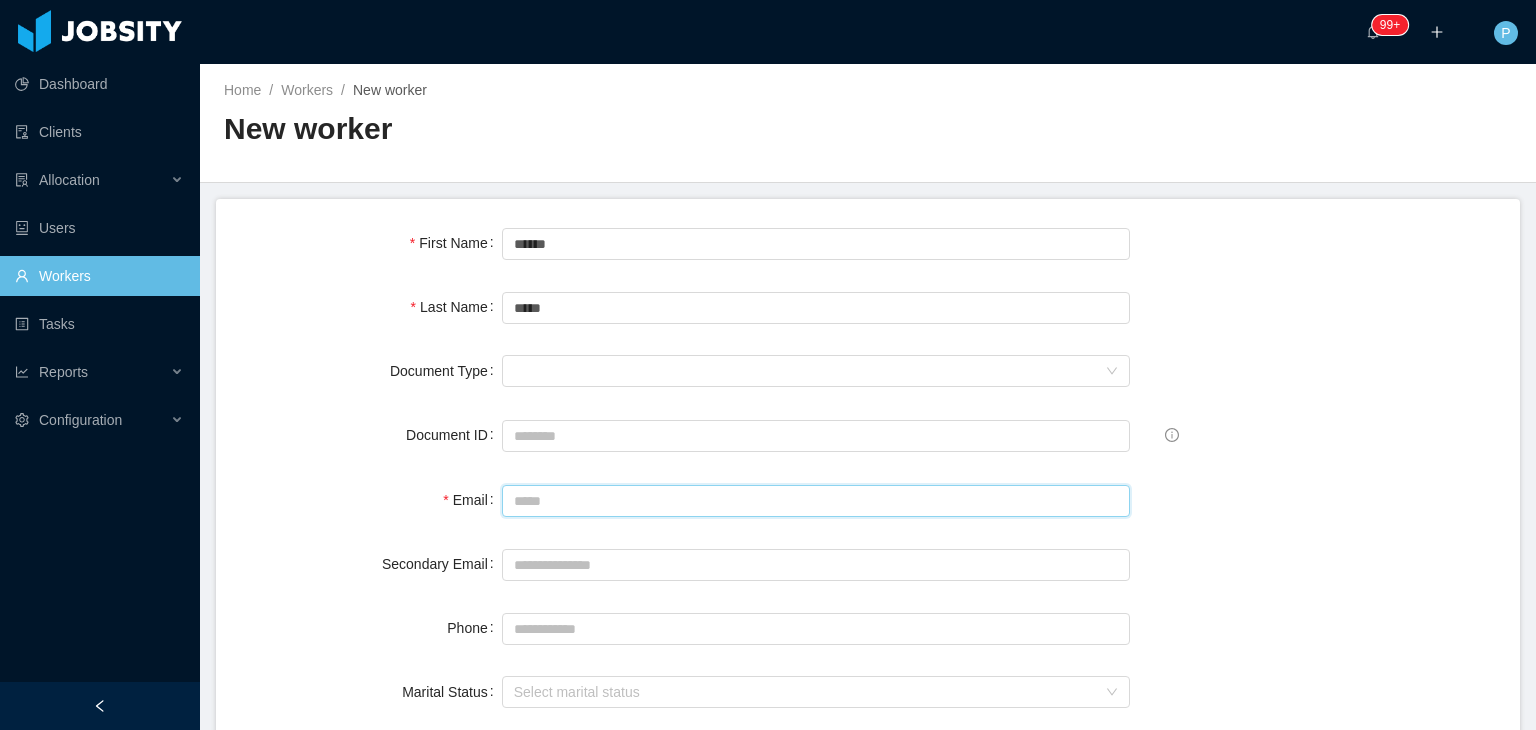 click on "Email" at bounding box center [816, 501] 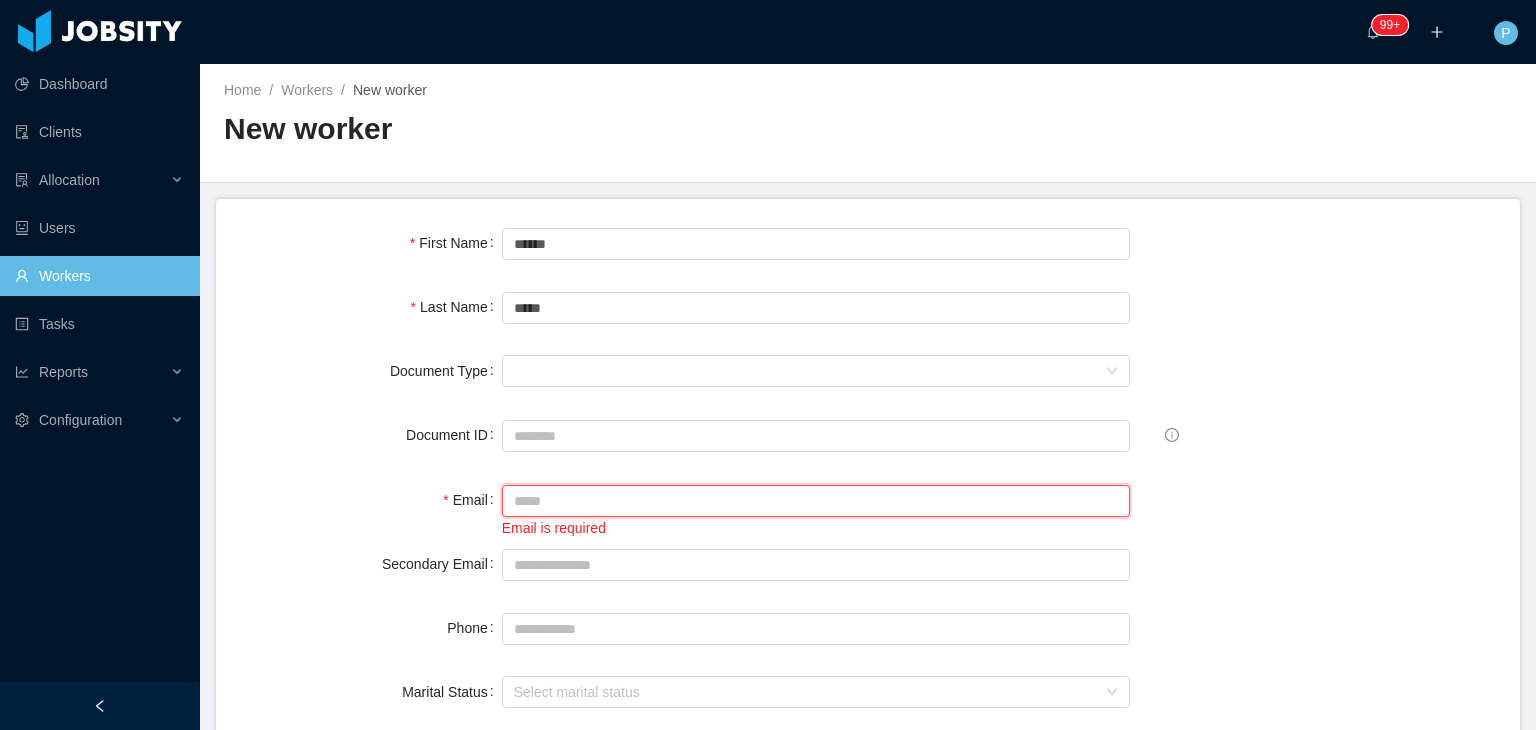 paste on "**********" 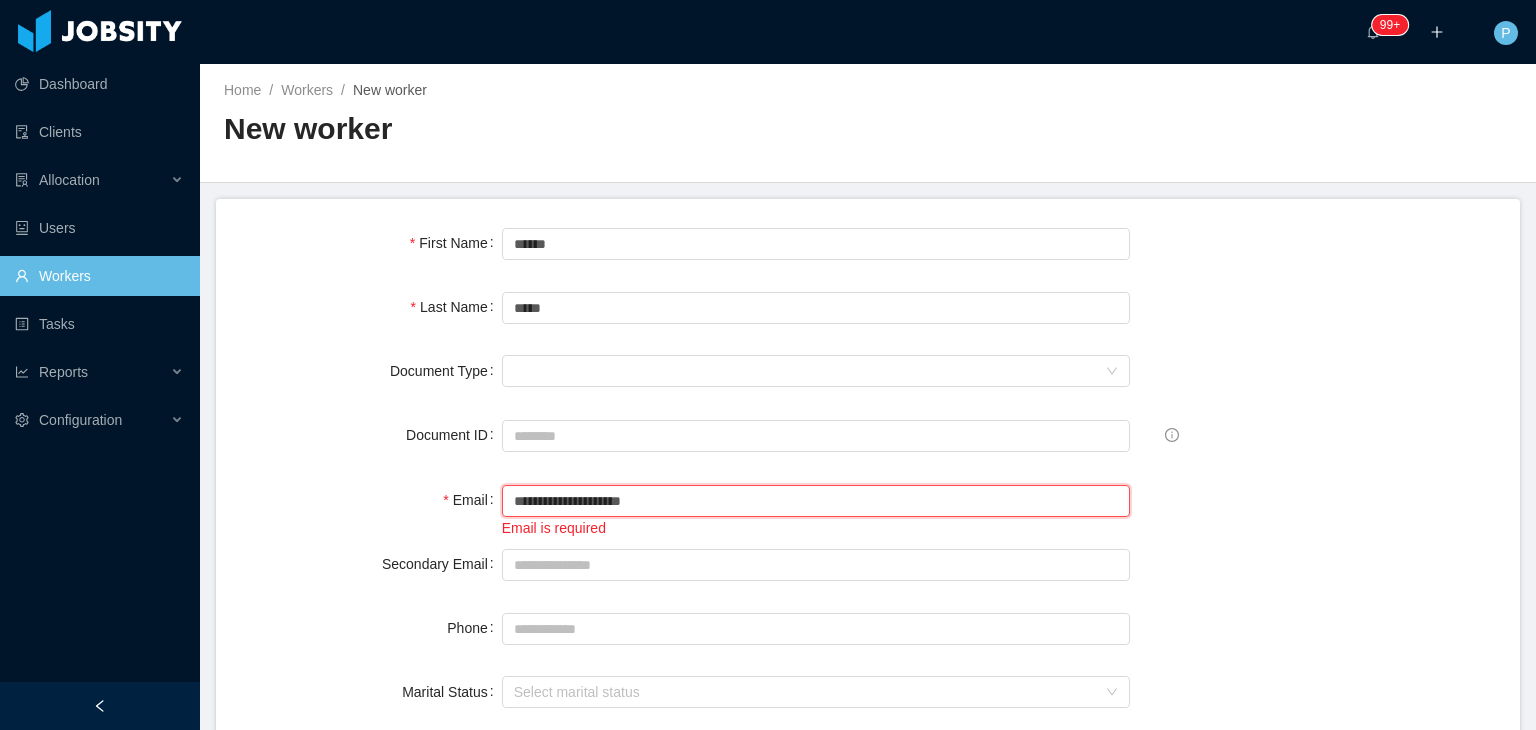 type on "**********" 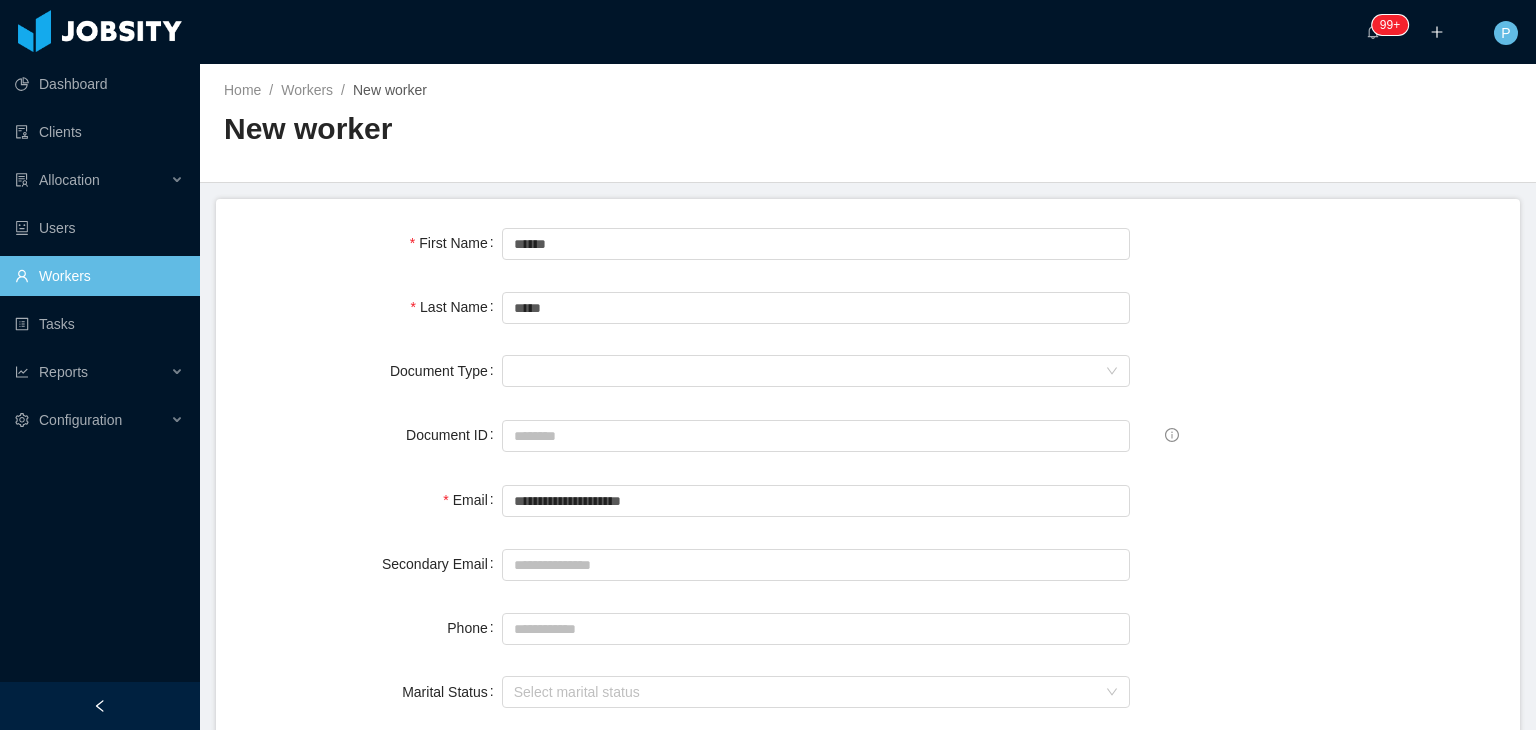 click on "**********" at bounding box center (868, 1405) 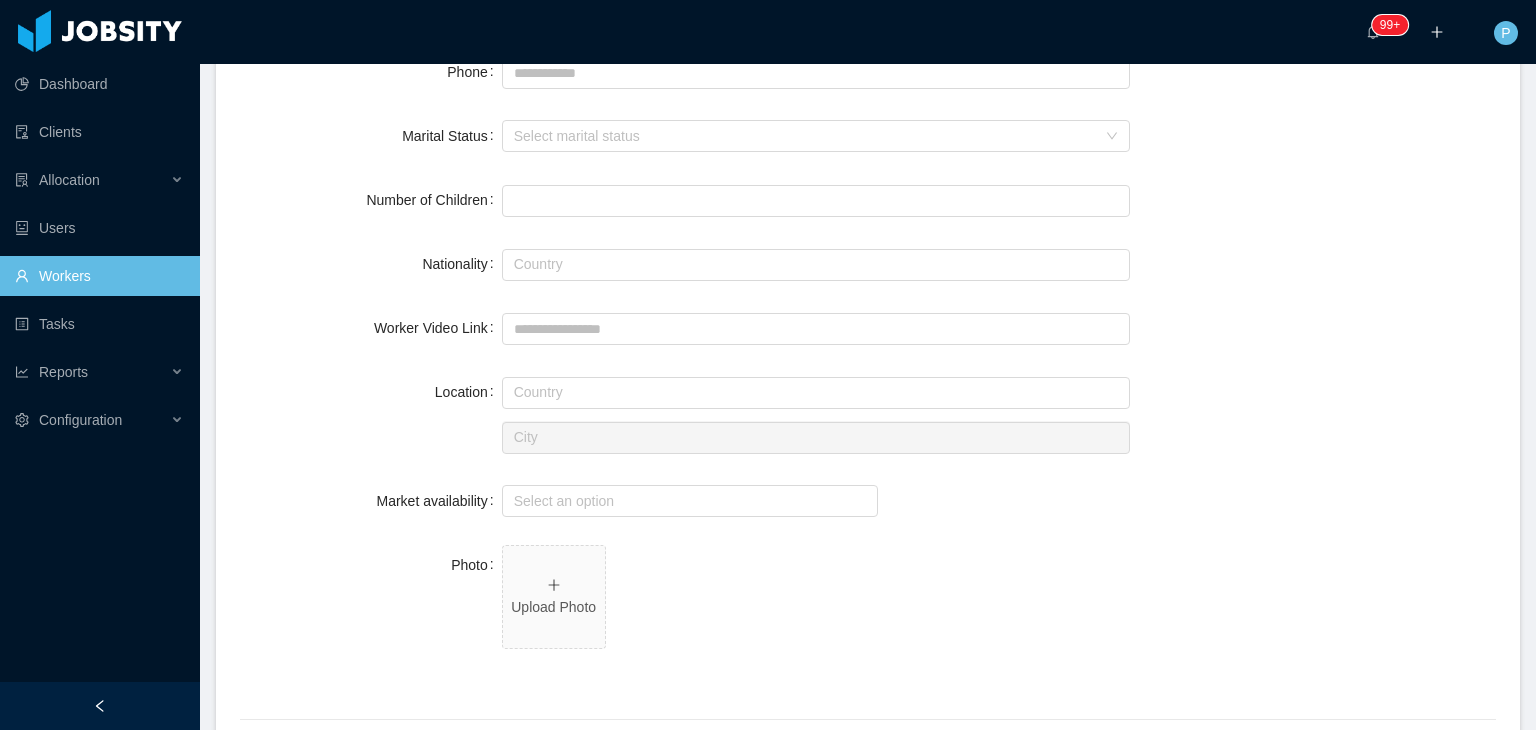 scroll, scrollTop: 600, scrollLeft: 0, axis: vertical 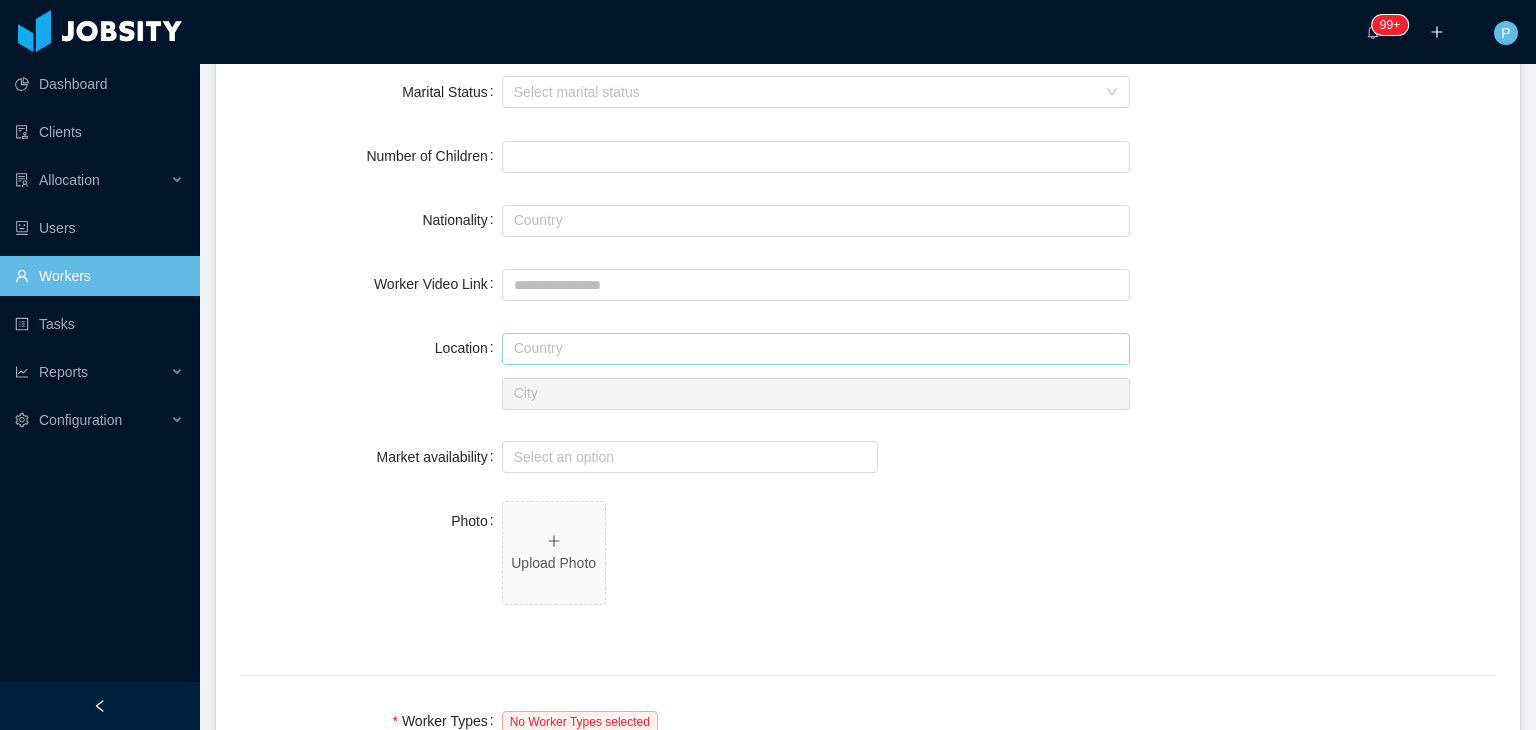 click at bounding box center (816, 349) 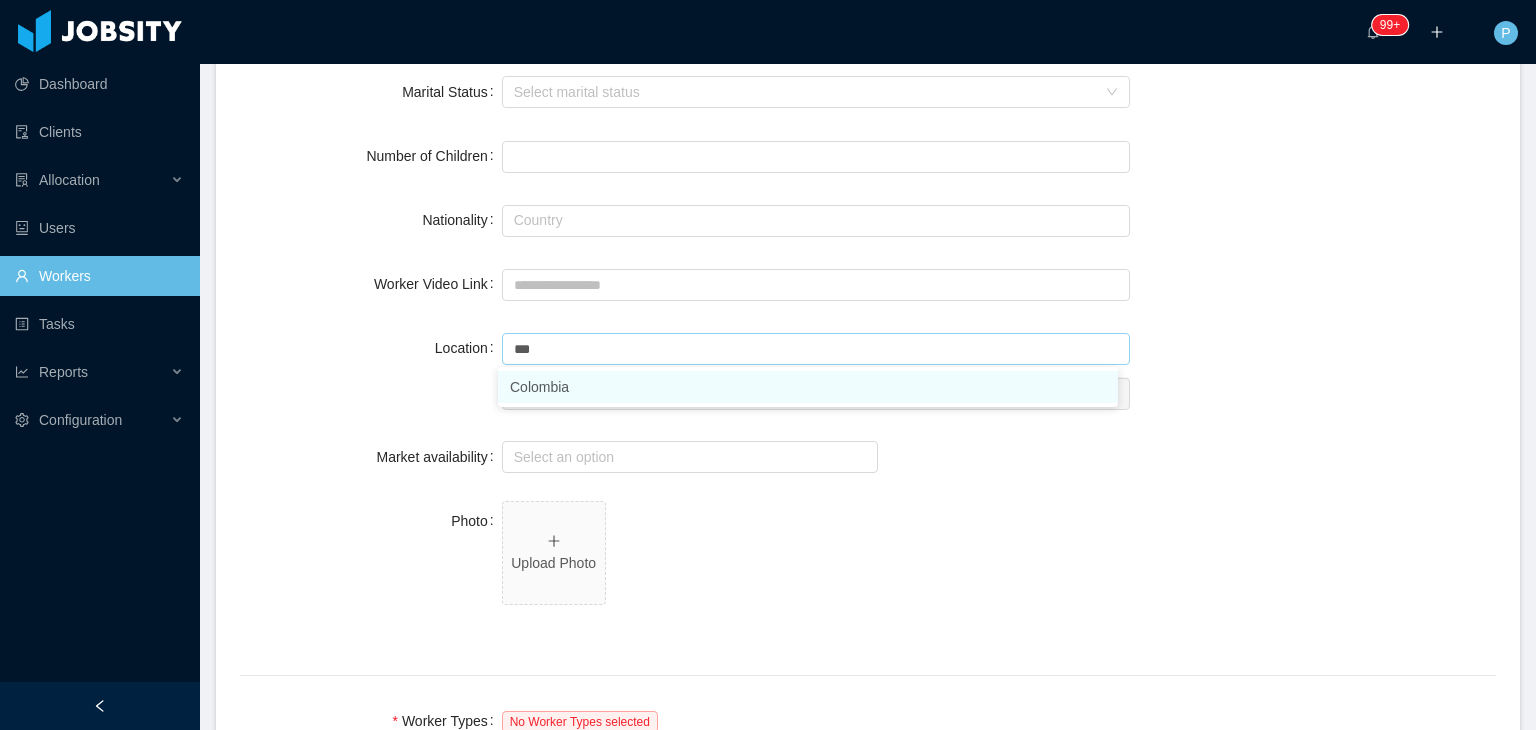 click on "Colombia" at bounding box center [808, 387] 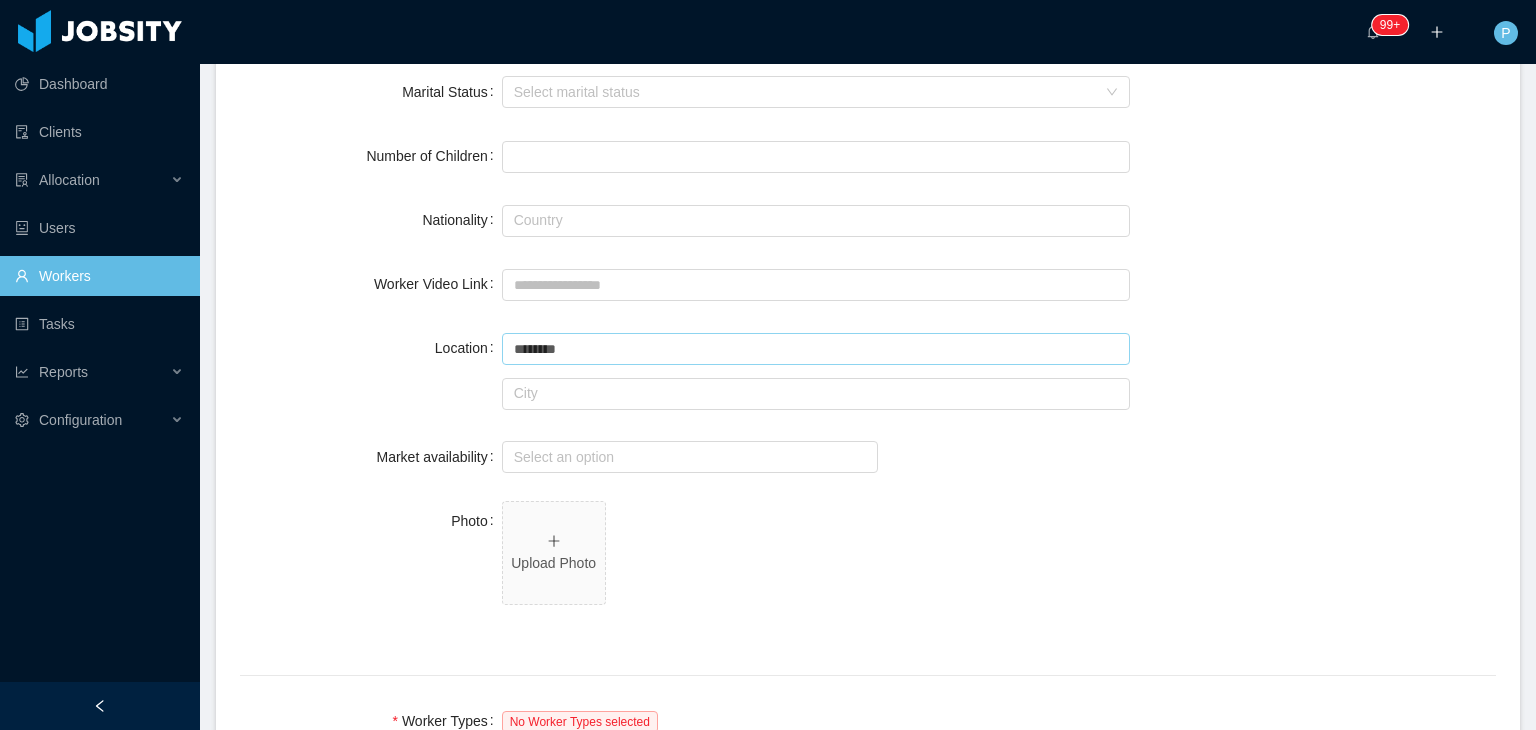 type on "********" 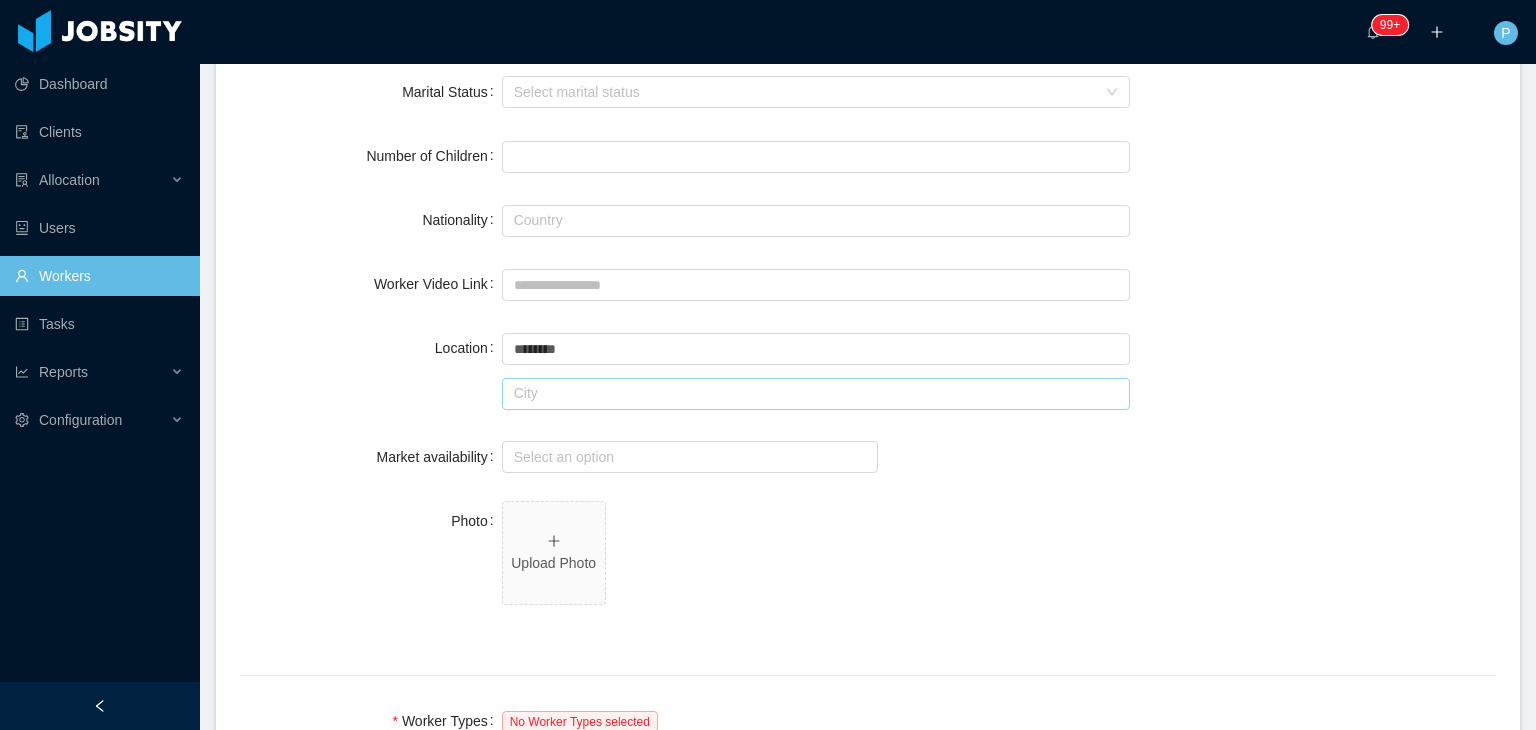 click at bounding box center [816, 394] 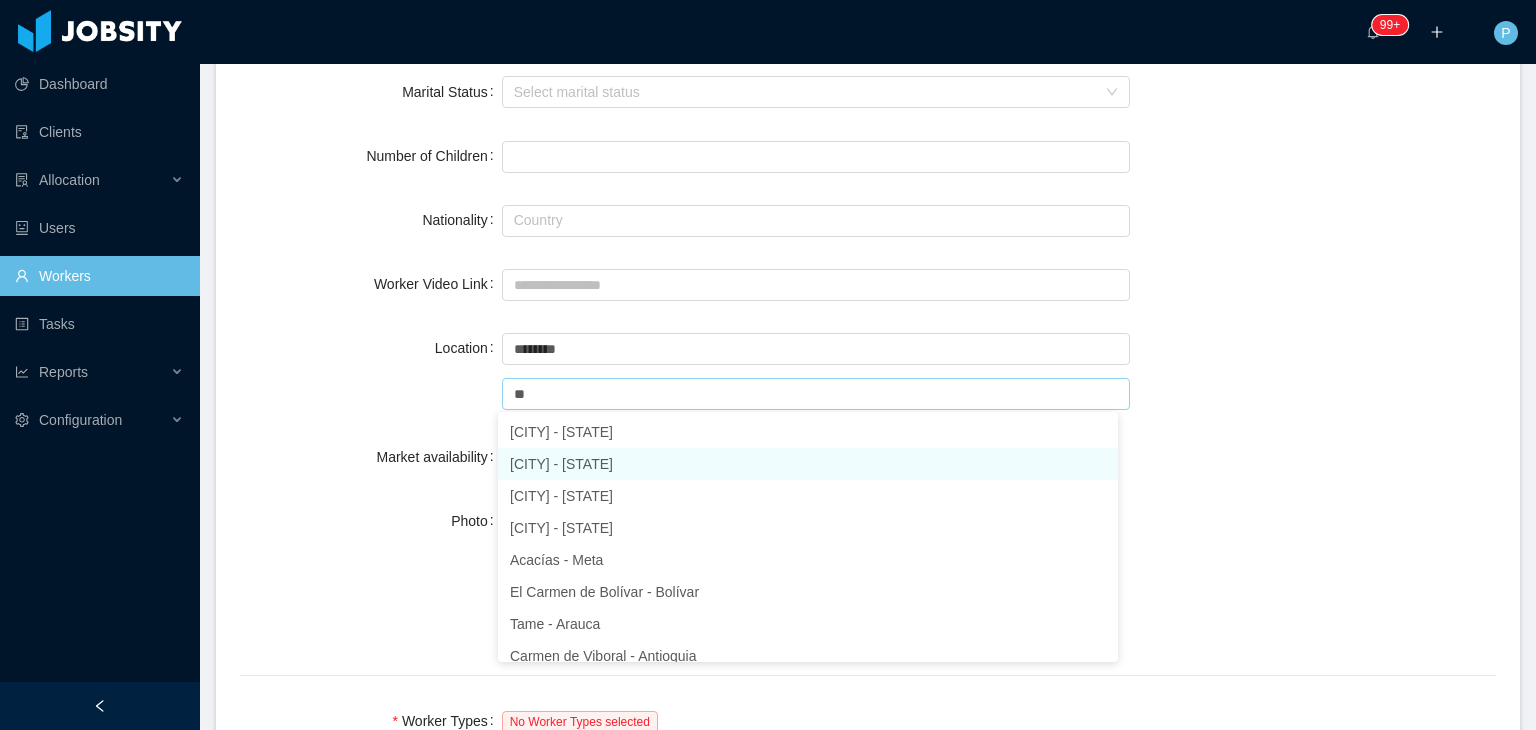 click on "Villavicencio - Meta" at bounding box center [808, 464] 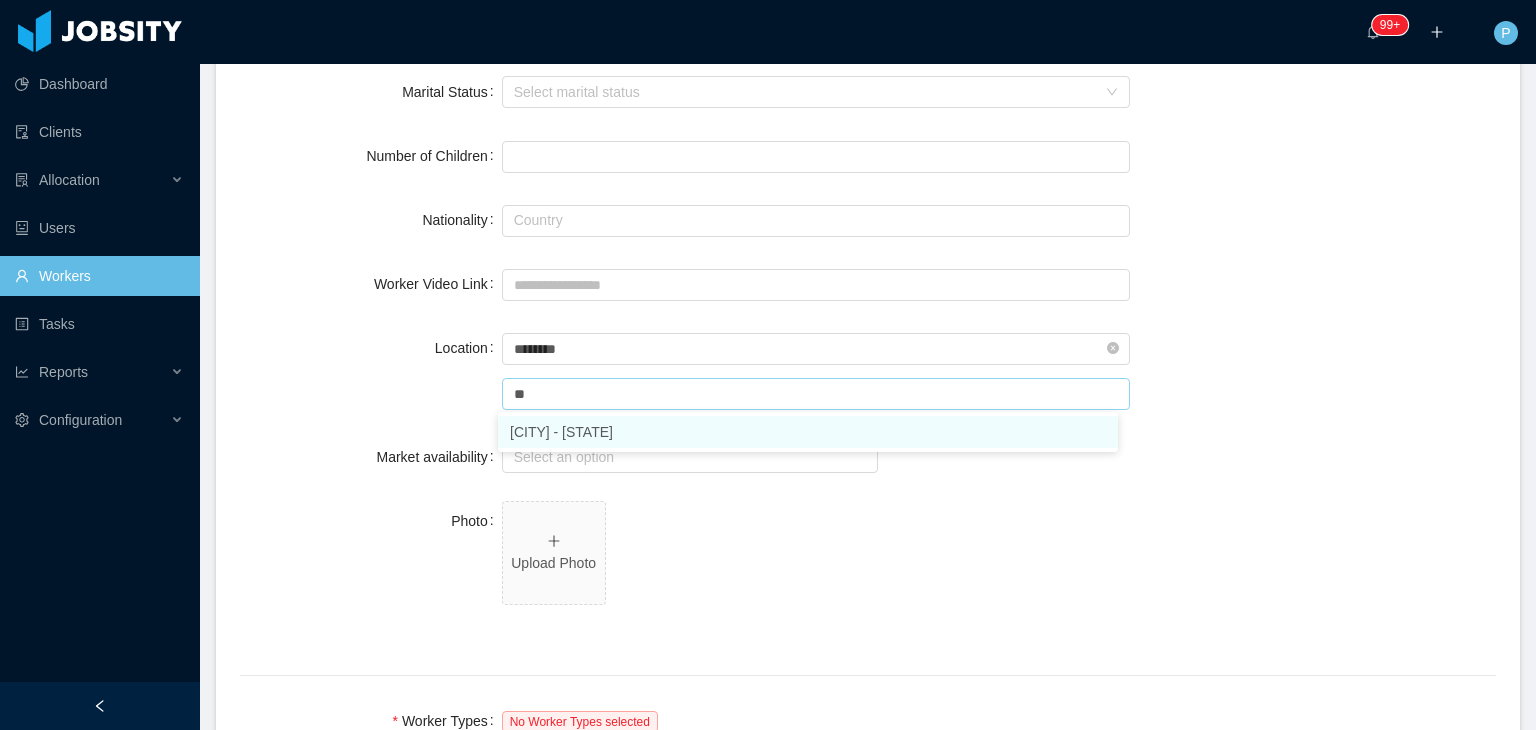 type on "*" 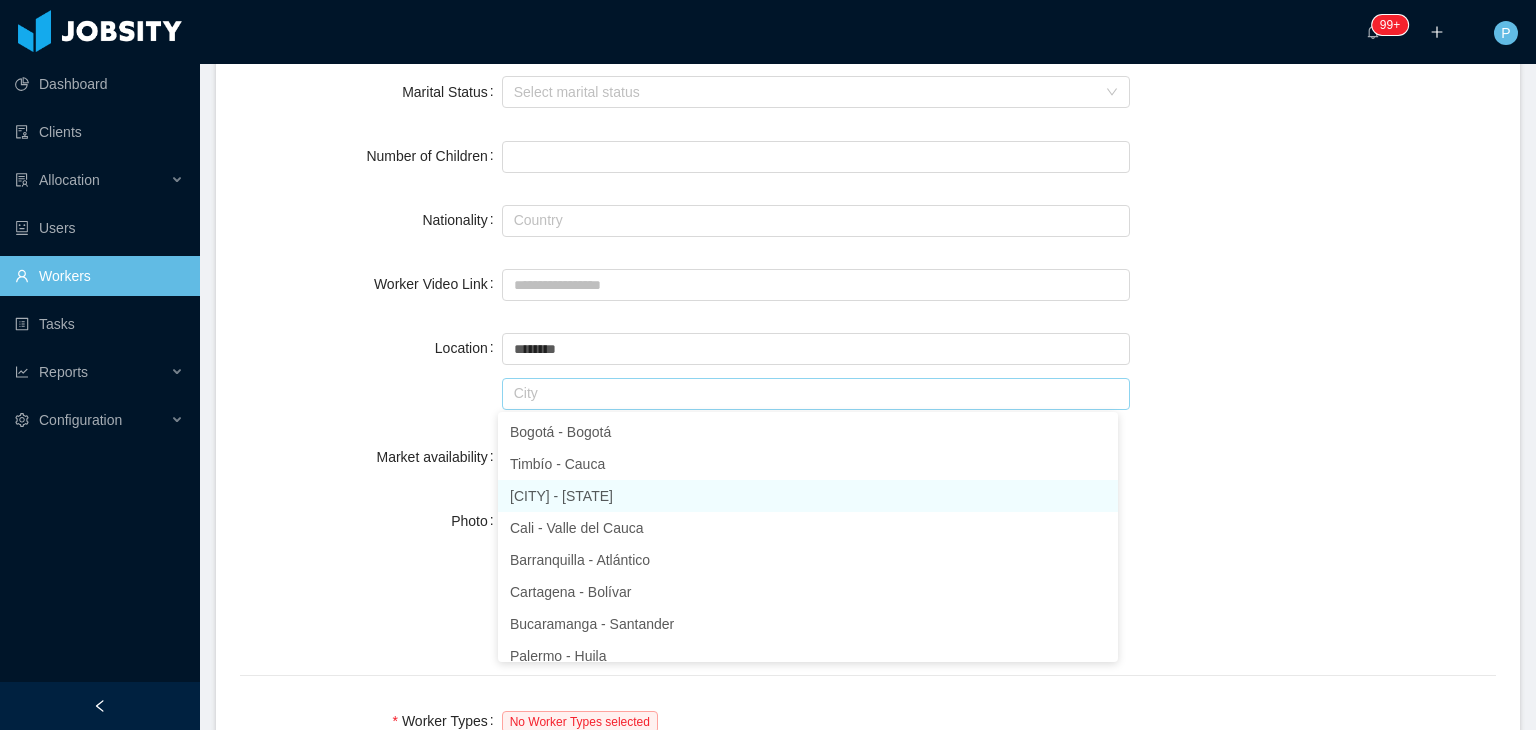 click on "Medellín - Antioquia" at bounding box center [808, 496] 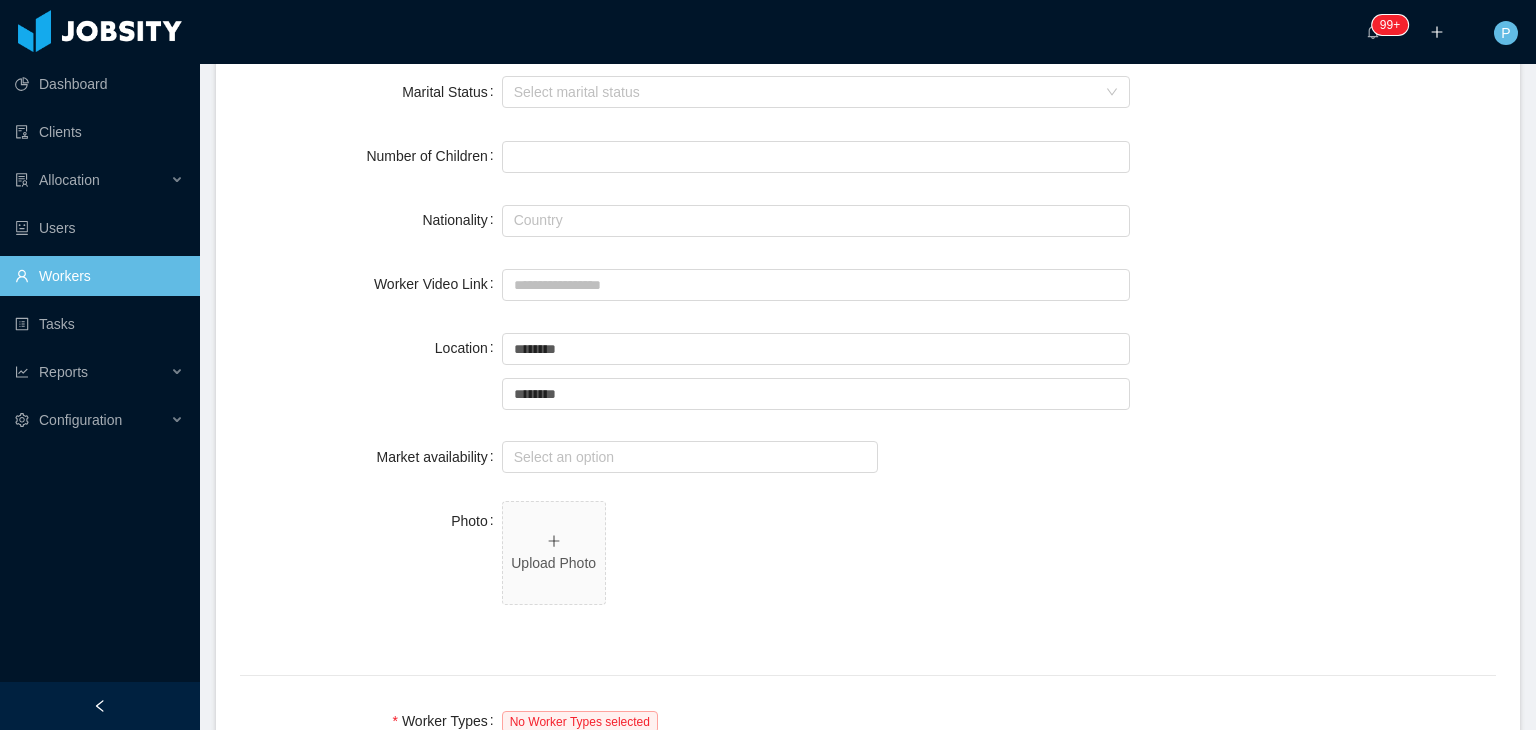 click on "Photo Upload Photo" at bounding box center [868, 564] 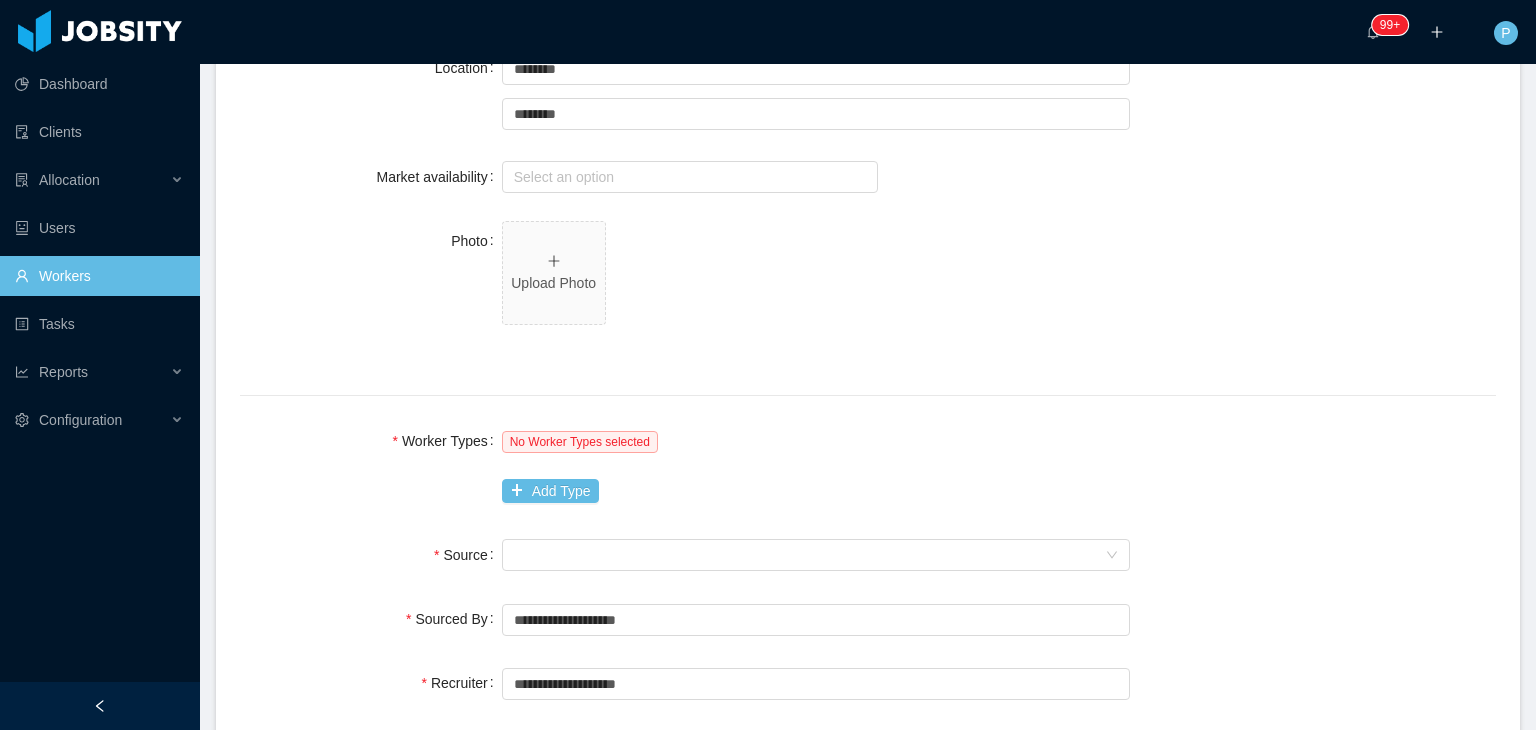 scroll, scrollTop: 1000, scrollLeft: 0, axis: vertical 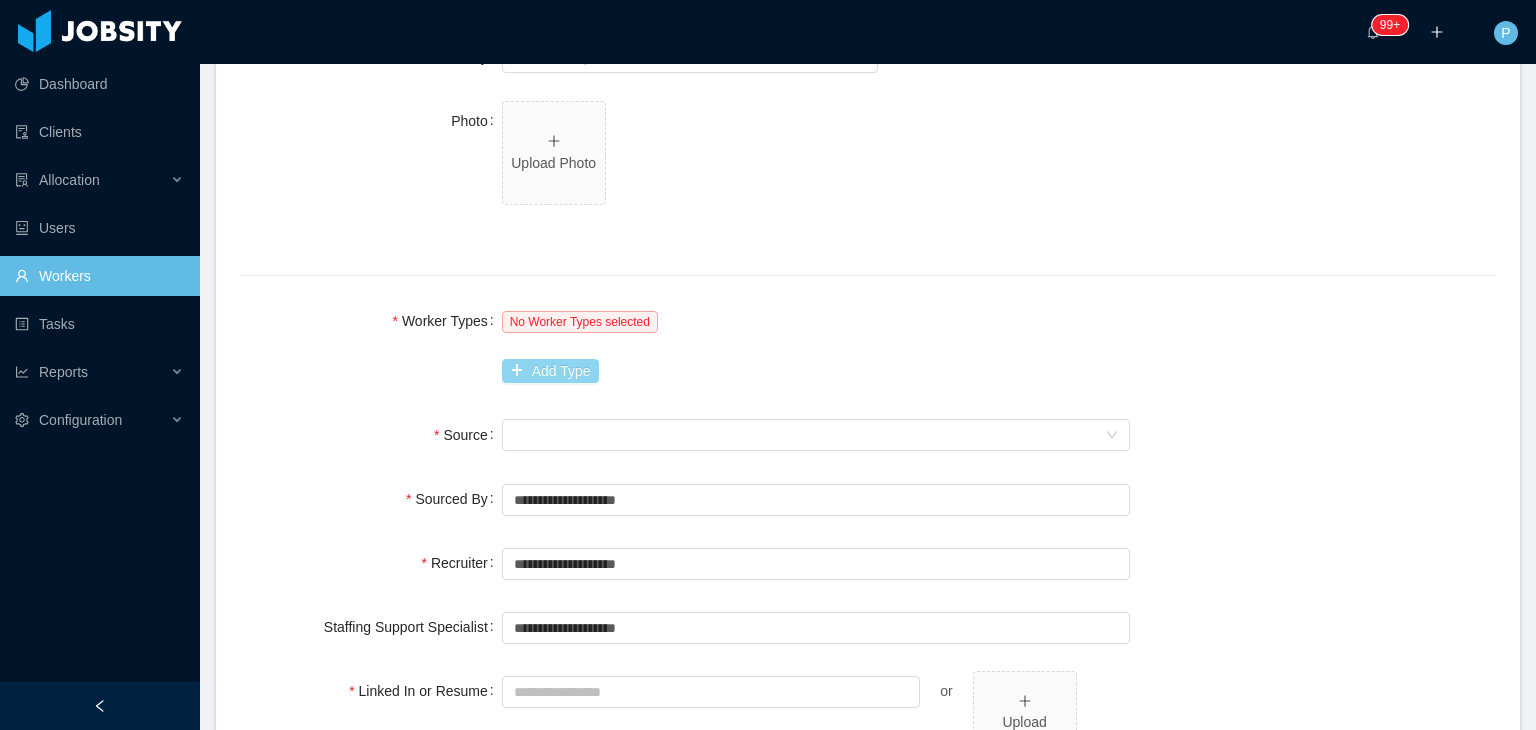 click on "Add Type" at bounding box center (550, 371) 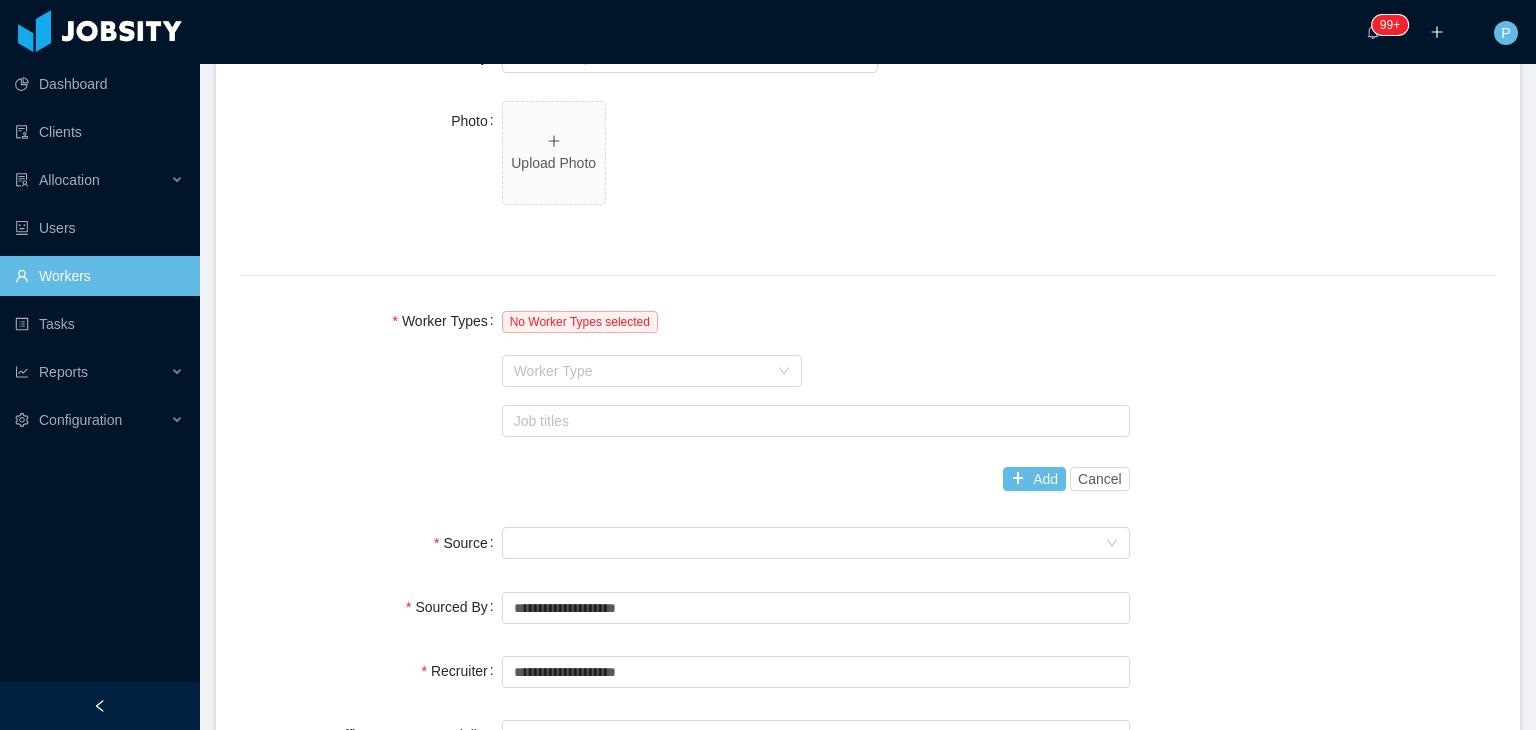 click on "Worker Type" at bounding box center (641, 371) 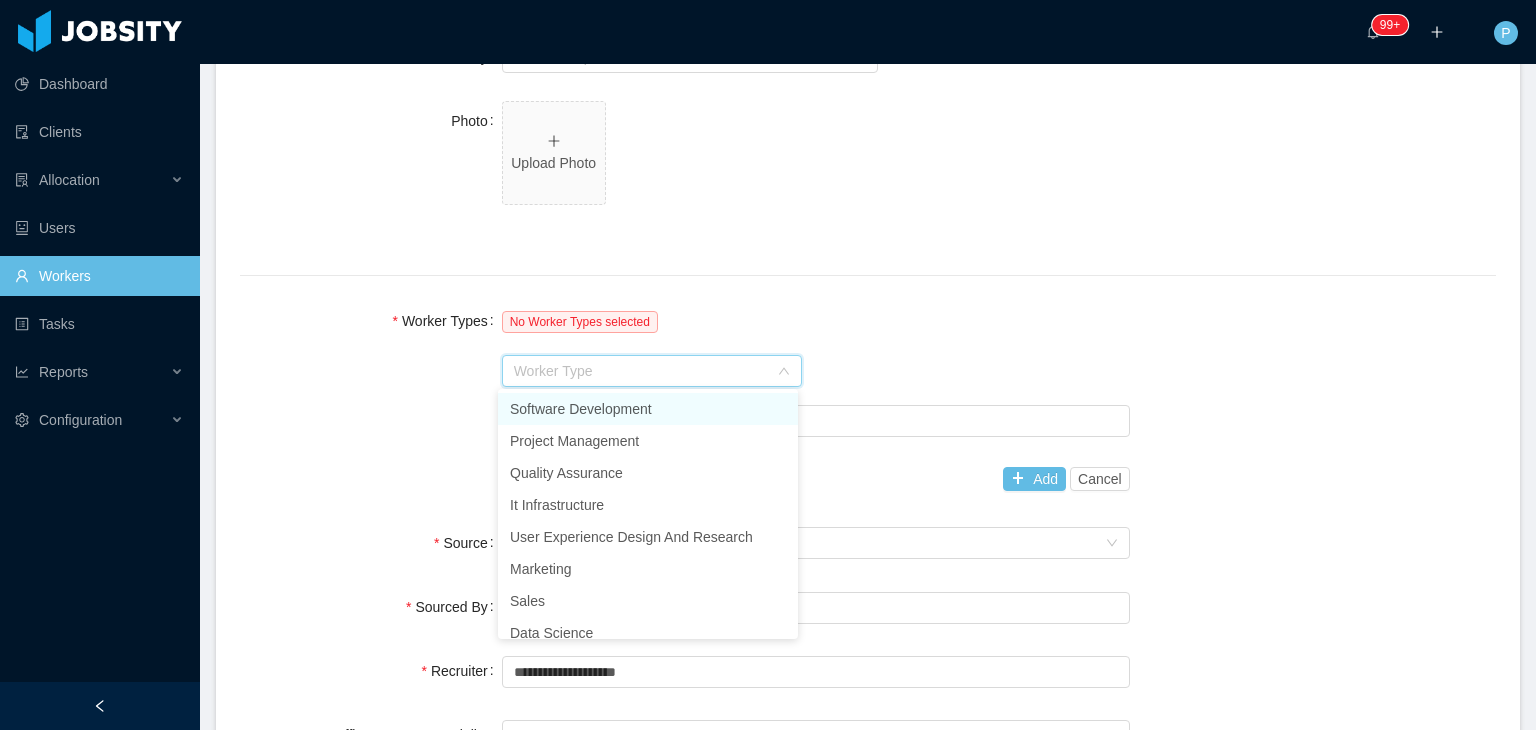 click on "Software Development" at bounding box center (648, 409) 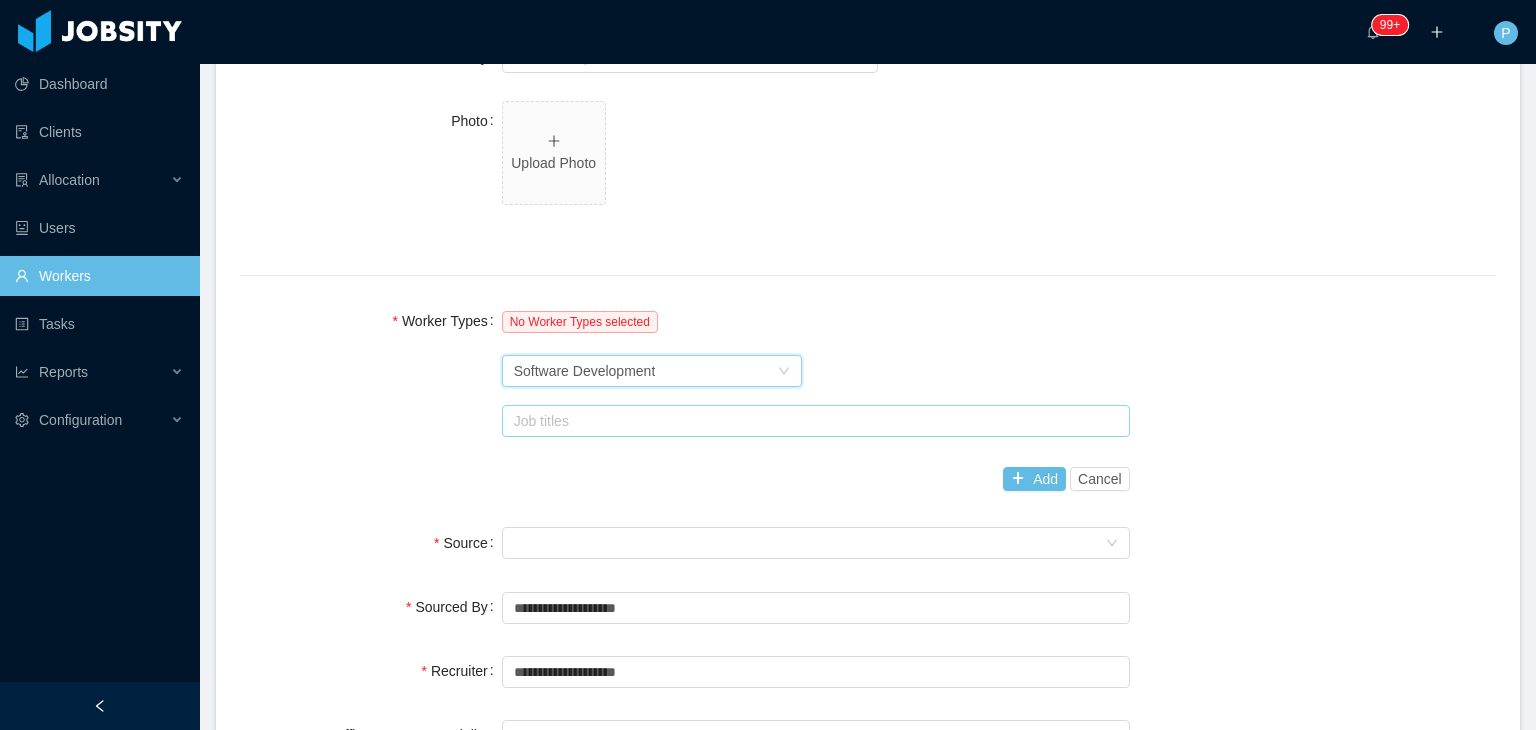 drag, startPoint x: 552, startPoint y: 409, endPoint x: 552, endPoint y: 429, distance: 20 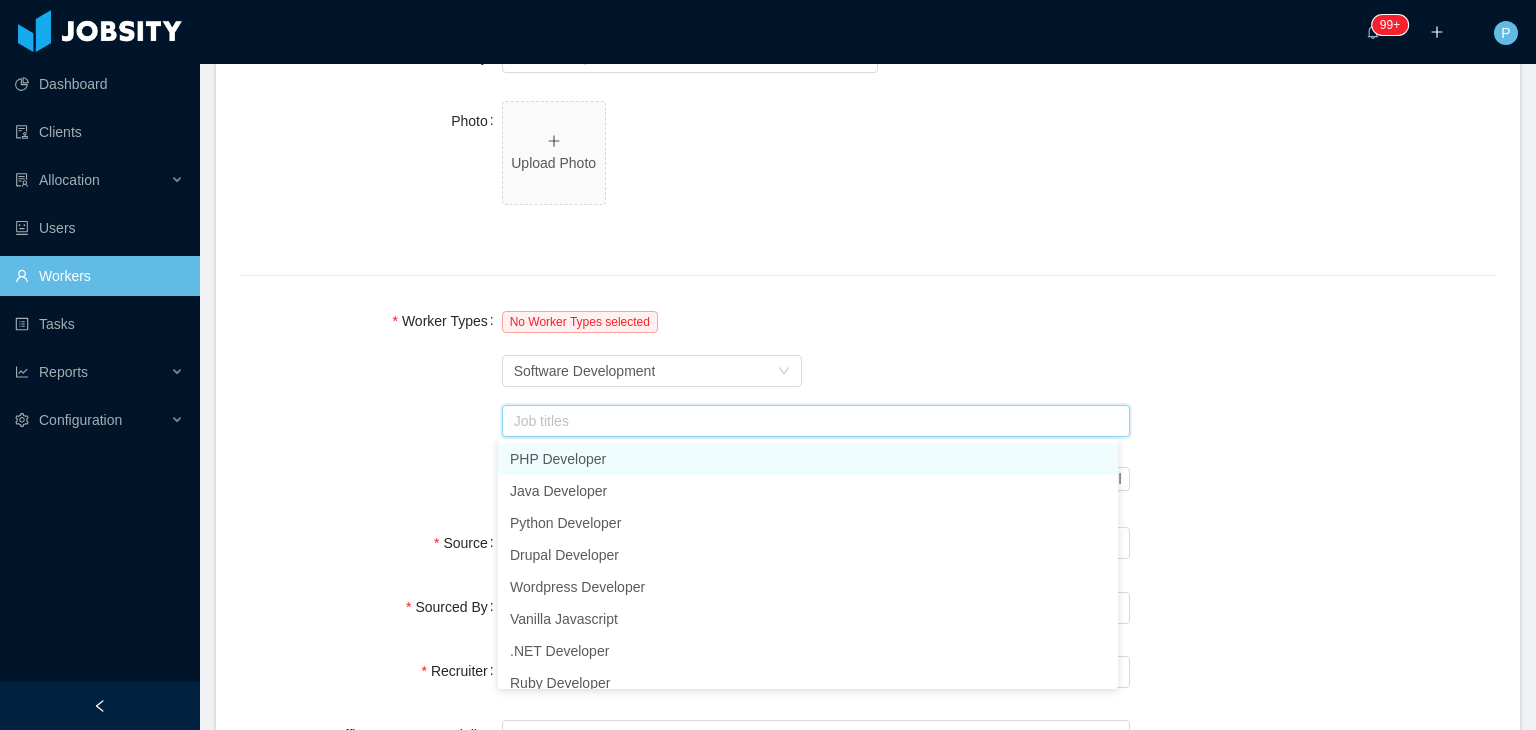 click on "Job titles" at bounding box center (811, 421) 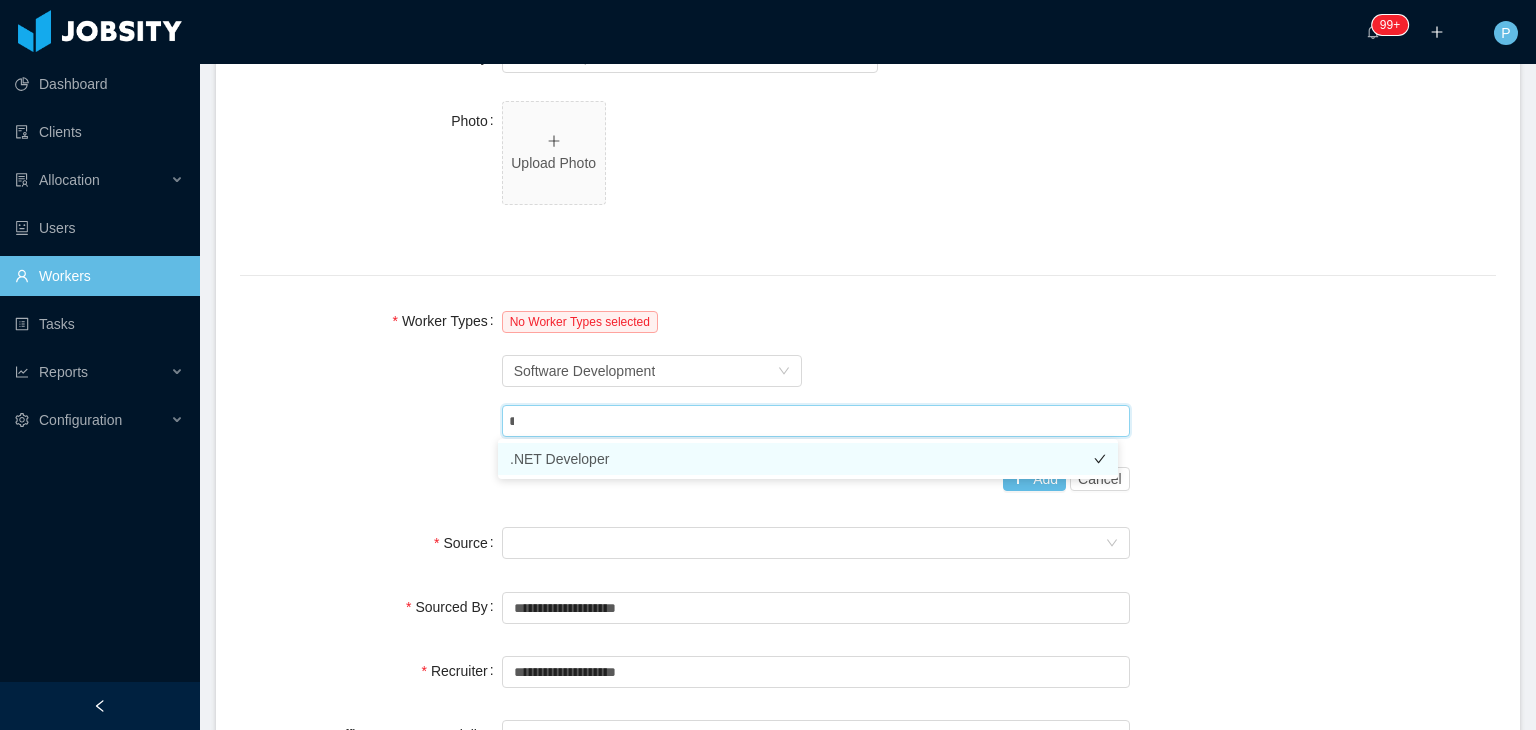 click on ".NET Developer" at bounding box center (808, 459) 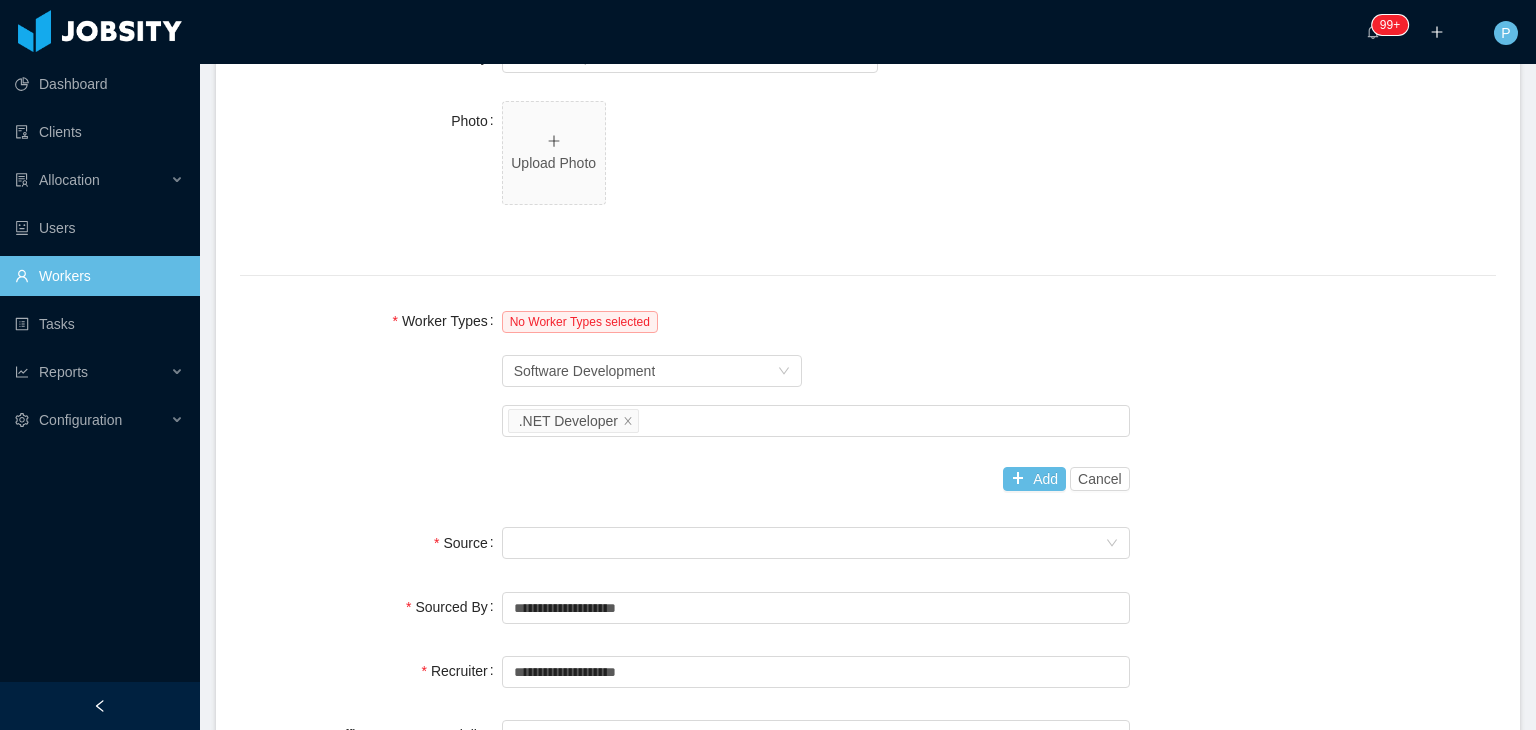 click on "Worker Types No Worker Types selected Worker Type Software Development   Job titles .NET Developer   Add   Cancel" at bounding box center (868, 400) 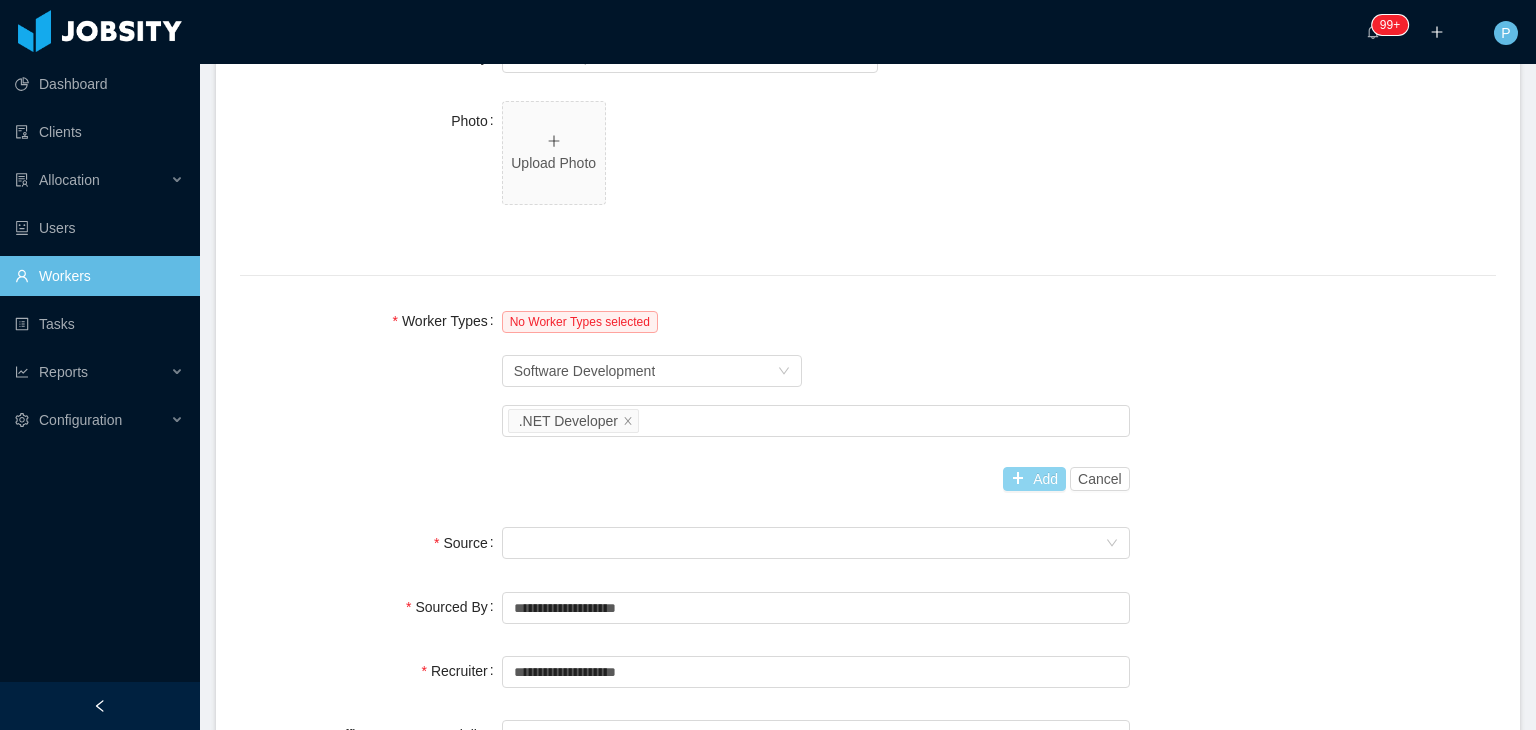 click on "Add" at bounding box center (1034, 479) 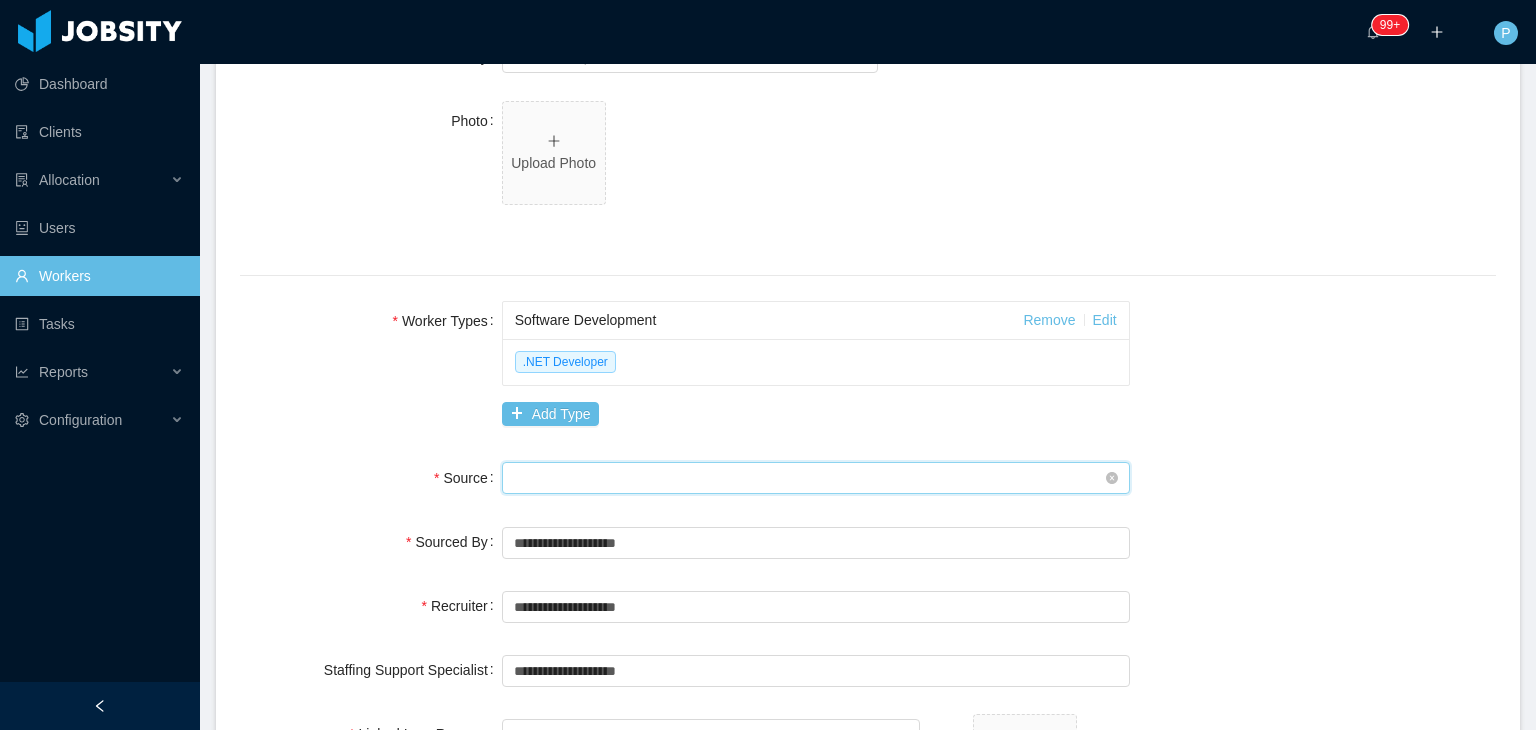 click on "Seniority" at bounding box center [809, 478] 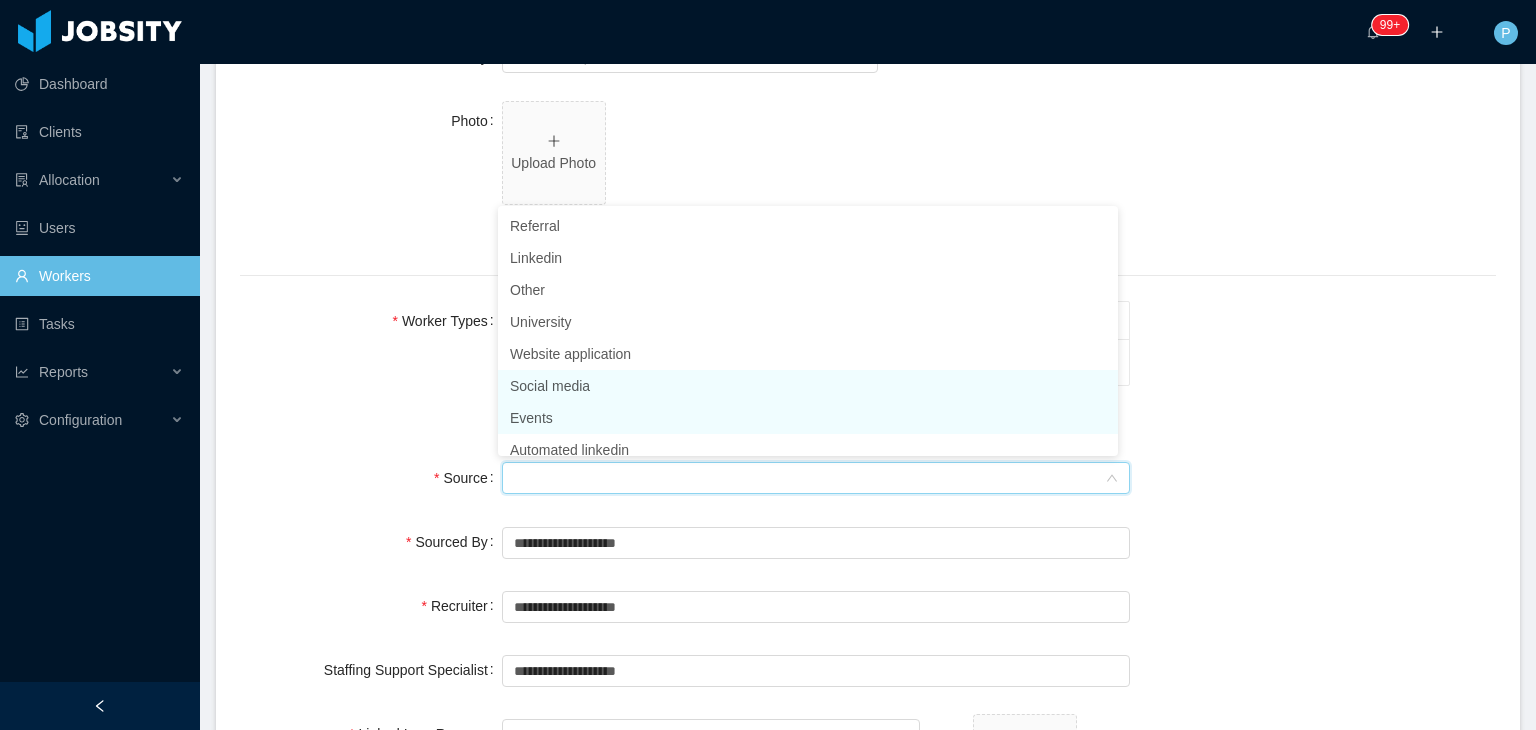 scroll, scrollTop: 10, scrollLeft: 0, axis: vertical 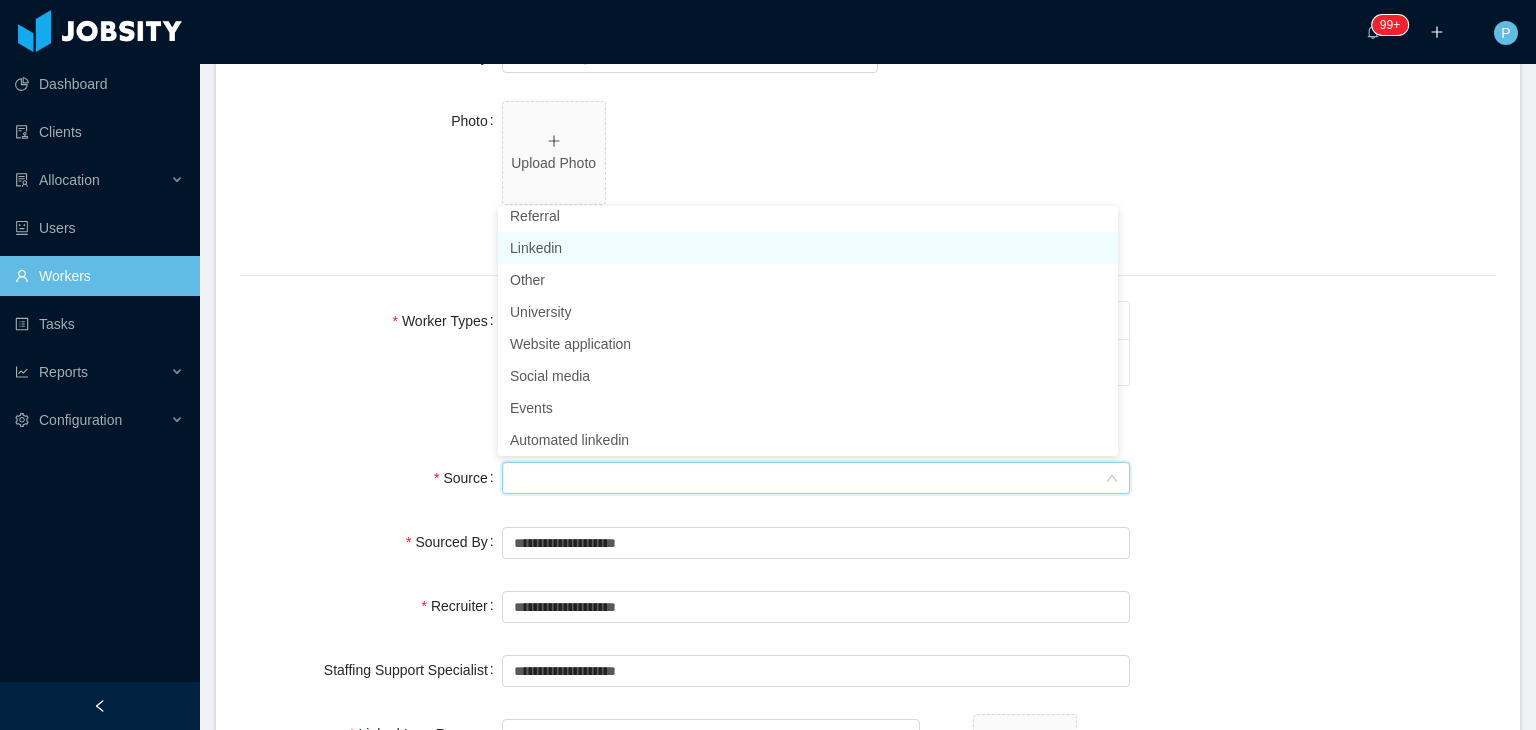 click on "Linkedin" at bounding box center [808, 248] 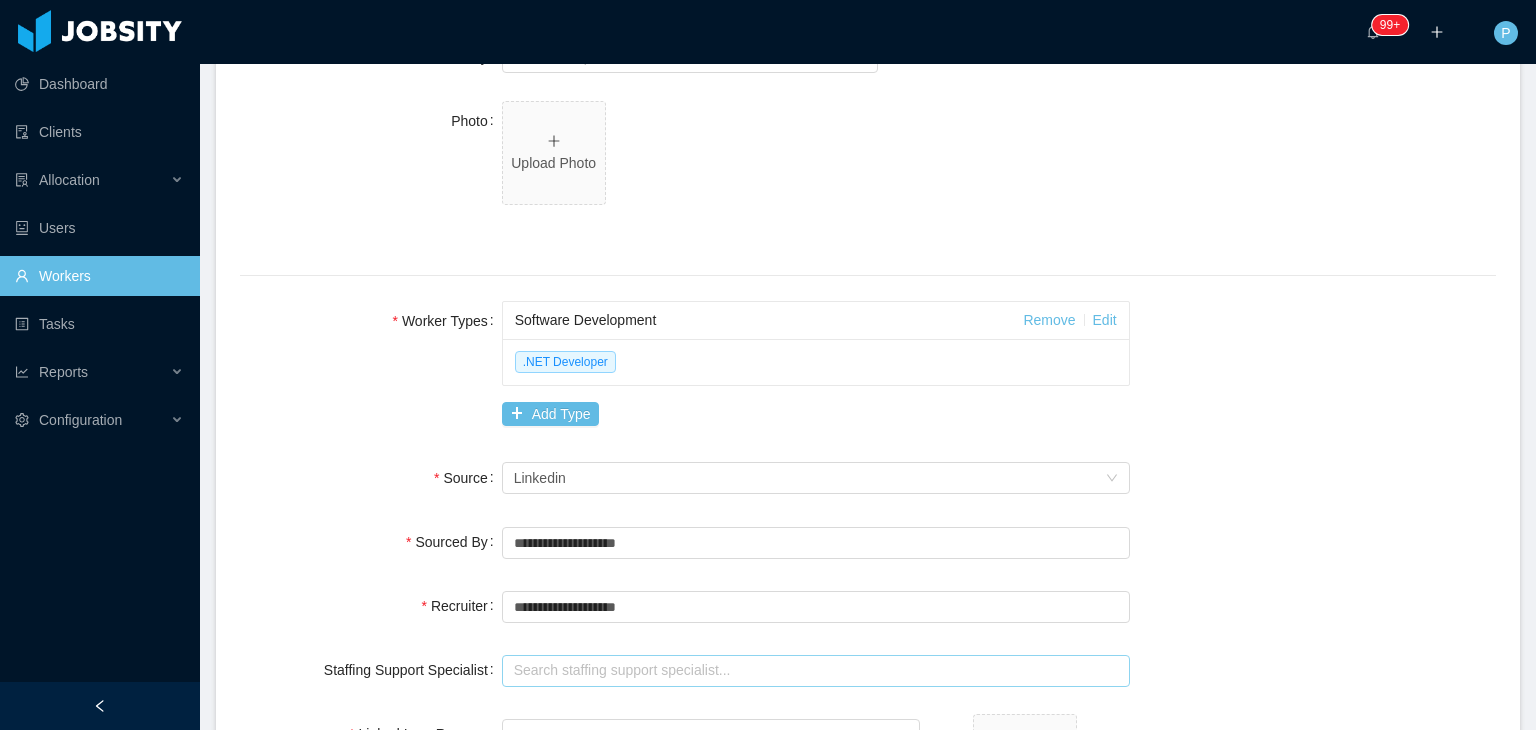 click at bounding box center (816, 671) 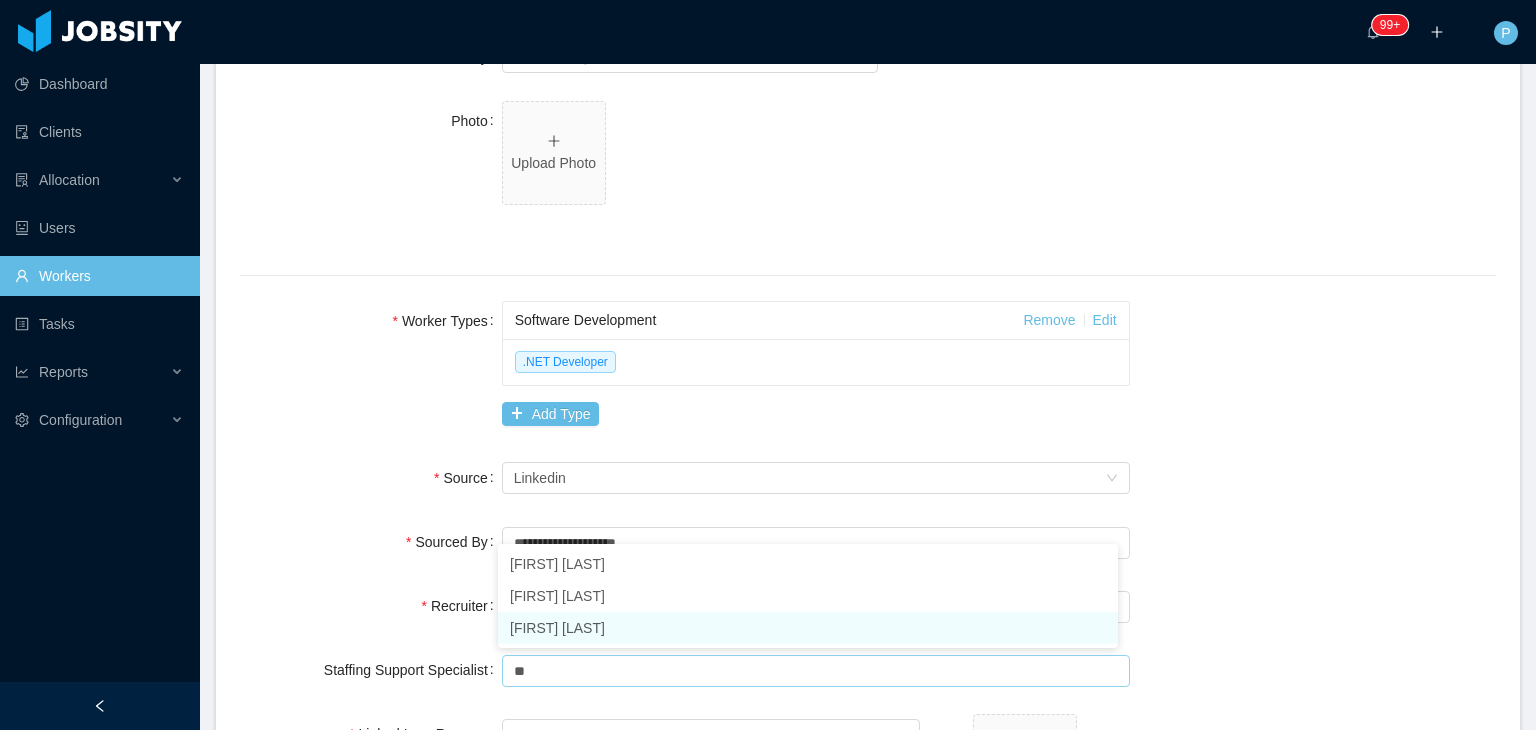 click on "[FIRST] [LAST]" at bounding box center (808, 628) 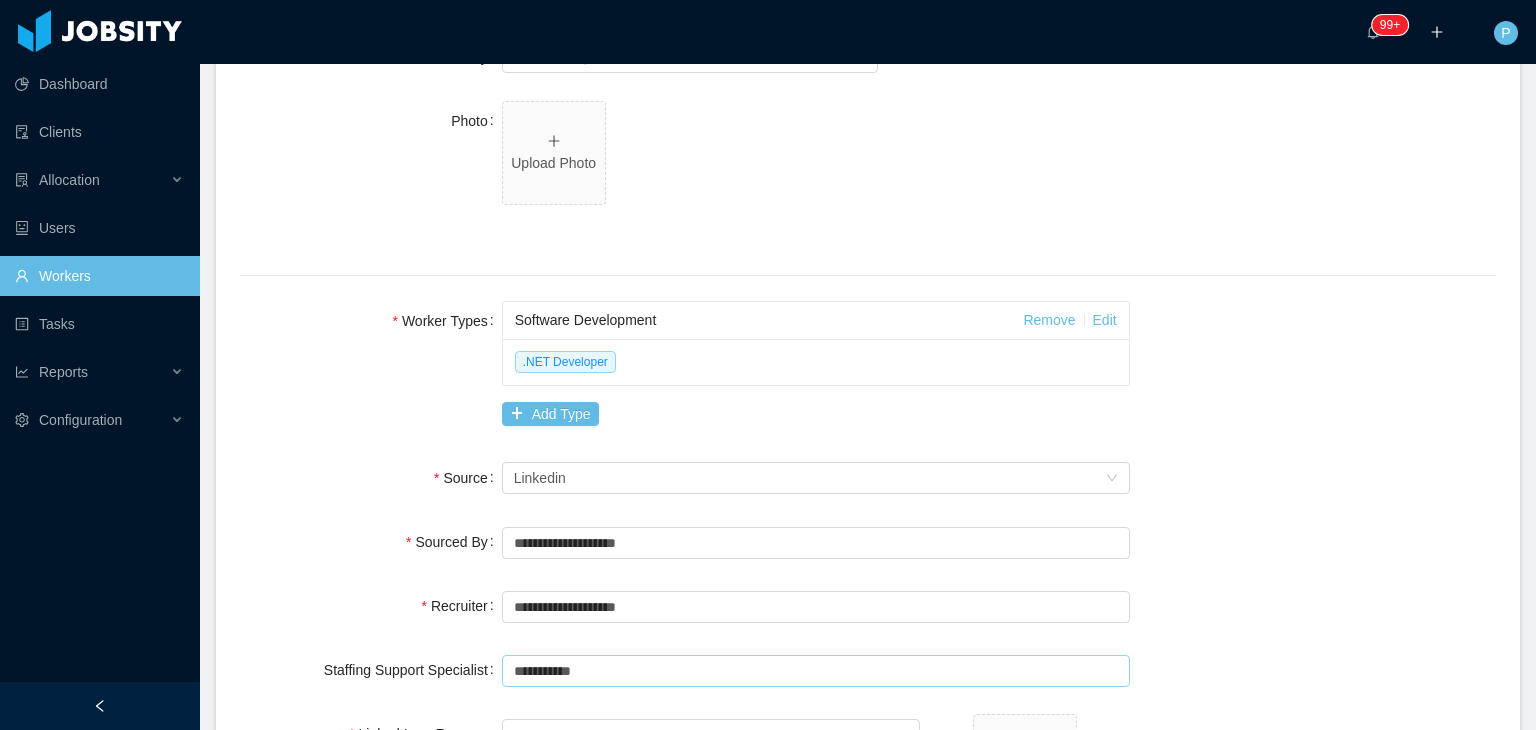 type on "**********" 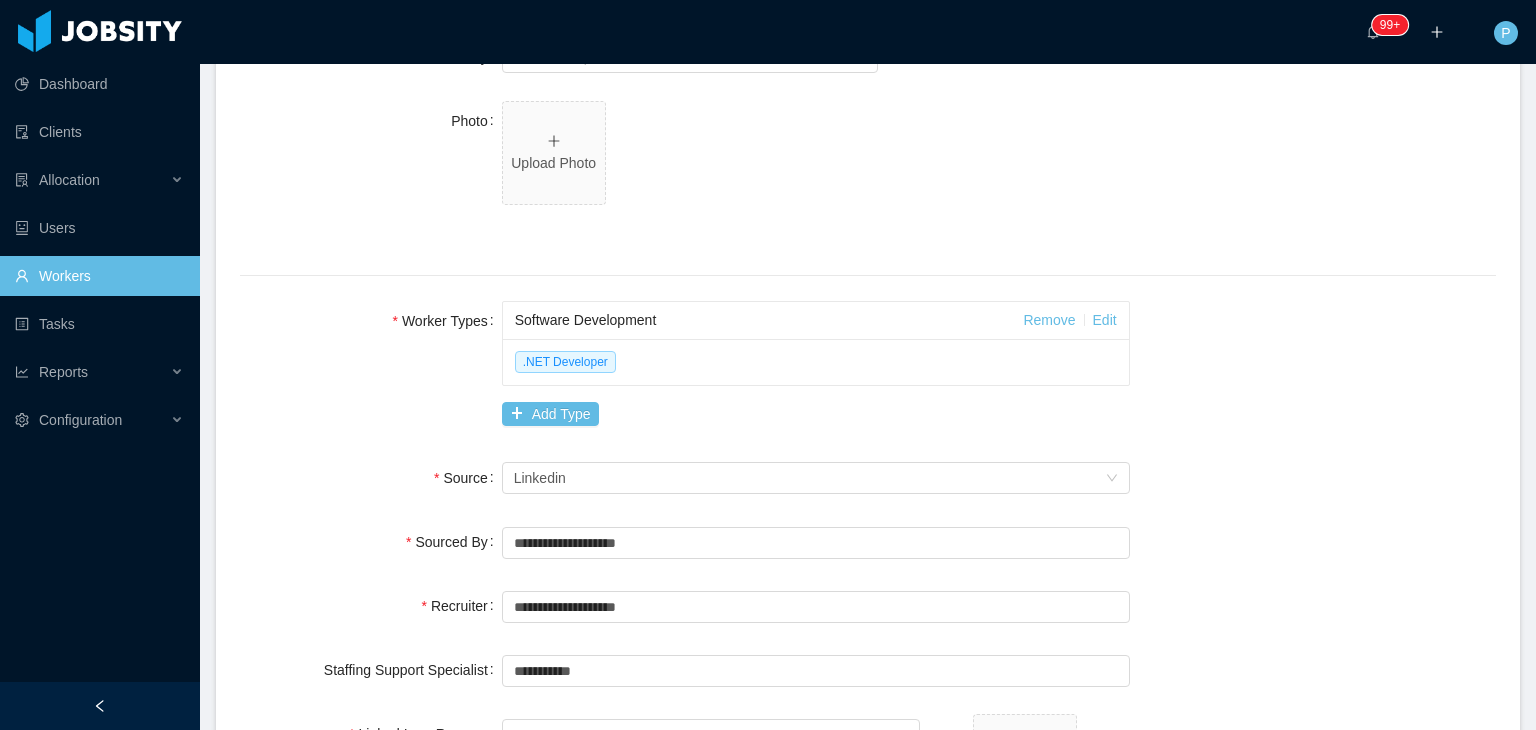 click on "Staffing Support Specialist" at bounding box center [371, 670] 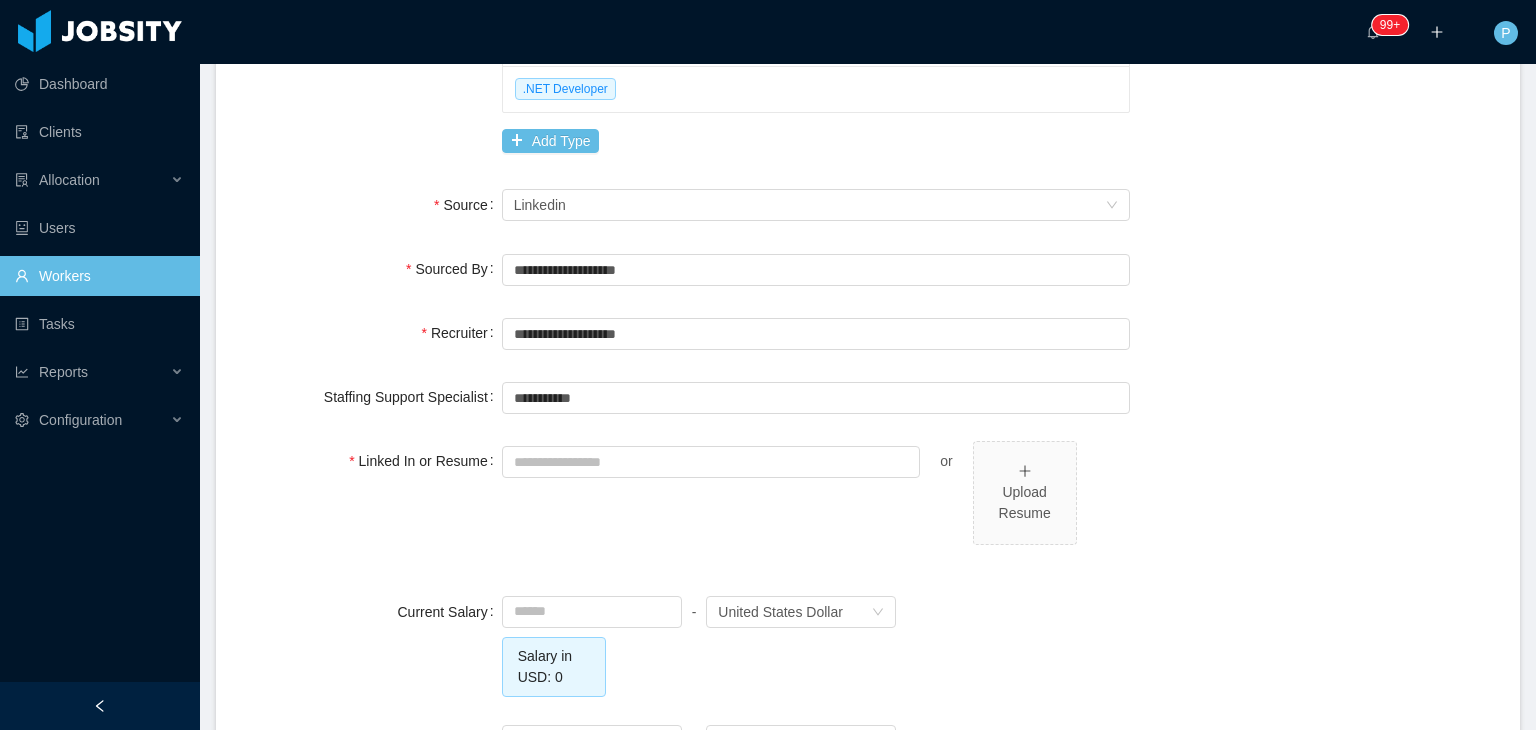 scroll, scrollTop: 1360, scrollLeft: 0, axis: vertical 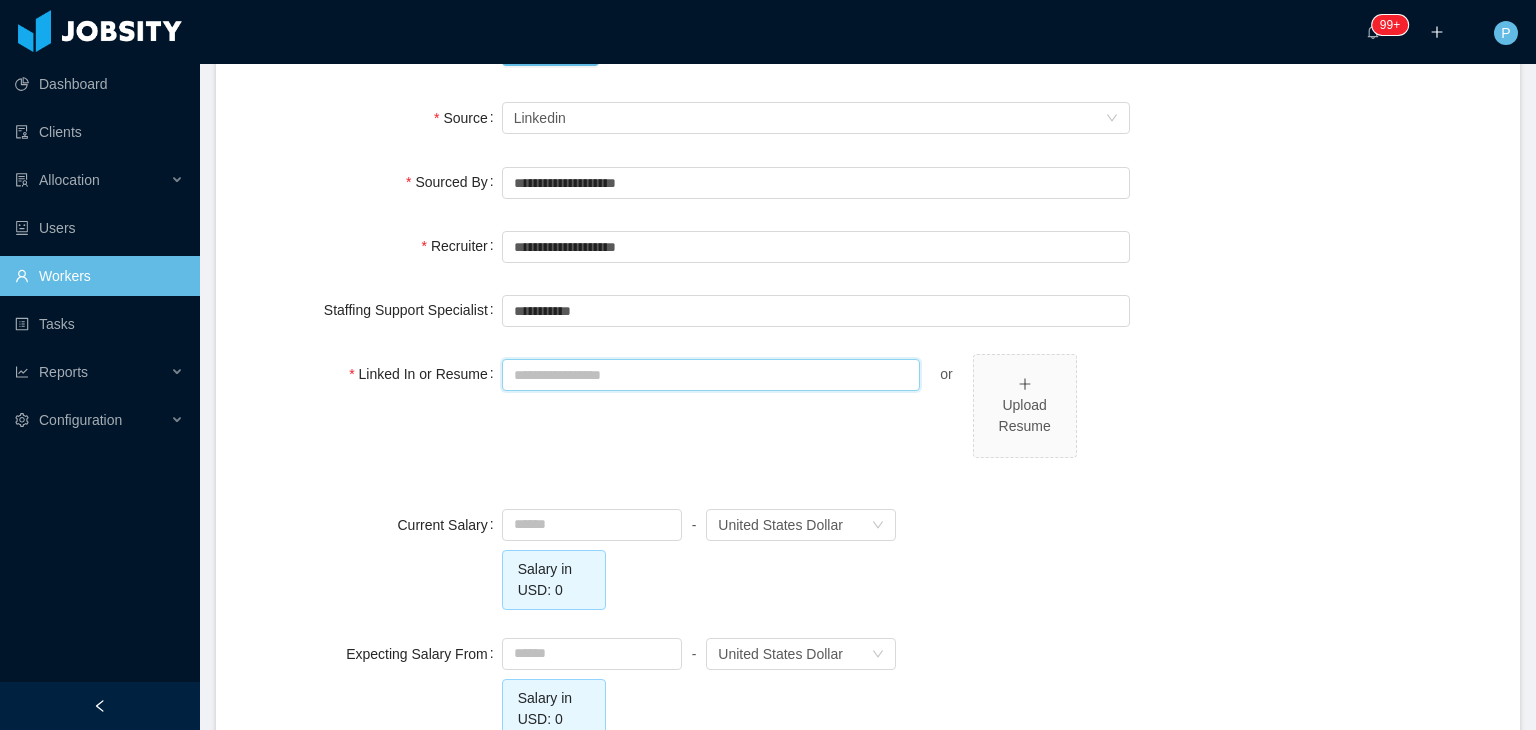 click on "Linked In or Resume" at bounding box center [711, 375] 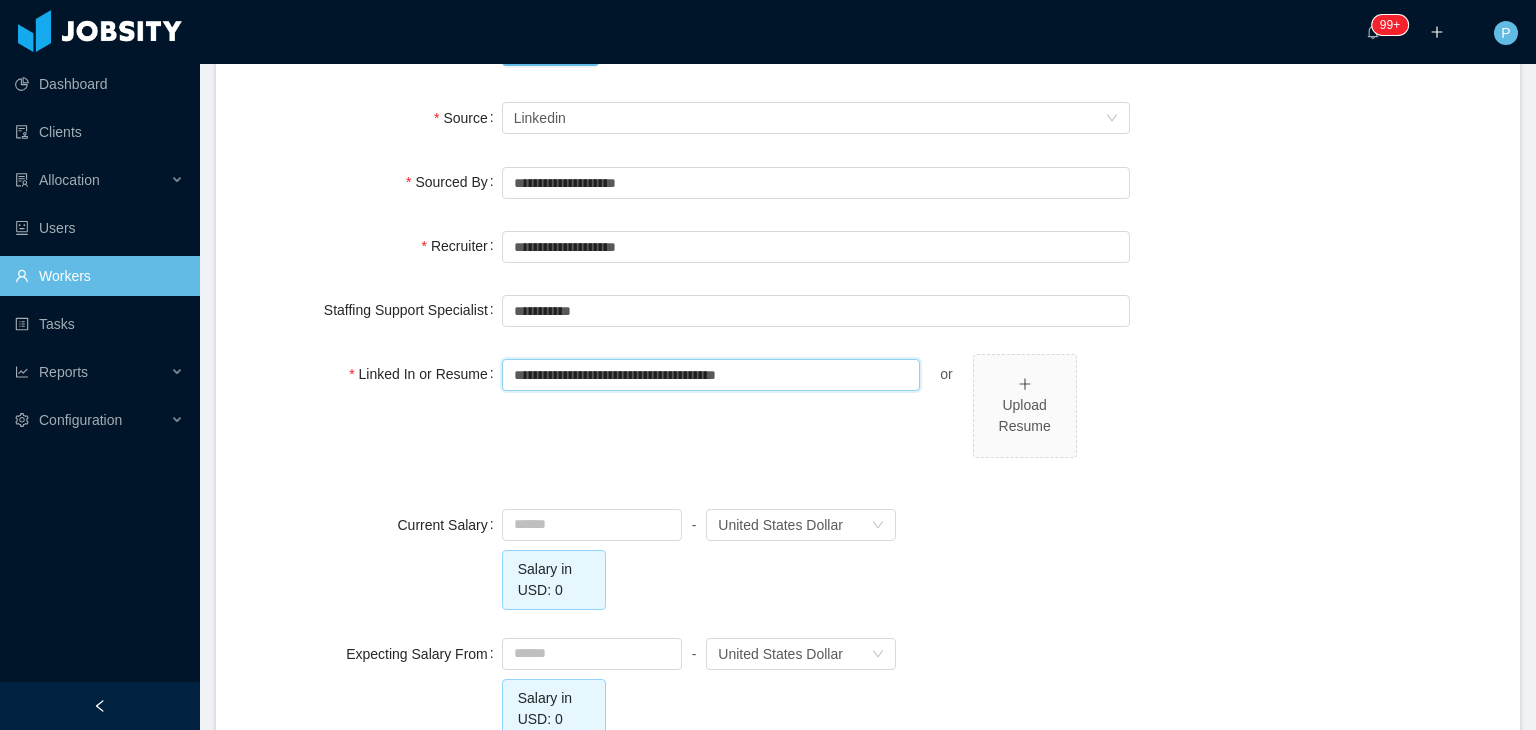 type on "**********" 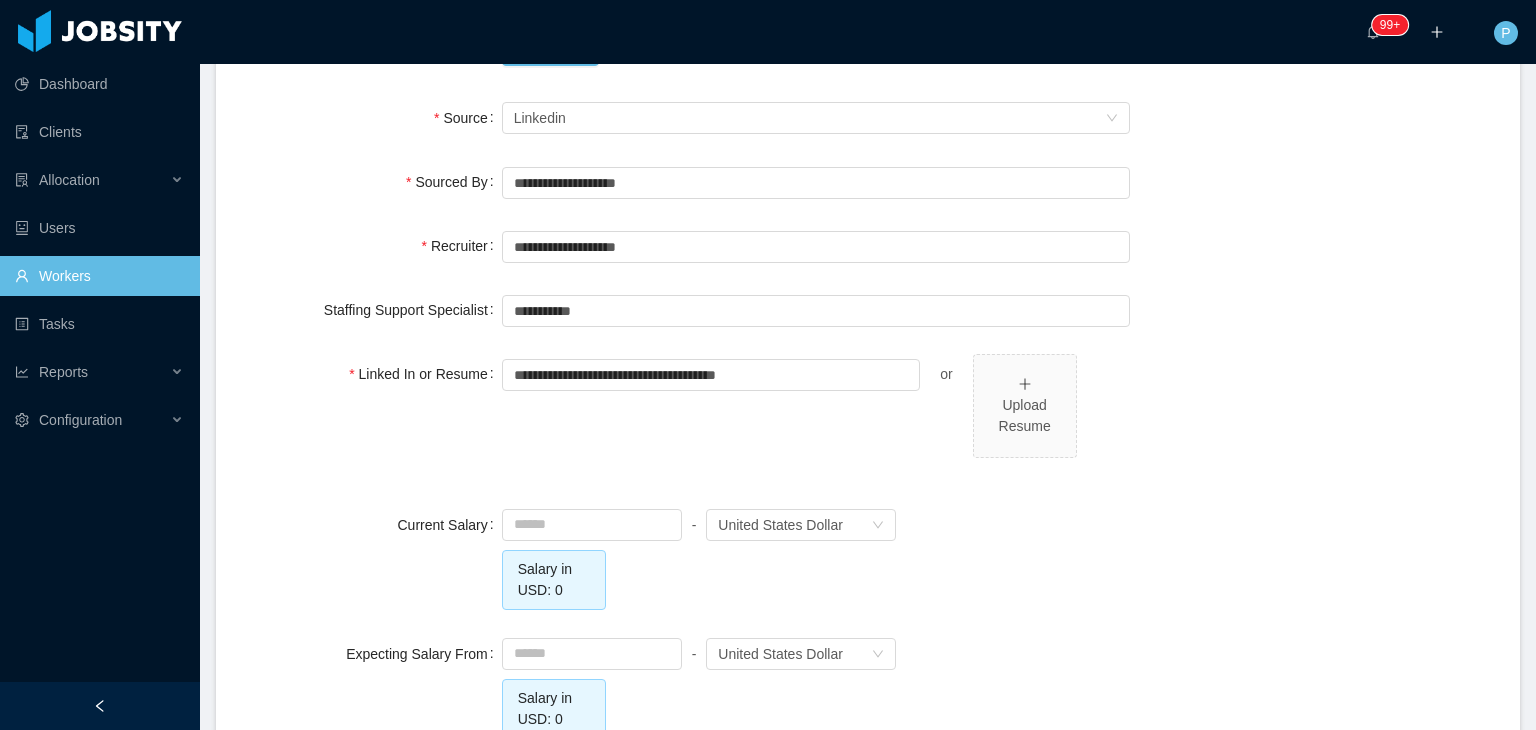click on "**********" at bounding box center (868, 417) 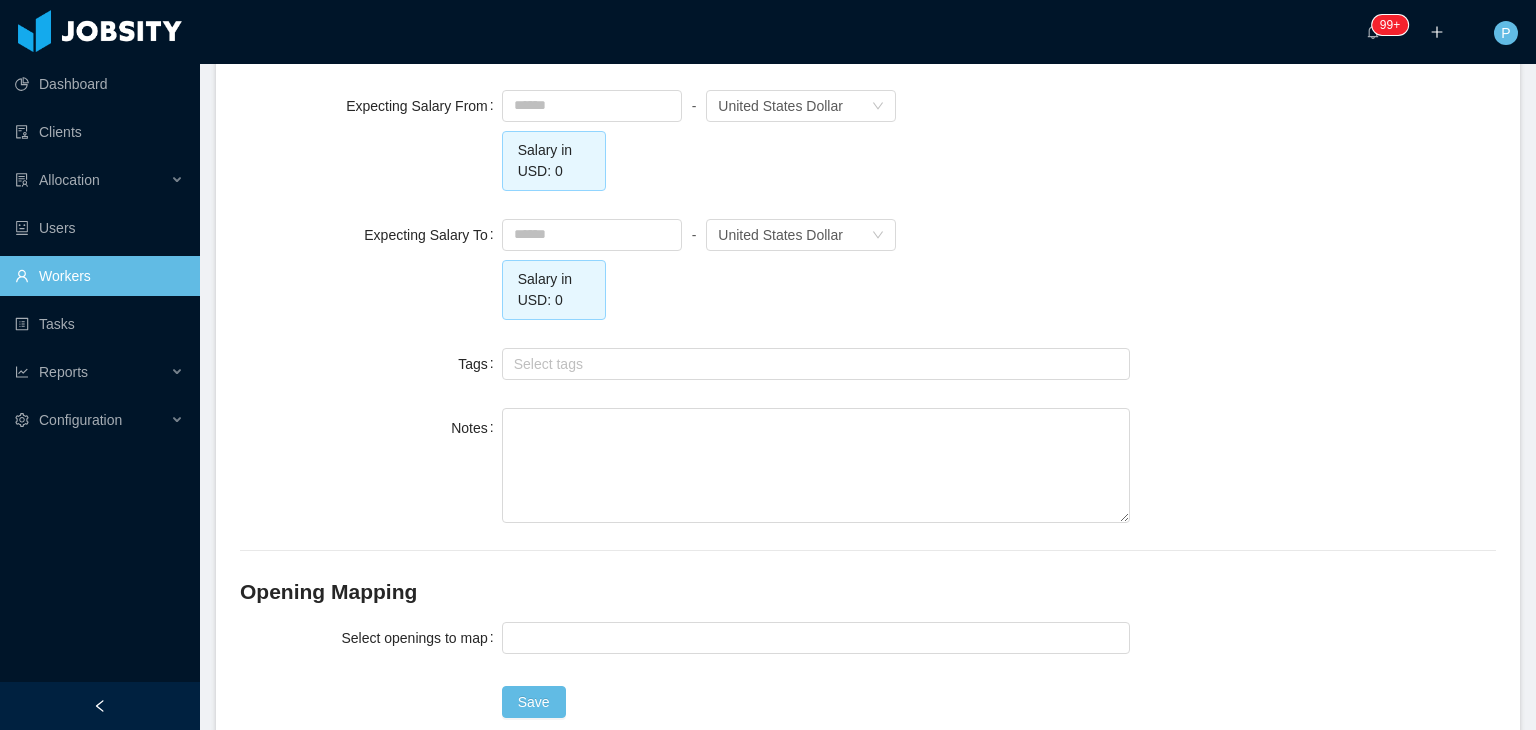 scroll, scrollTop: 2000, scrollLeft: 0, axis: vertical 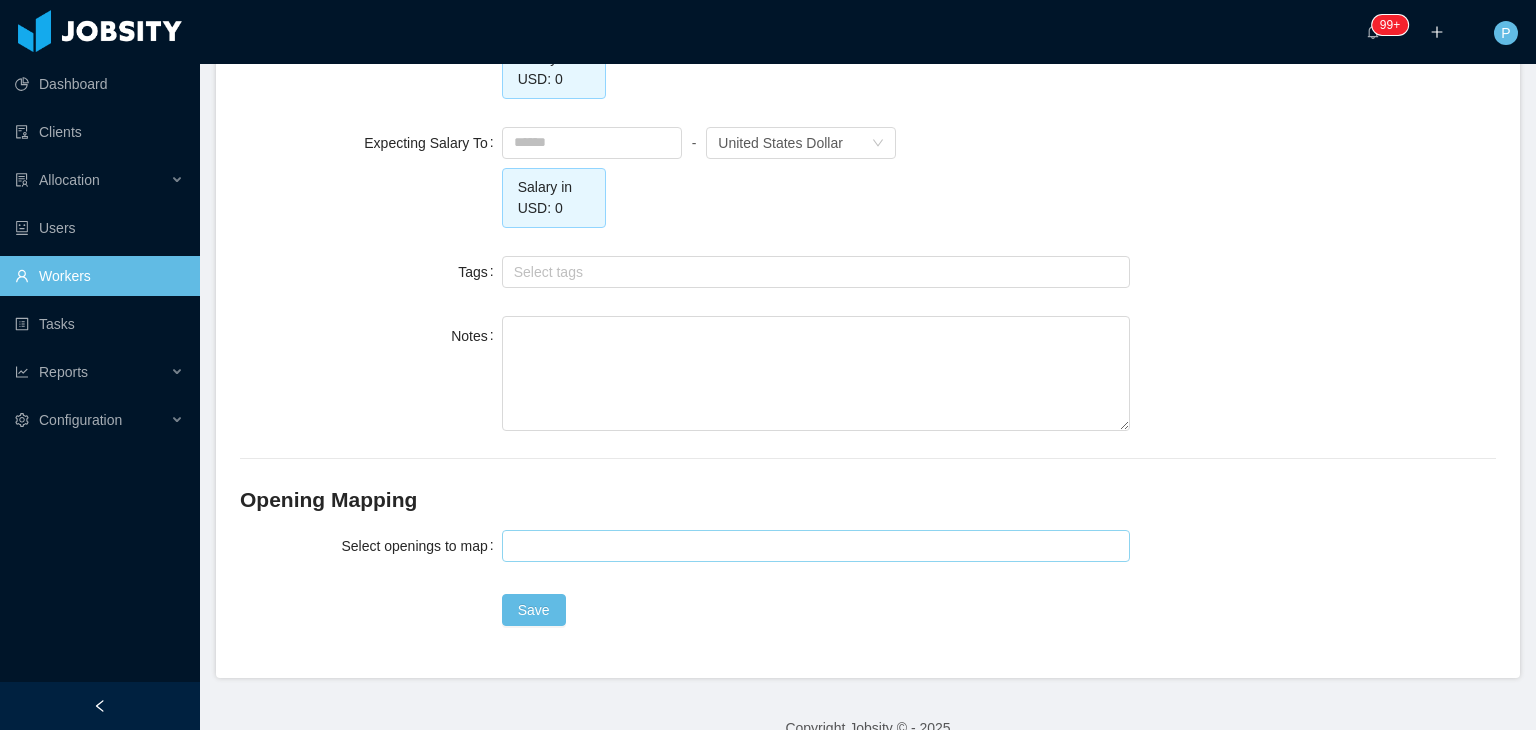 click at bounding box center [813, 546] 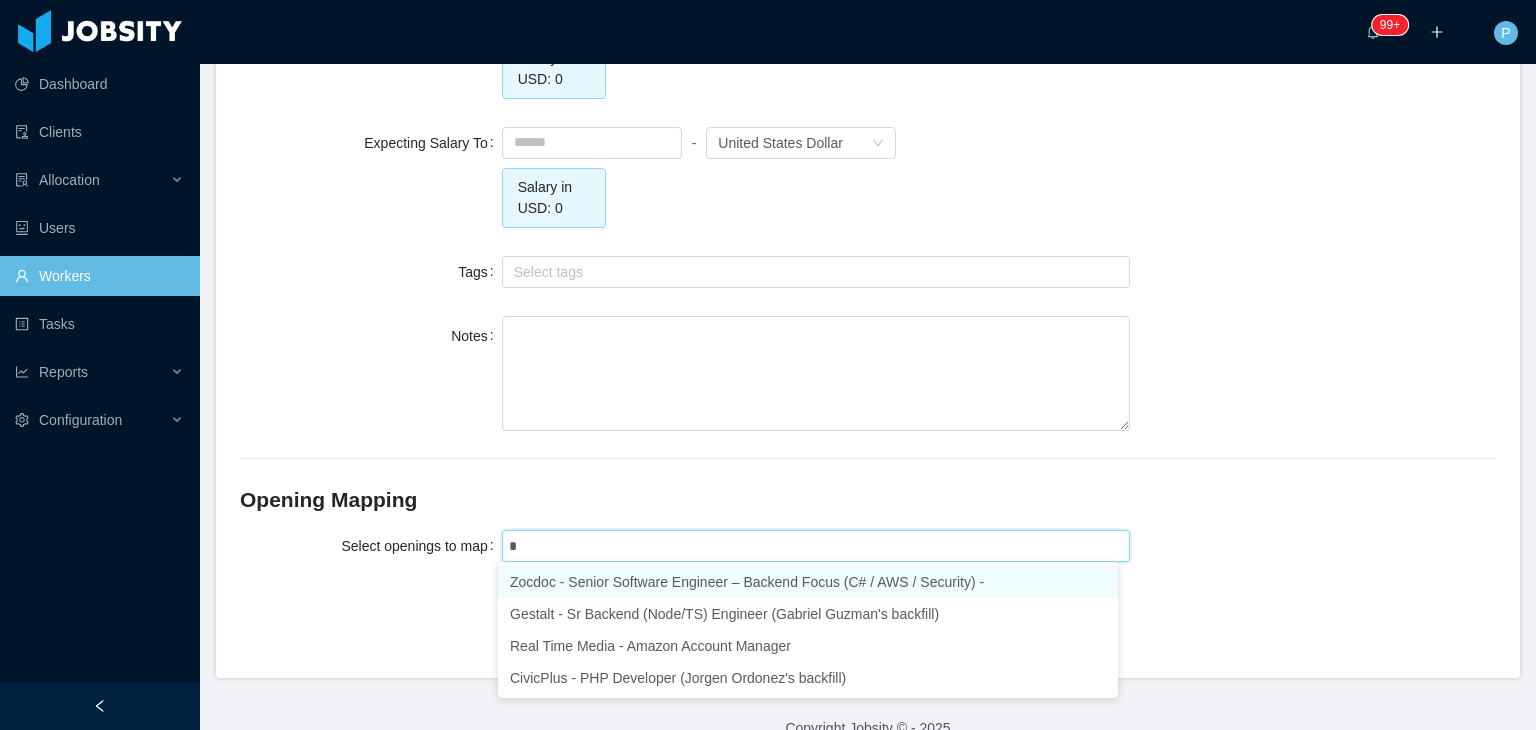 type on "**" 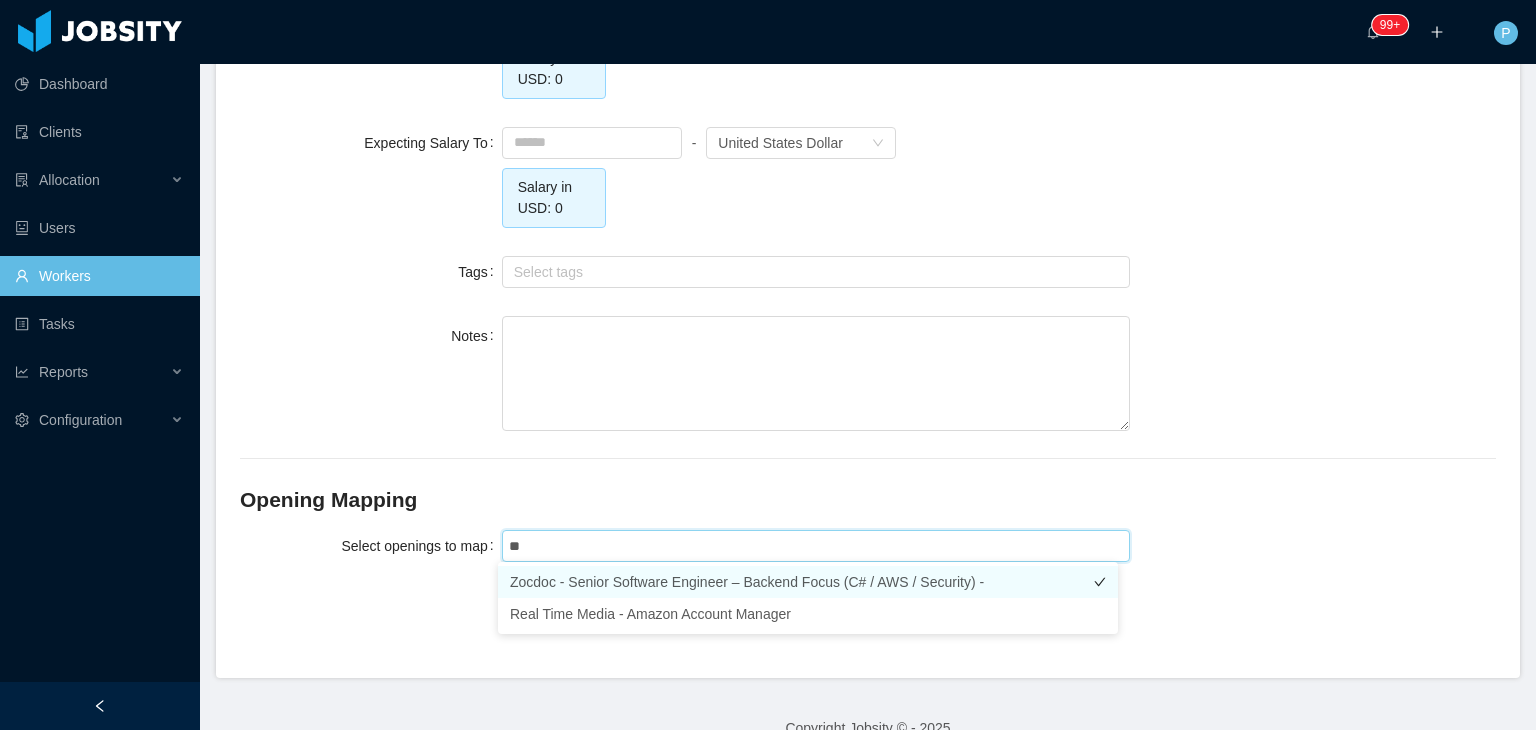 click on "Zocdoc - Senior Software Engineer – Backend Focus (C# / AWS / Security) -" at bounding box center [808, 582] 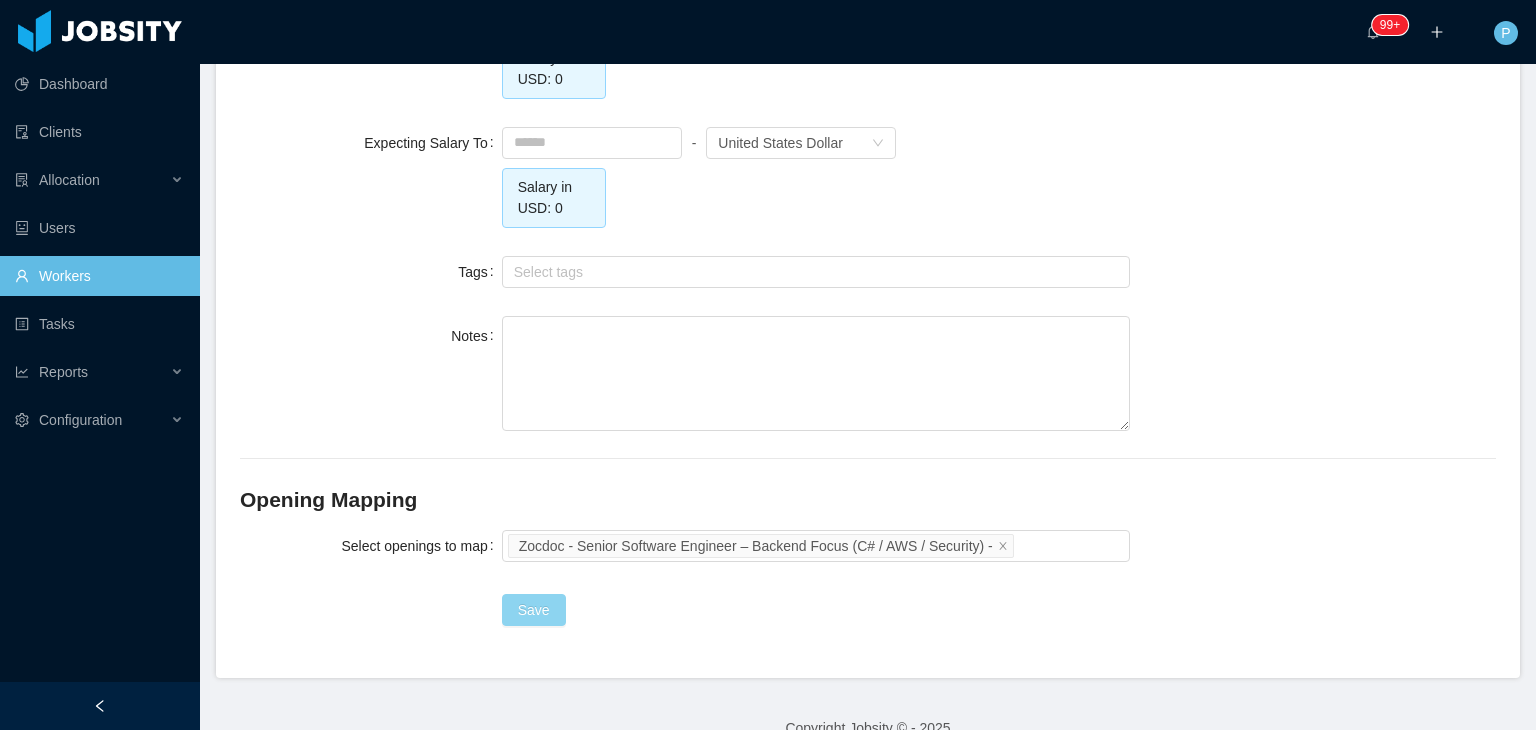 click on "Save" at bounding box center (534, 610) 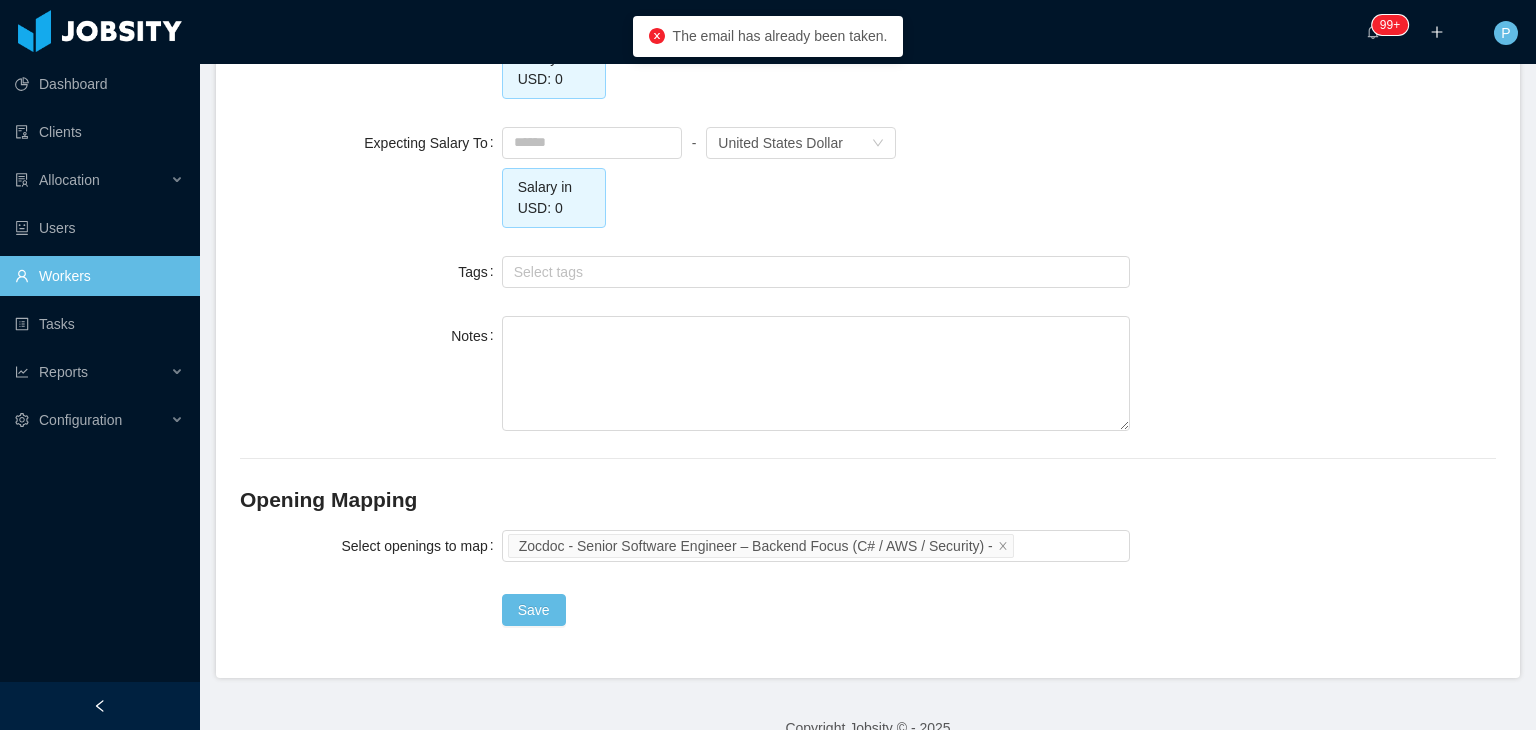 click on "Workers" at bounding box center (99, 276) 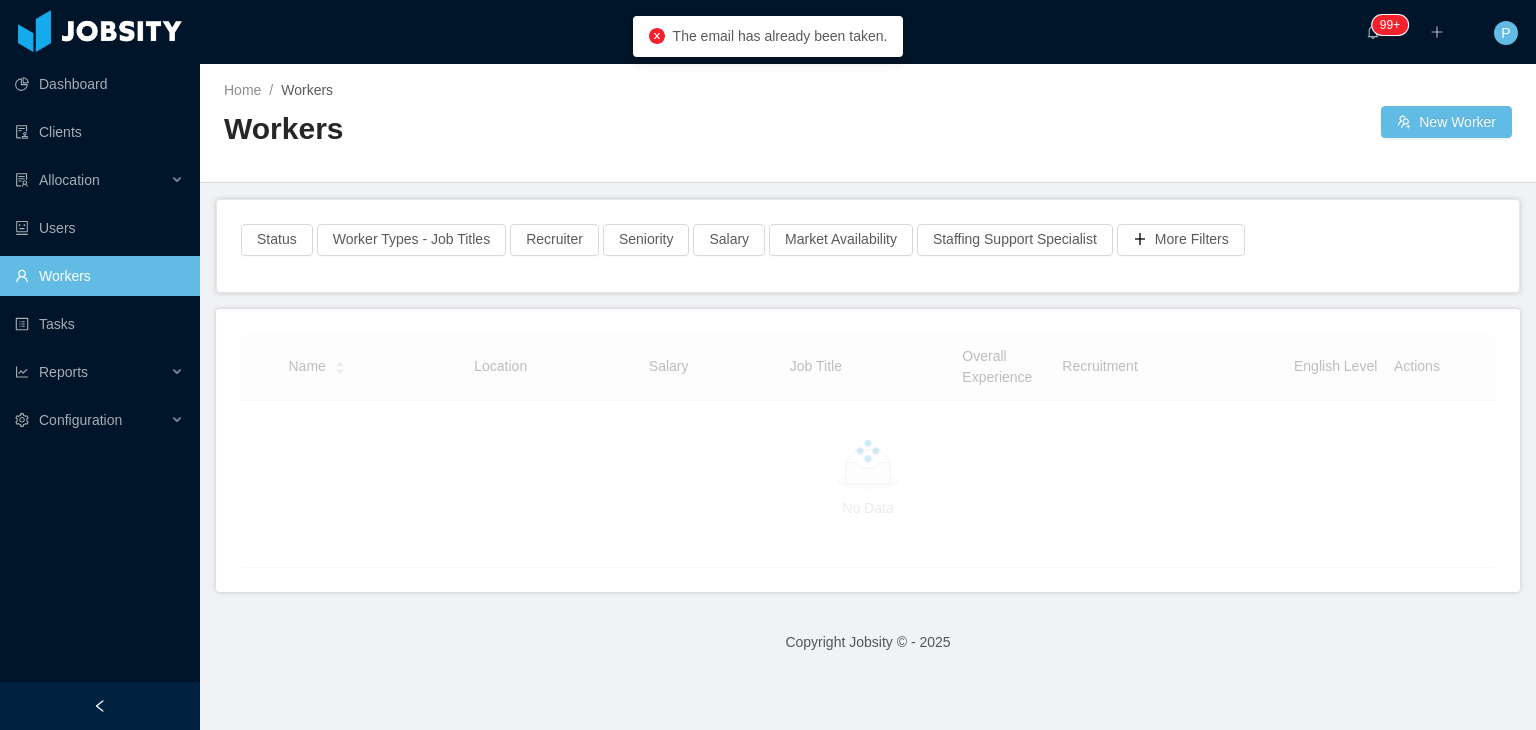 scroll, scrollTop: 0, scrollLeft: 0, axis: both 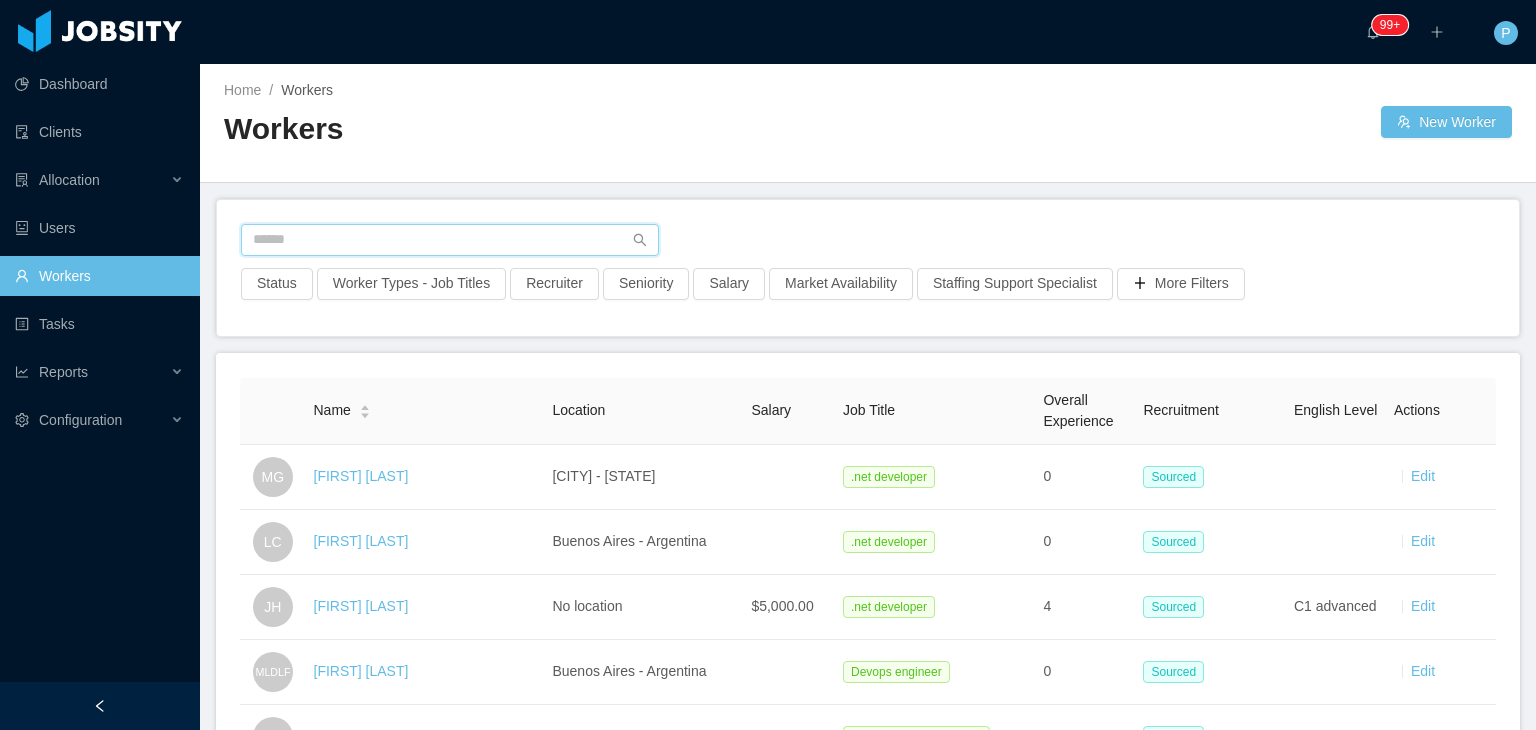click at bounding box center (450, 240) 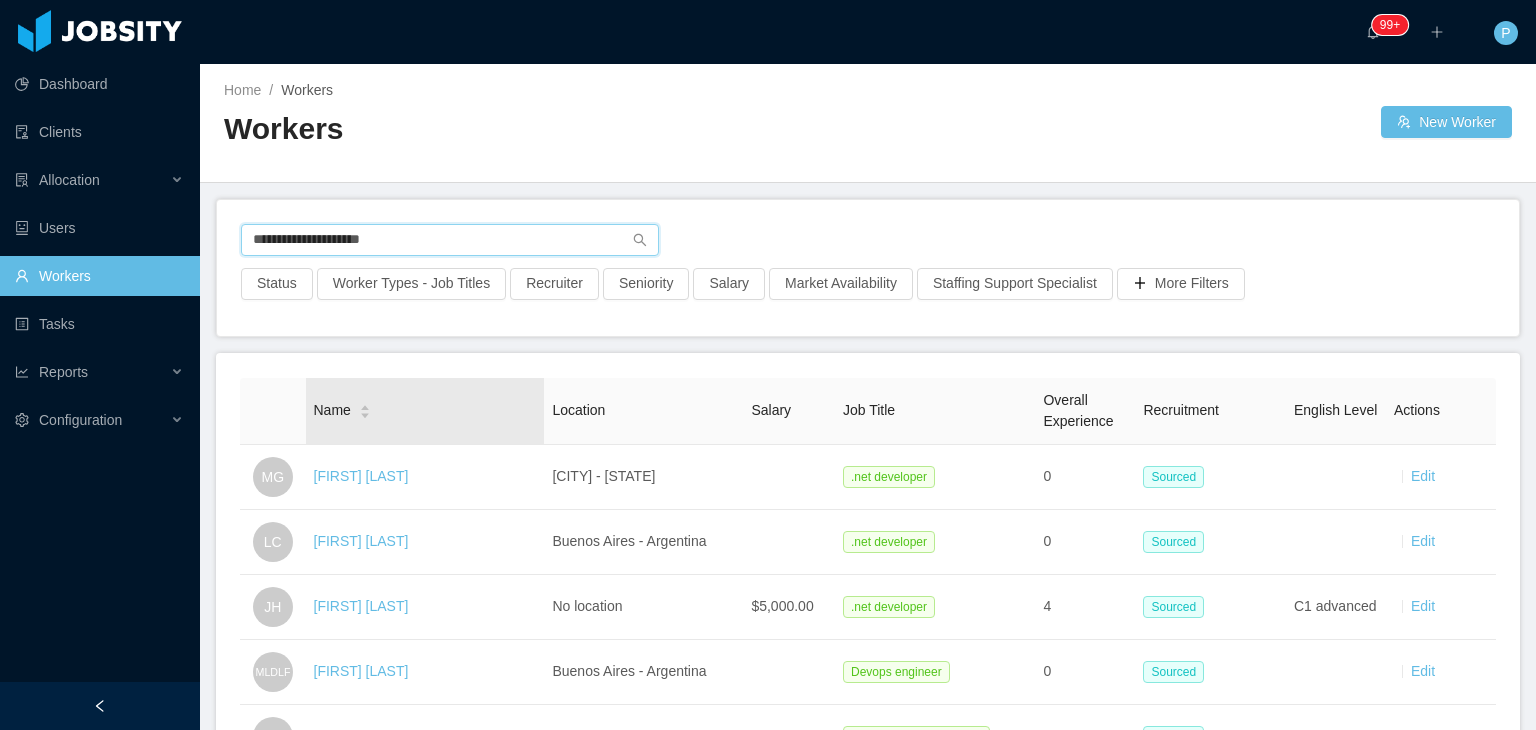 type on "**********" 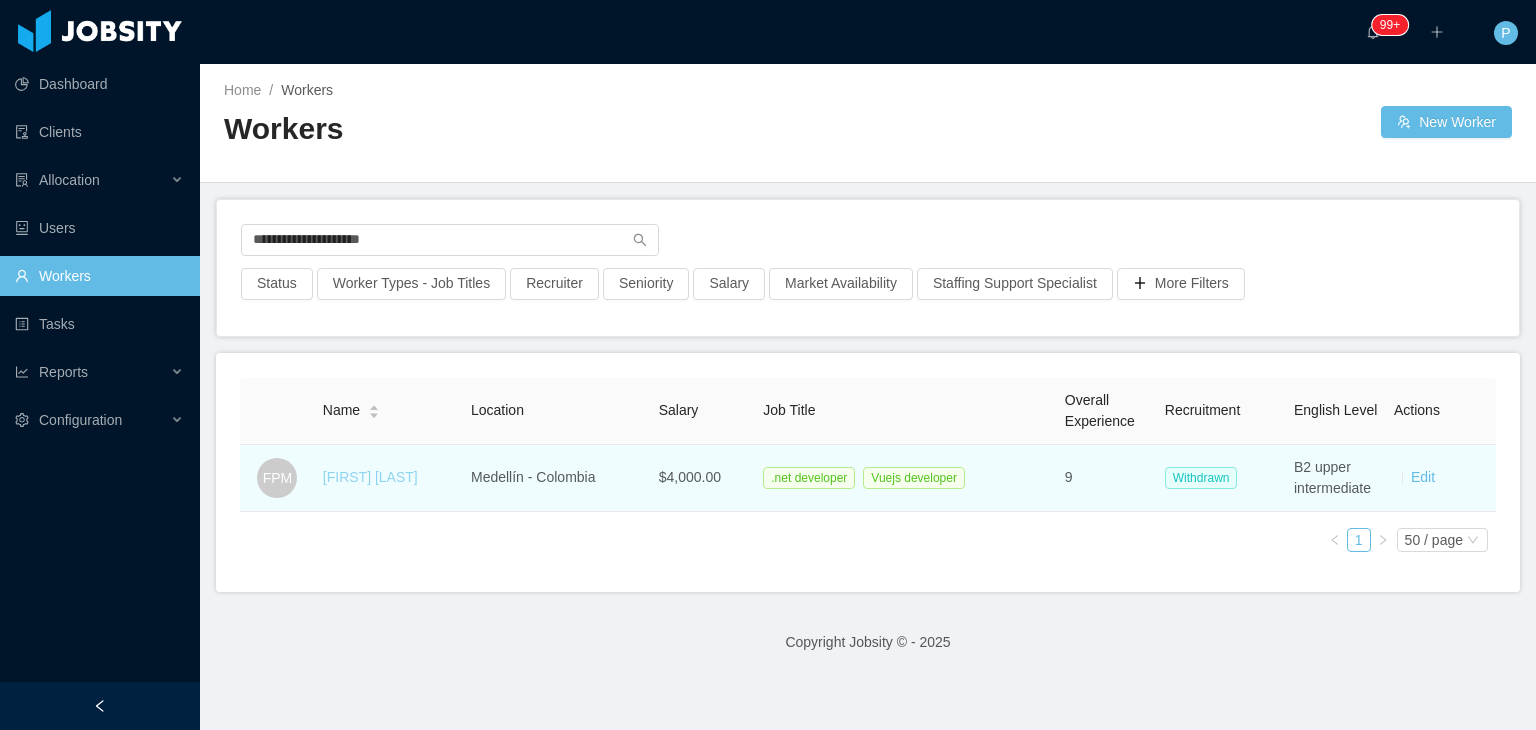 click on "Felipe Pérez Montaña" at bounding box center [370, 477] 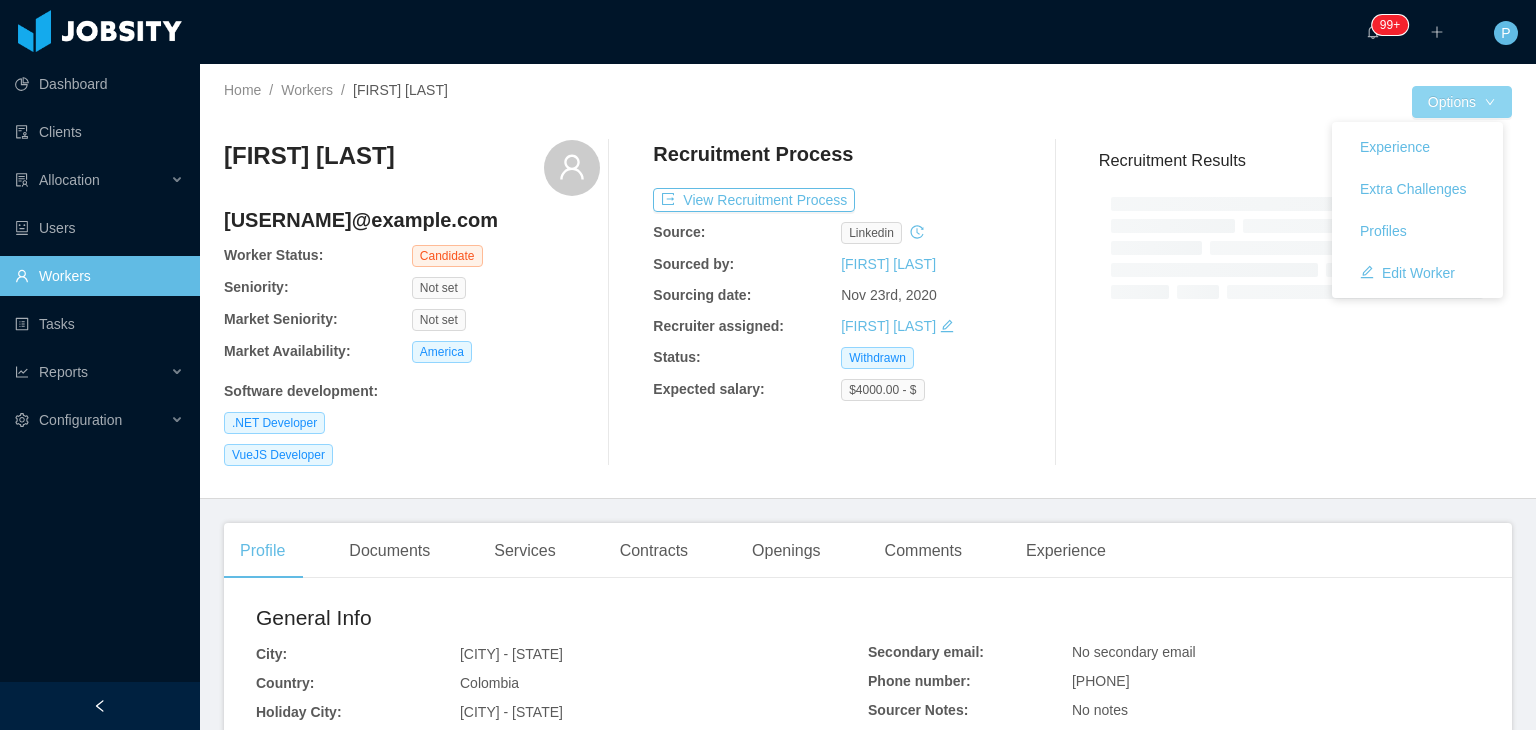 click on "Options" at bounding box center (1462, 102) 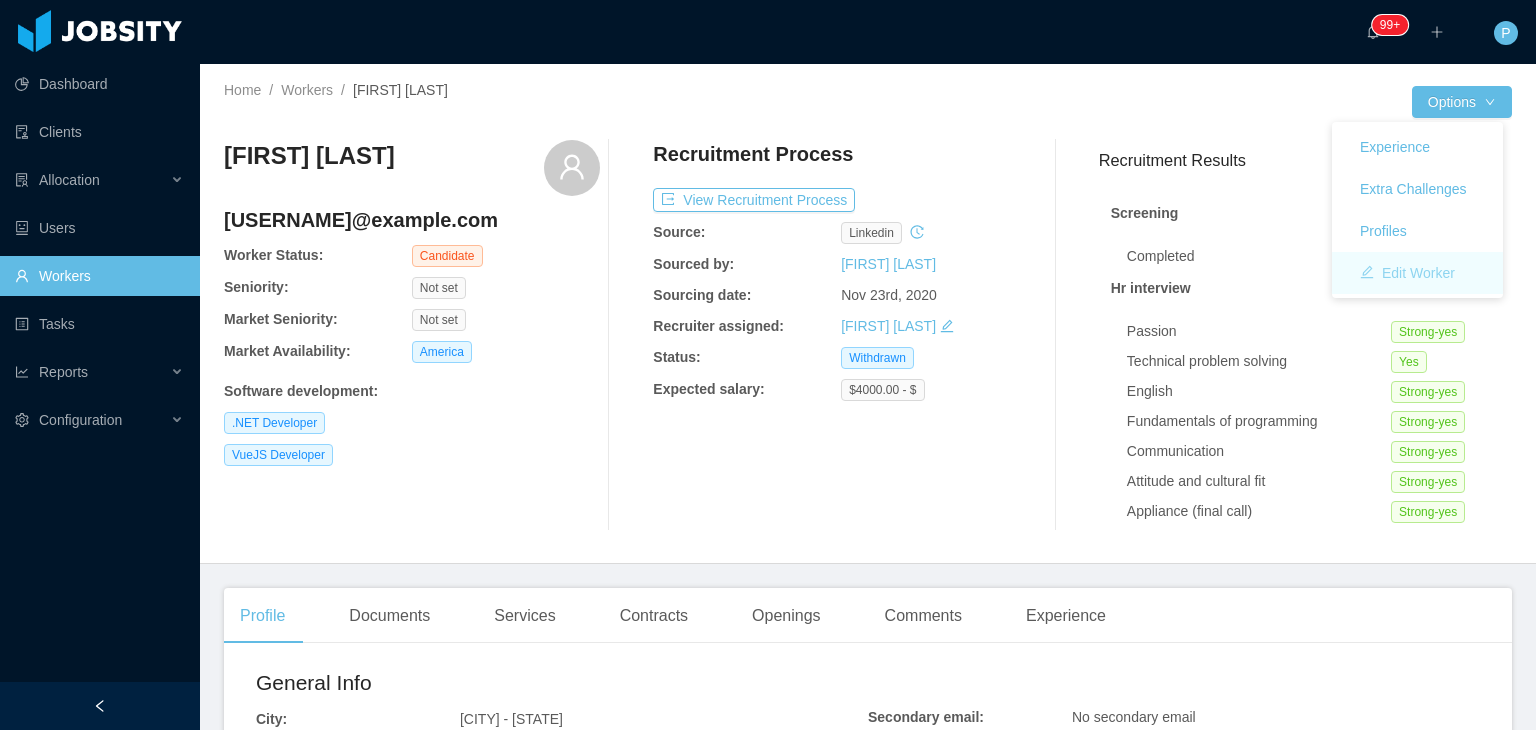 click on "Edit Worker" at bounding box center [1407, 273] 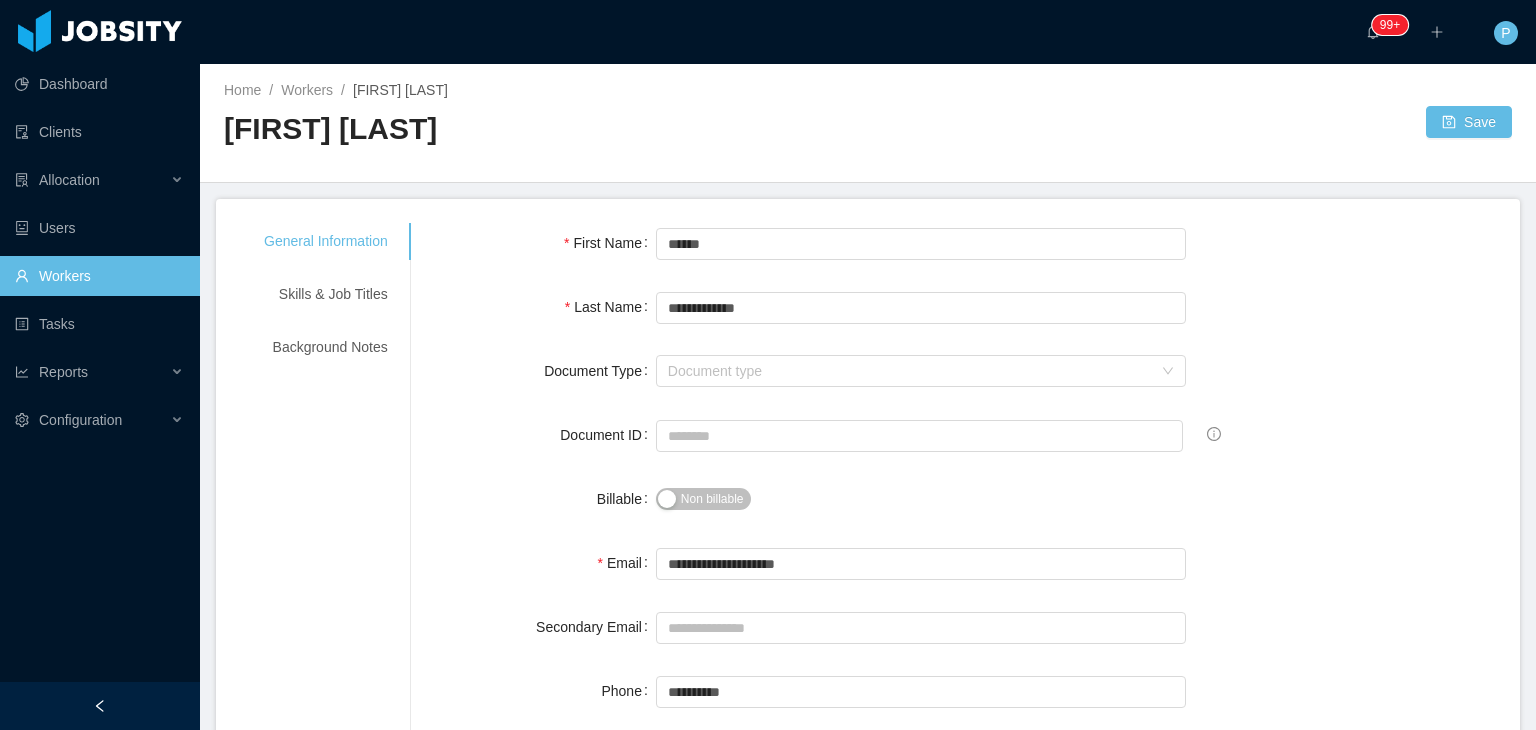 click on "Non billable" at bounding box center [712, 499] 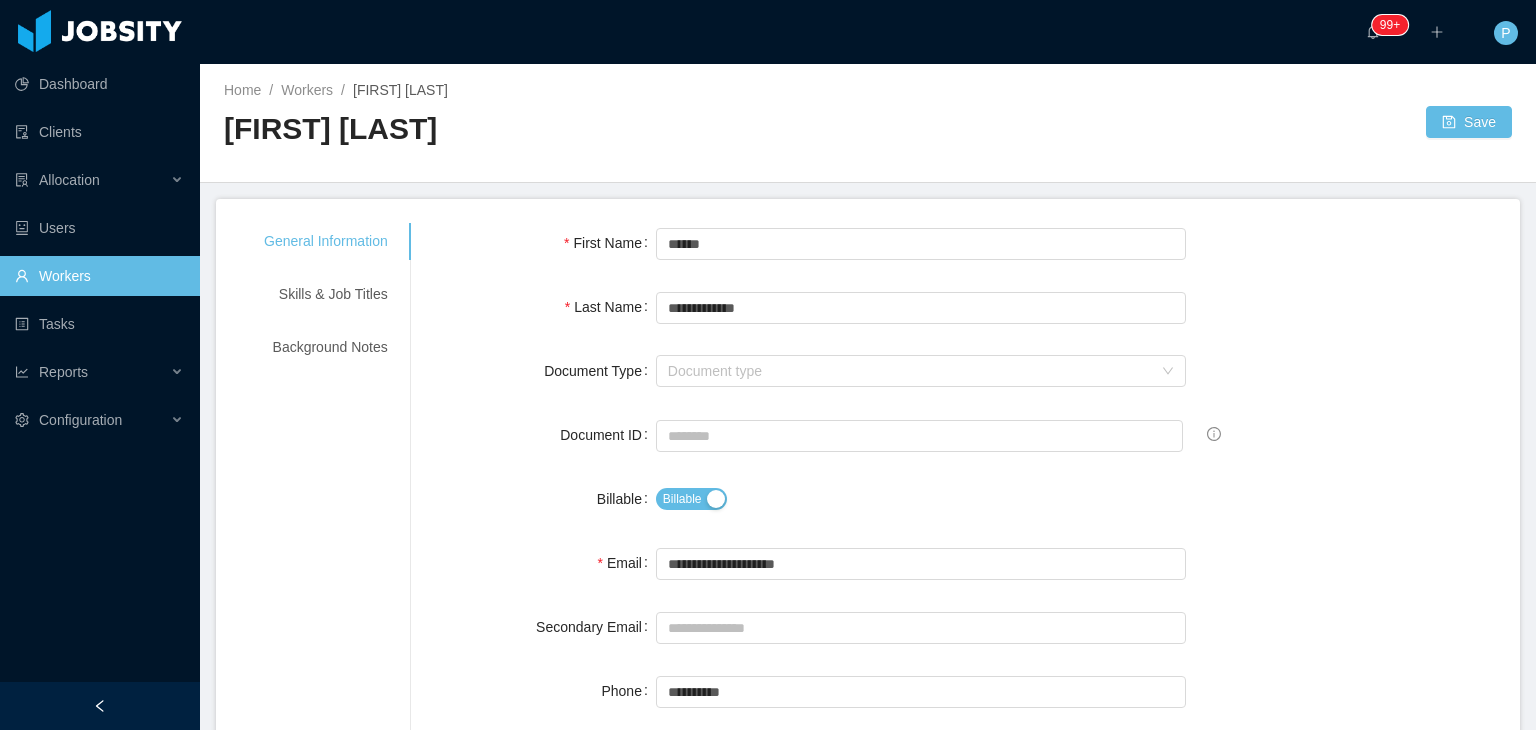 click on "Billable" at bounding box center (921, 499) 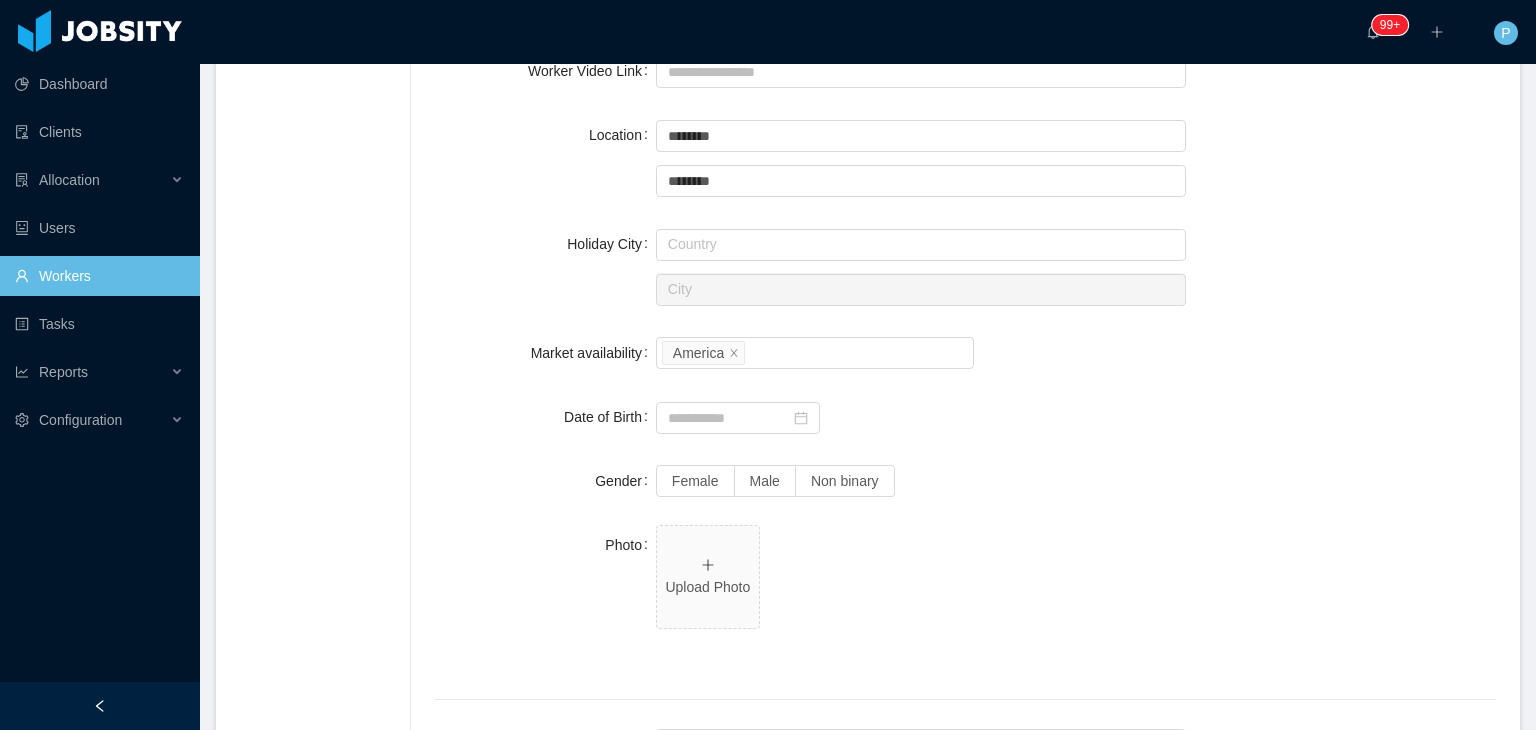 scroll, scrollTop: 1080, scrollLeft: 0, axis: vertical 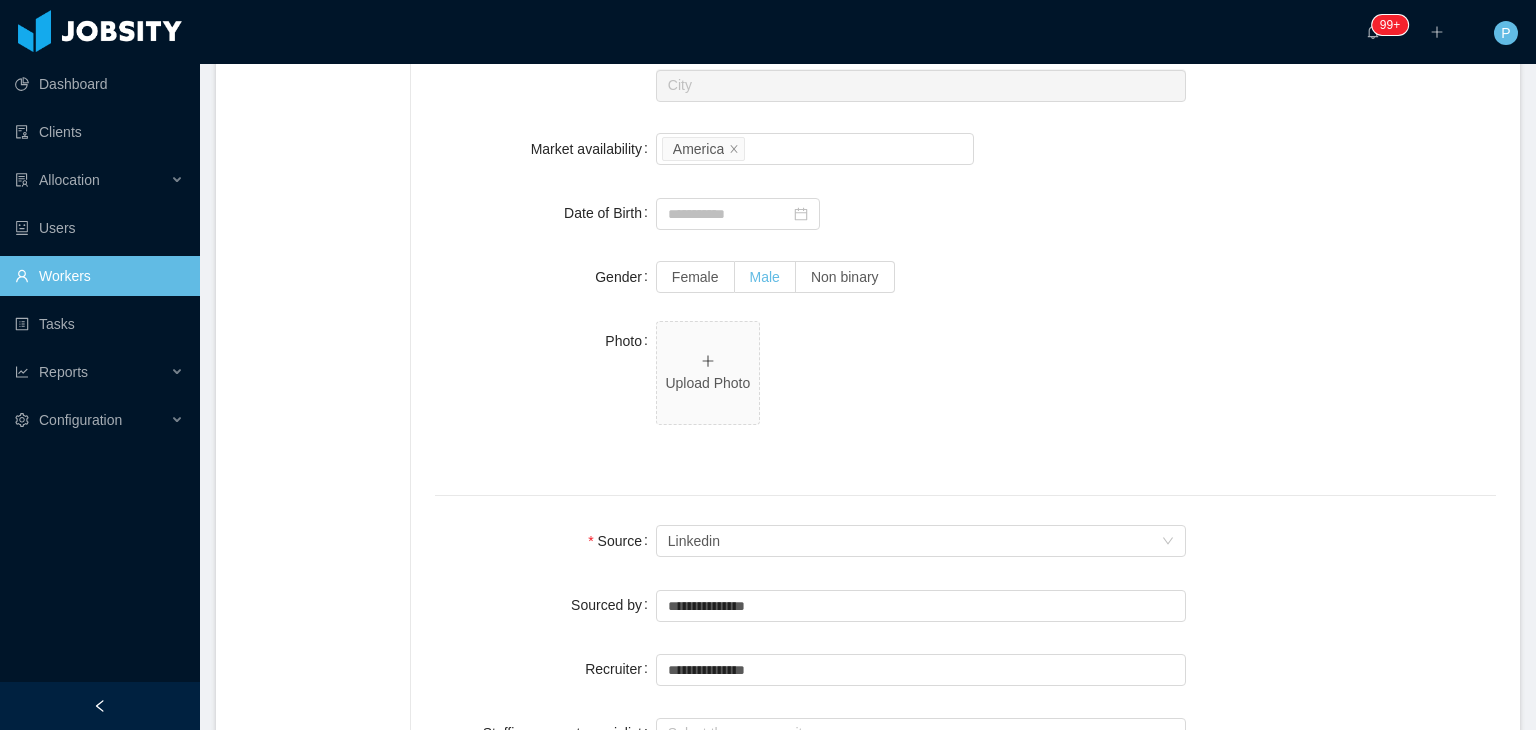 click on "Male" at bounding box center [765, 277] 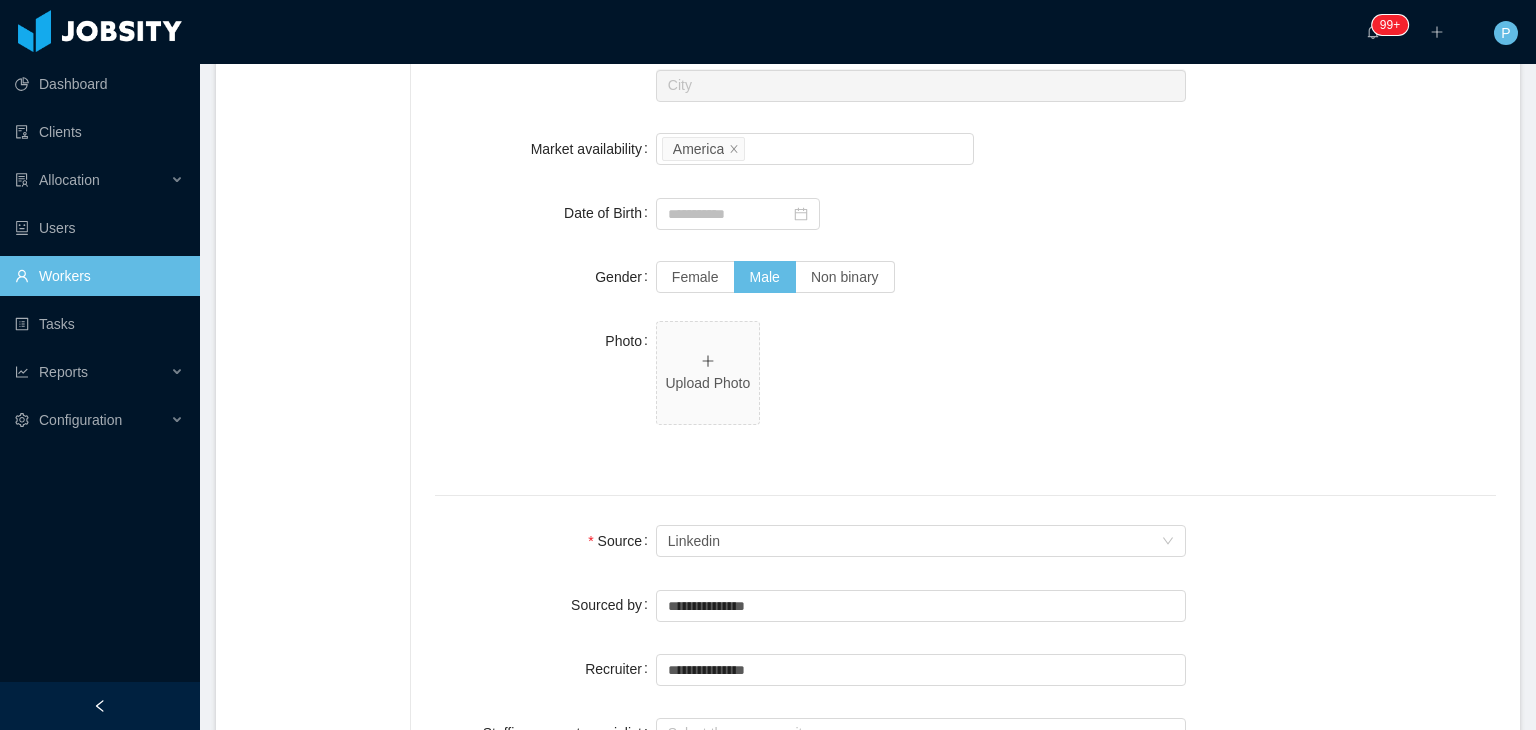 click on "**********" at bounding box center (965, 149) 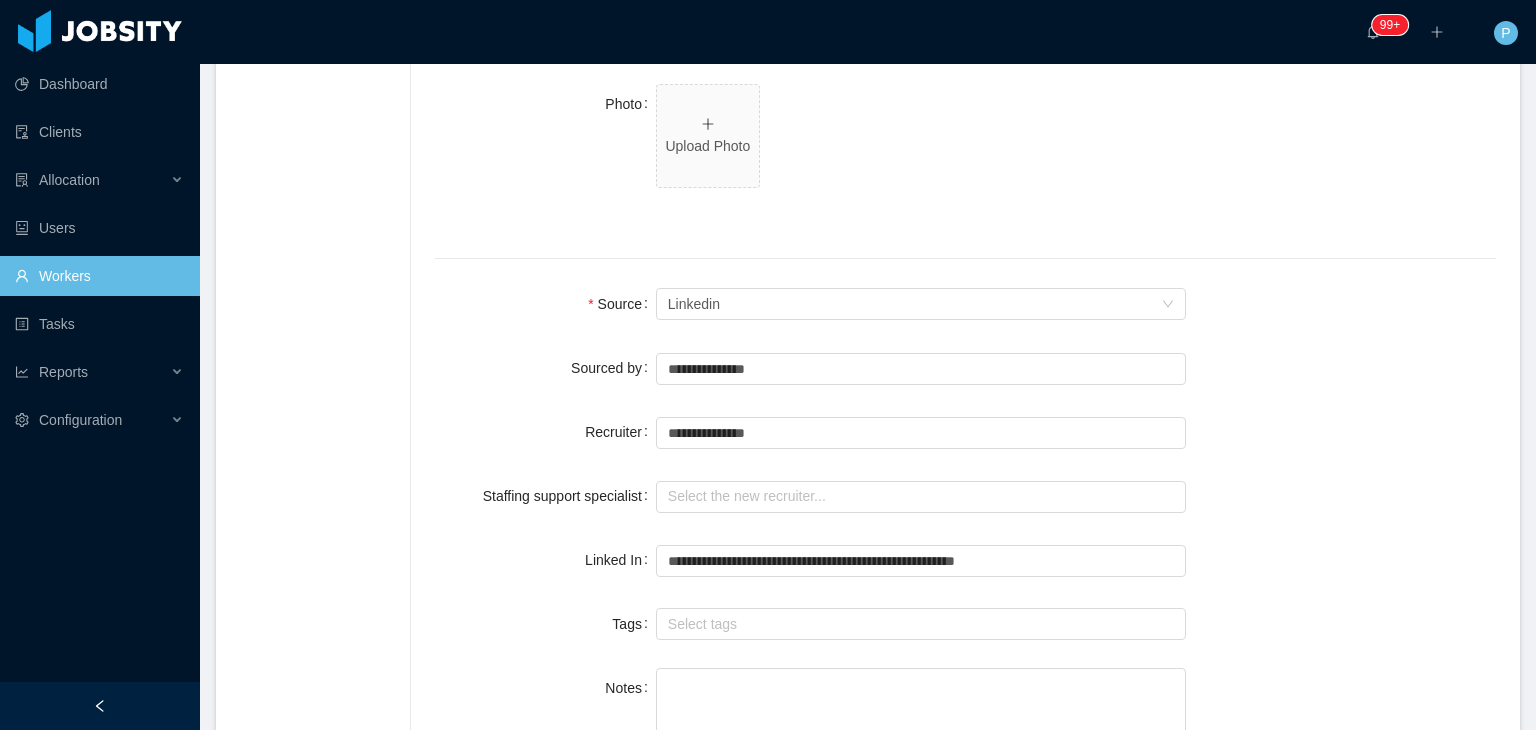 scroll, scrollTop: 1320, scrollLeft: 0, axis: vertical 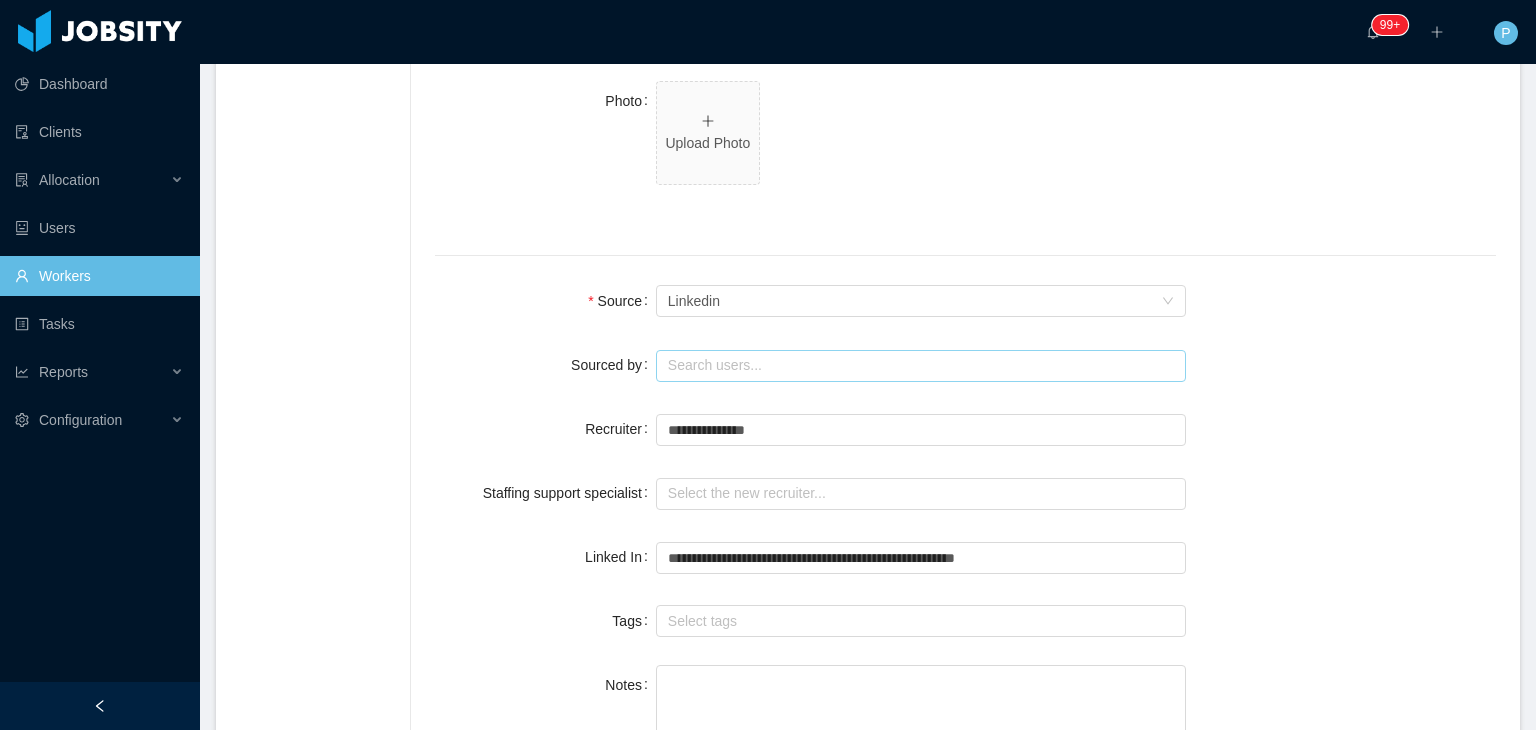 click at bounding box center (921, 366) 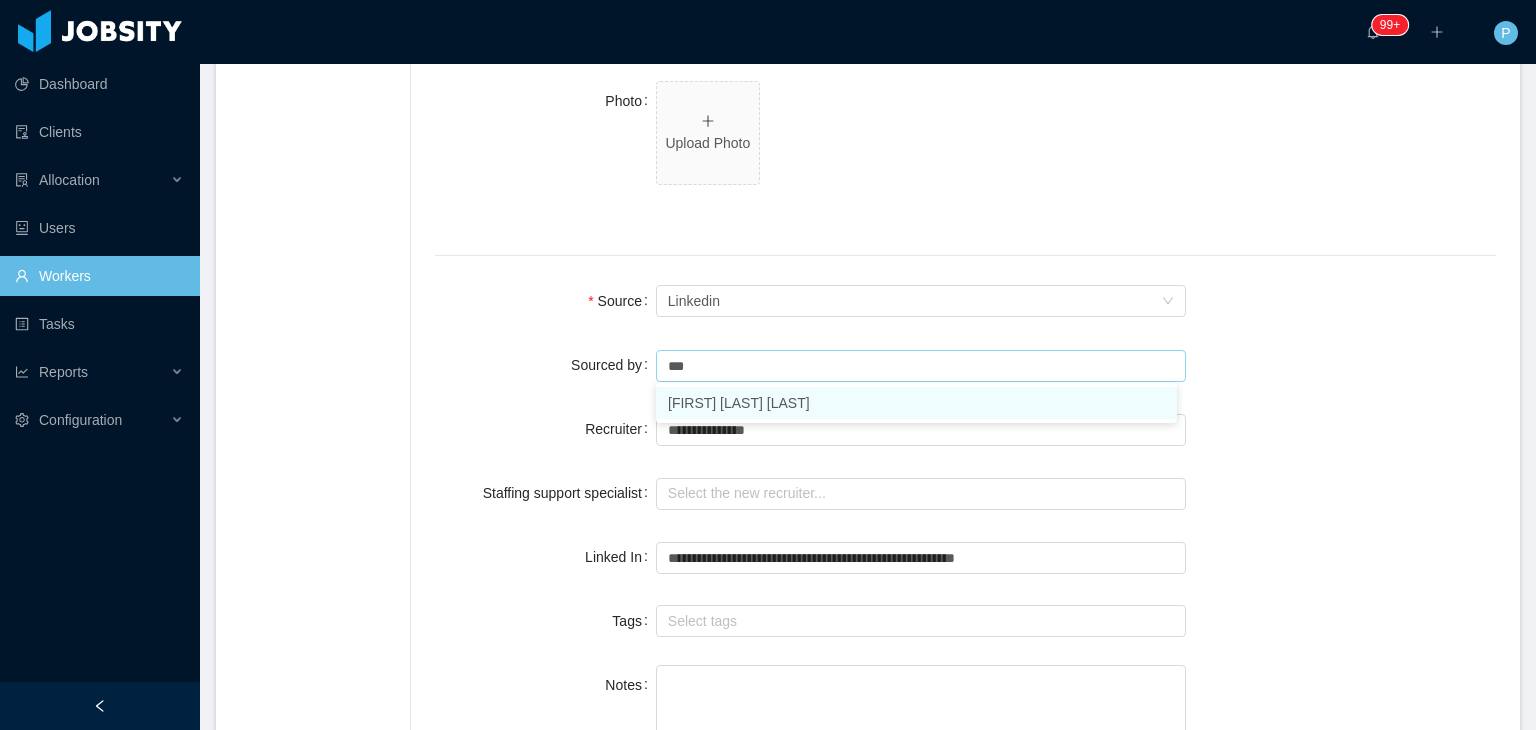 click on "[FIRST] [LAST]" at bounding box center (916, 403) 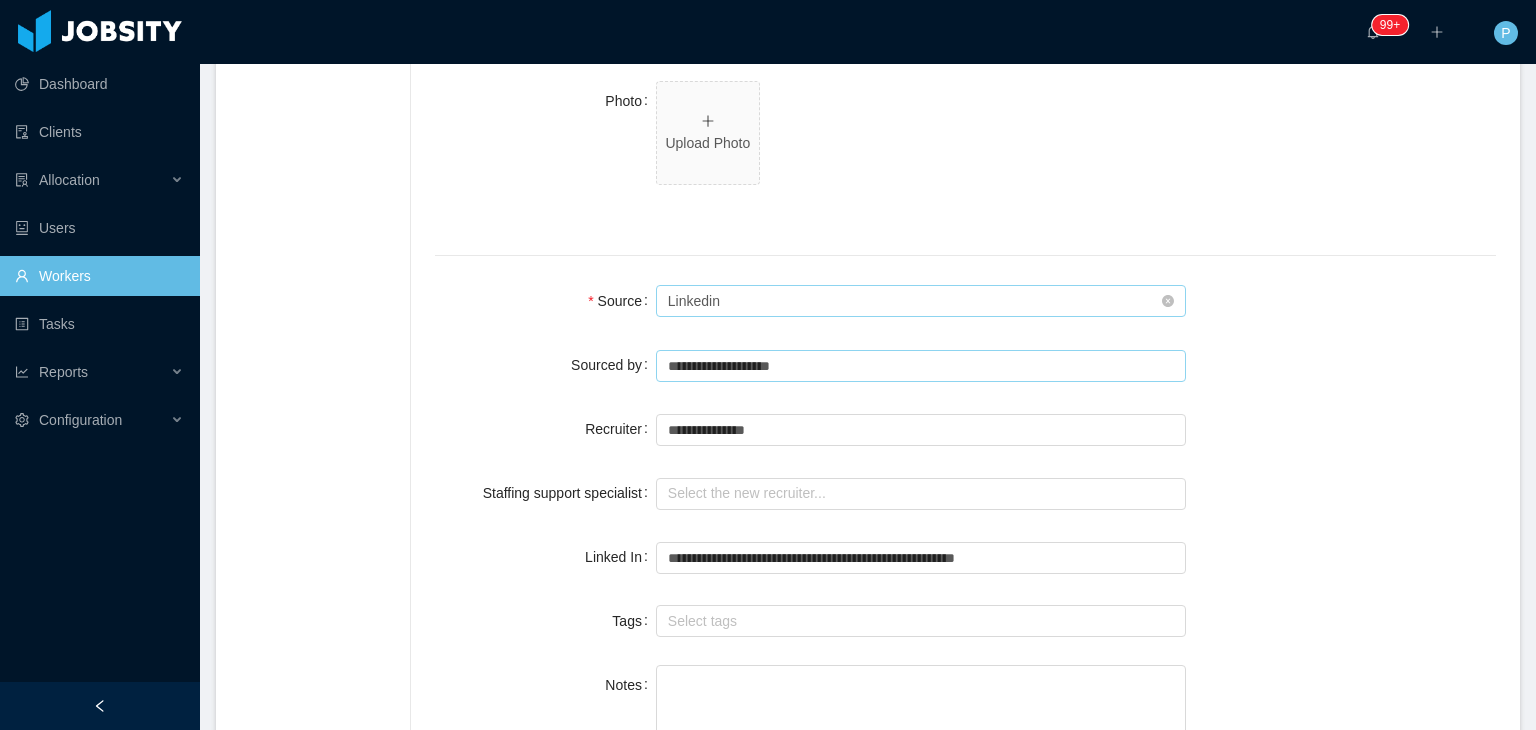 type on "**********" 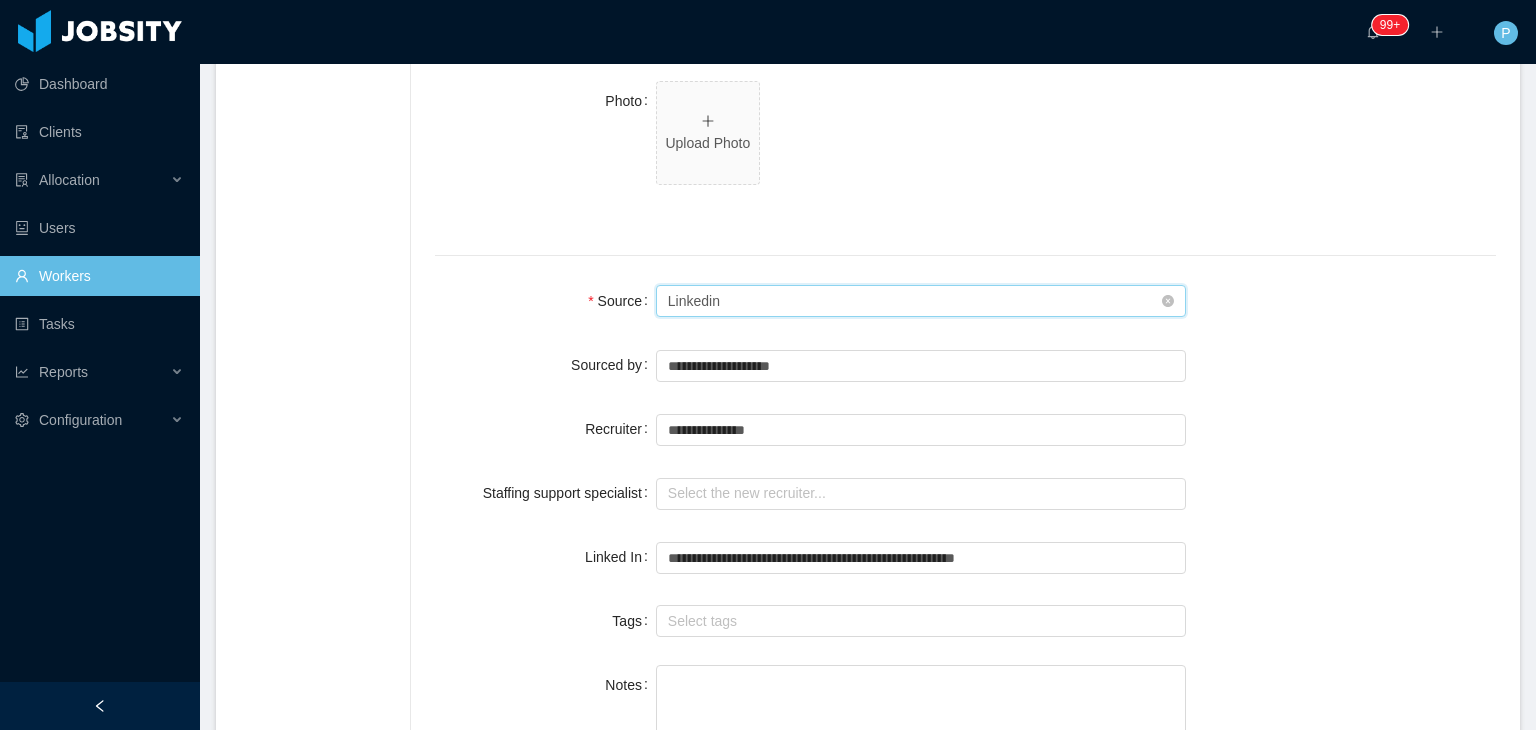 click on "Seniority Linkedin" at bounding box center (915, 301) 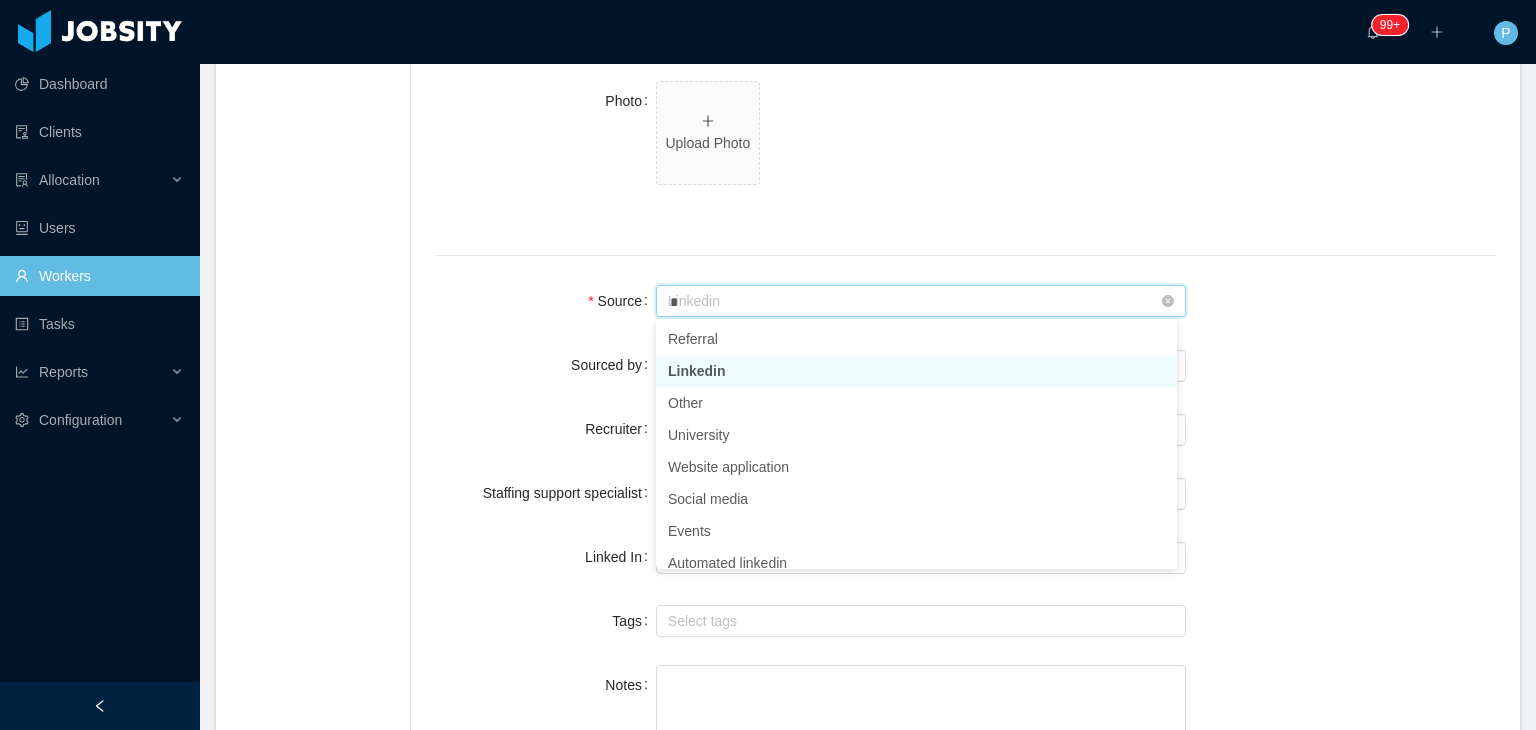 type on "**" 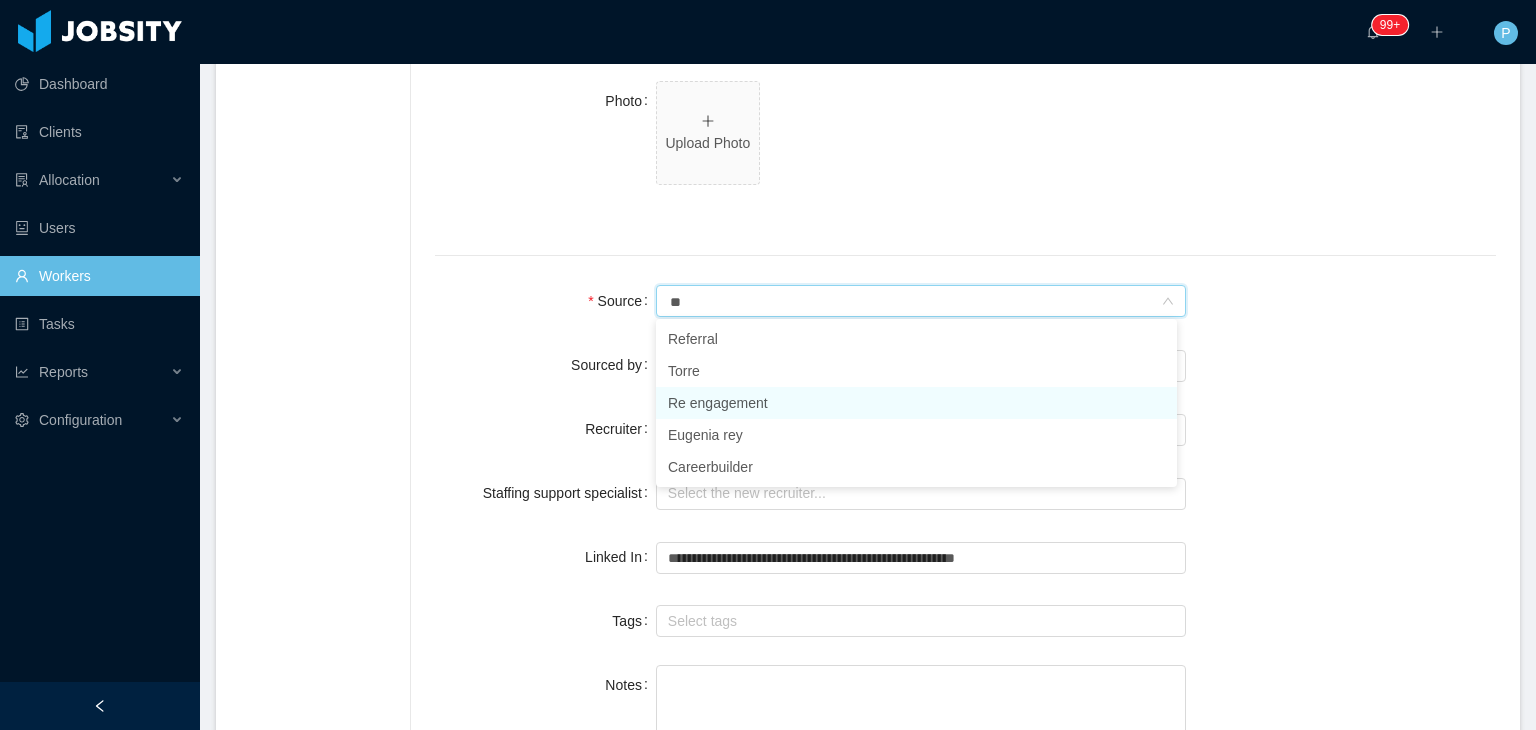 click on "Re engagement" at bounding box center (916, 403) 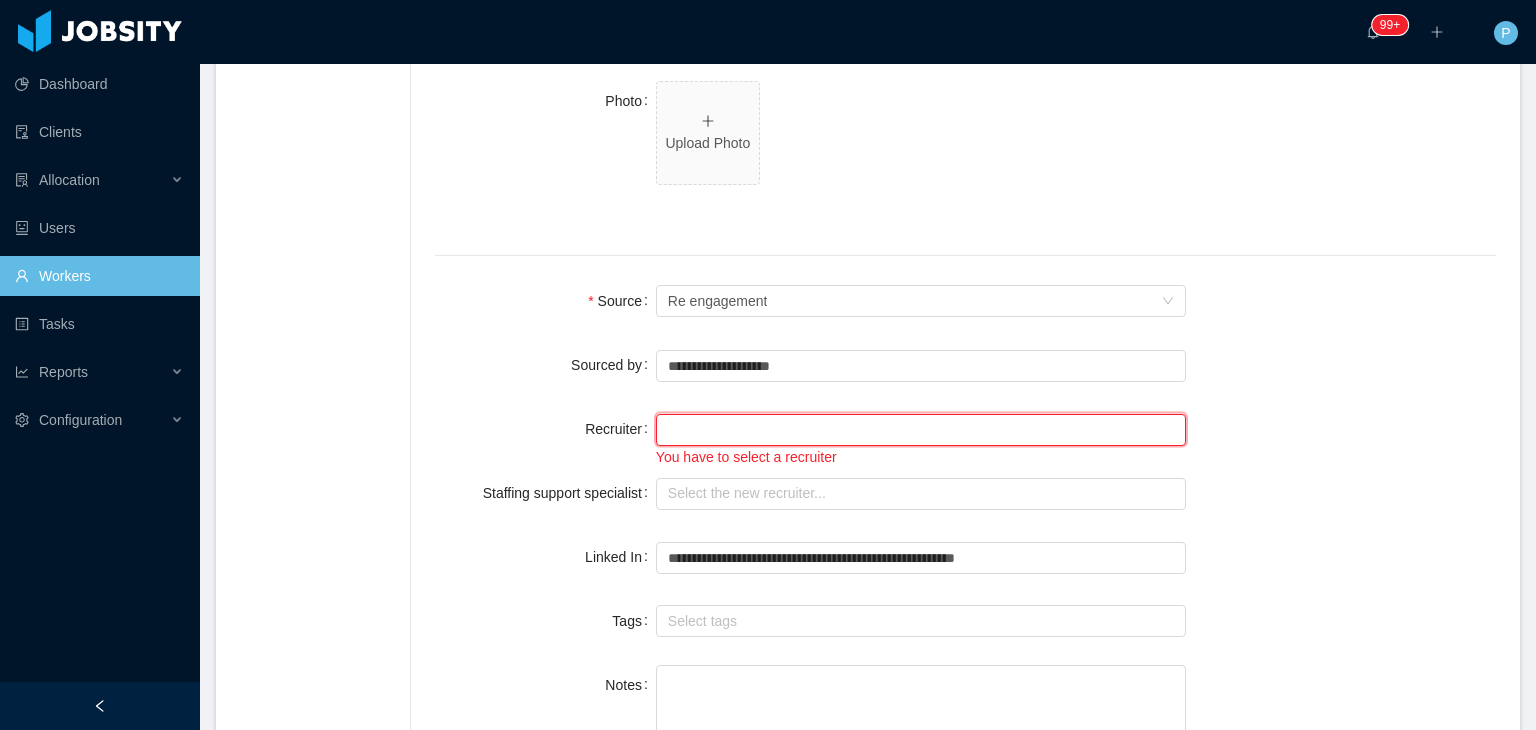 click at bounding box center (921, 430) 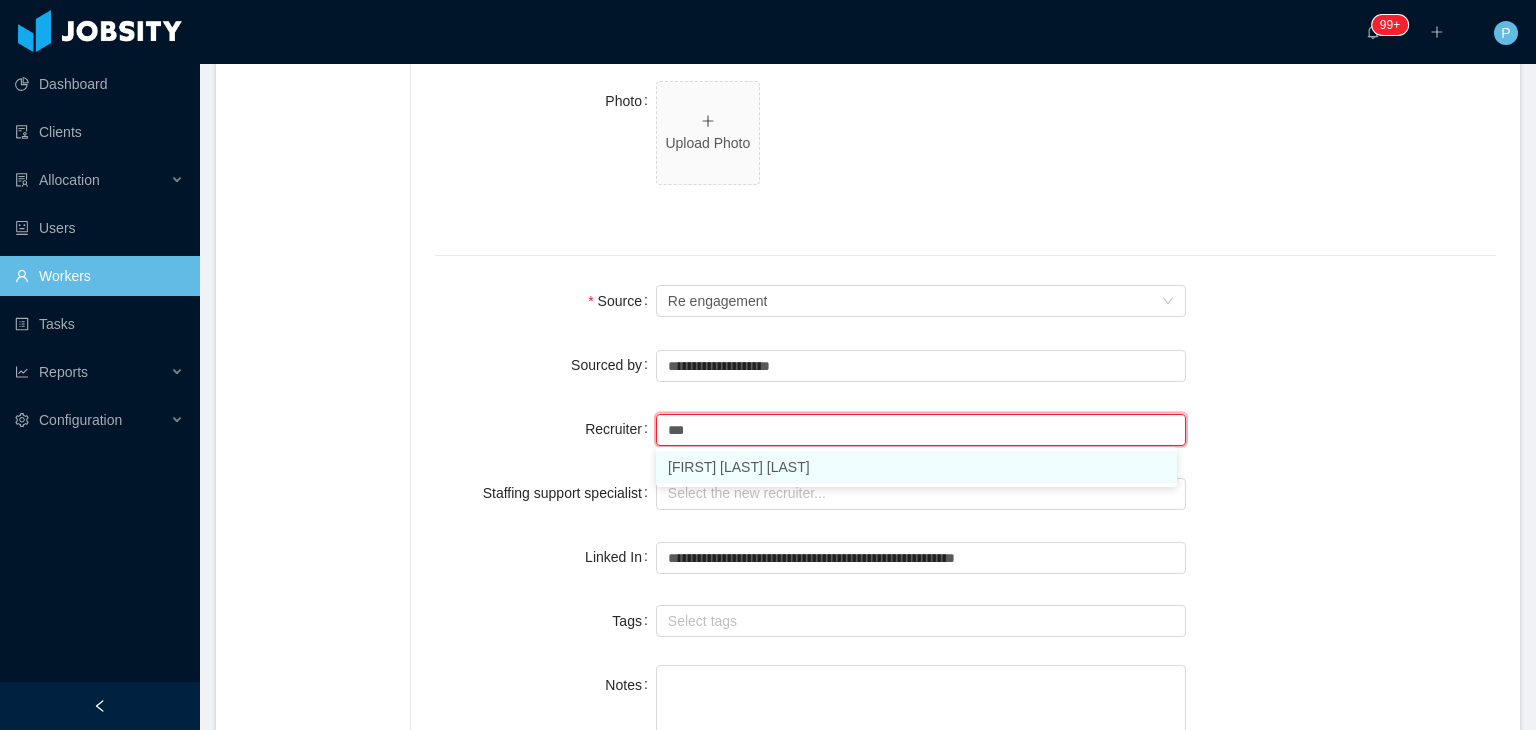 click on "[FIRST] [LAST]" at bounding box center [916, 467] 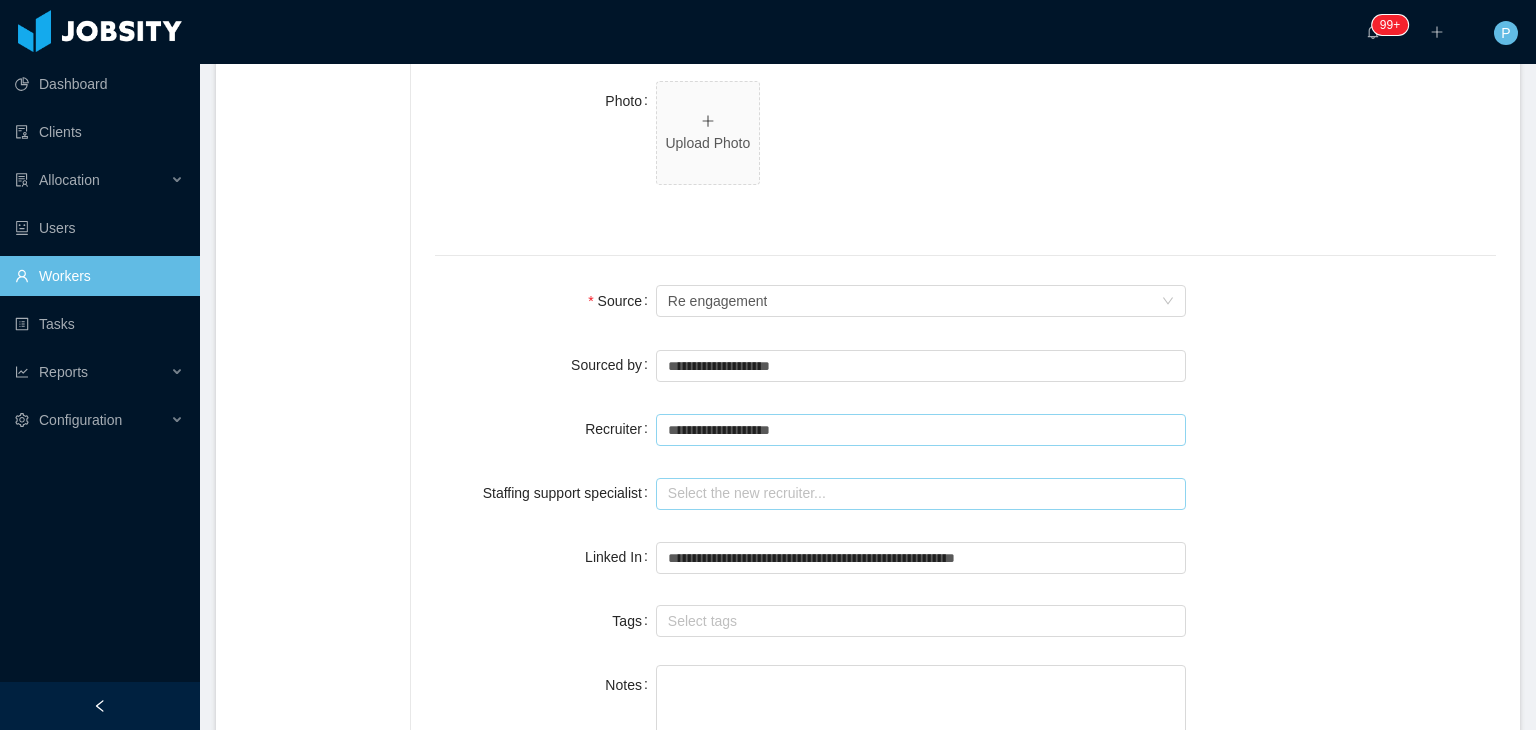type on "**********" 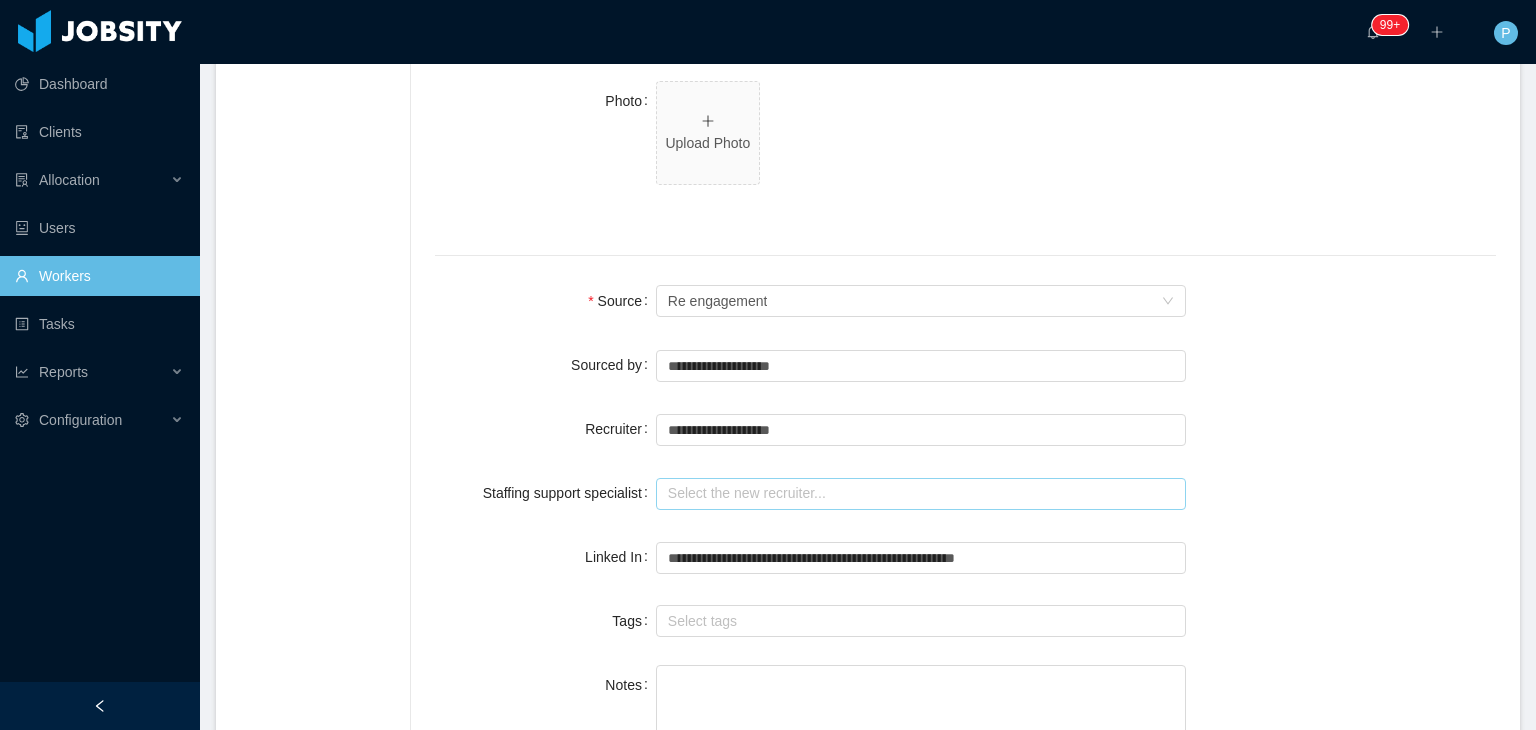 click at bounding box center [921, 494] 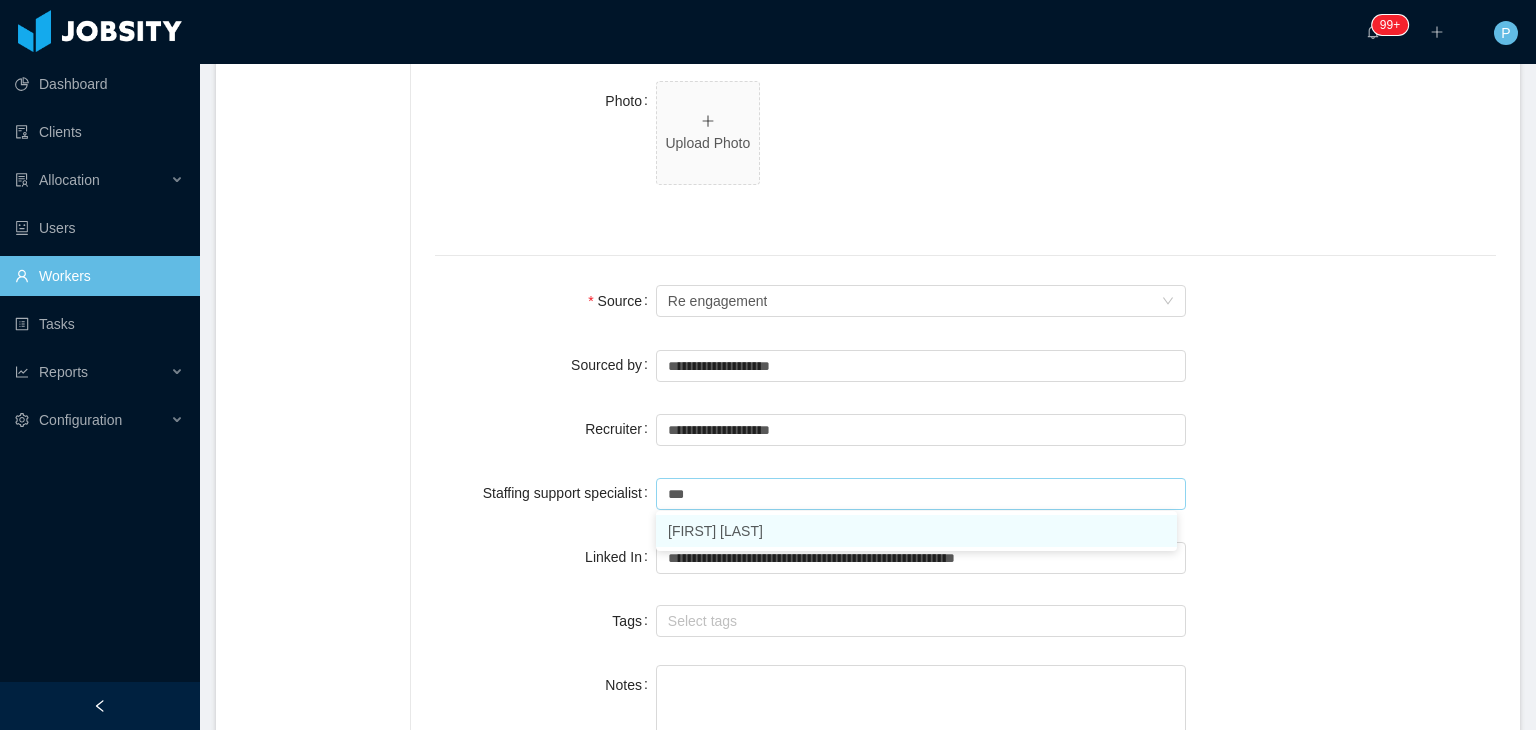 click on "[FIRST] [LAST]" at bounding box center [916, 531] 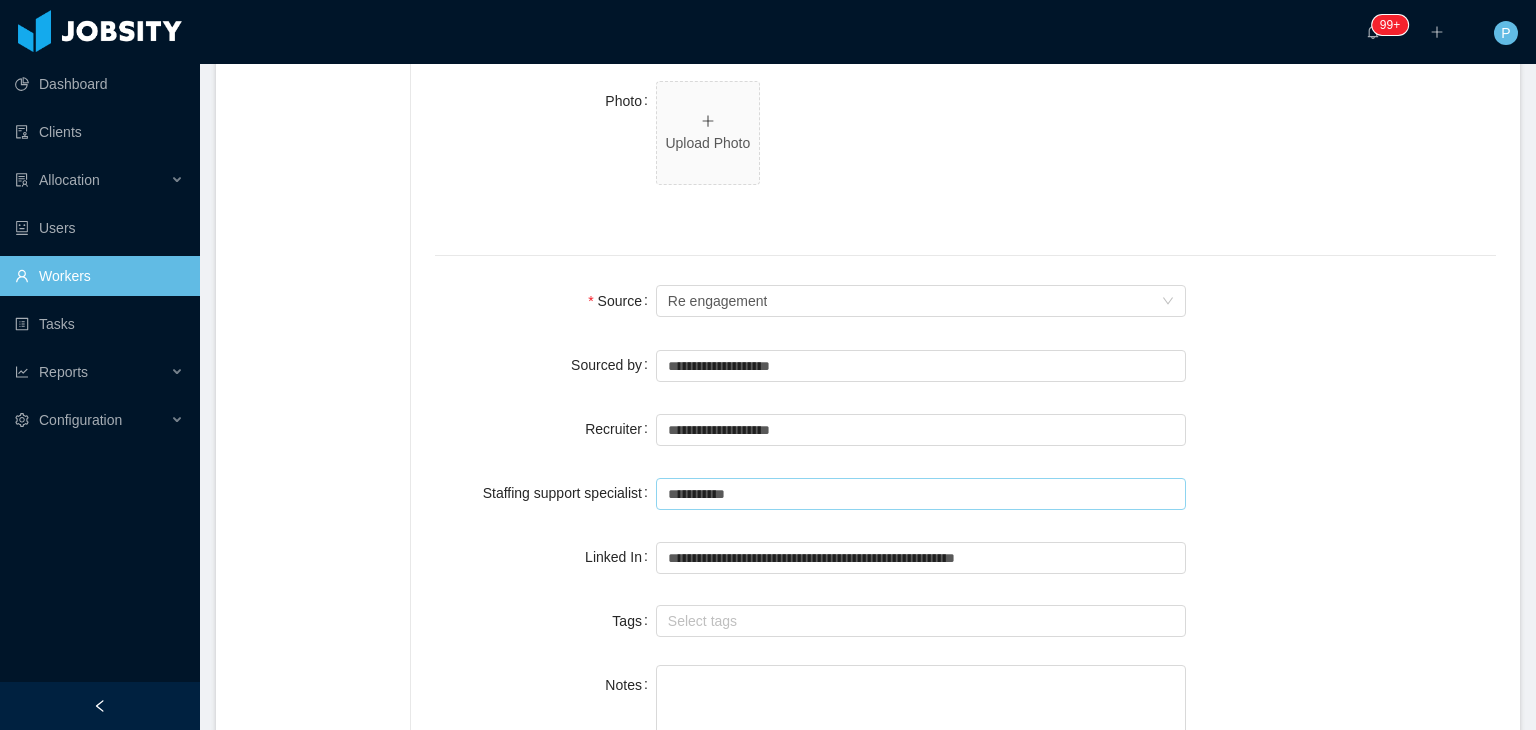 type on "**********" 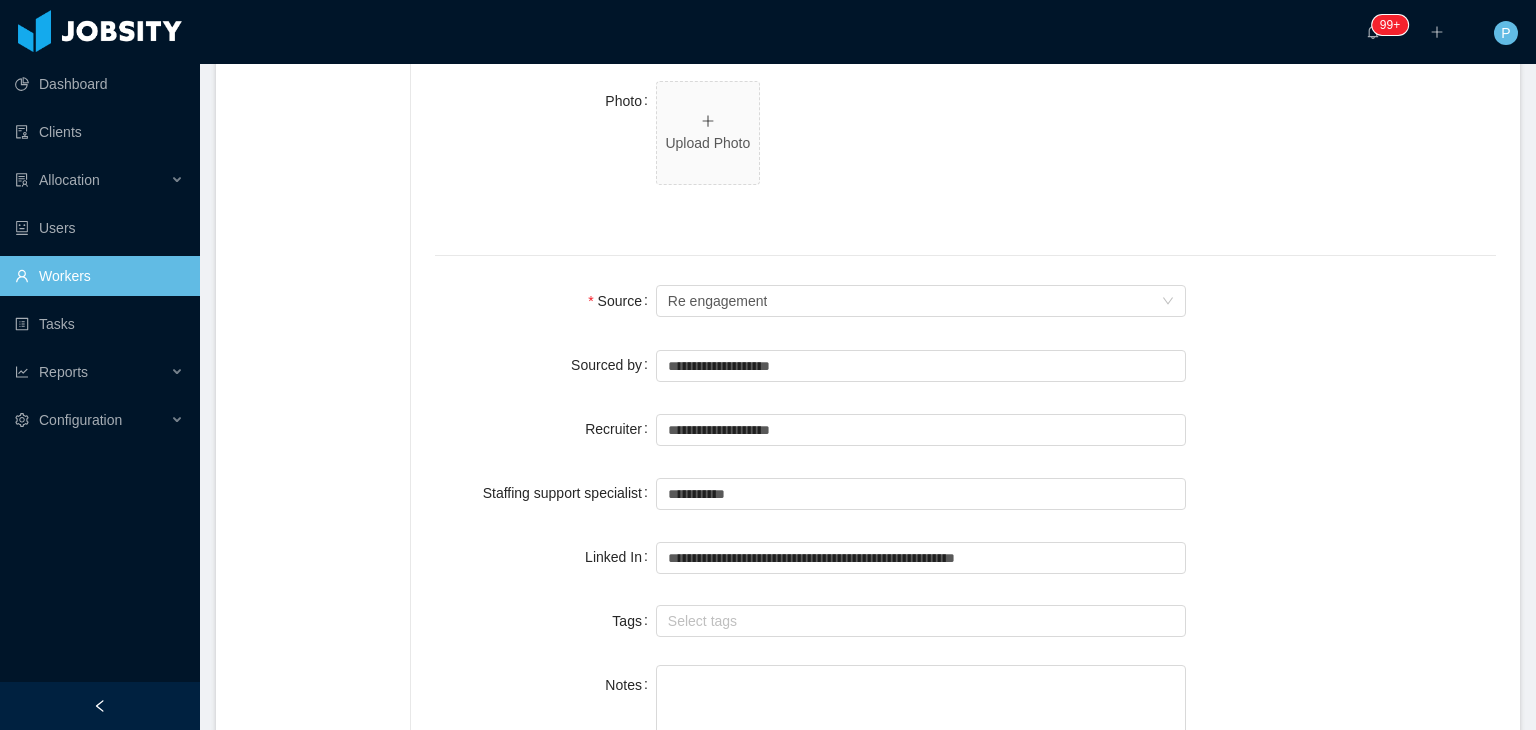 click on "Tags" at bounding box center [545, 621] 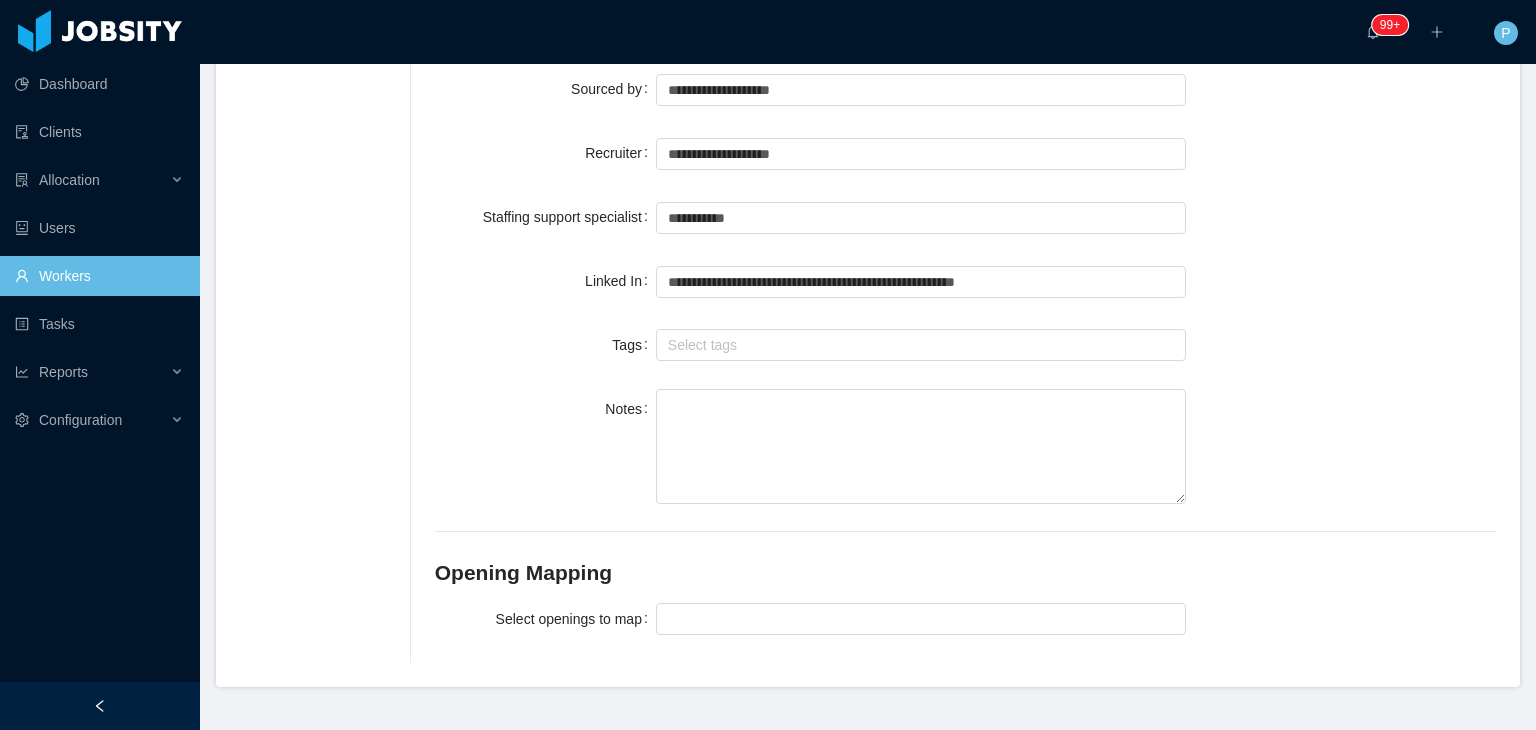 scroll, scrollTop: 1636, scrollLeft: 0, axis: vertical 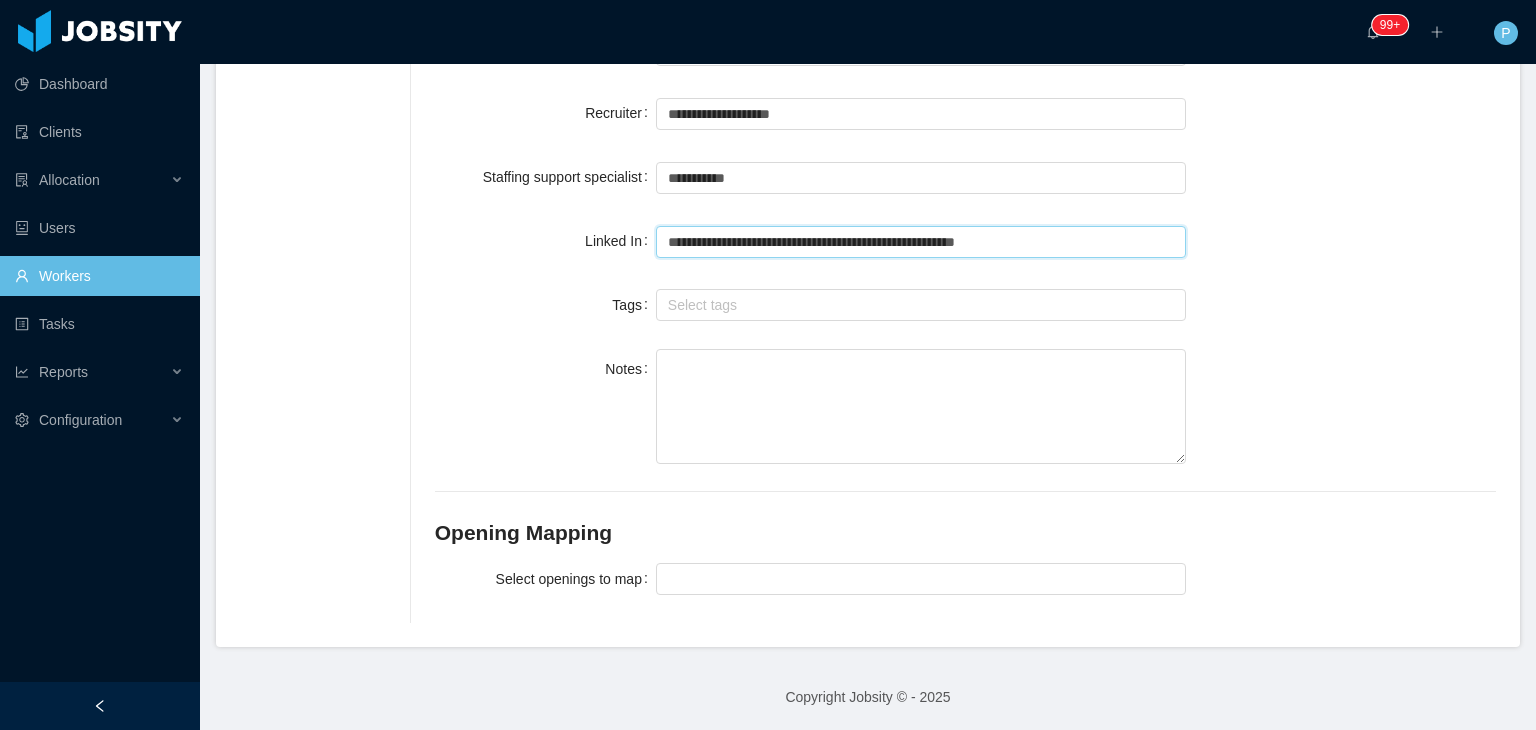 drag, startPoint x: 1057, startPoint y: 230, endPoint x: 666, endPoint y: 232, distance: 391.00513 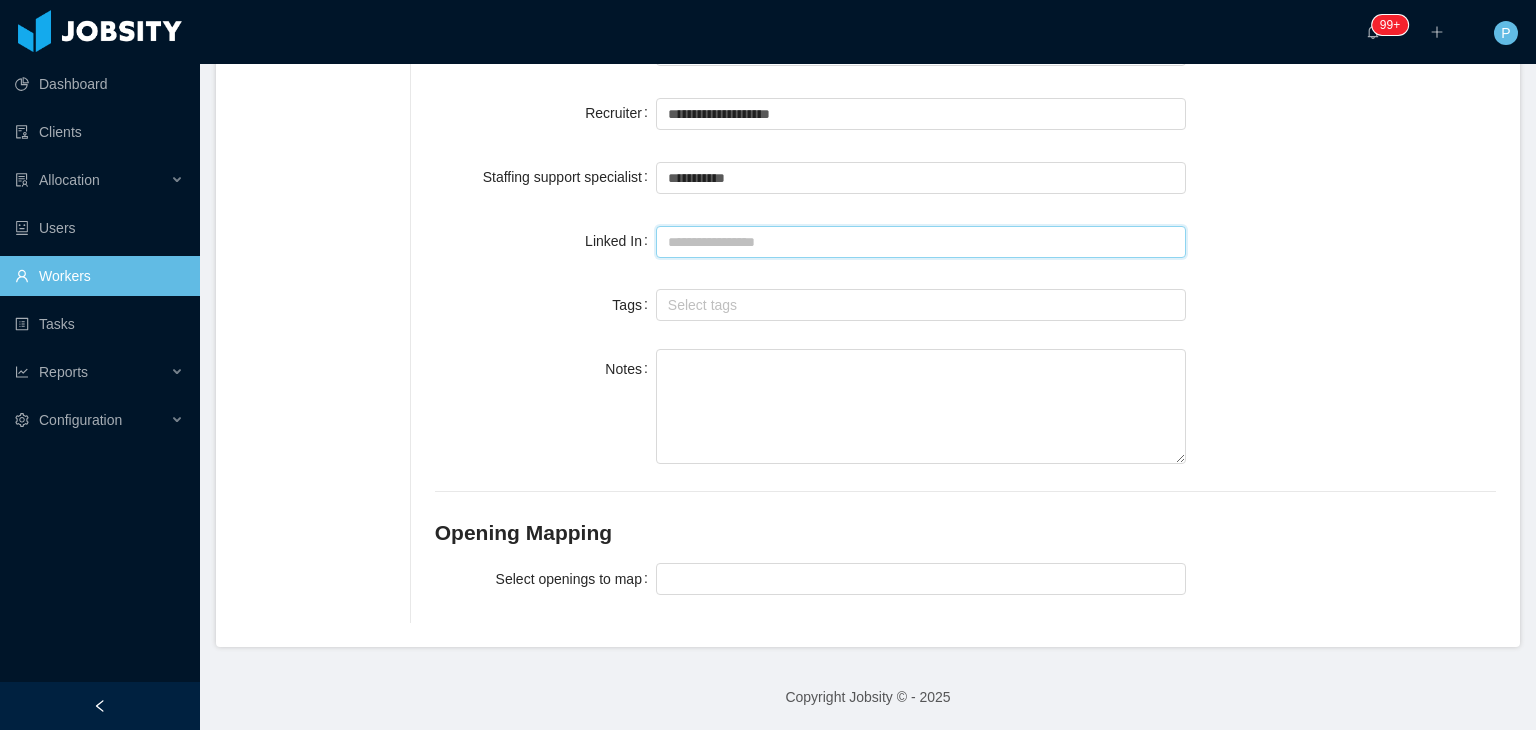 paste on "**********" 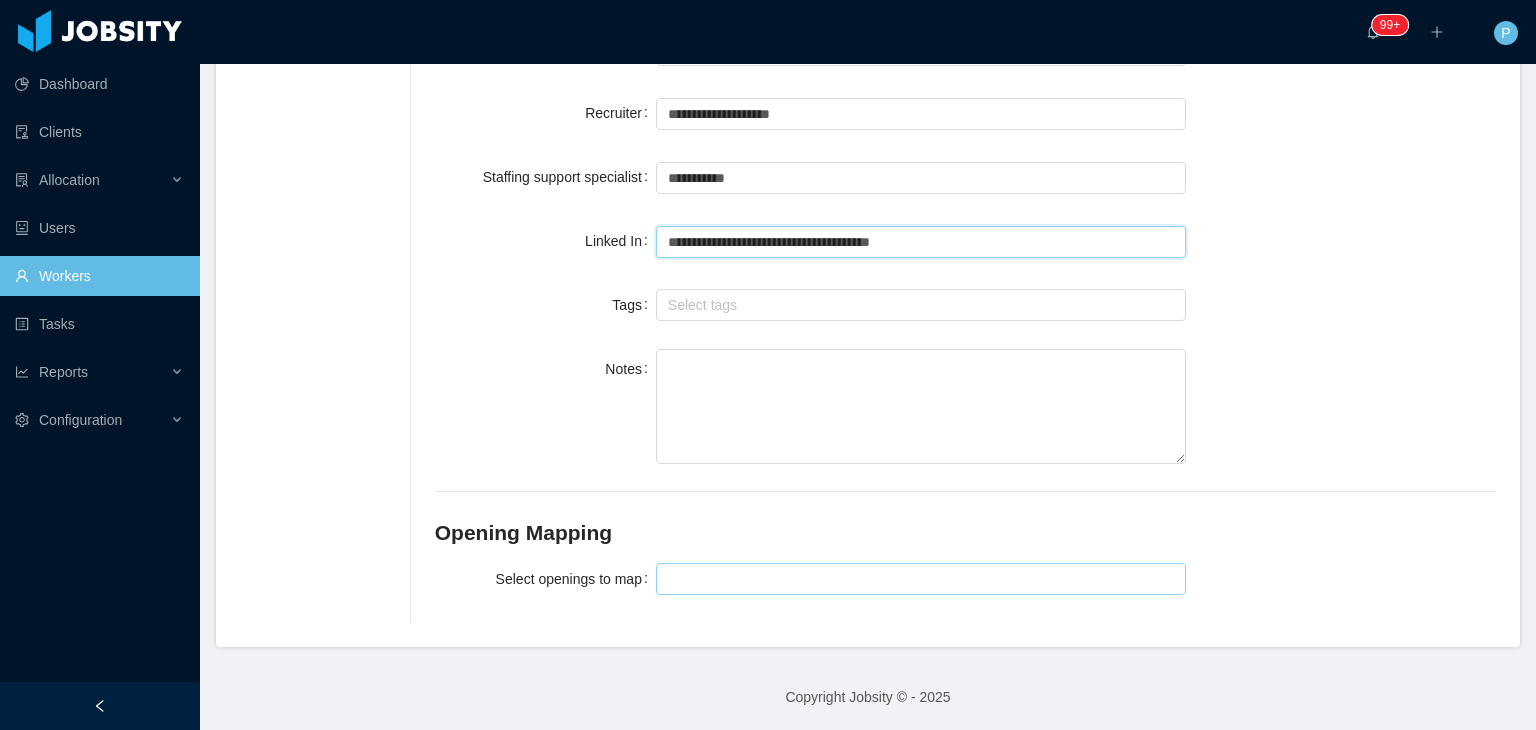 type on "**********" 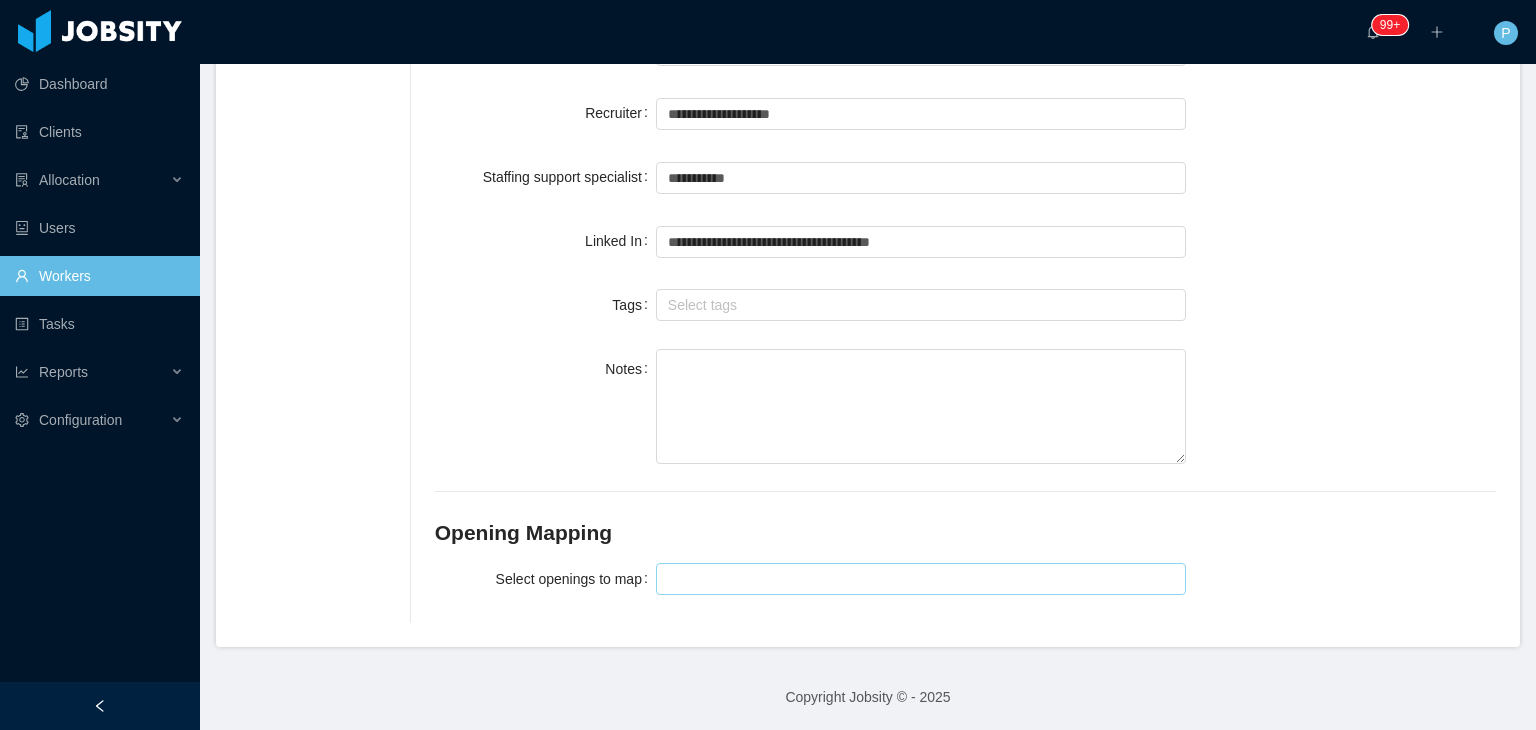 click at bounding box center [918, 579] 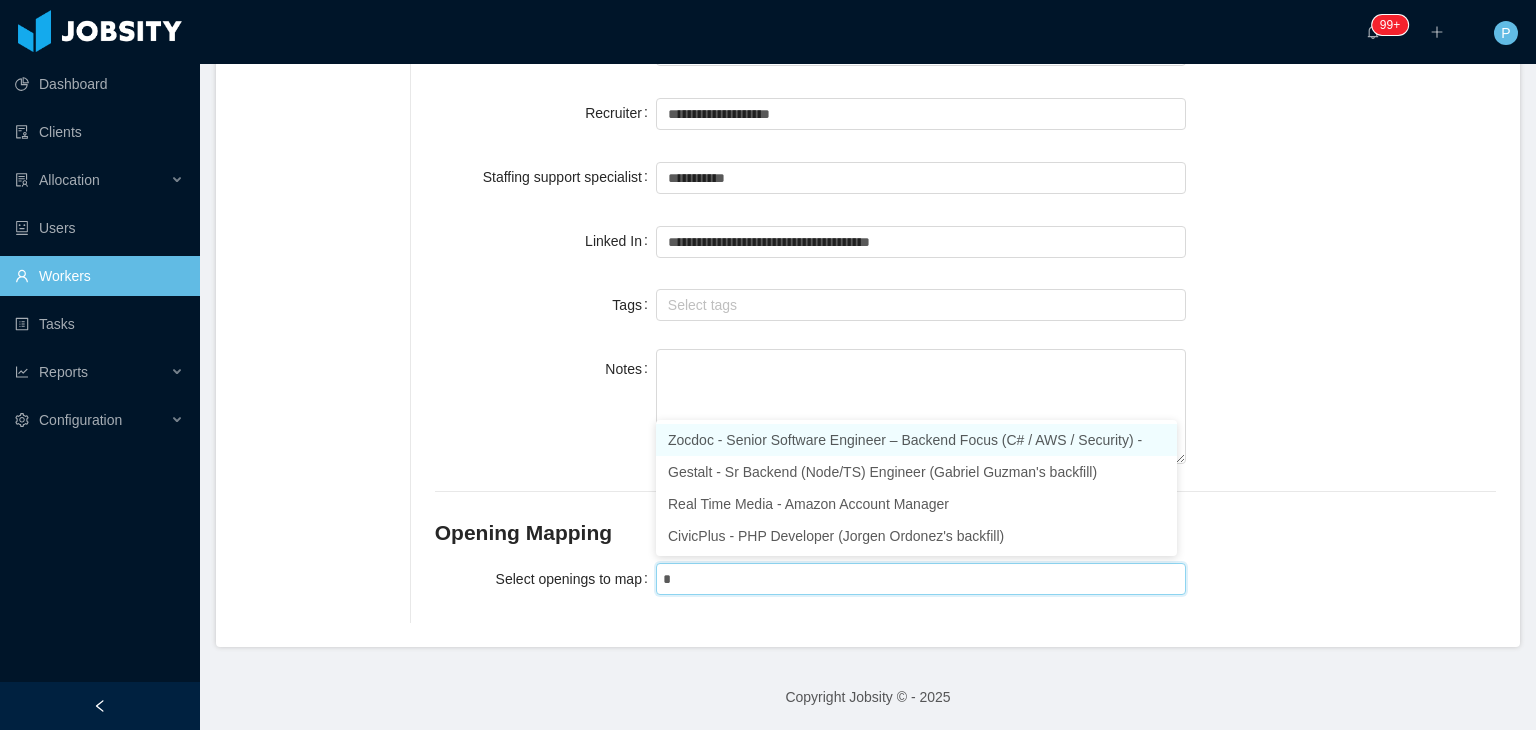 type on "**" 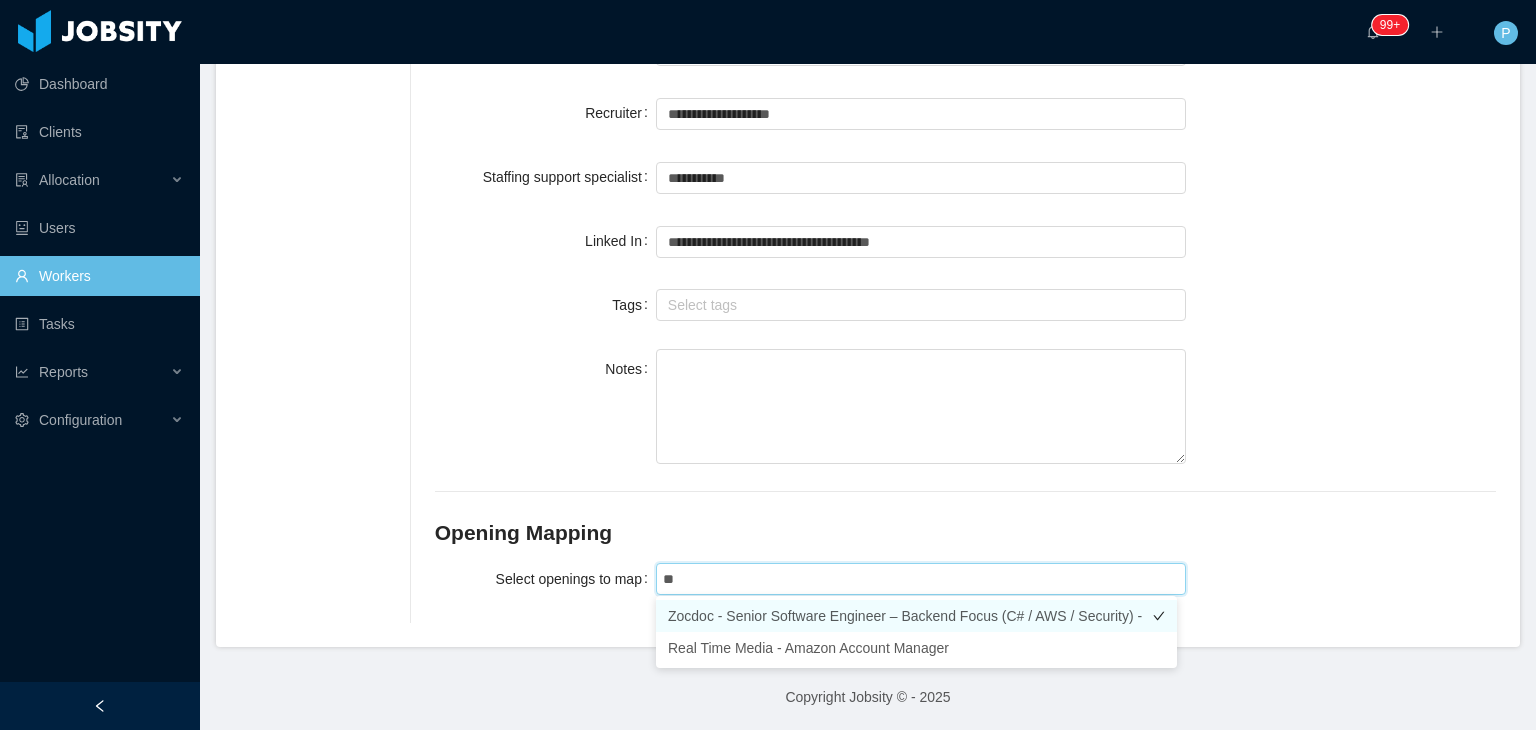 click on "Zocdoc - Senior Software Engineer – Backend Focus (C# / AWS / Security) -" at bounding box center (916, 616) 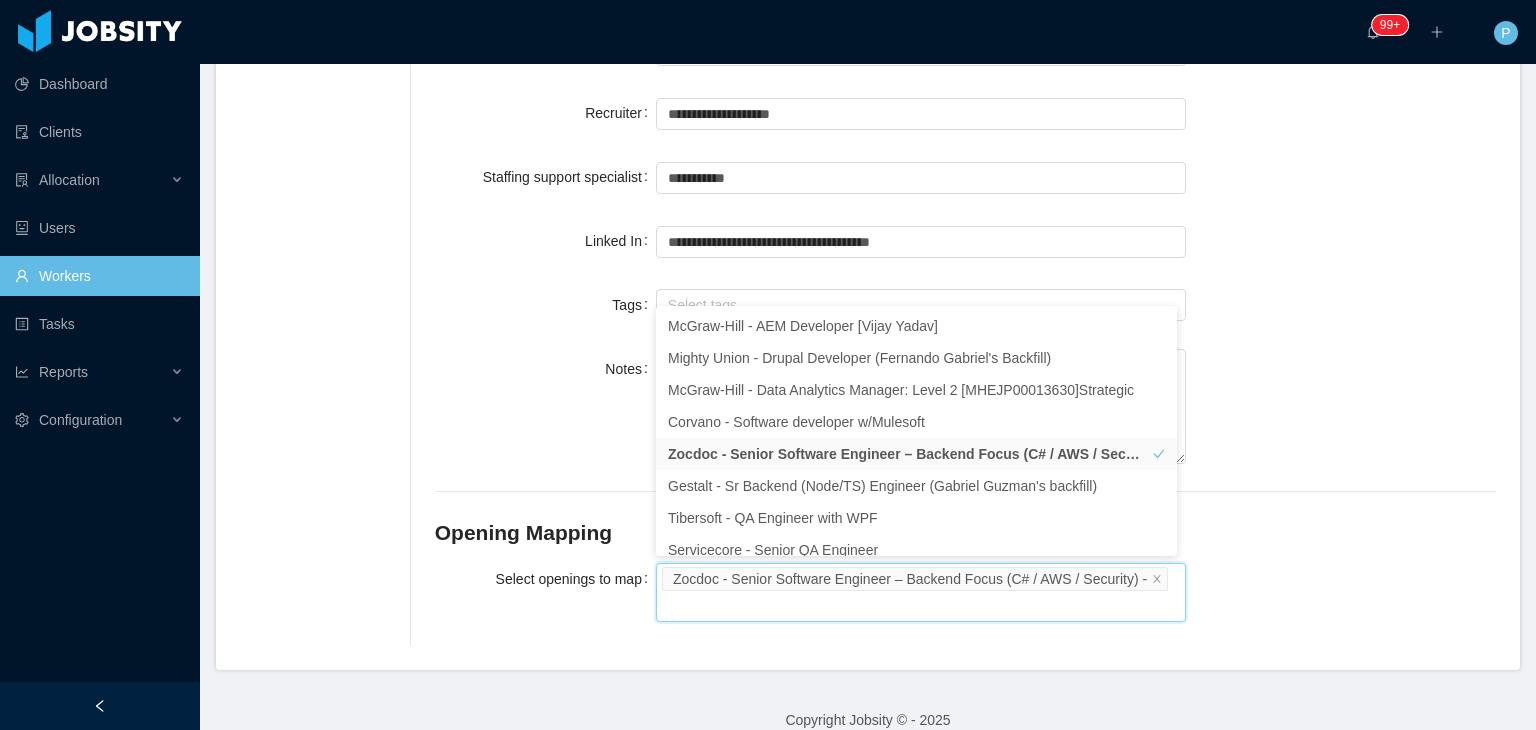 scroll, scrollTop: 10, scrollLeft: 0, axis: vertical 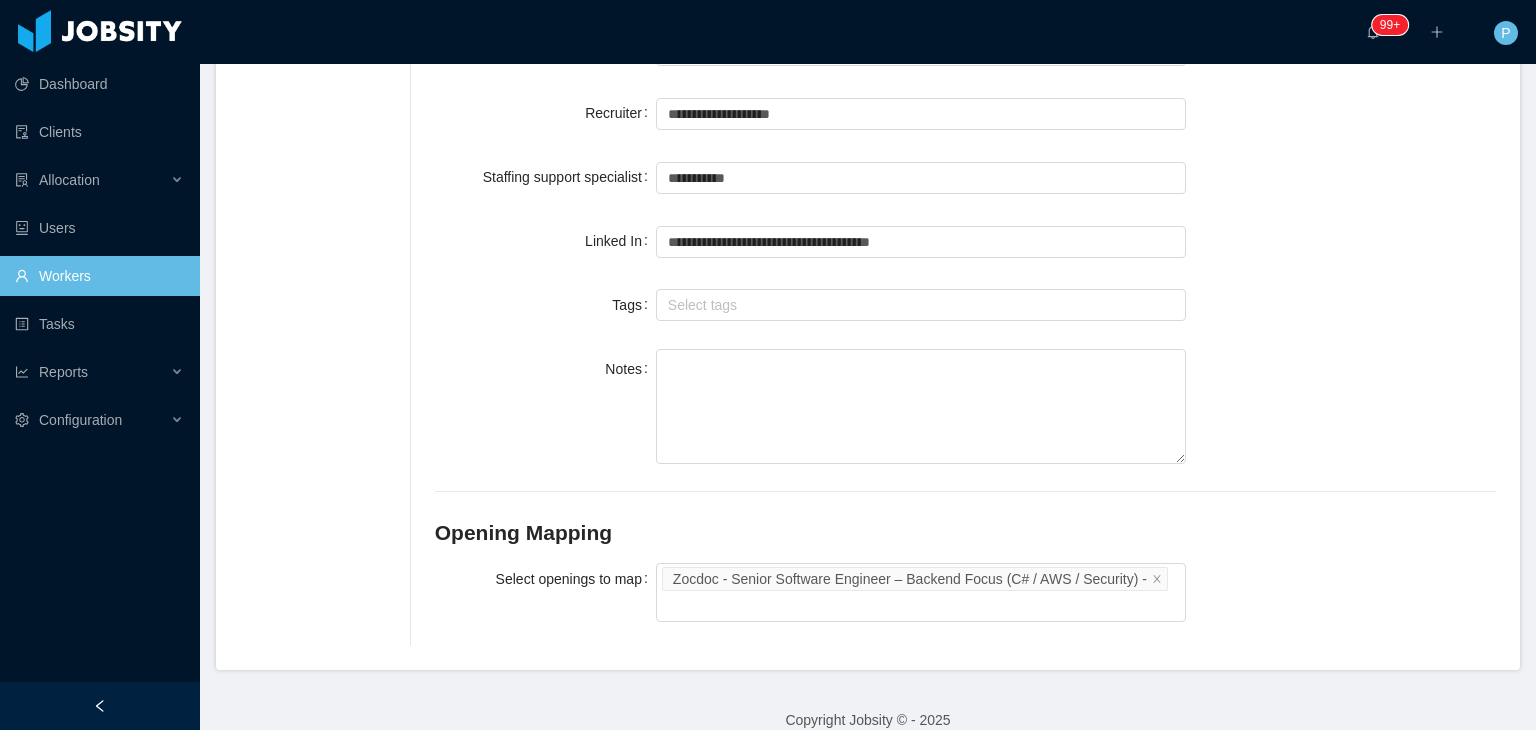 click on "Select openings to map Zocdoc - Senior Software Engineer – Backend Focus (C# / AWS / Security) -" at bounding box center [965, 590] 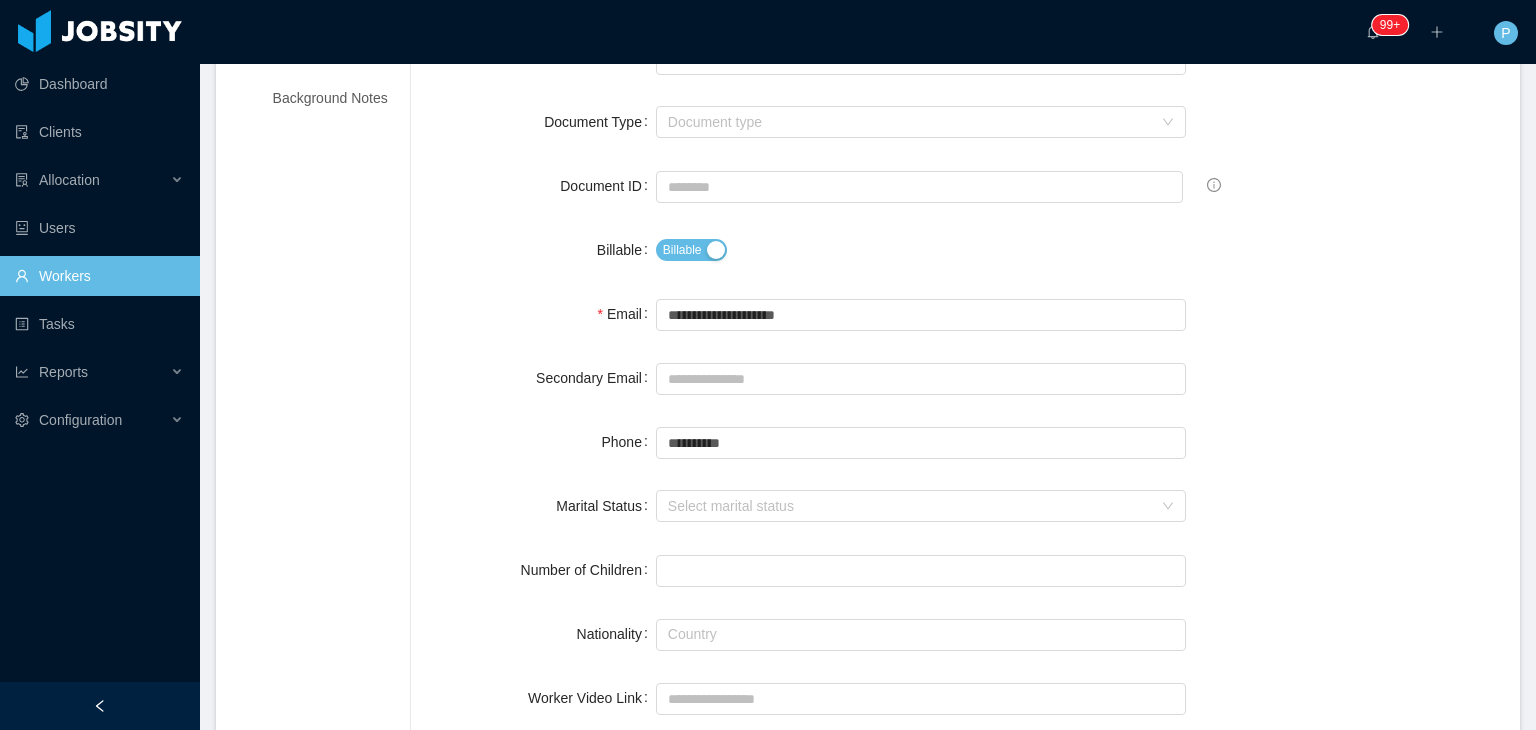 scroll, scrollTop: 0, scrollLeft: 0, axis: both 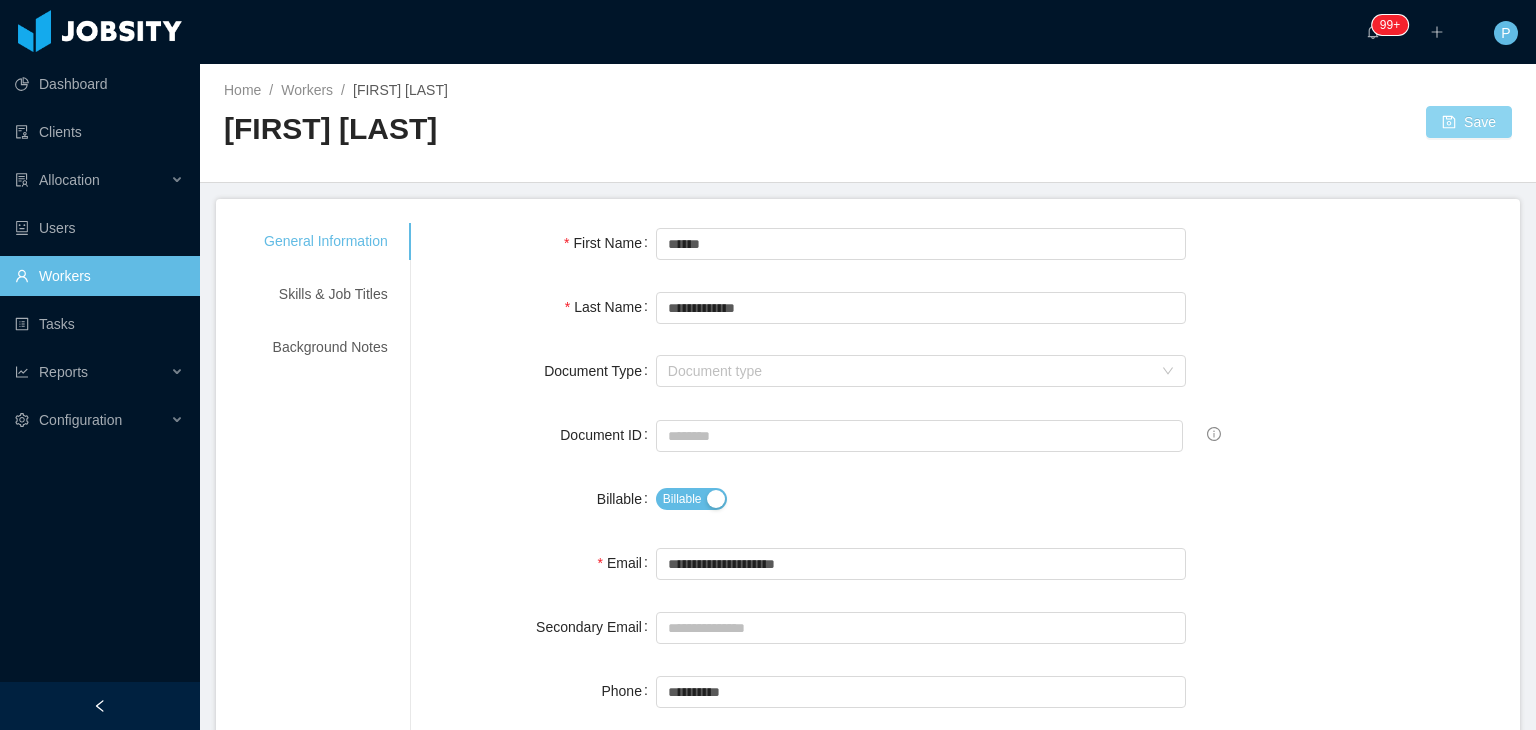 click on "Save" at bounding box center [1469, 122] 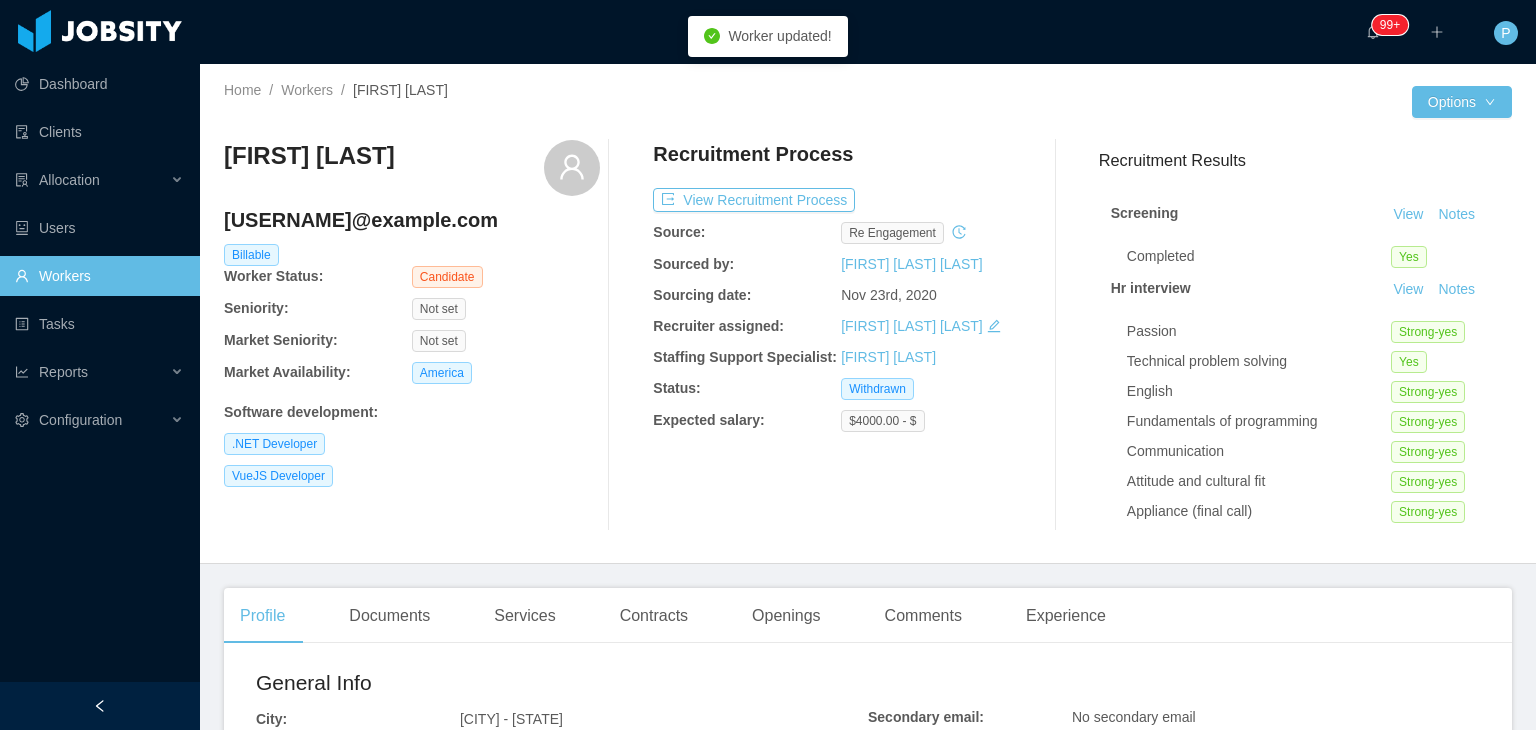 click on "Home / Workers / Felipe Pérez Montaña /   Options Felipe Pérez Montaña ingeperez91@gmail.com  Billable  Worker Status: Candidate Seniority:  Not set  Market Seniority:  Not set  Market Availability: America Software development : .NET Developer VueJS Developer Recruitment Process View Recruitment Process  Source: re engagement Sourced by: Paola Cóndor Andrade Sourcing date: Nov 23rd, 2020 Recruiter assigned: Paola Cóndor Andrade   Staffing Support Specialist: Omar Nieves Status: Withdrawn Expected salary: $4000.00 - $ Recruitment Results Screening
View Notes Completed Yes Hr interview
View Notes Passion Strong-yes Technical problem solving Yes English Strong-yes Fundamentals of programming Strong-yes Communication Strong-yes Attitude and cultural fit Strong-yes Appliance (final call) Strong-yes Recording url No Tech screening
View Notes Score 60 Would you hire this candidate? Yes Challenge evaluation
Pending Pending" at bounding box center [868, 314] 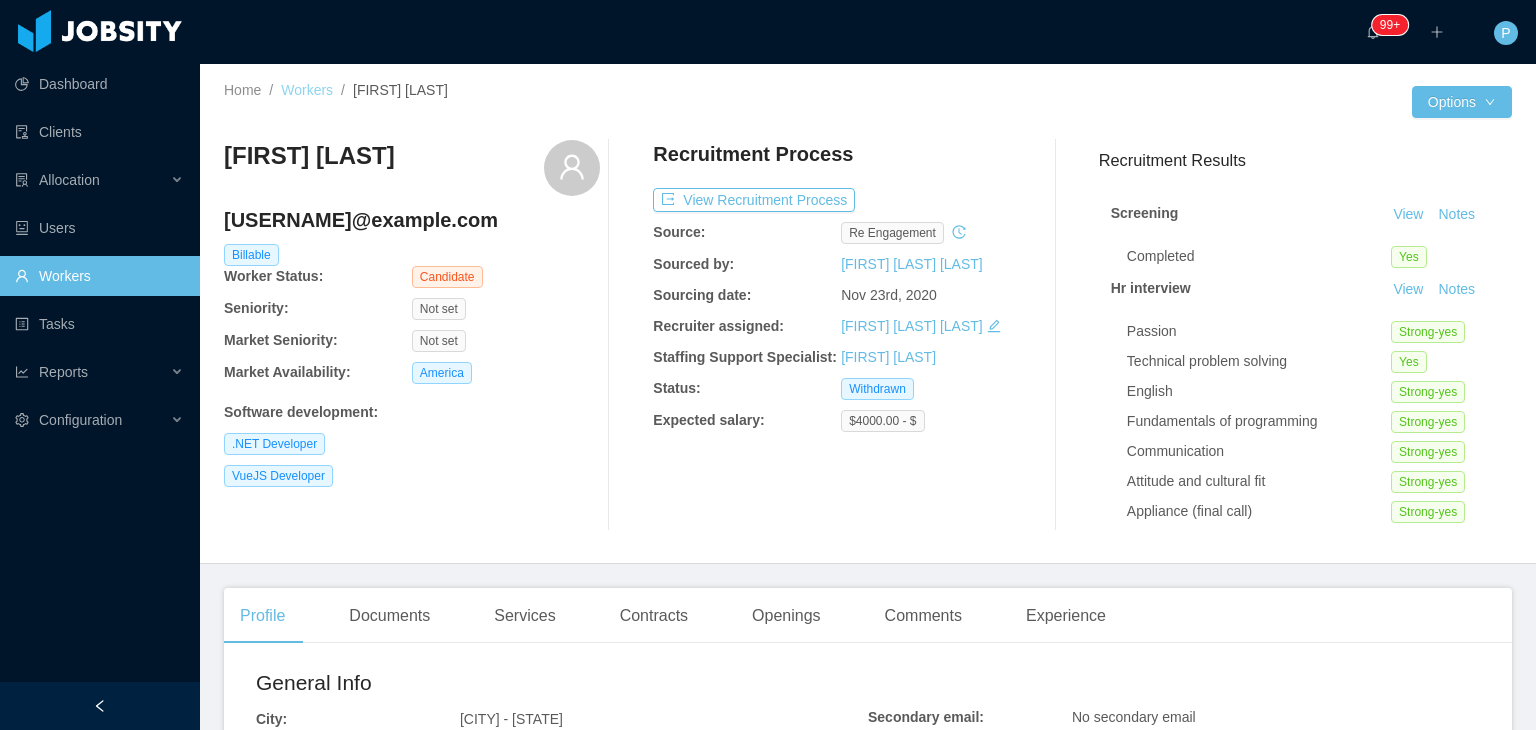 click on "Workers" at bounding box center (307, 90) 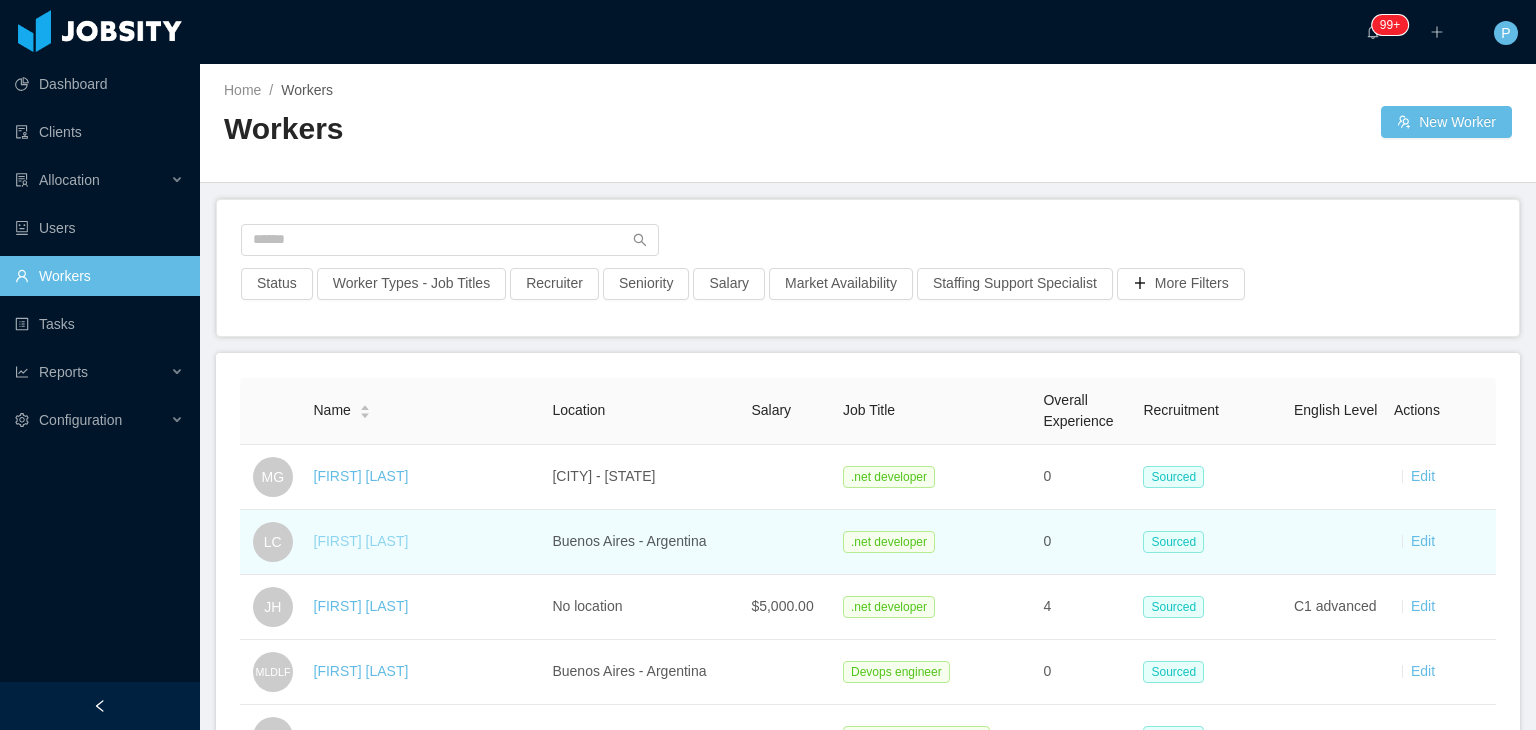 click on "[FIRST] [LAST]" at bounding box center [361, 541] 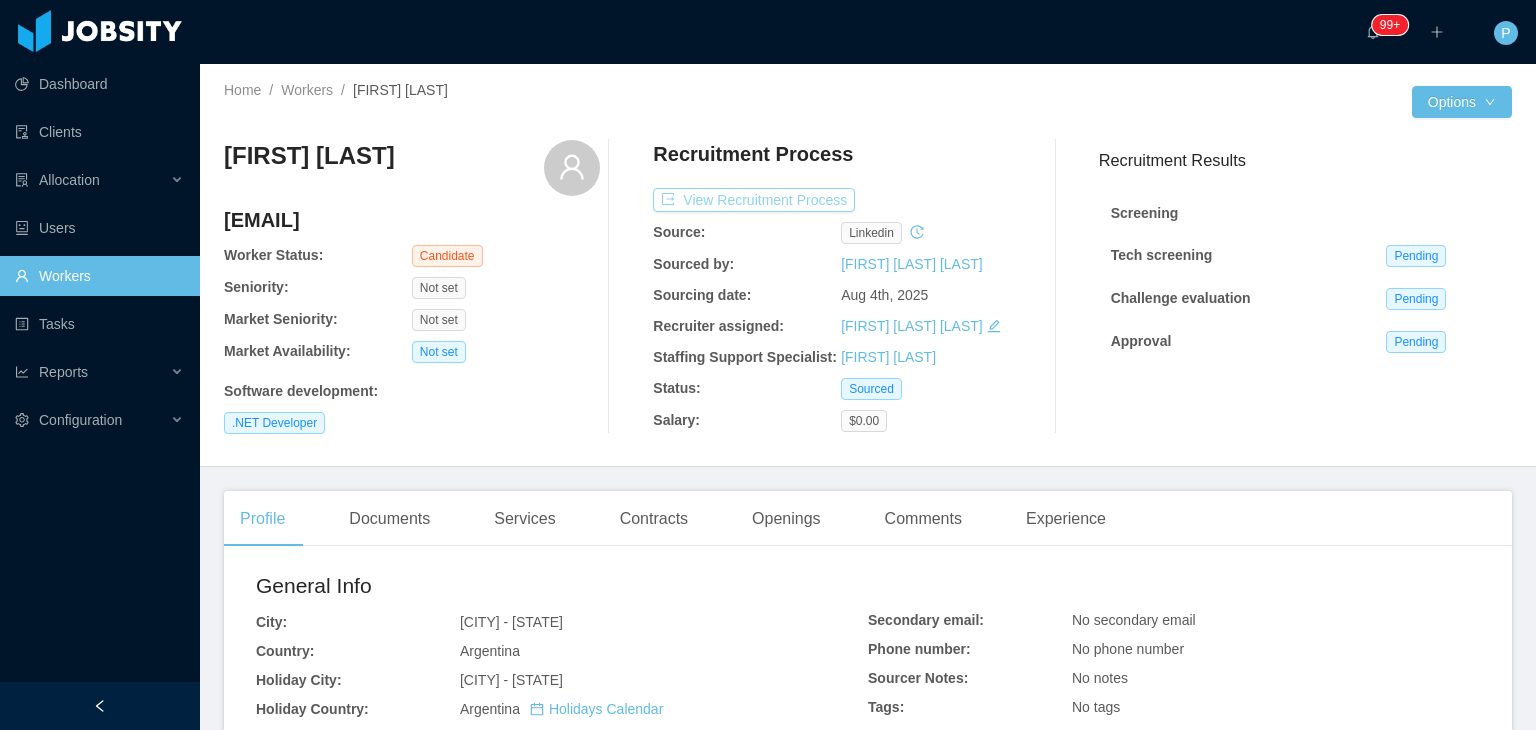 click on "View Recruitment Process" at bounding box center (754, 200) 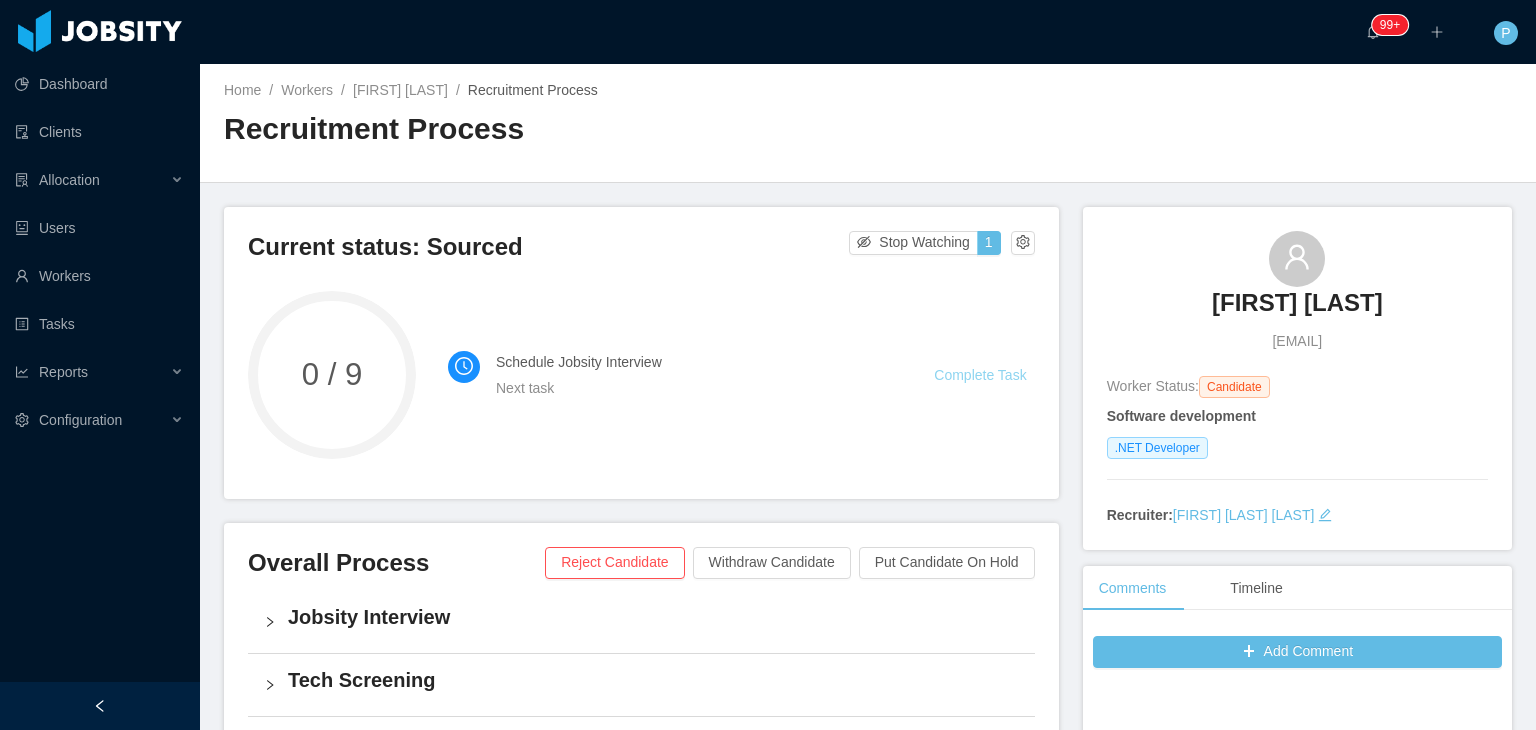click on "Complete Task" at bounding box center (980, 375) 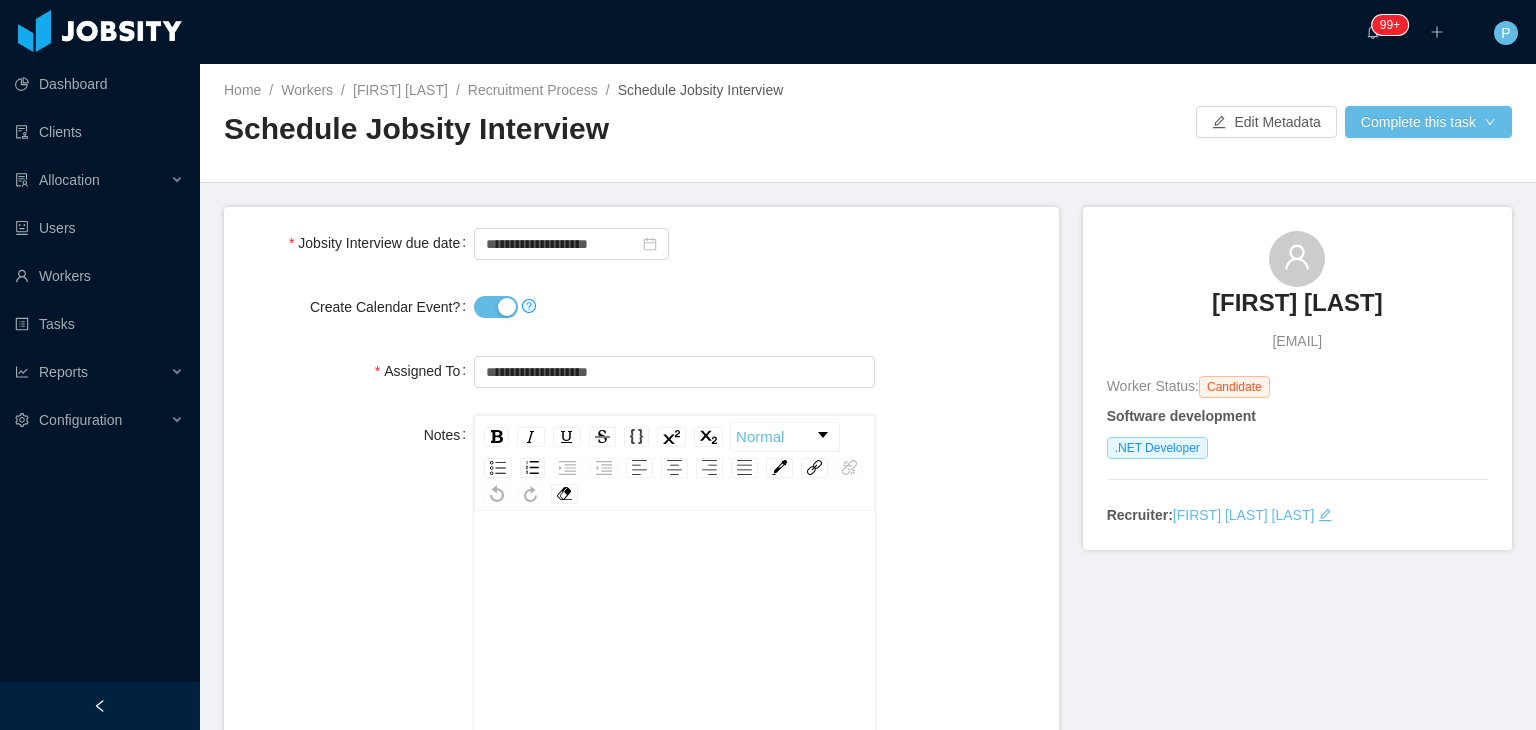 click on "Create Calendar Event?" at bounding box center (496, 307) 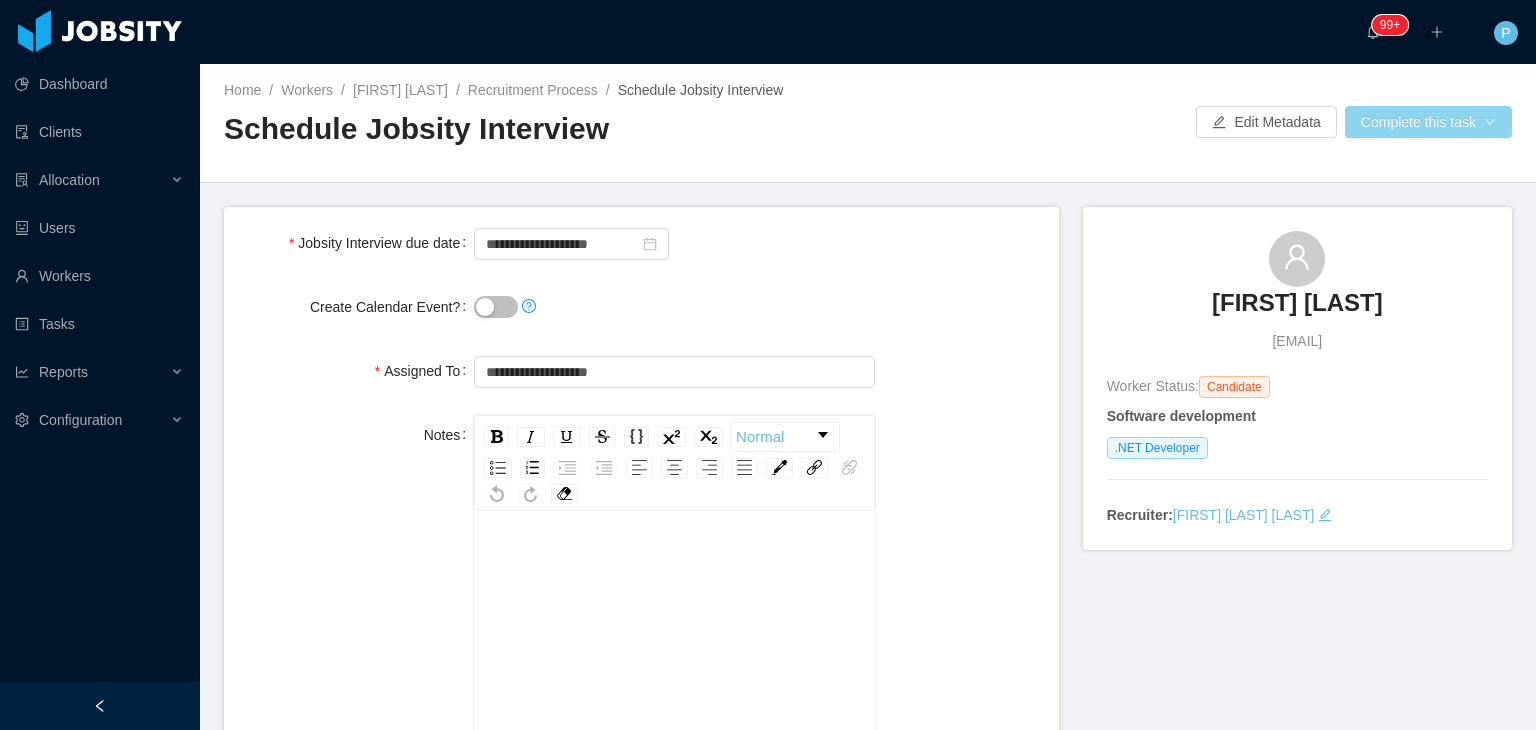 click on "Complete this task" at bounding box center [1428, 122] 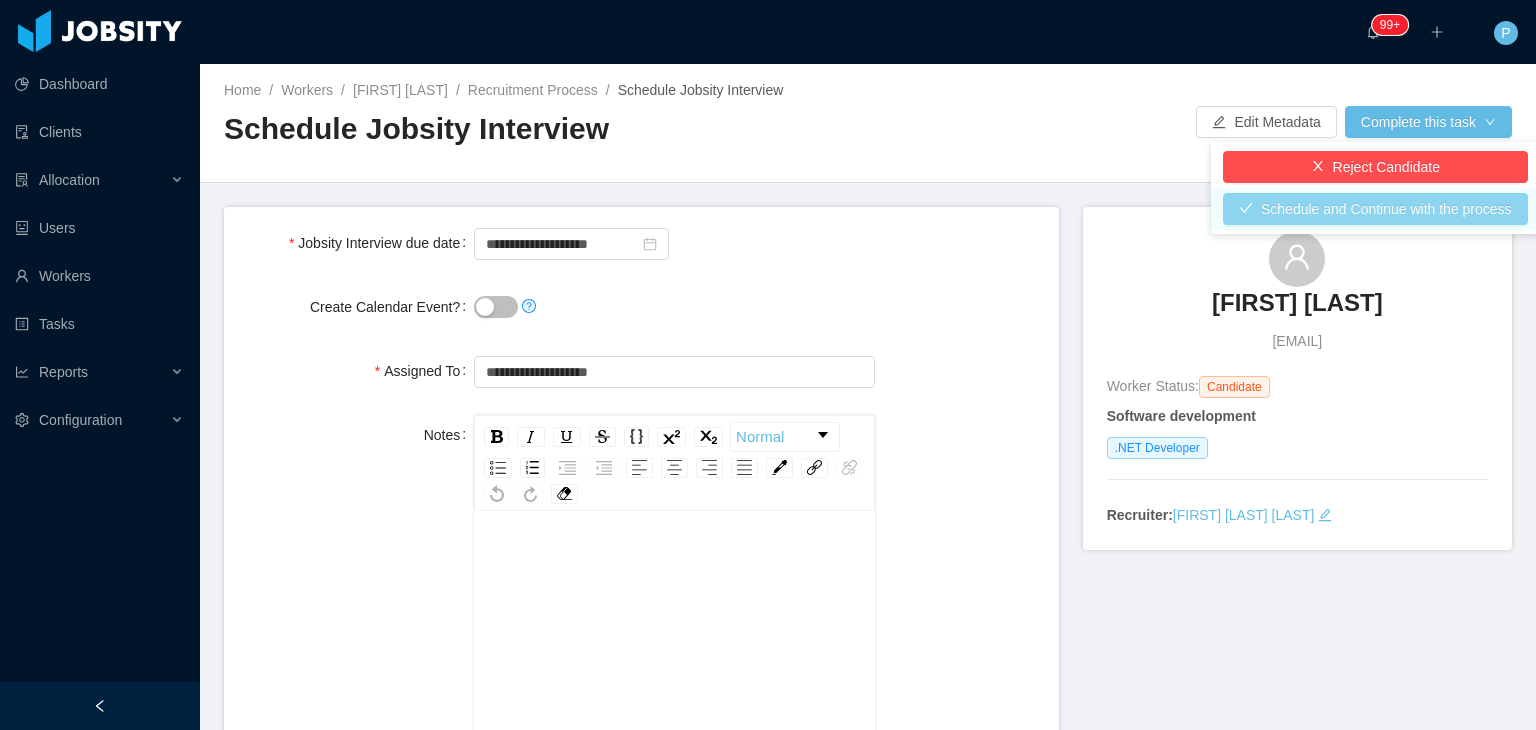 click on "Schedule and Continue with the process" at bounding box center (1375, 209) 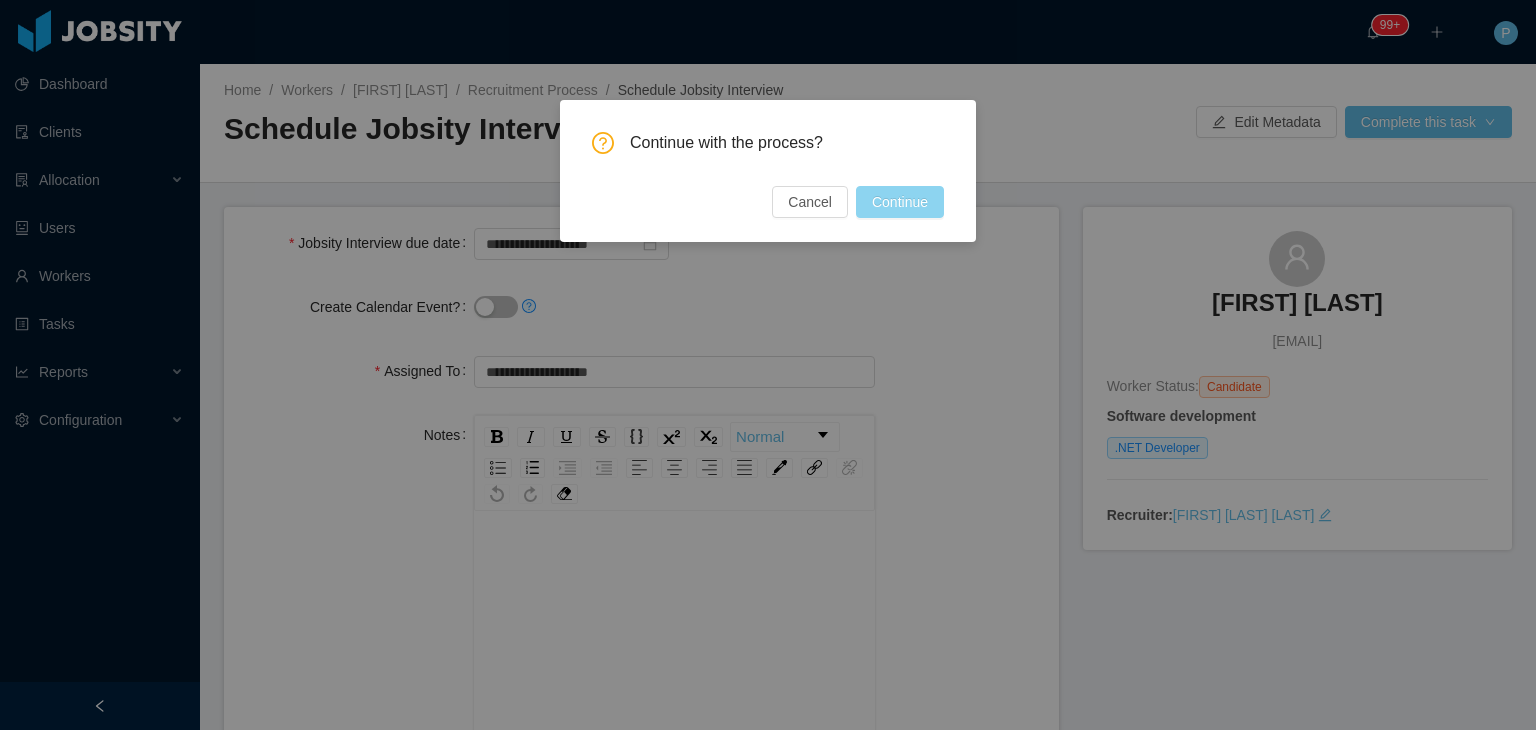 click on "Continue" at bounding box center [900, 202] 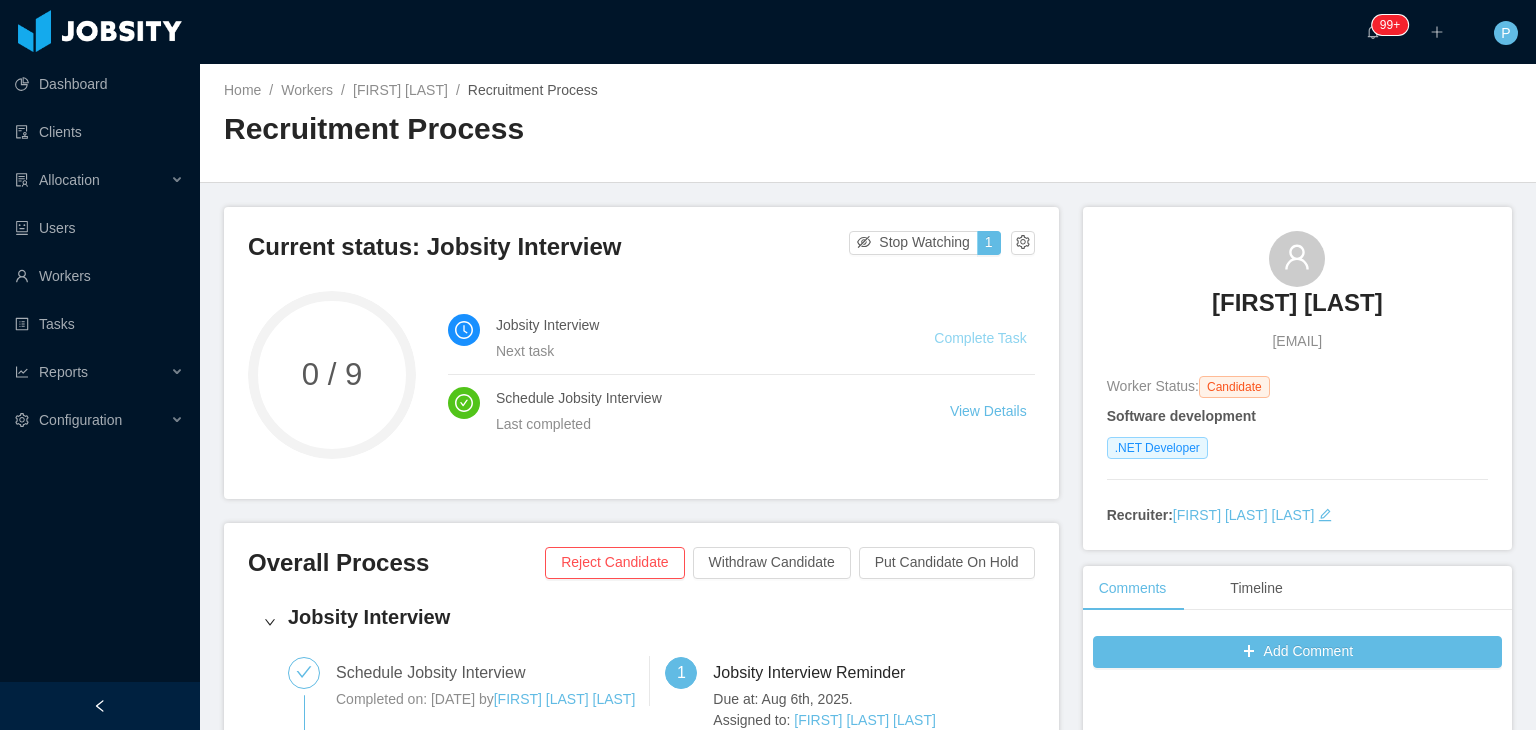 click on "Complete Task" at bounding box center [980, 338] 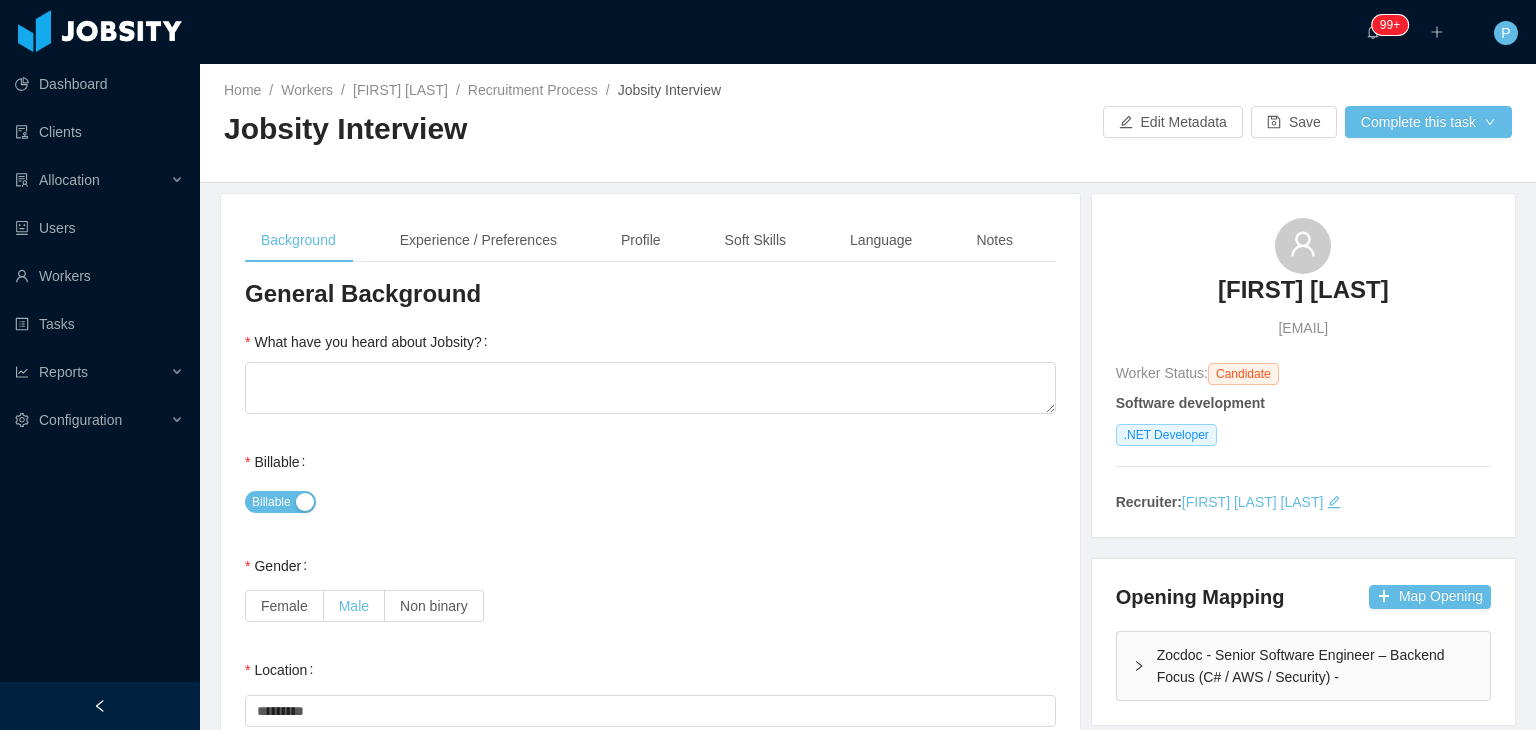 click on "Male" at bounding box center (354, 606) 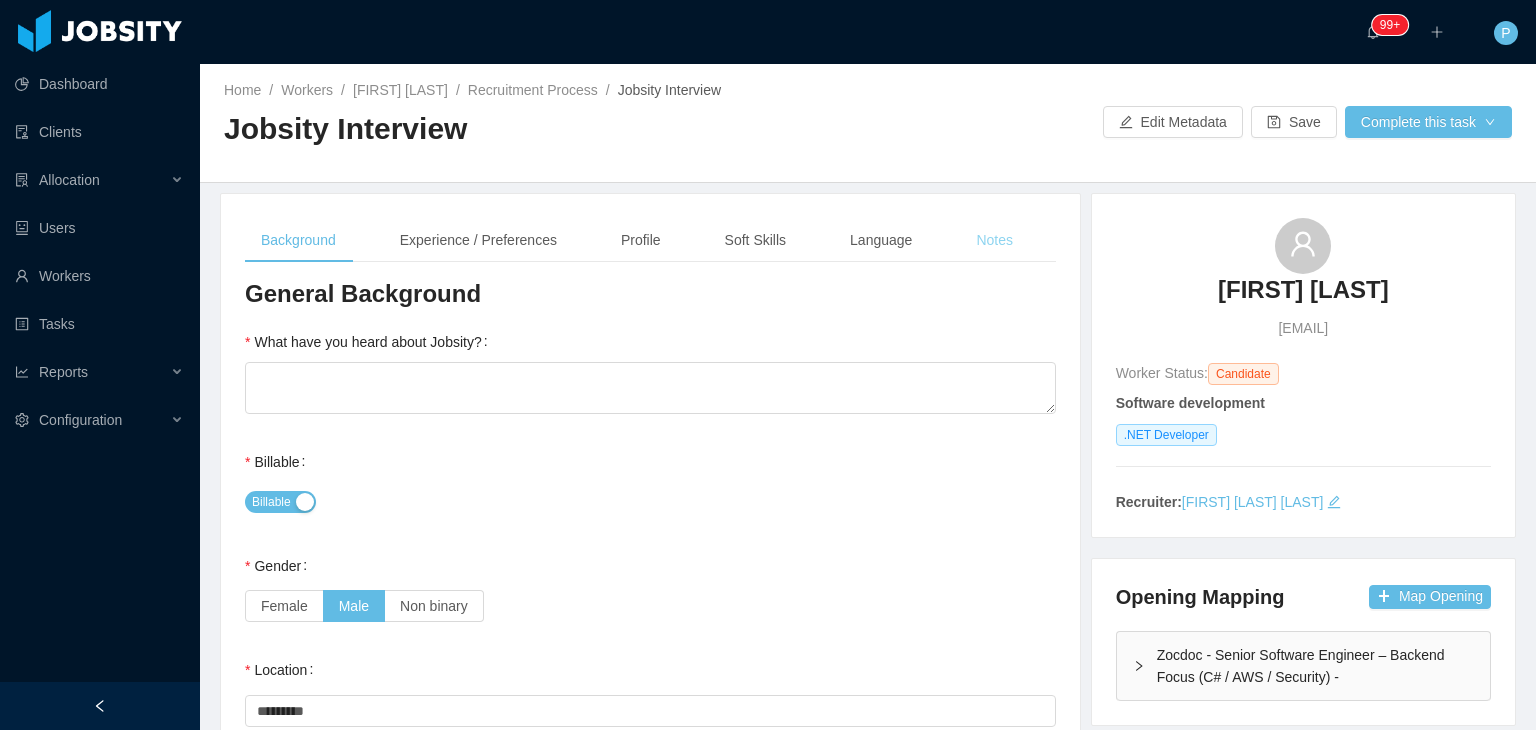 click on "Notes" at bounding box center (994, 240) 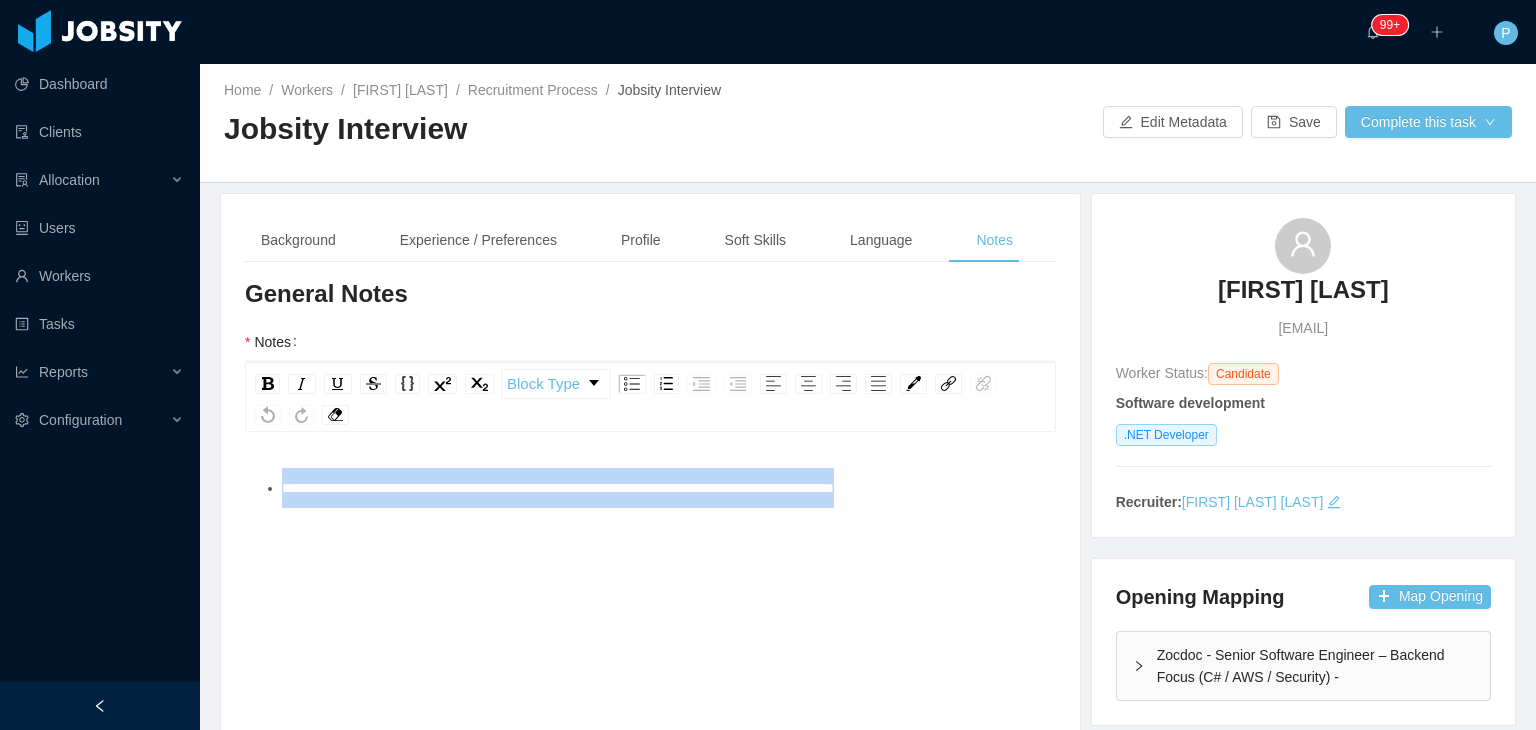 drag, startPoint x: 940, startPoint y: 500, endPoint x: 261, endPoint y: 509, distance: 679.05963 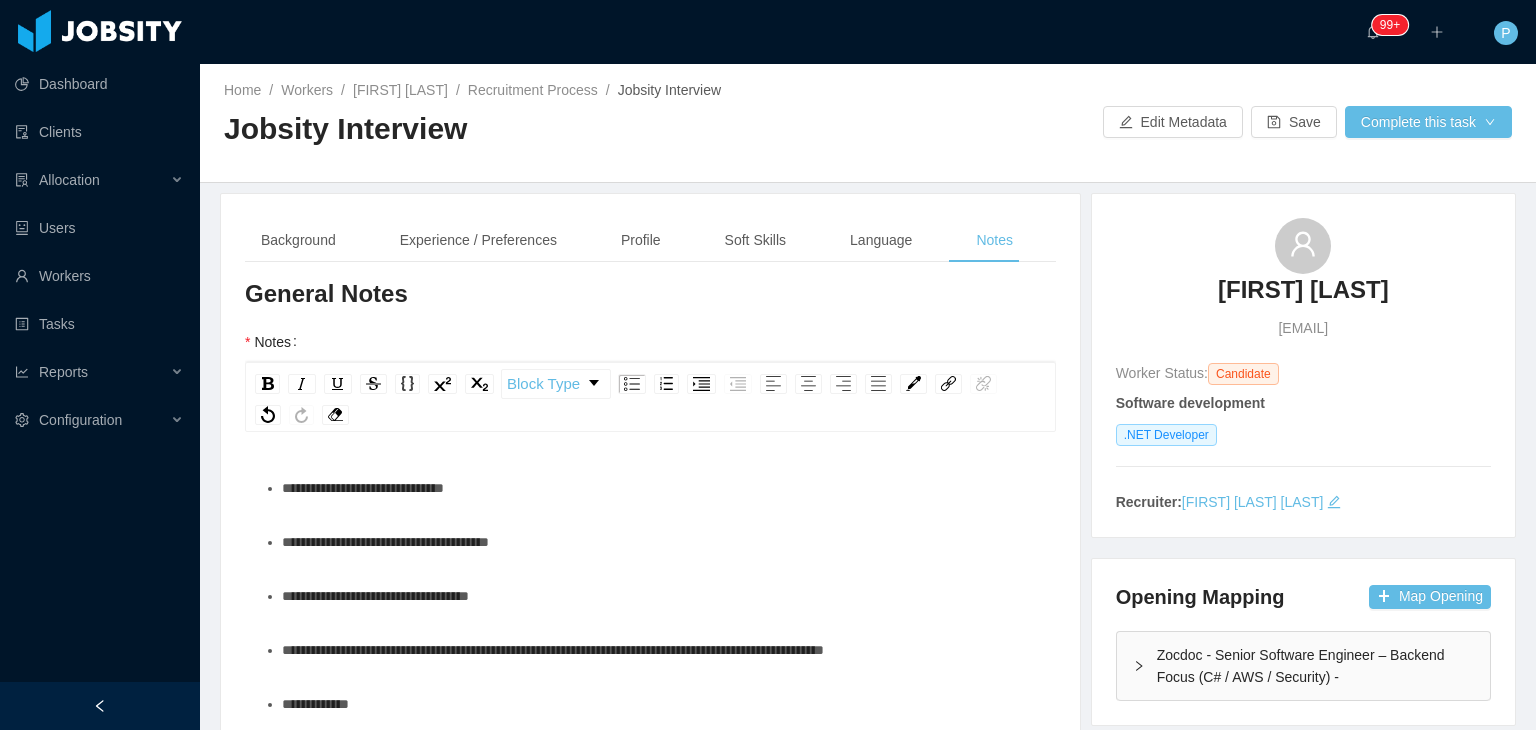 click on "**********" at bounding box center [661, 488] 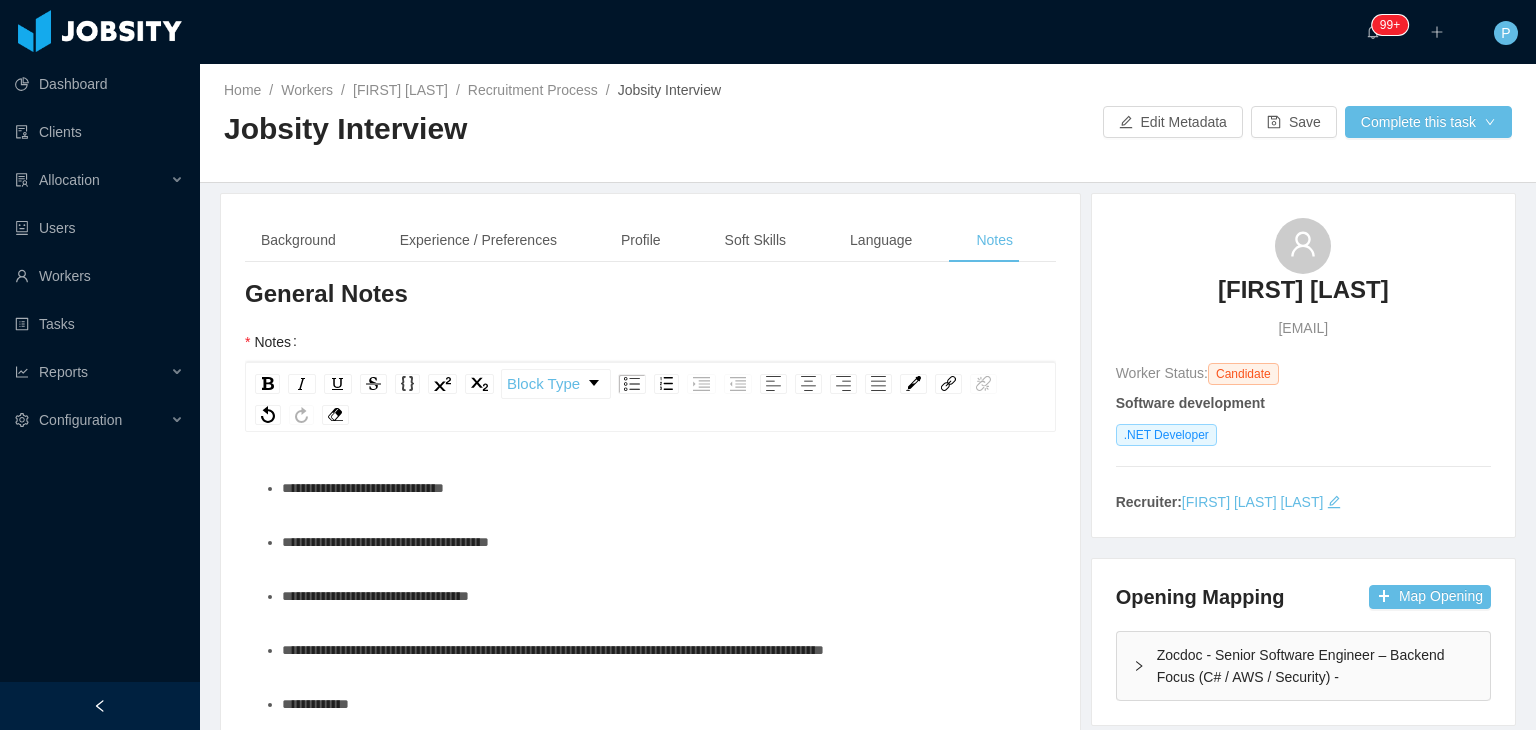 click on "**********" at bounding box center [661, 542] 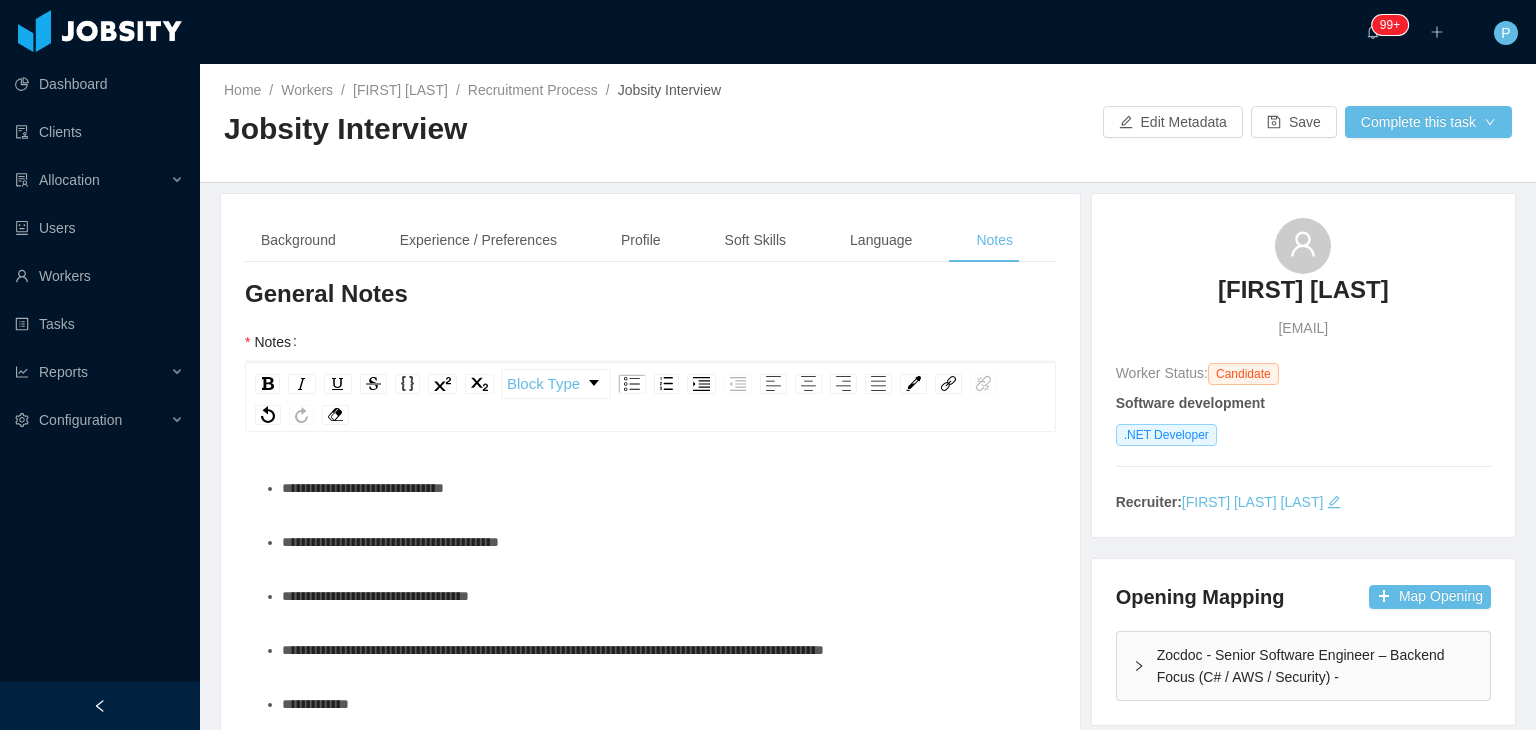type 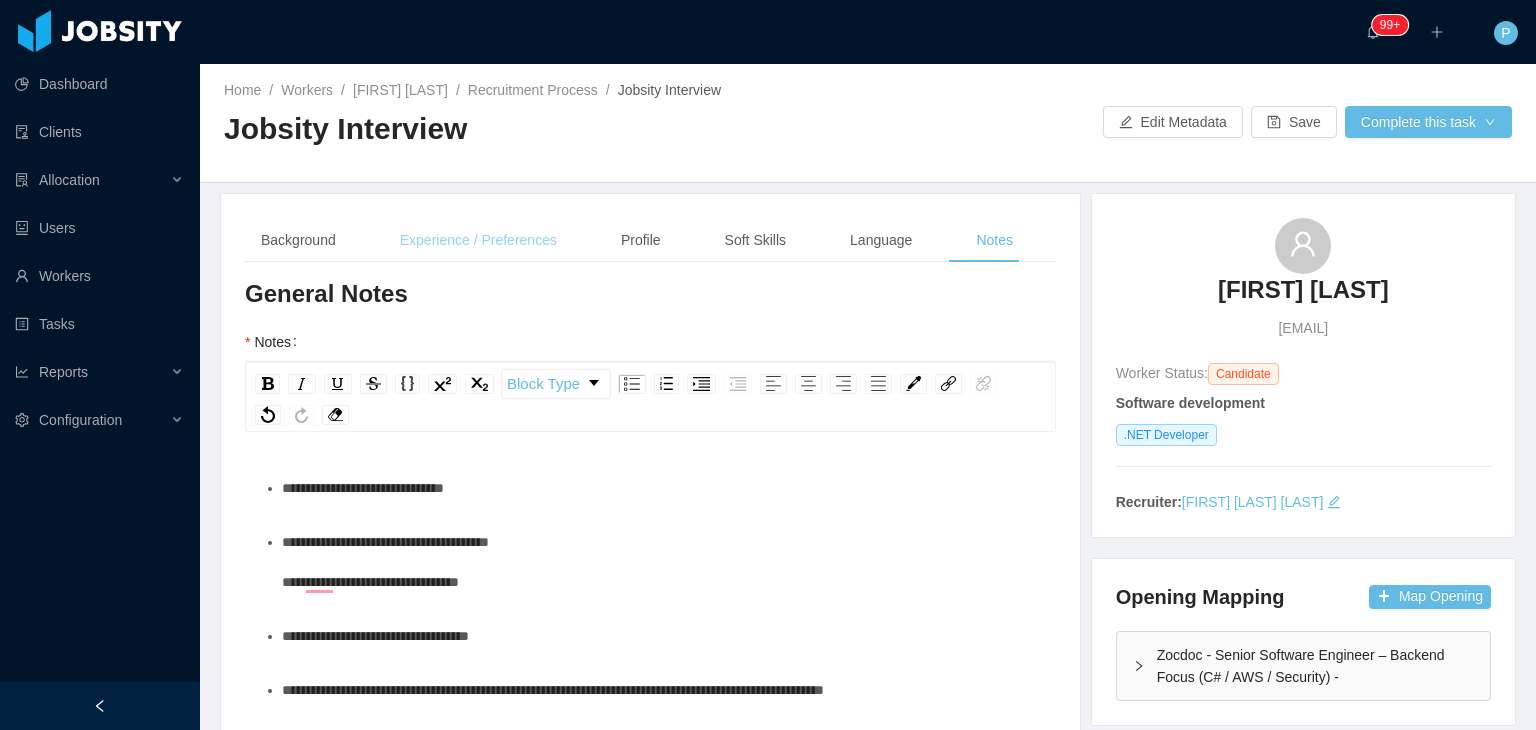 click on "Experience / Preferences" at bounding box center (478, 240) 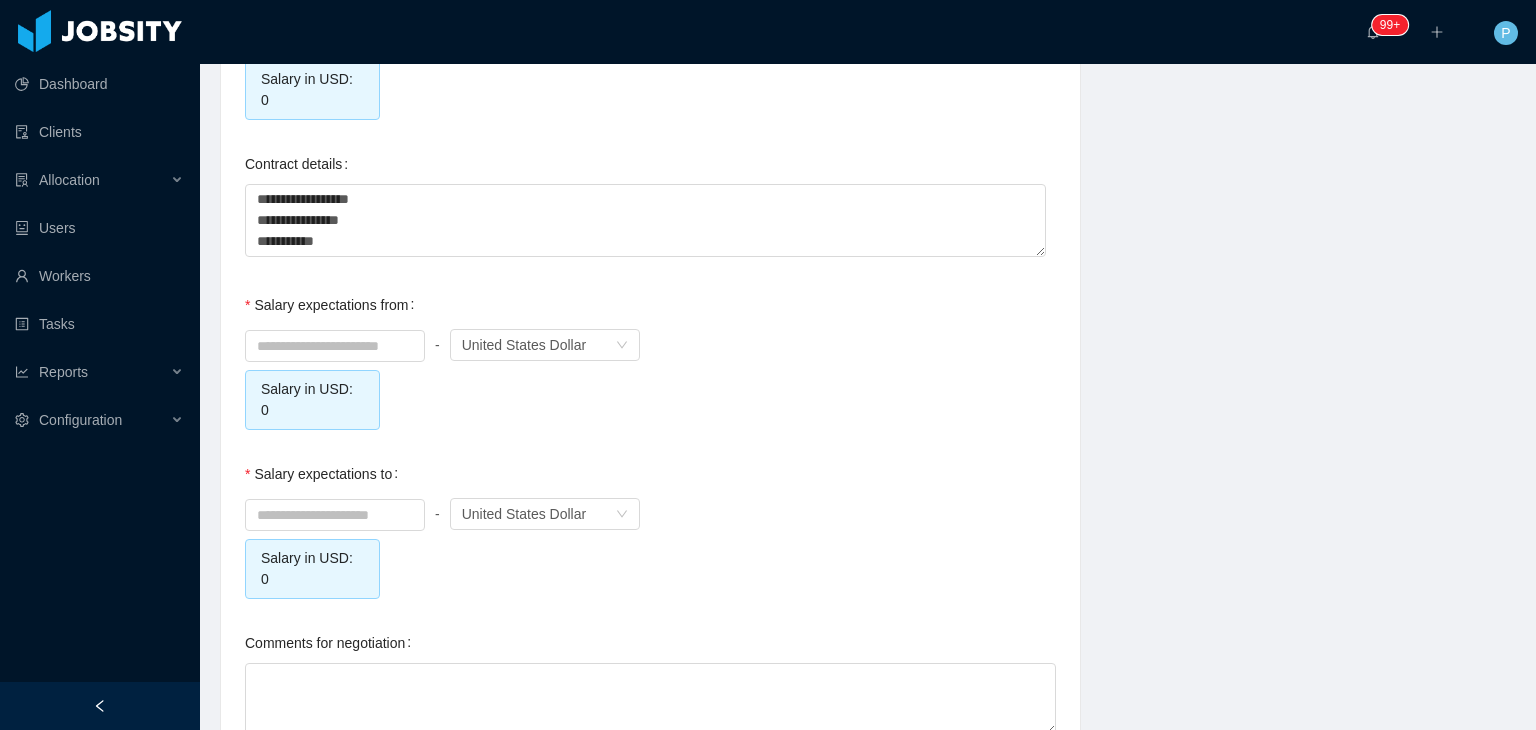 scroll, scrollTop: 2098, scrollLeft: 0, axis: vertical 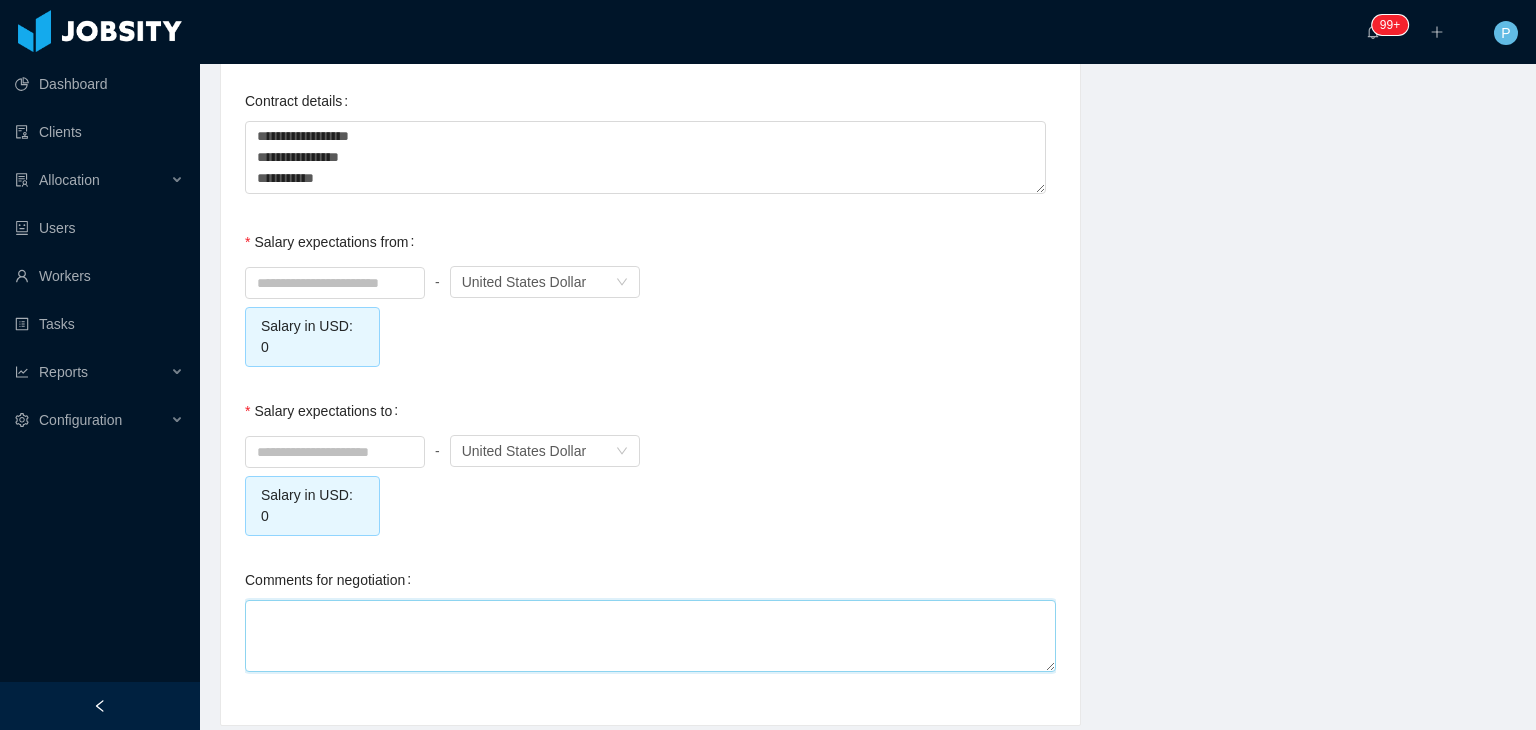click on "Comments for negotiation" at bounding box center [650, 636] 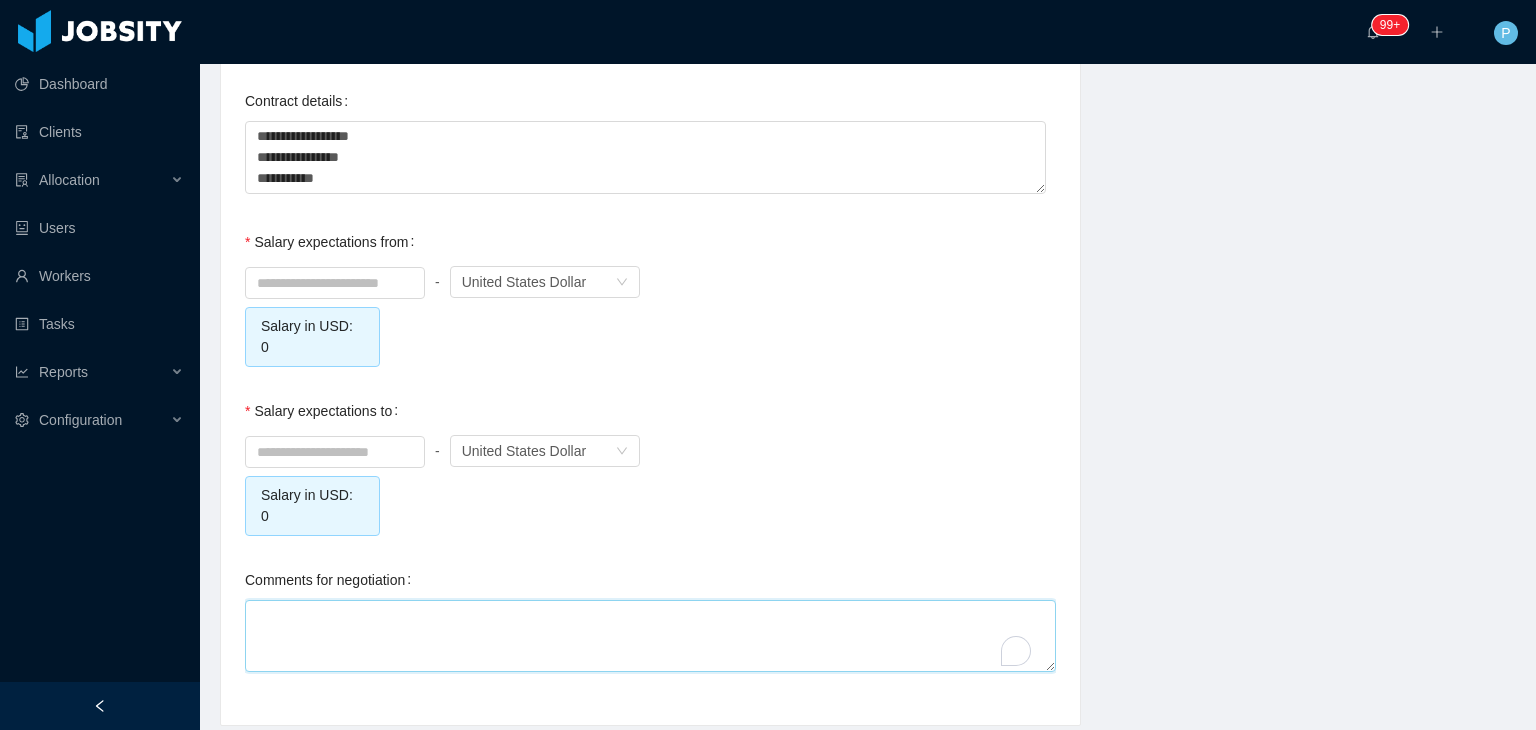 type 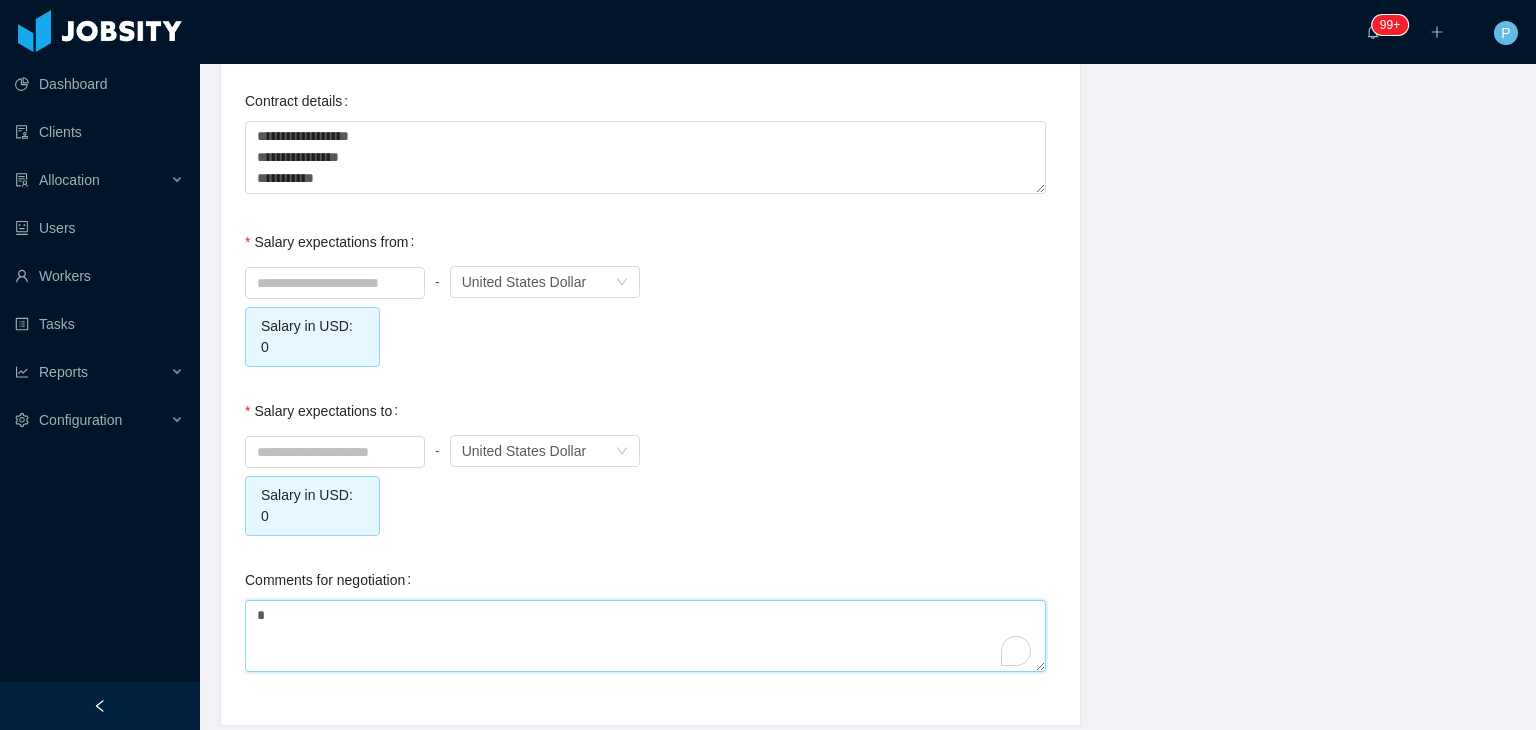type 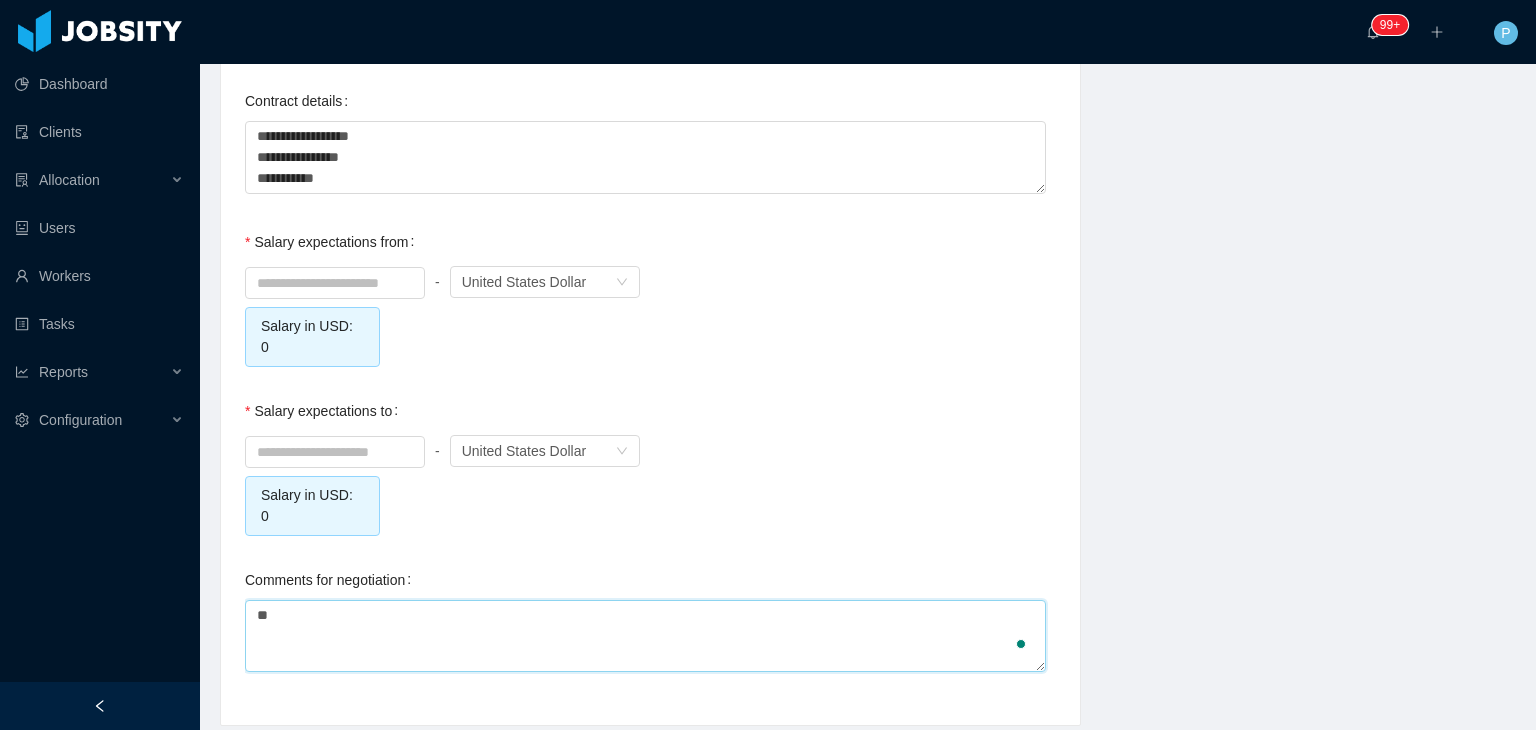 type 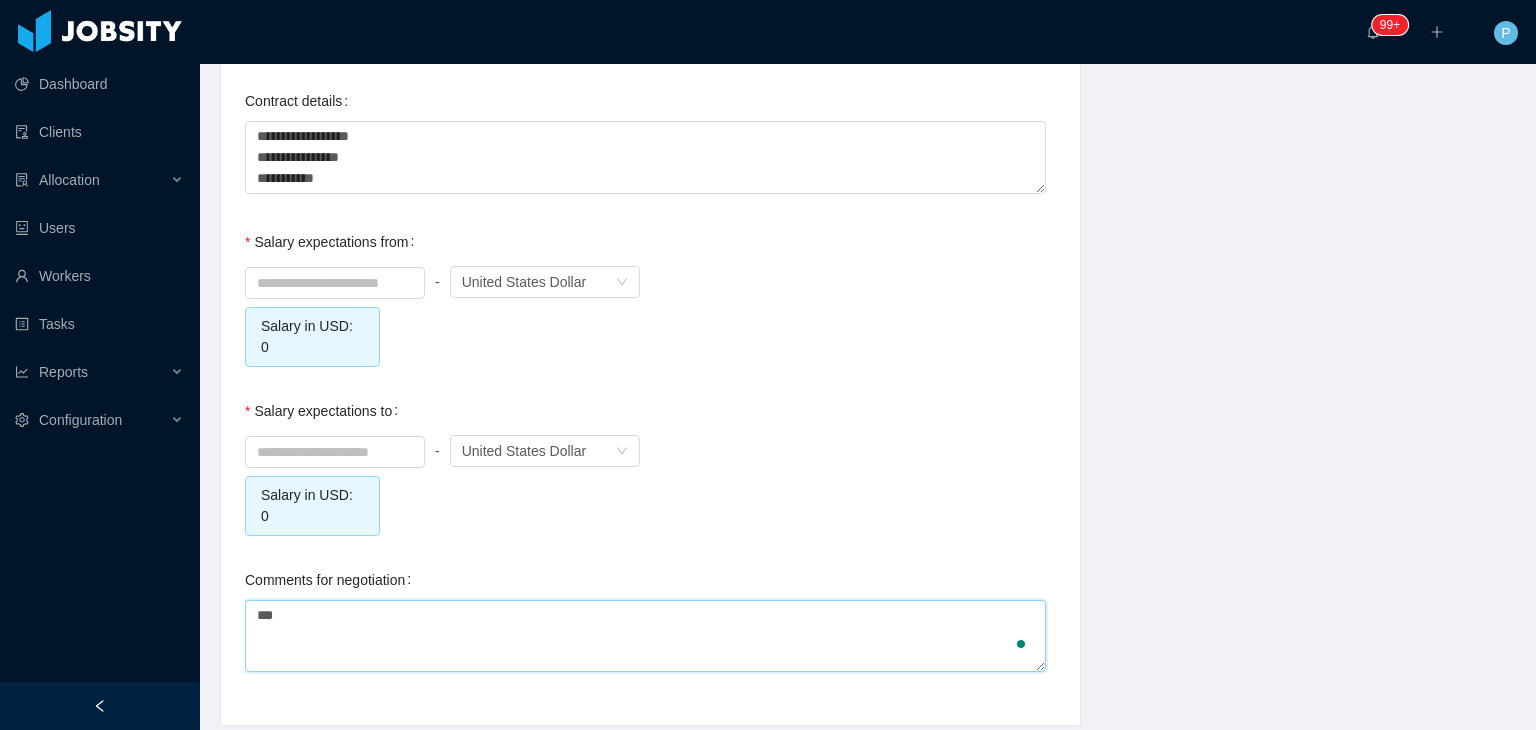 type 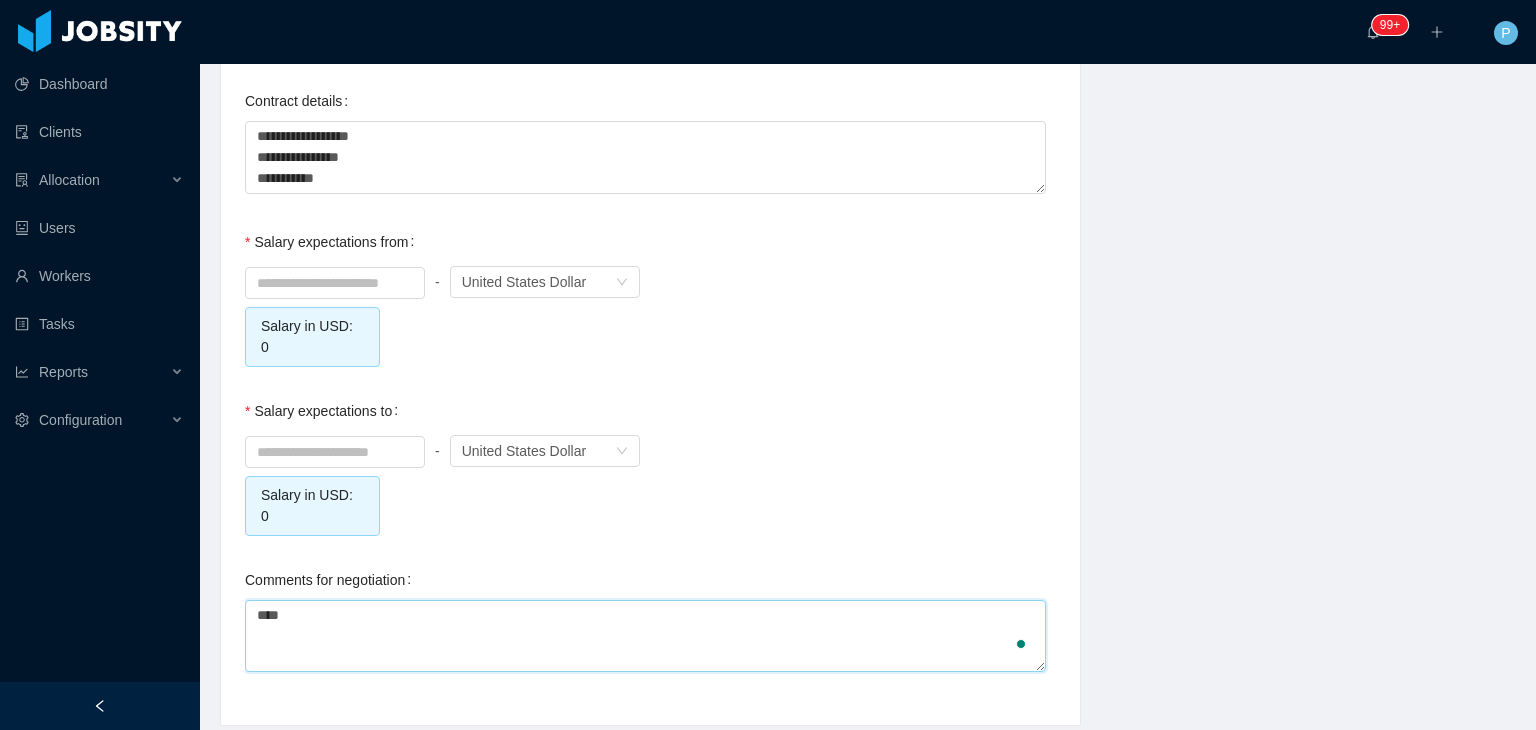 type 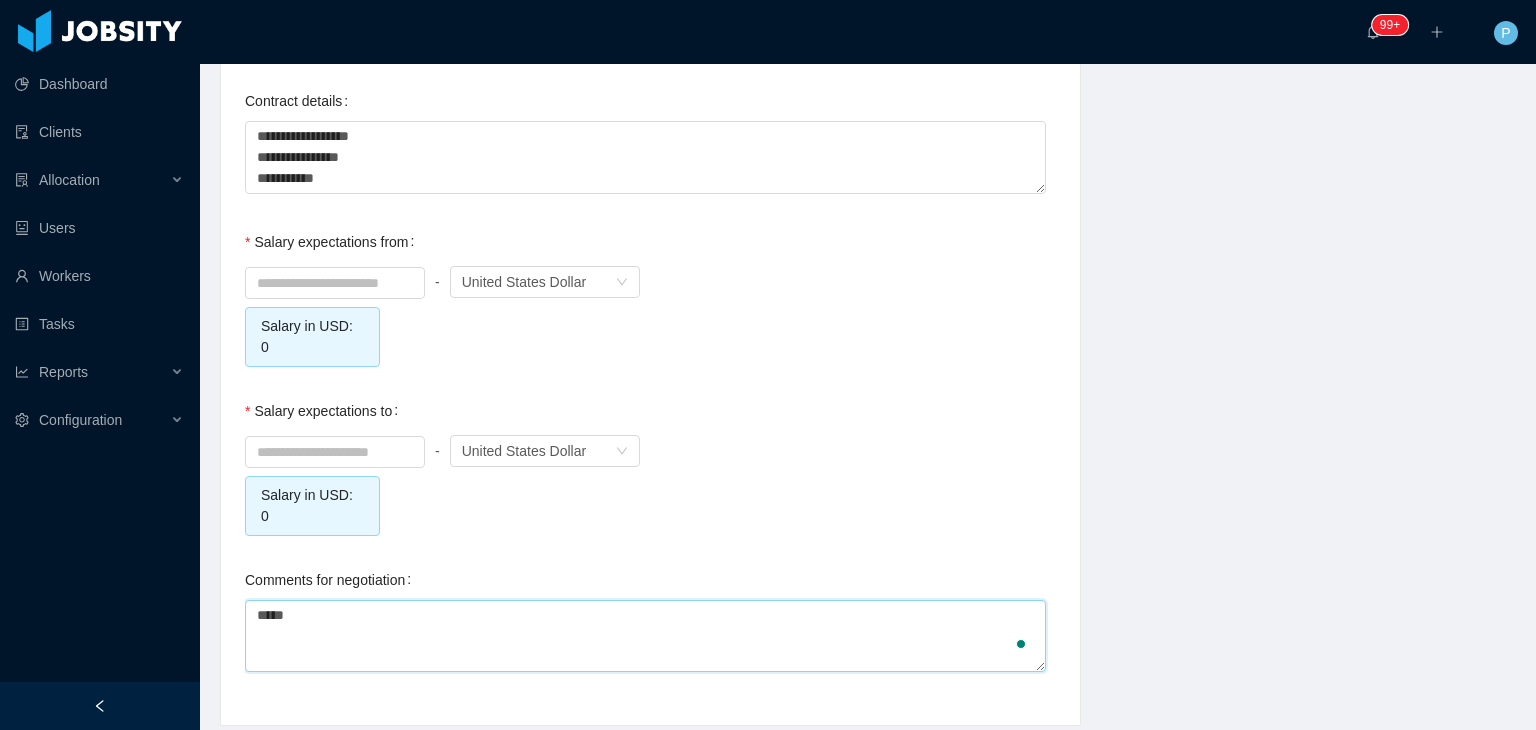 type 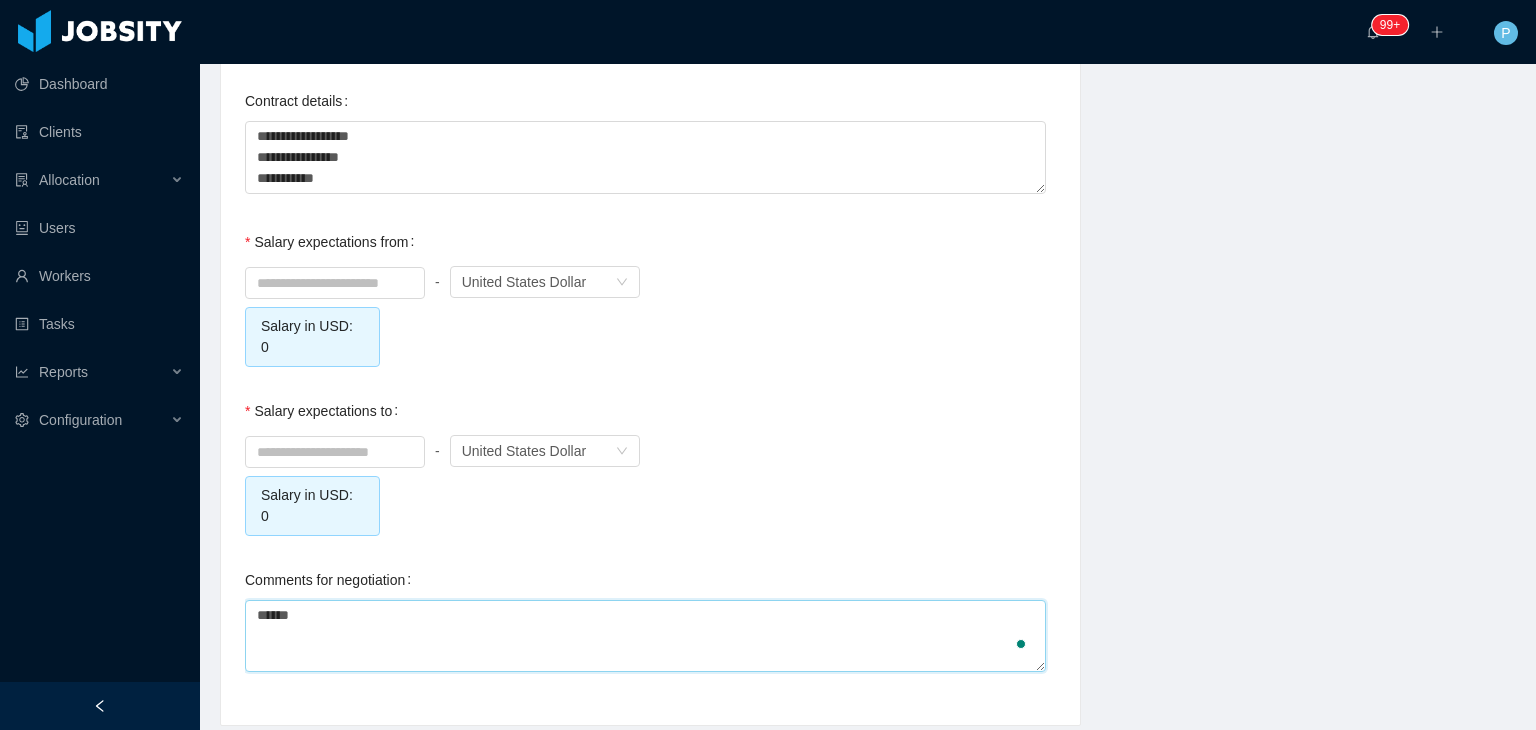 type 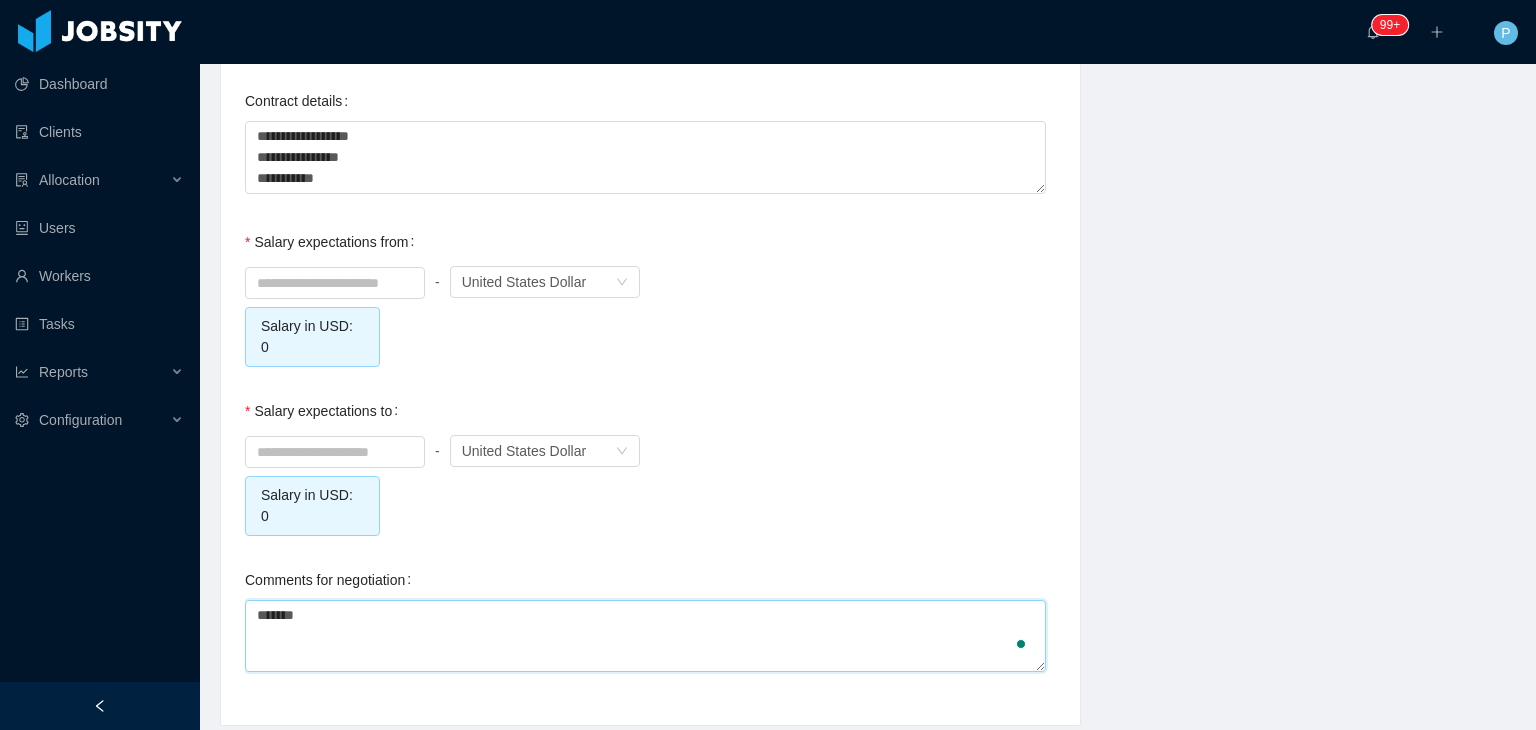 type 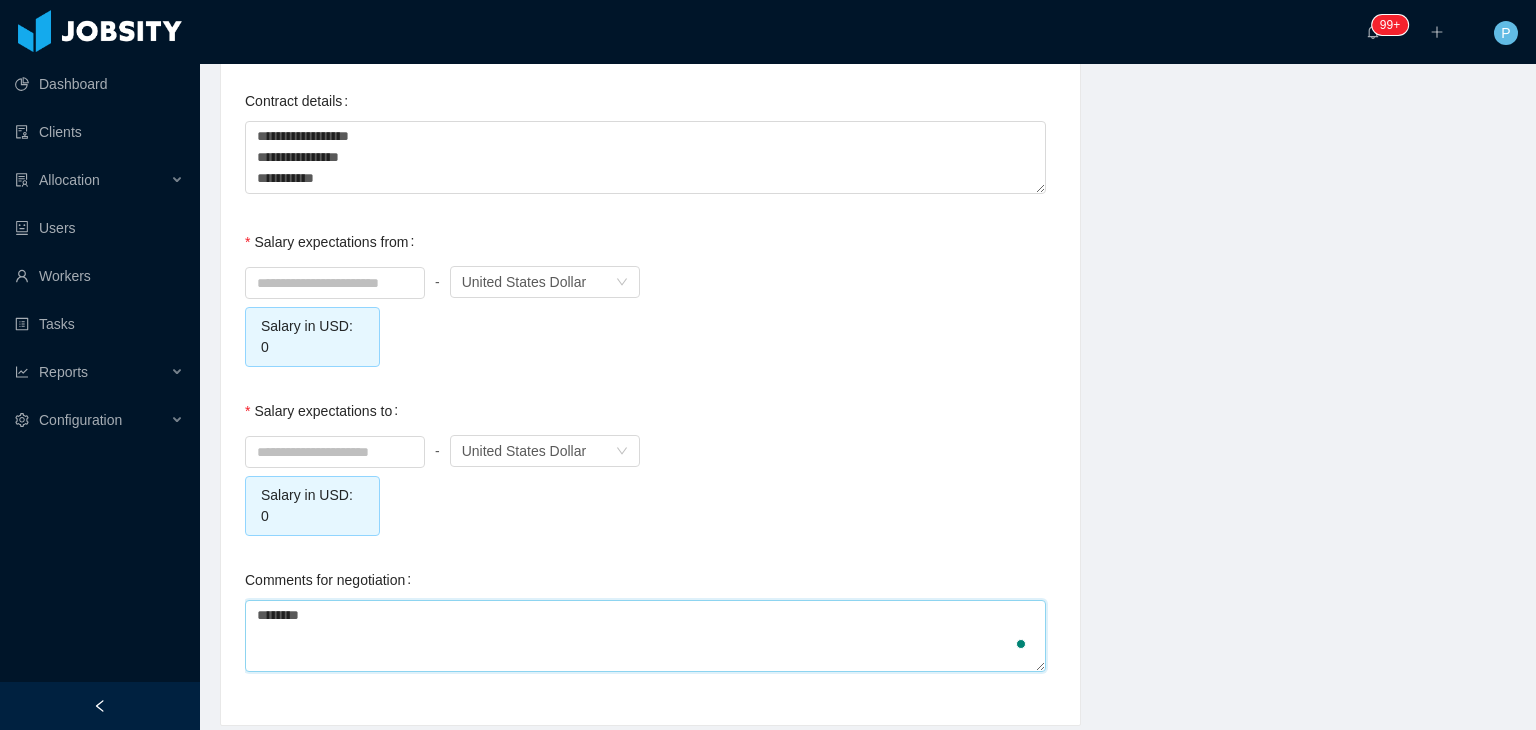 type 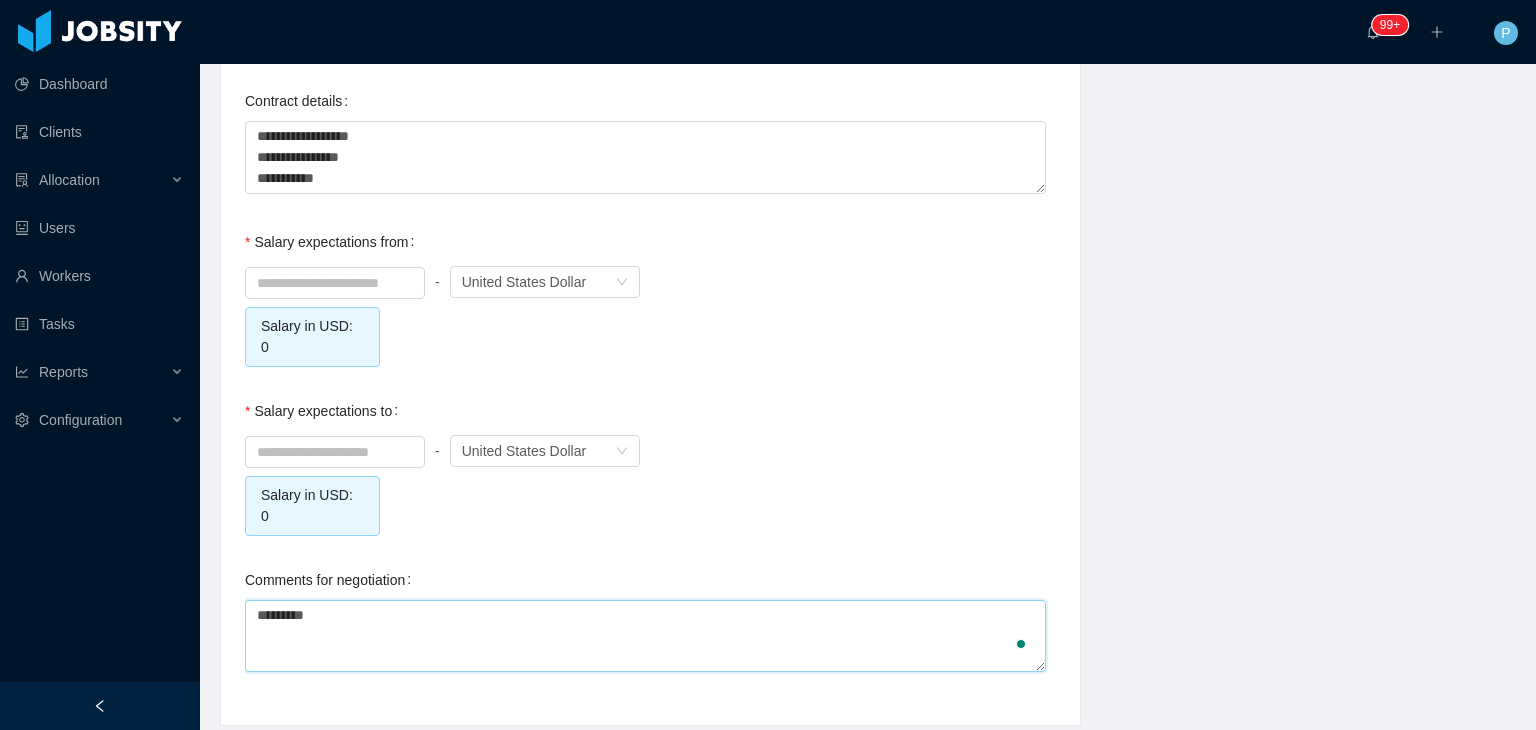 type 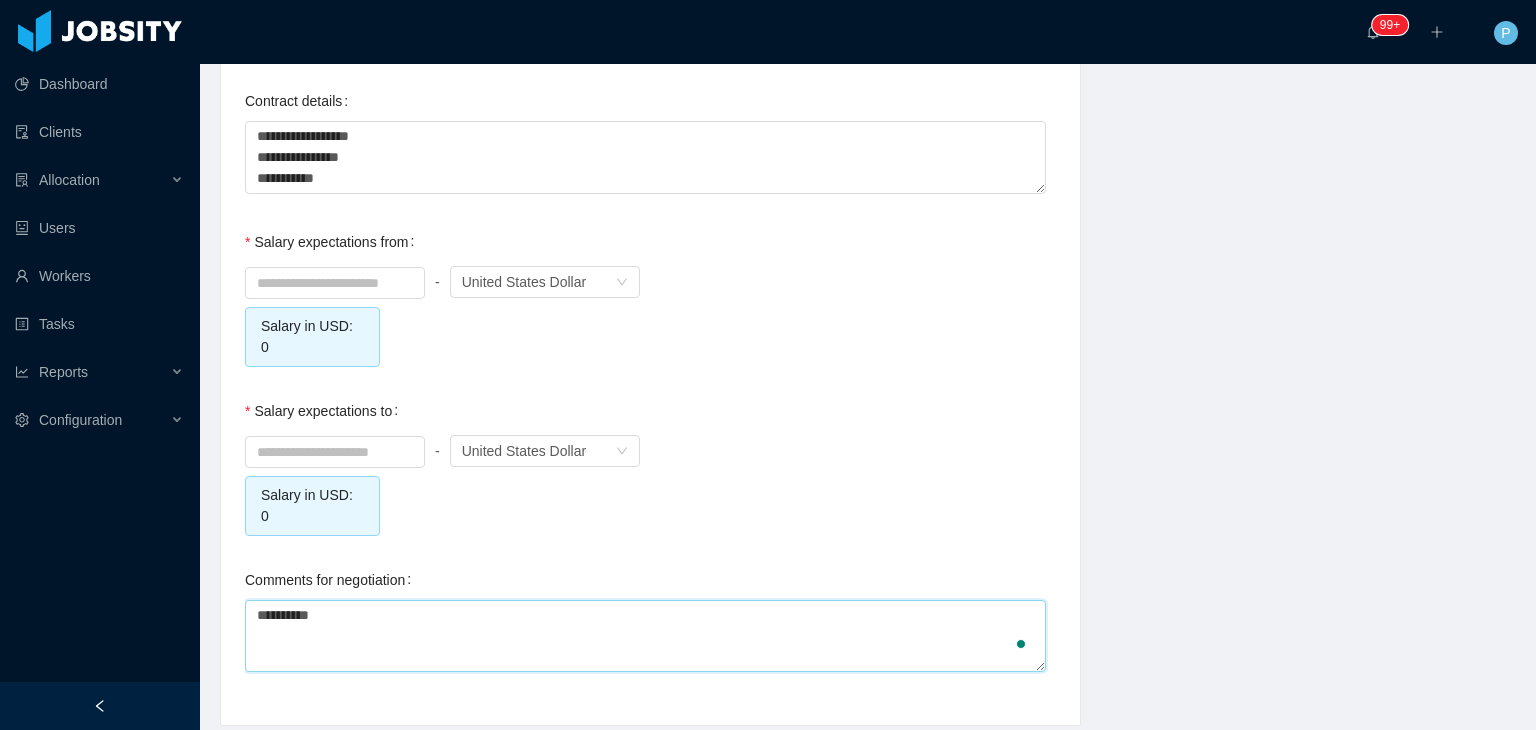 type 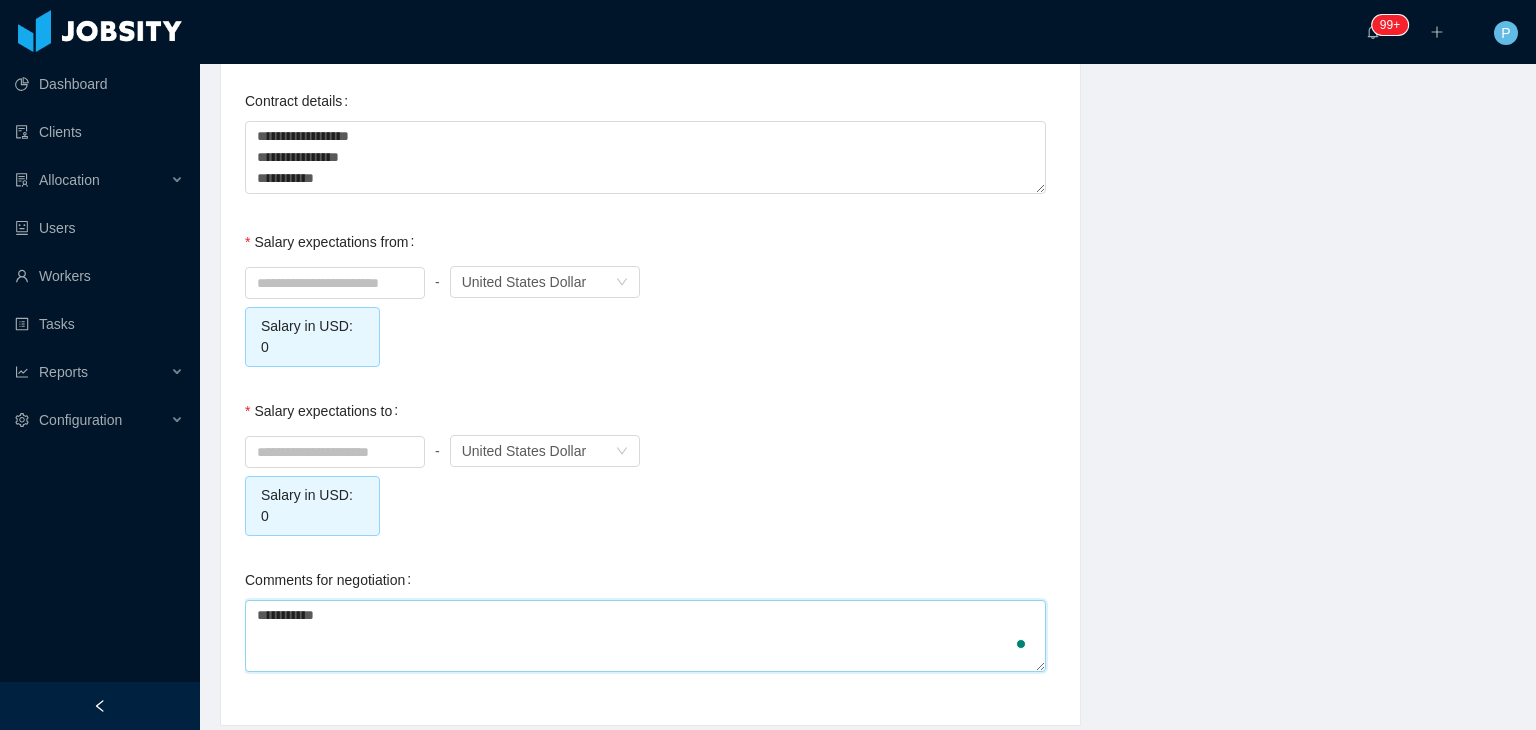 type 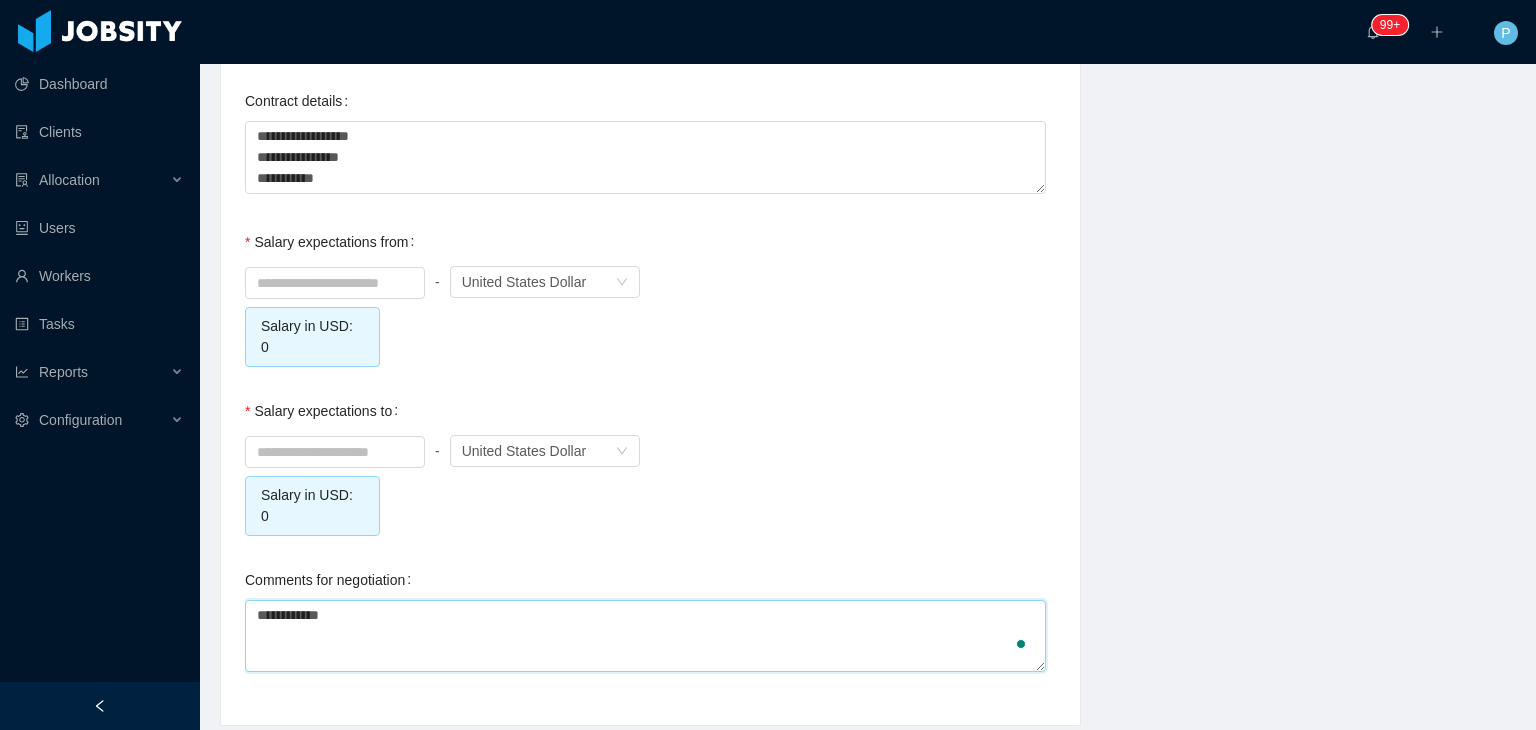 type 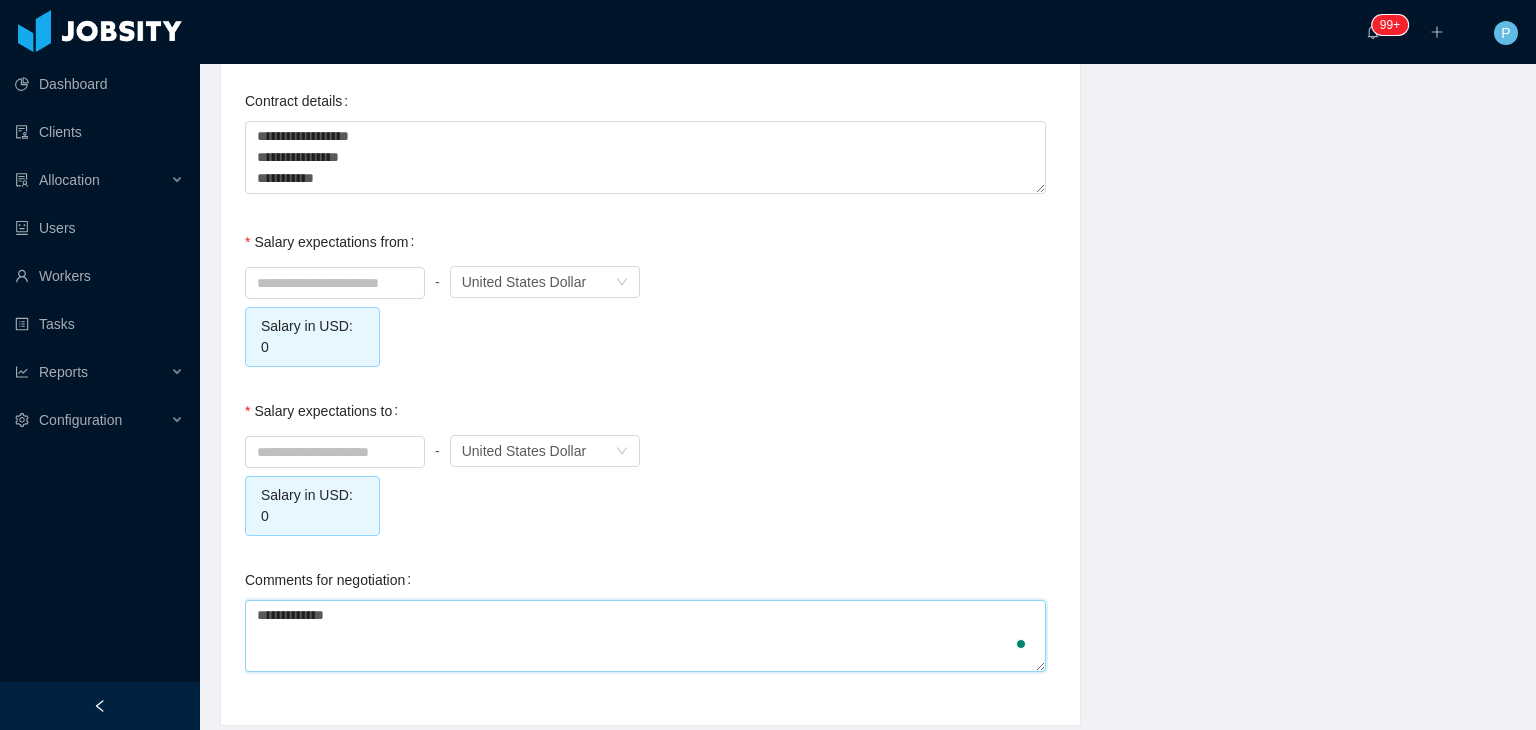 type 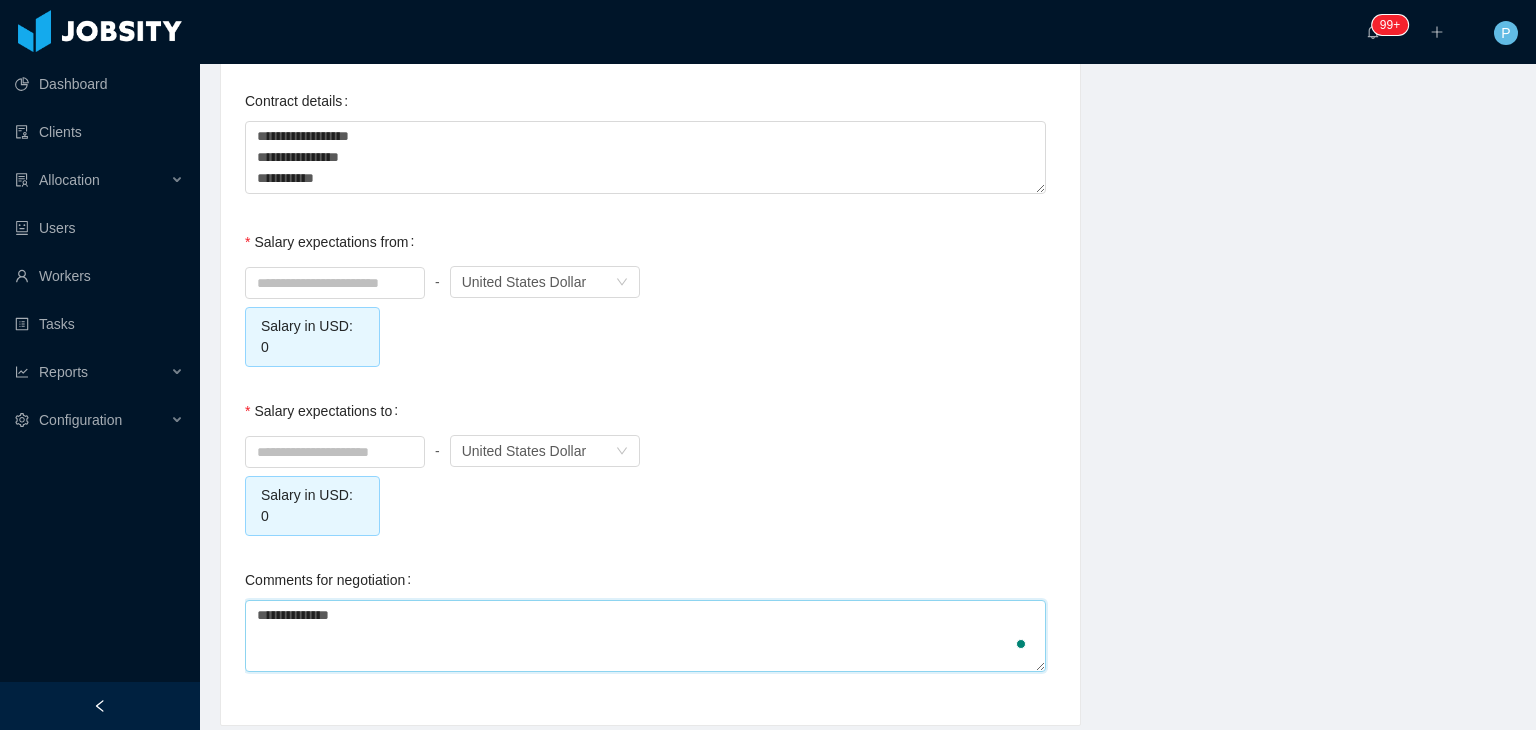 paste on "**********" 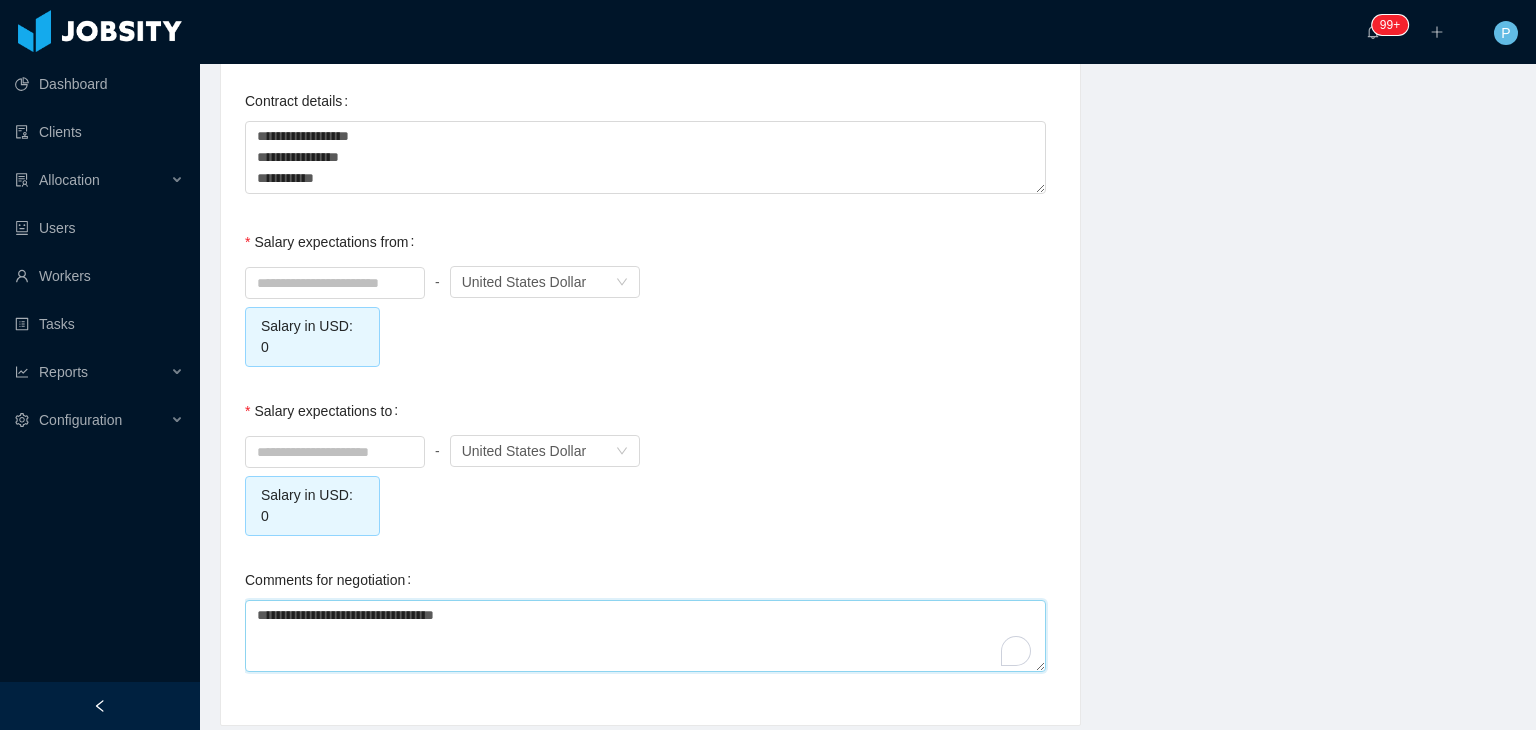 type on "**********" 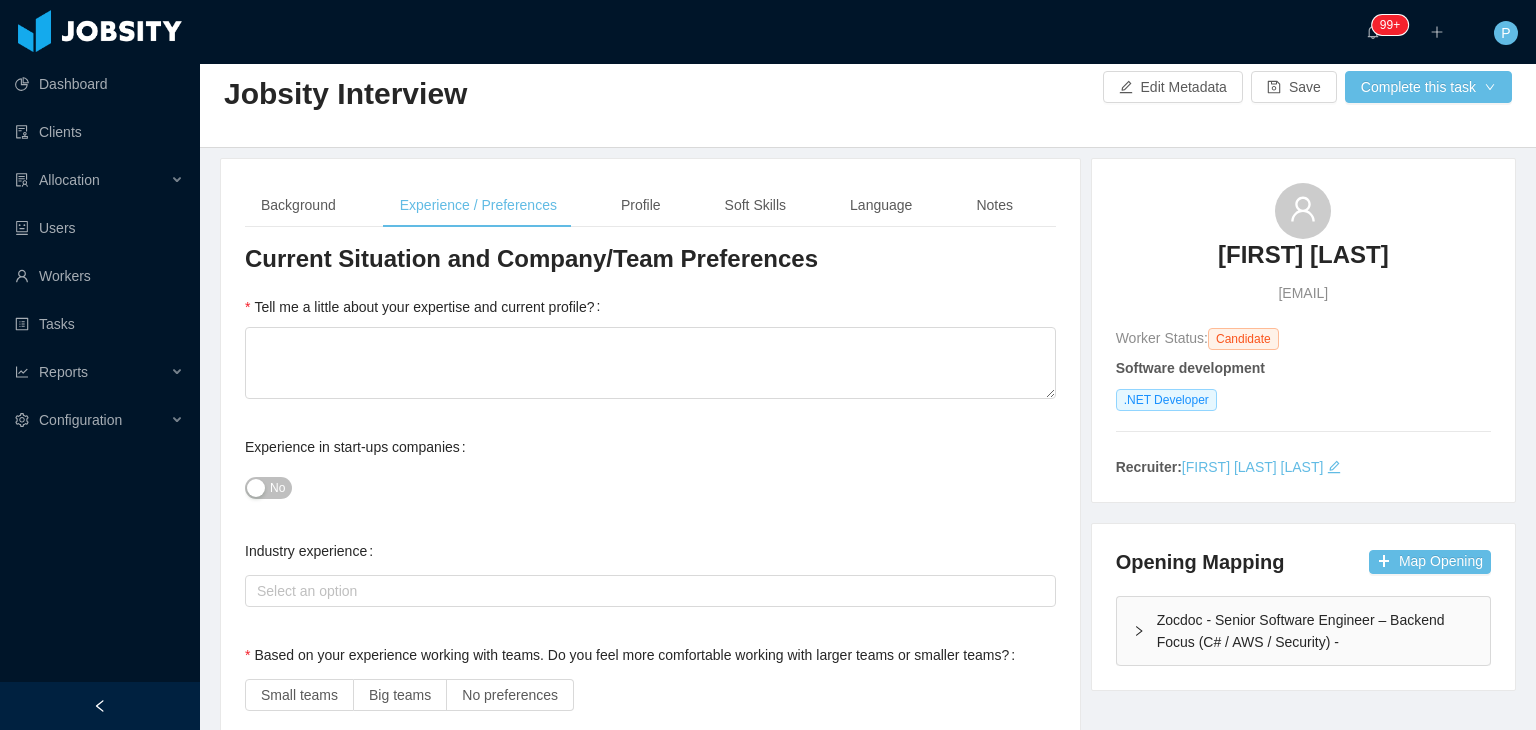 scroll, scrollTop: 0, scrollLeft: 0, axis: both 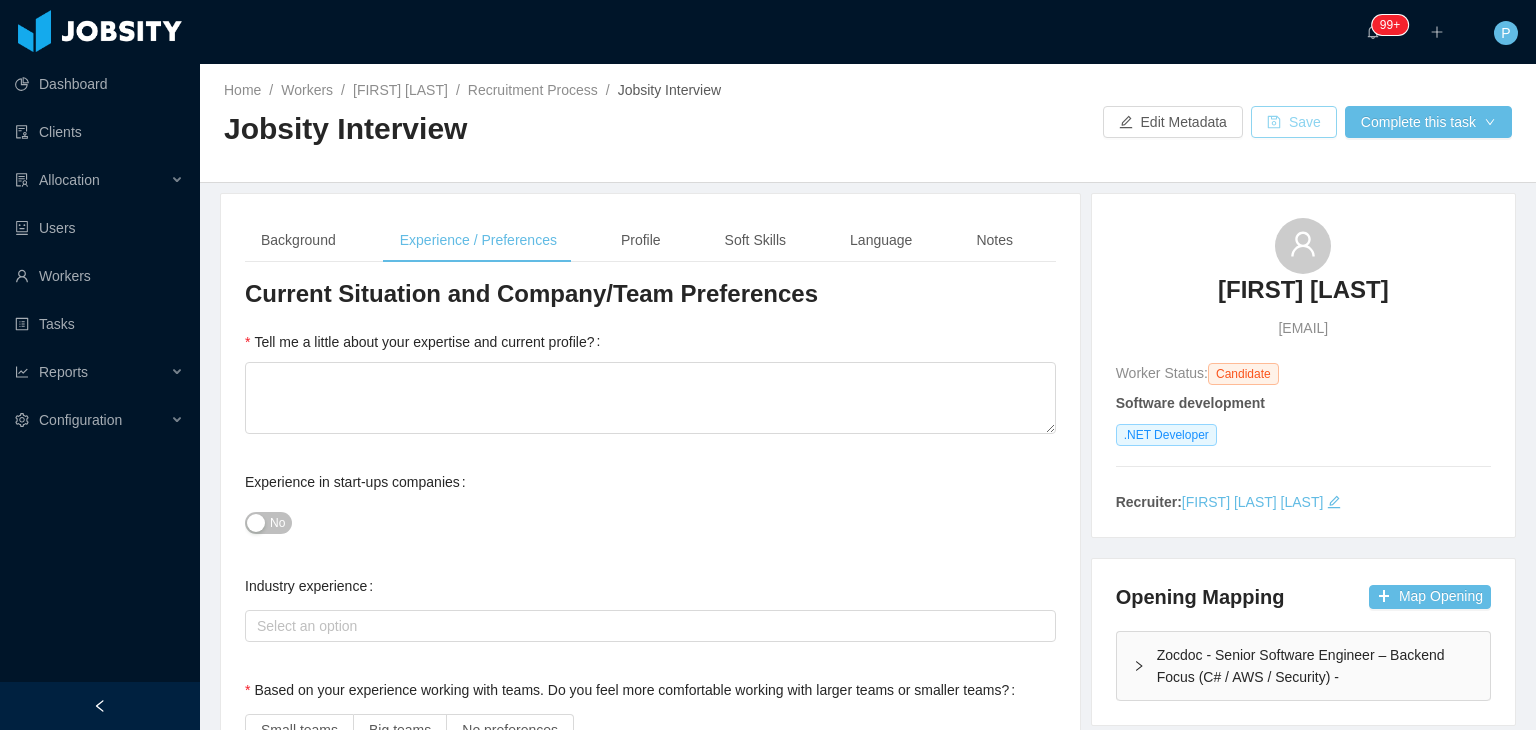 click on "Save" at bounding box center [1294, 122] 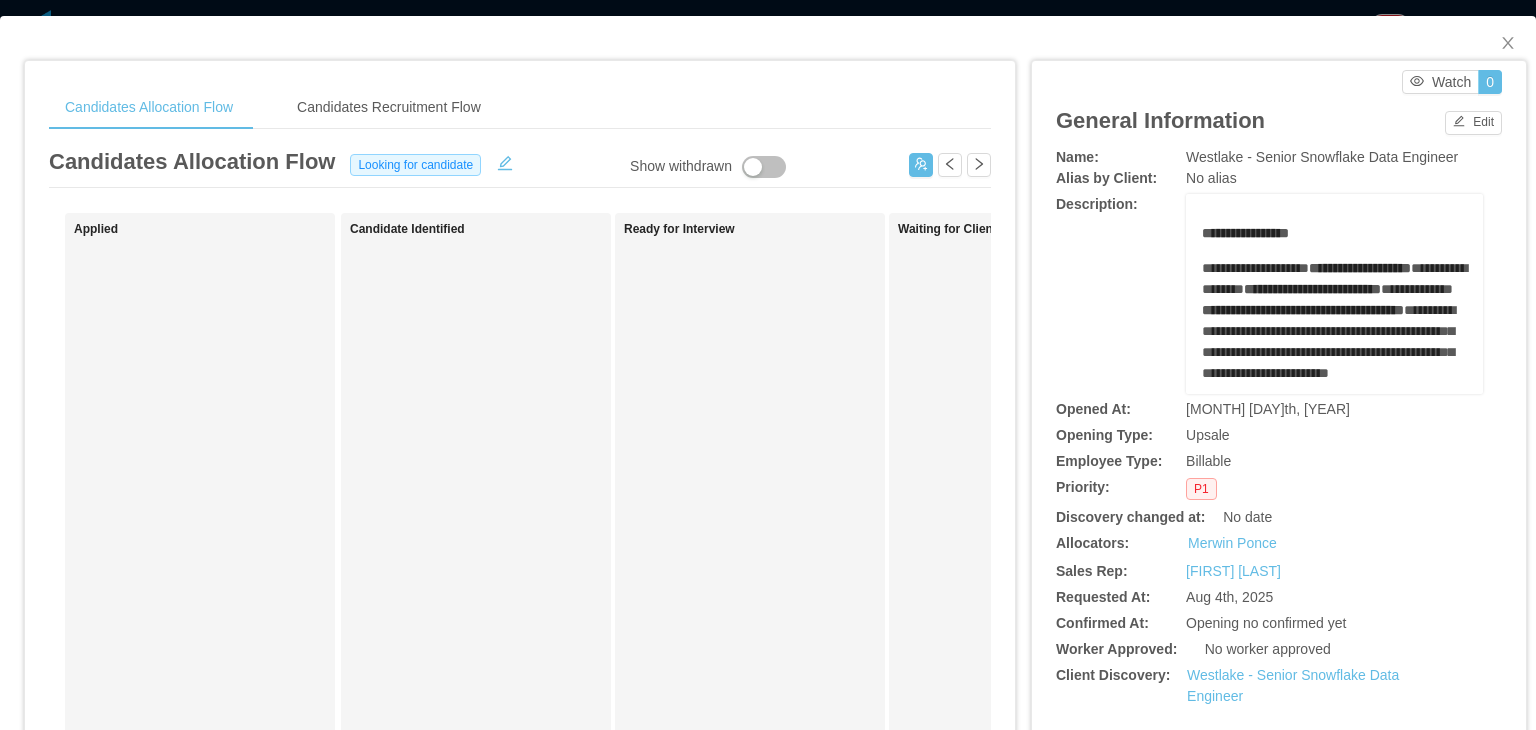 scroll, scrollTop: 0, scrollLeft: 0, axis: both 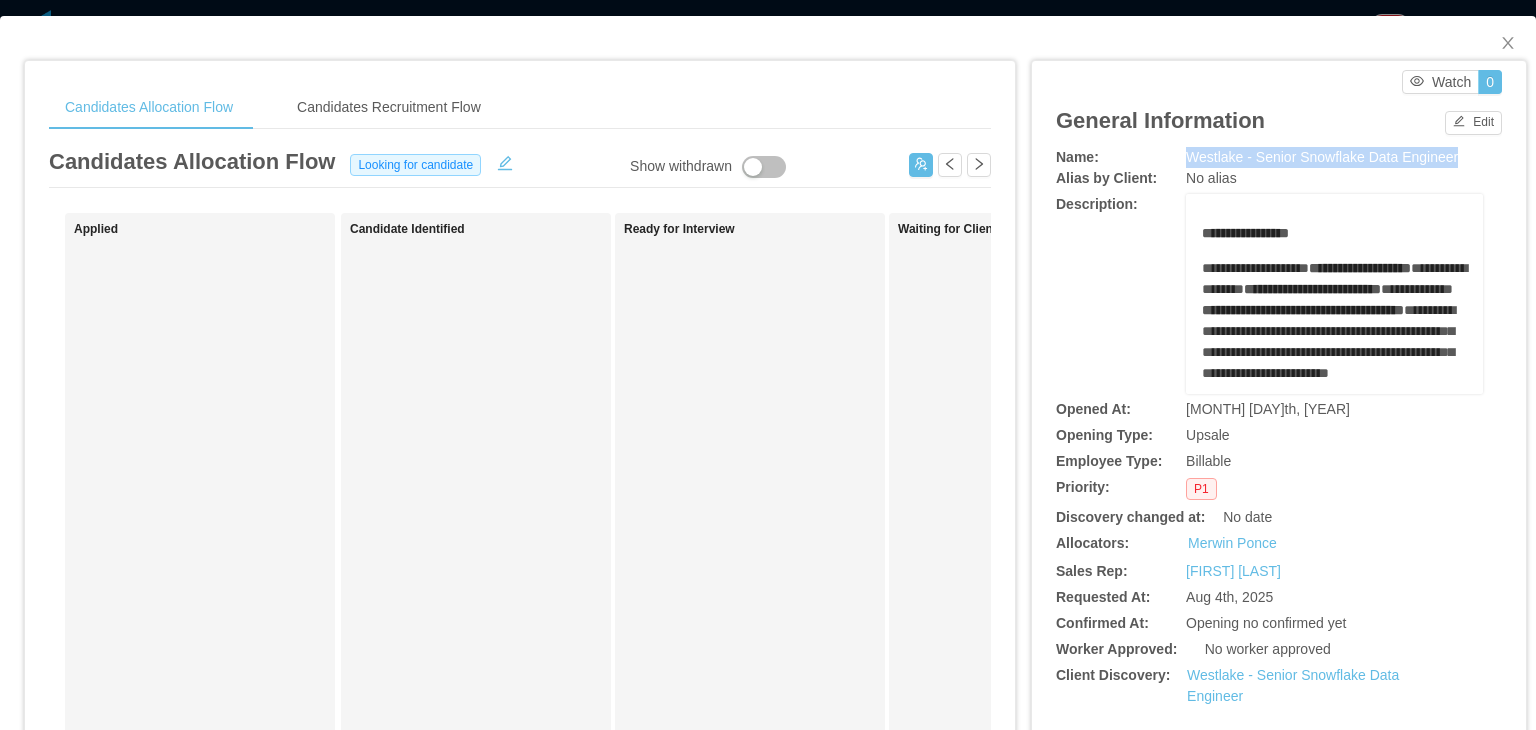 drag, startPoint x: 1443, startPoint y: 157, endPoint x: 1173, endPoint y: 152, distance: 270.0463 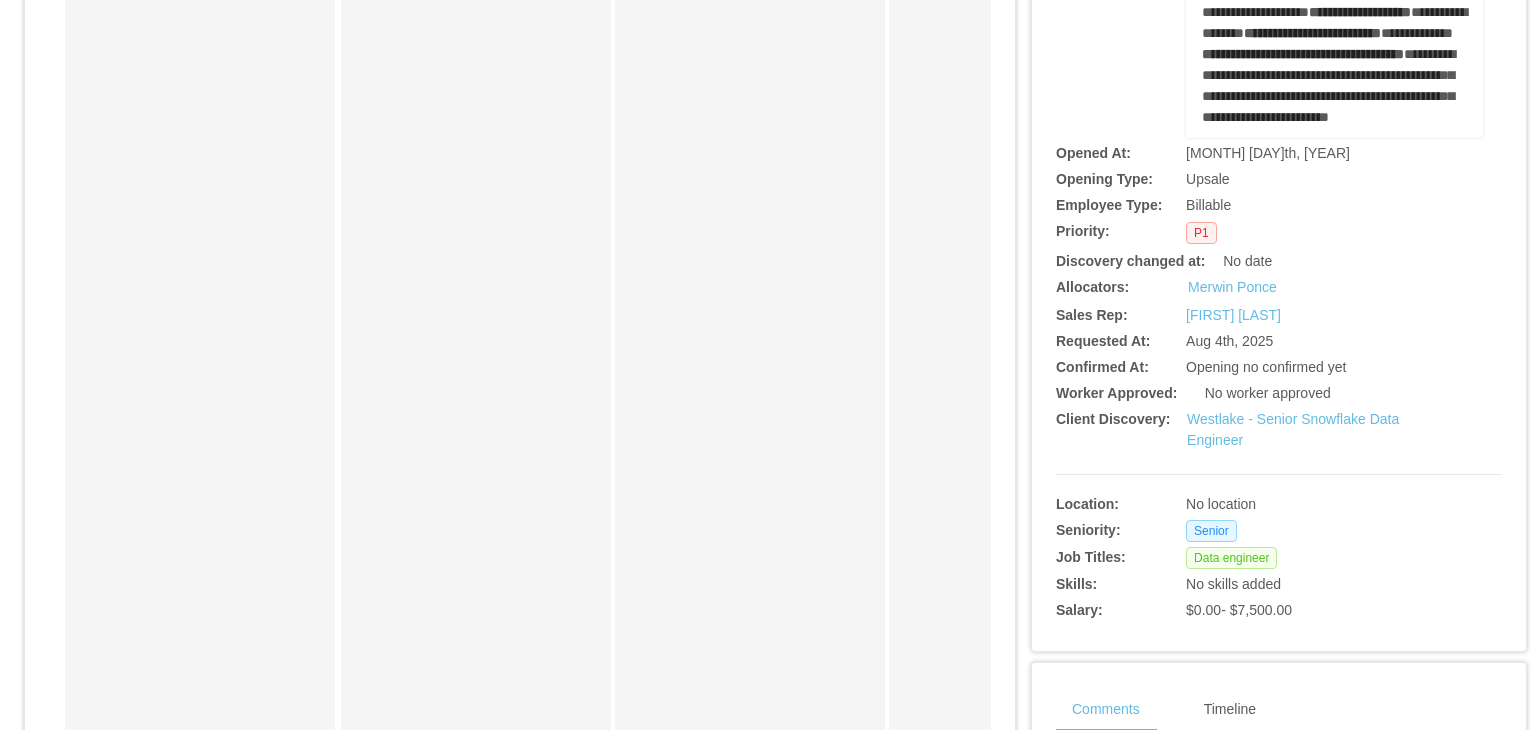 scroll, scrollTop: 0, scrollLeft: 0, axis: both 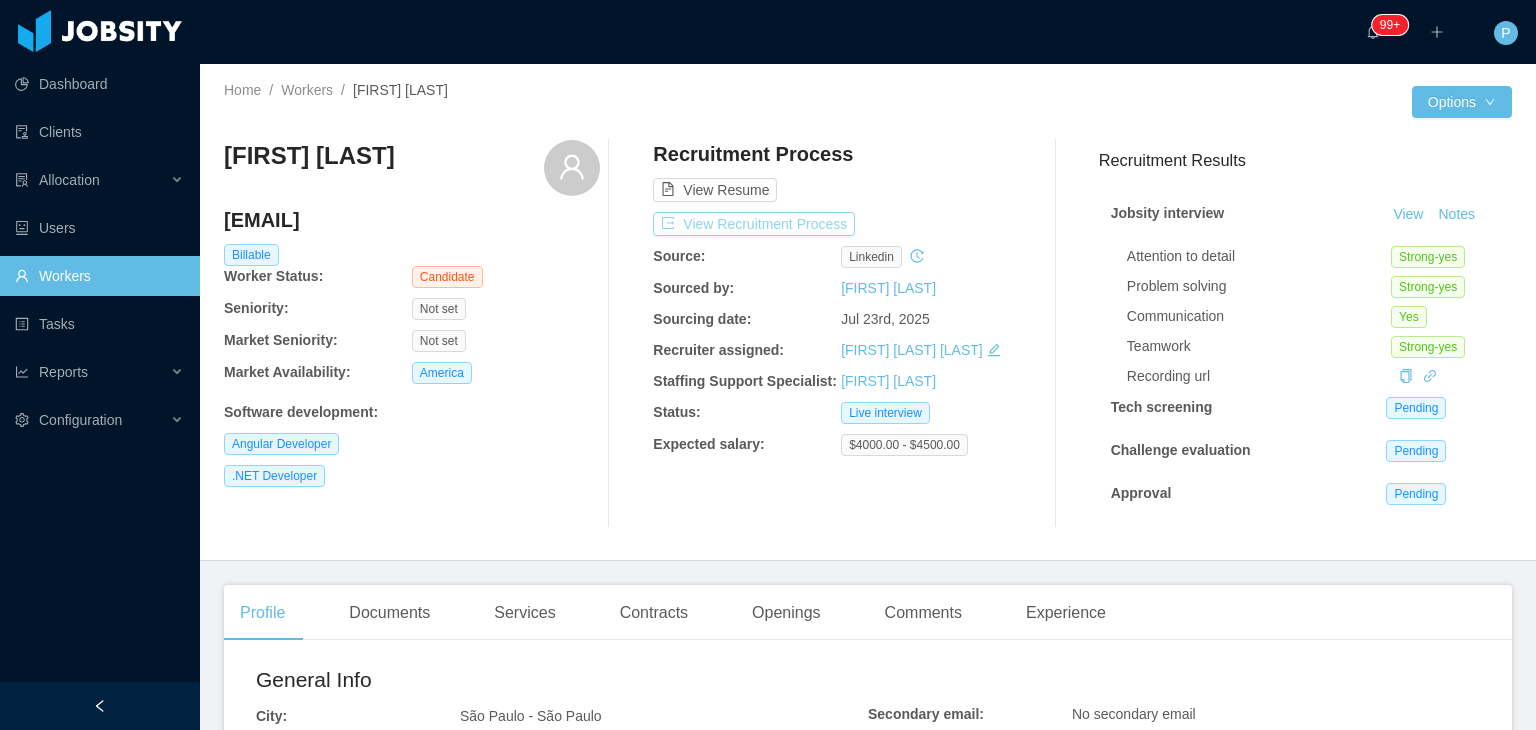 click on "View Recruitment Process" at bounding box center (754, 224) 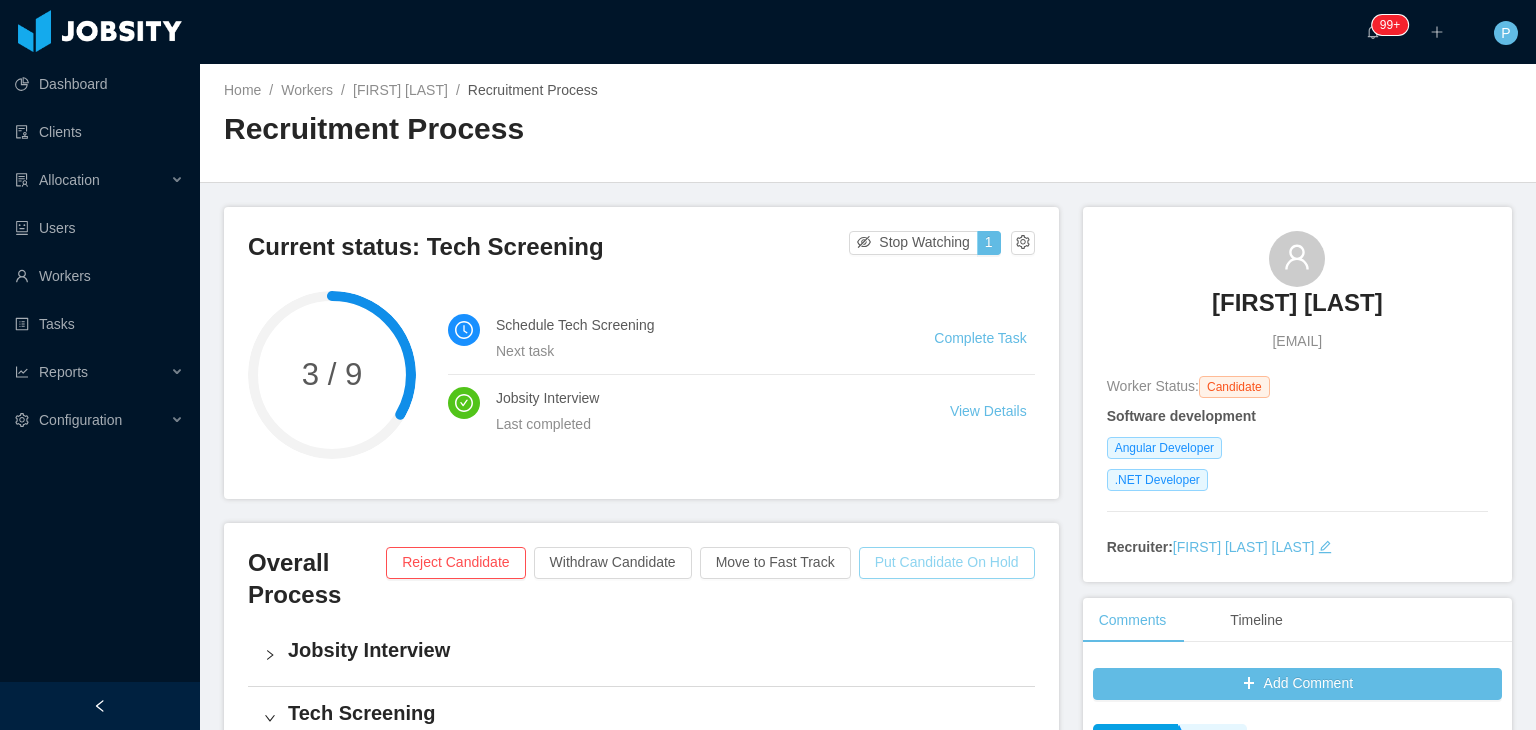 click on "Put Candidate On Hold" at bounding box center [947, 563] 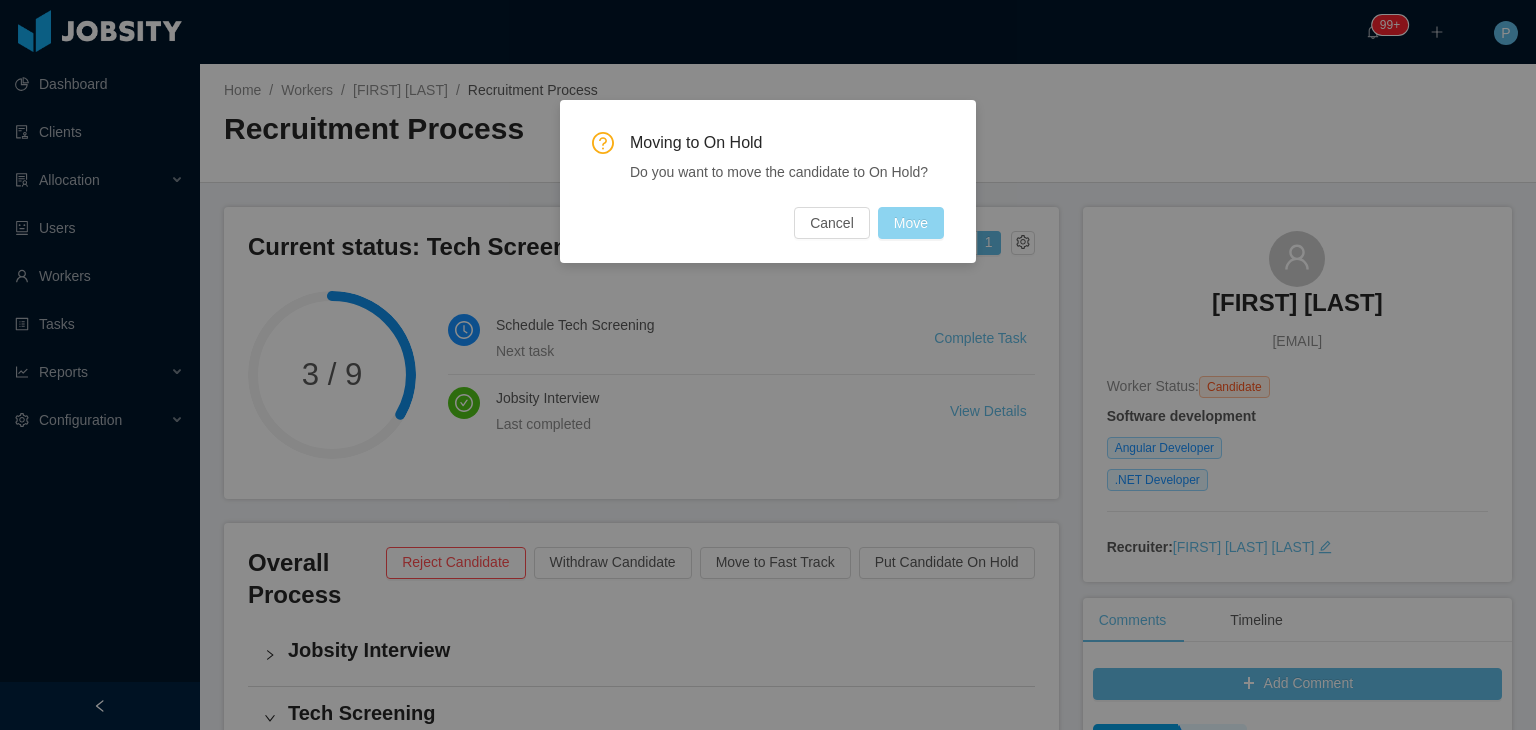 click on "Move" at bounding box center [911, 223] 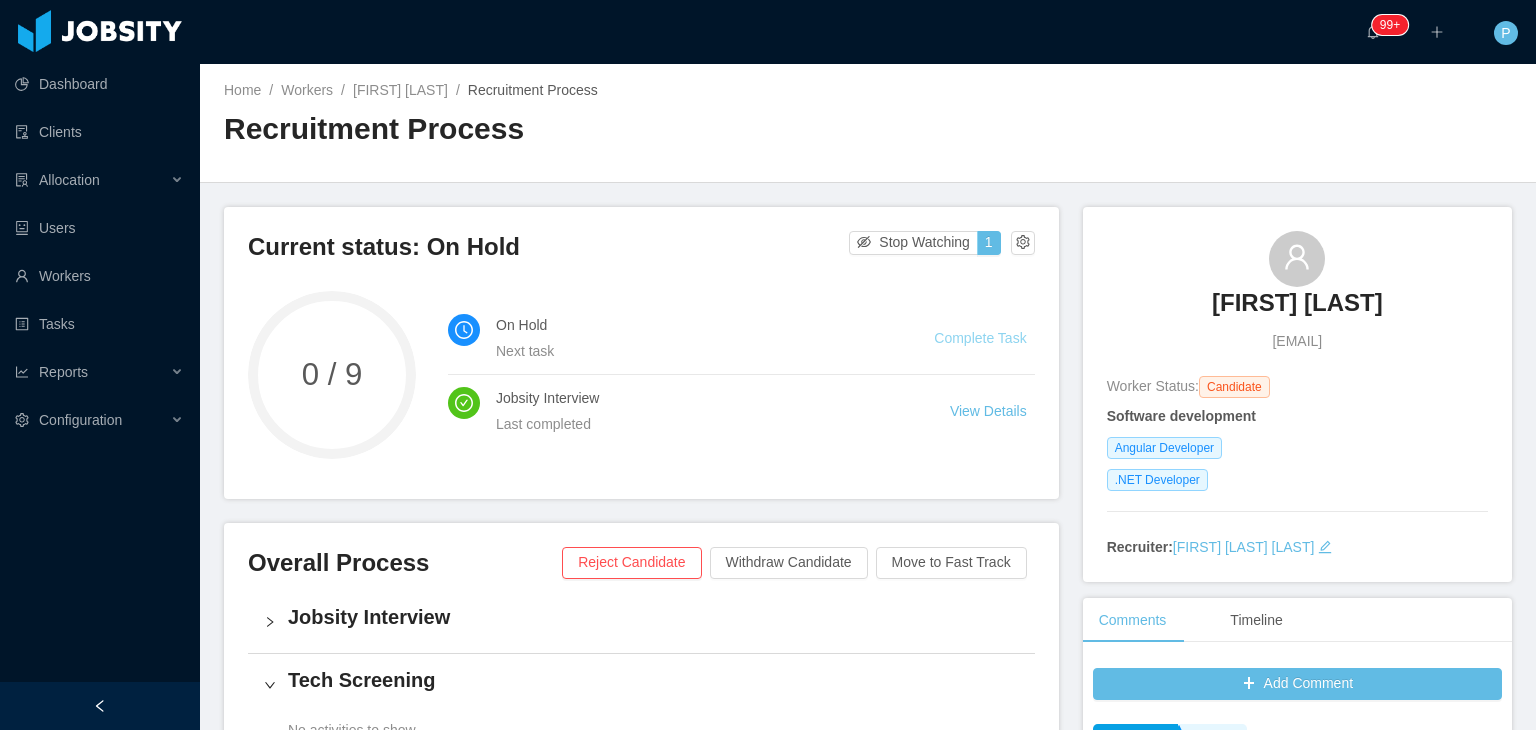 click on "Complete Task" at bounding box center (980, 338) 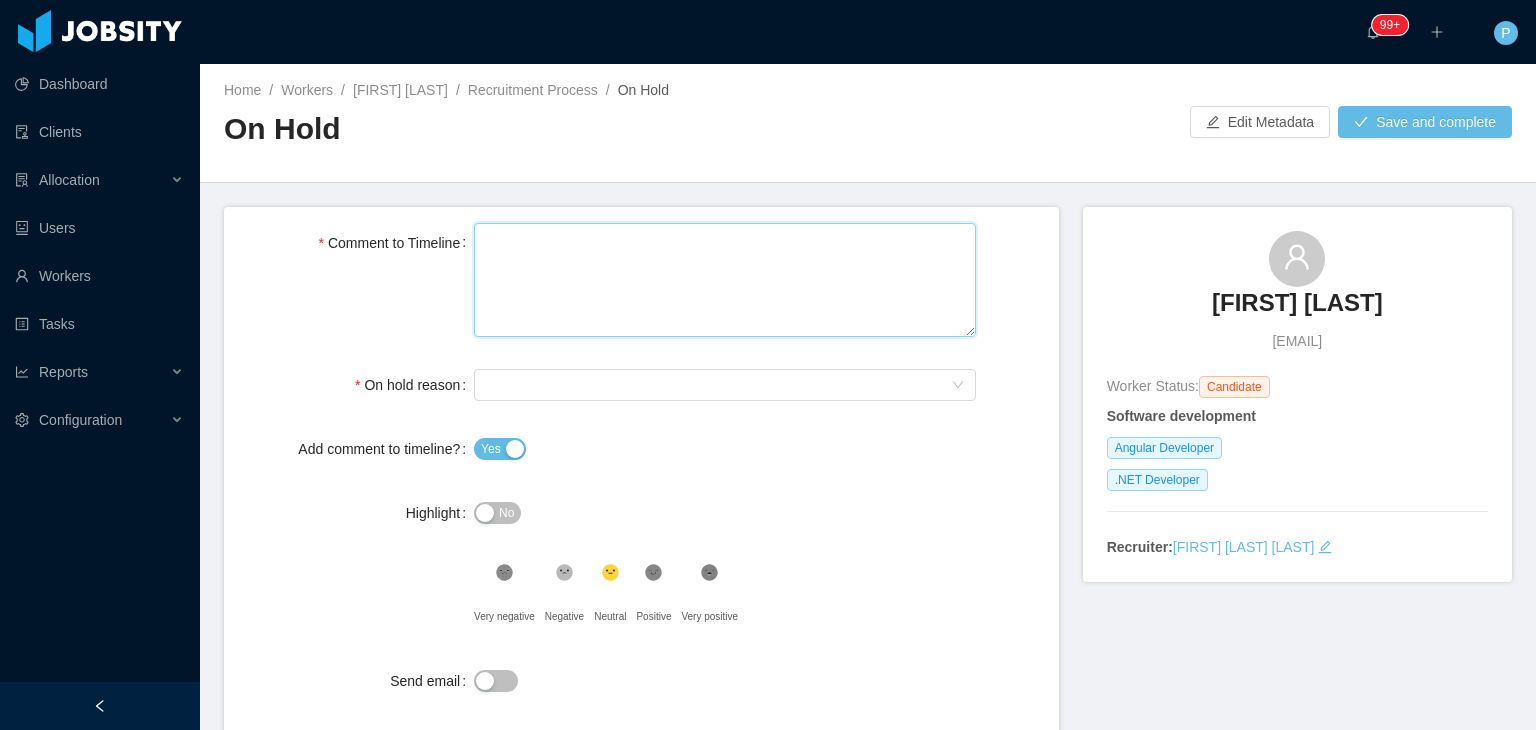 click on "Comment to Timeline" at bounding box center (725, 280) 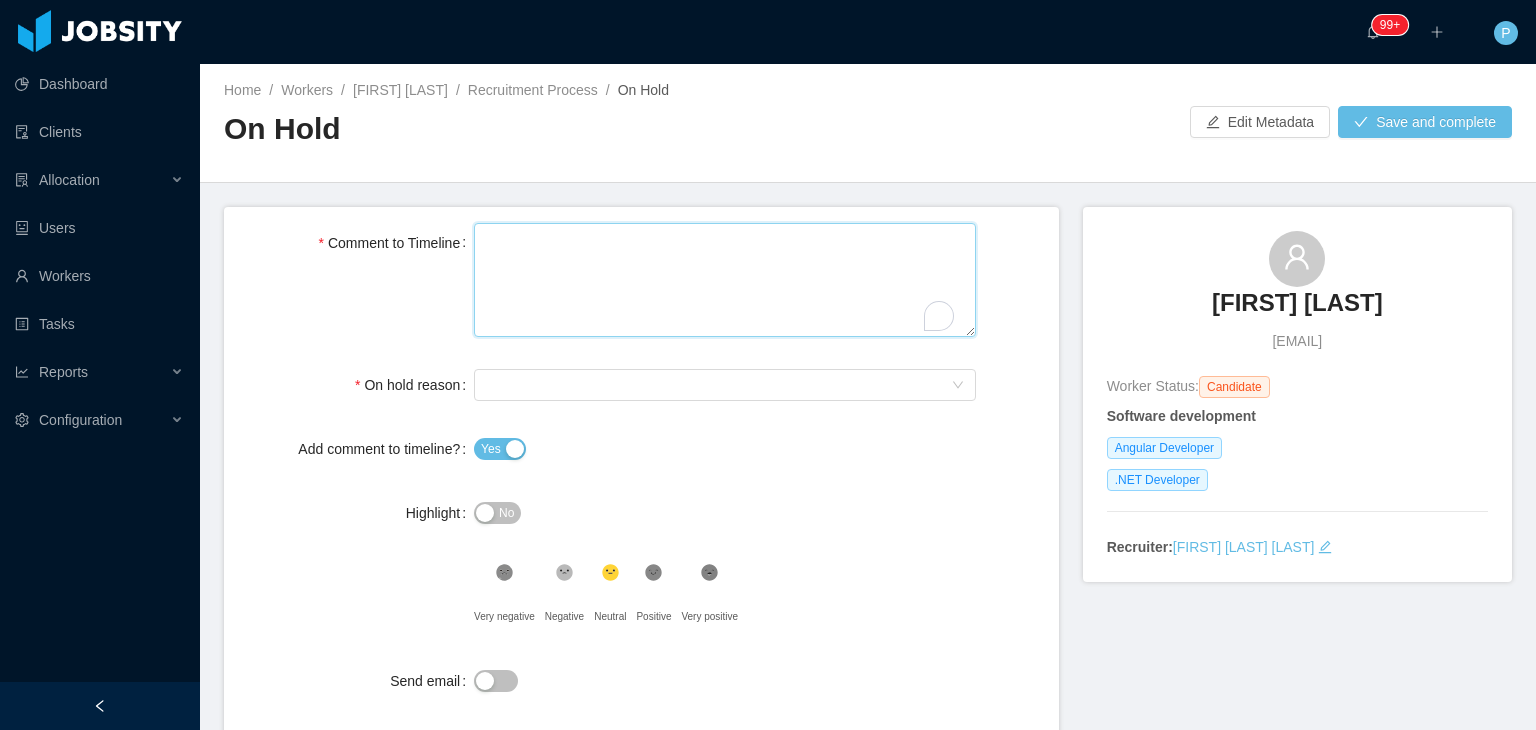 type 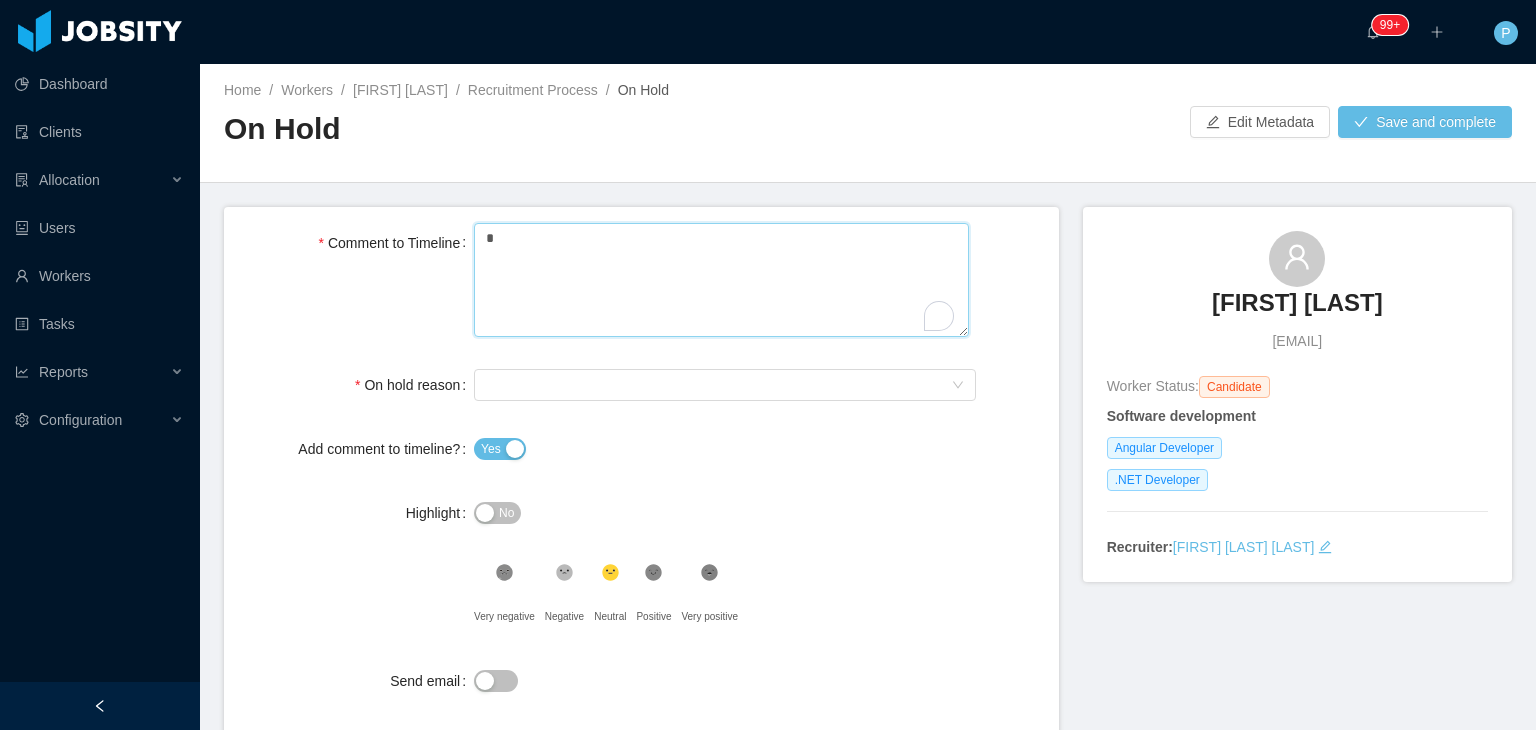 type 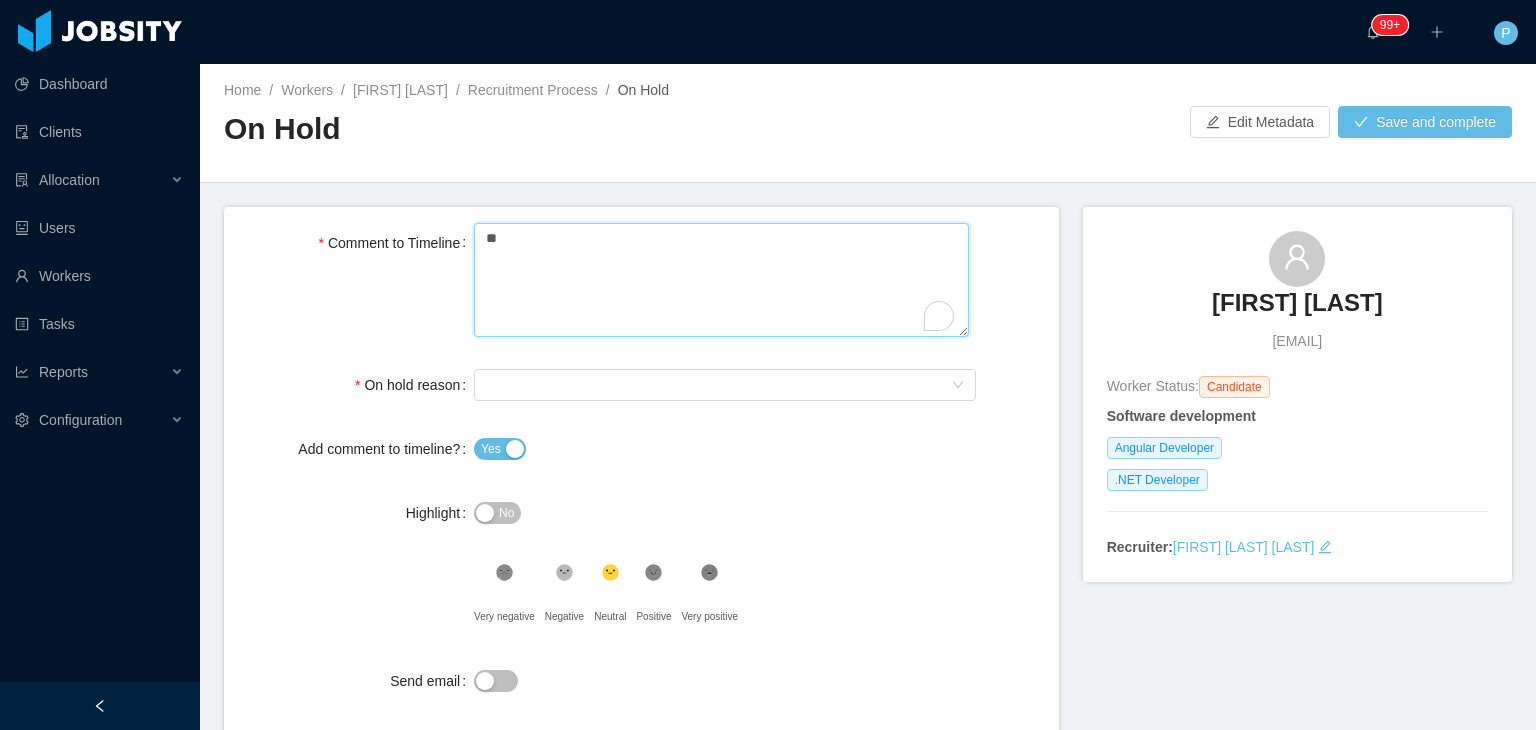 type 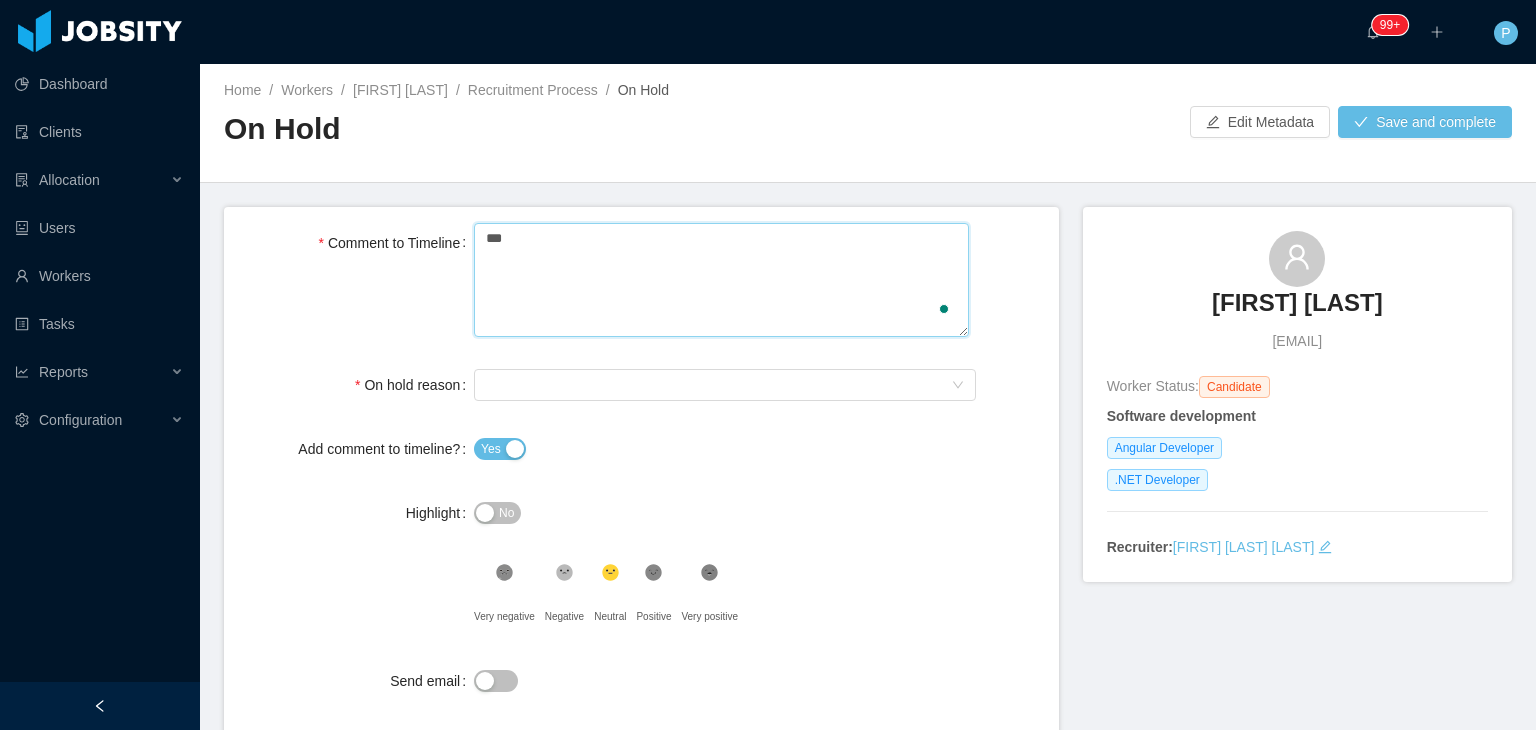 type 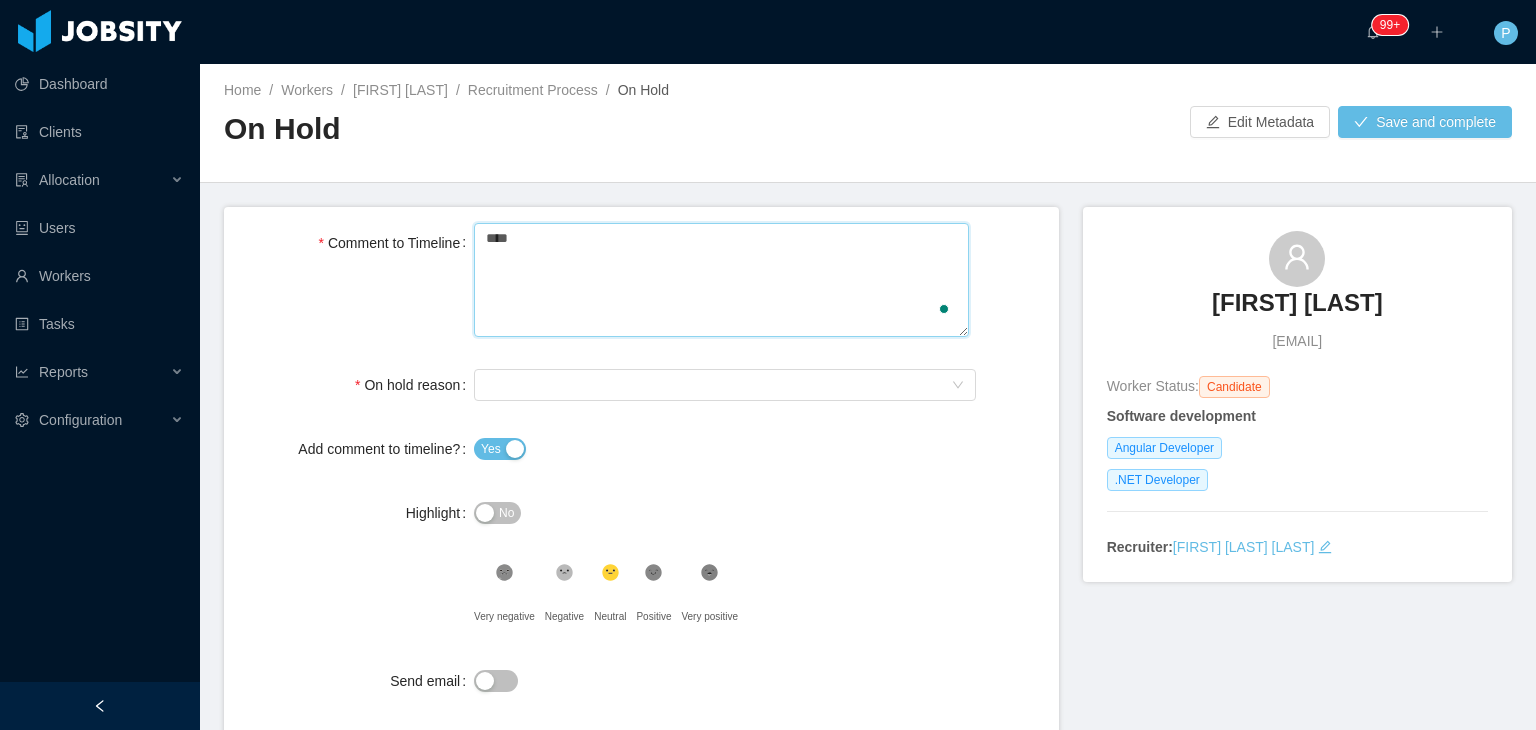 type 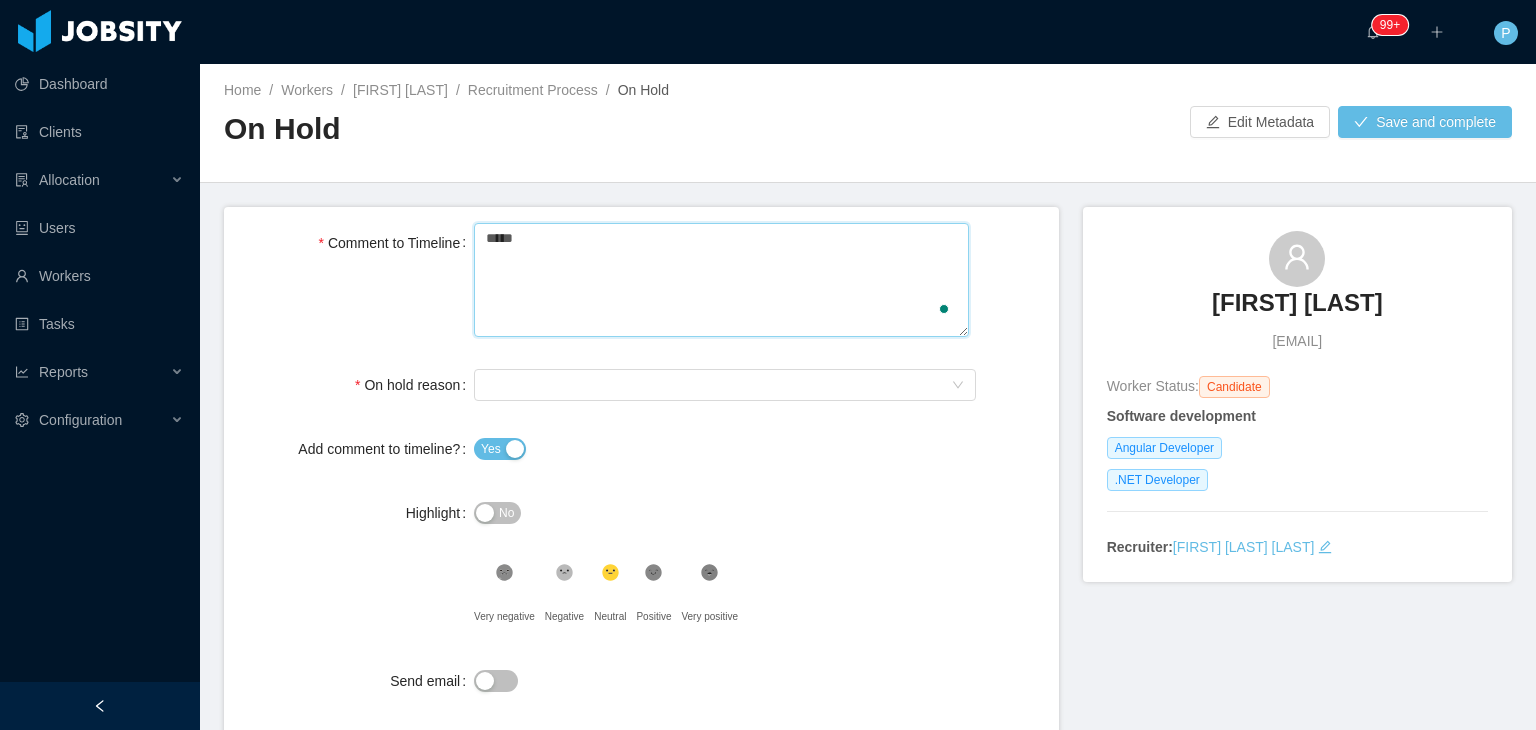 type 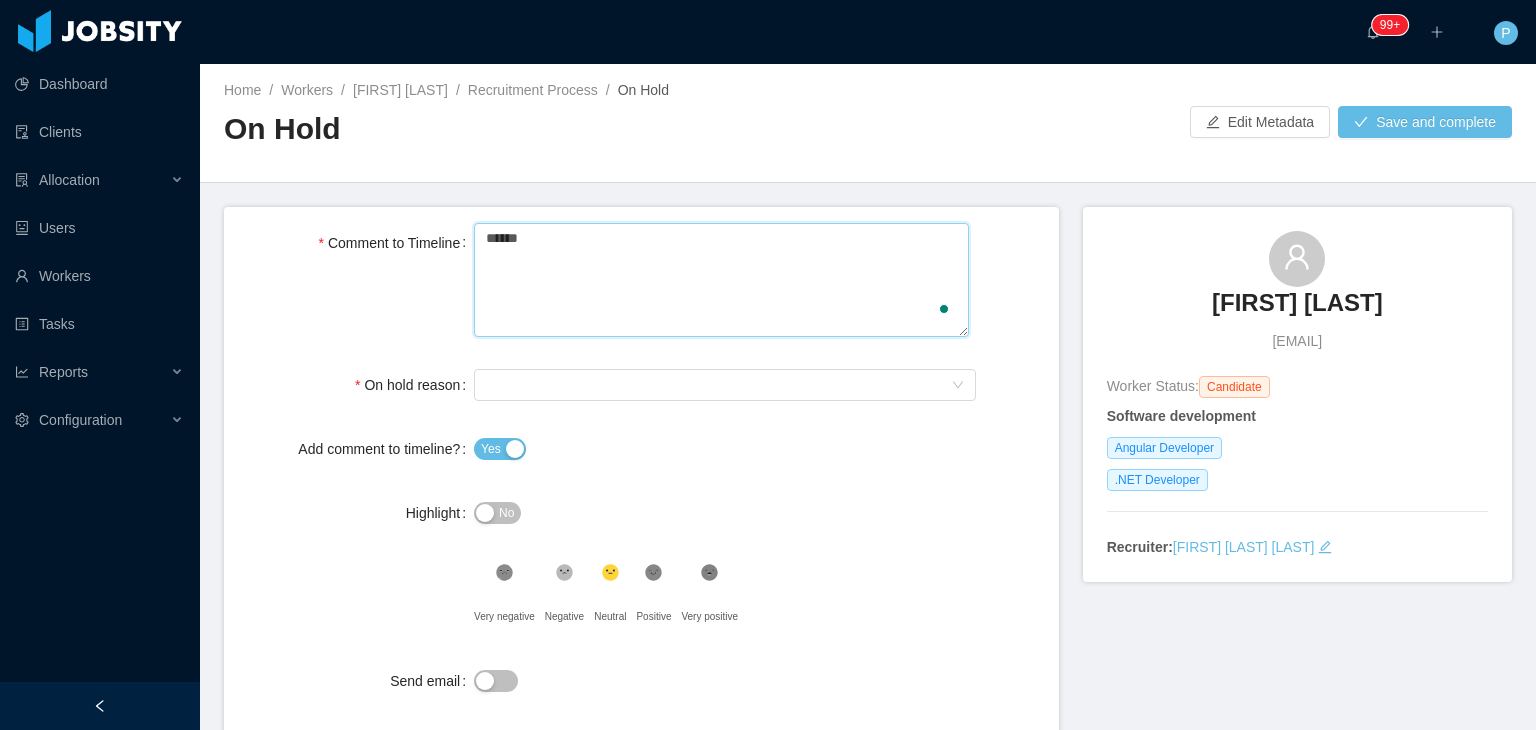 type 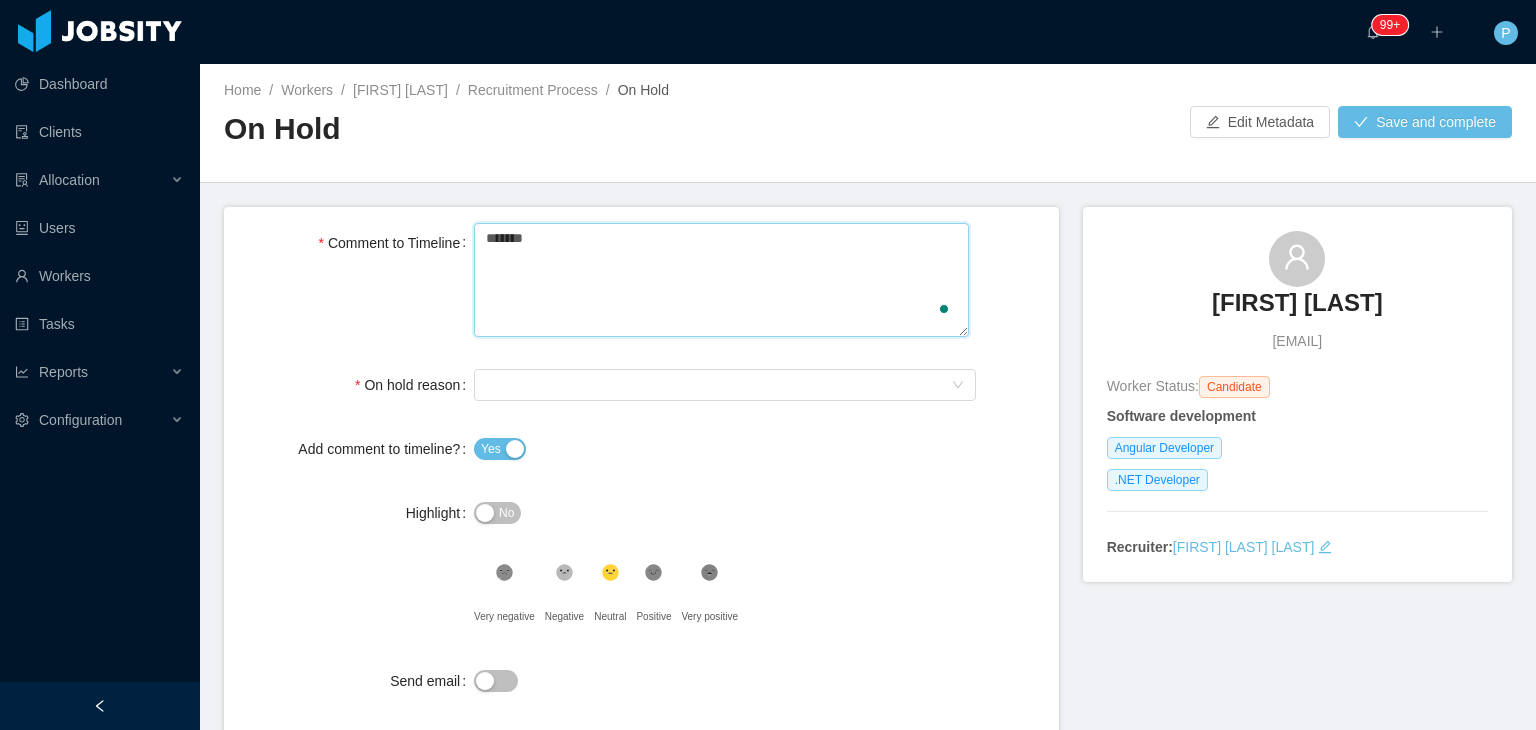 type 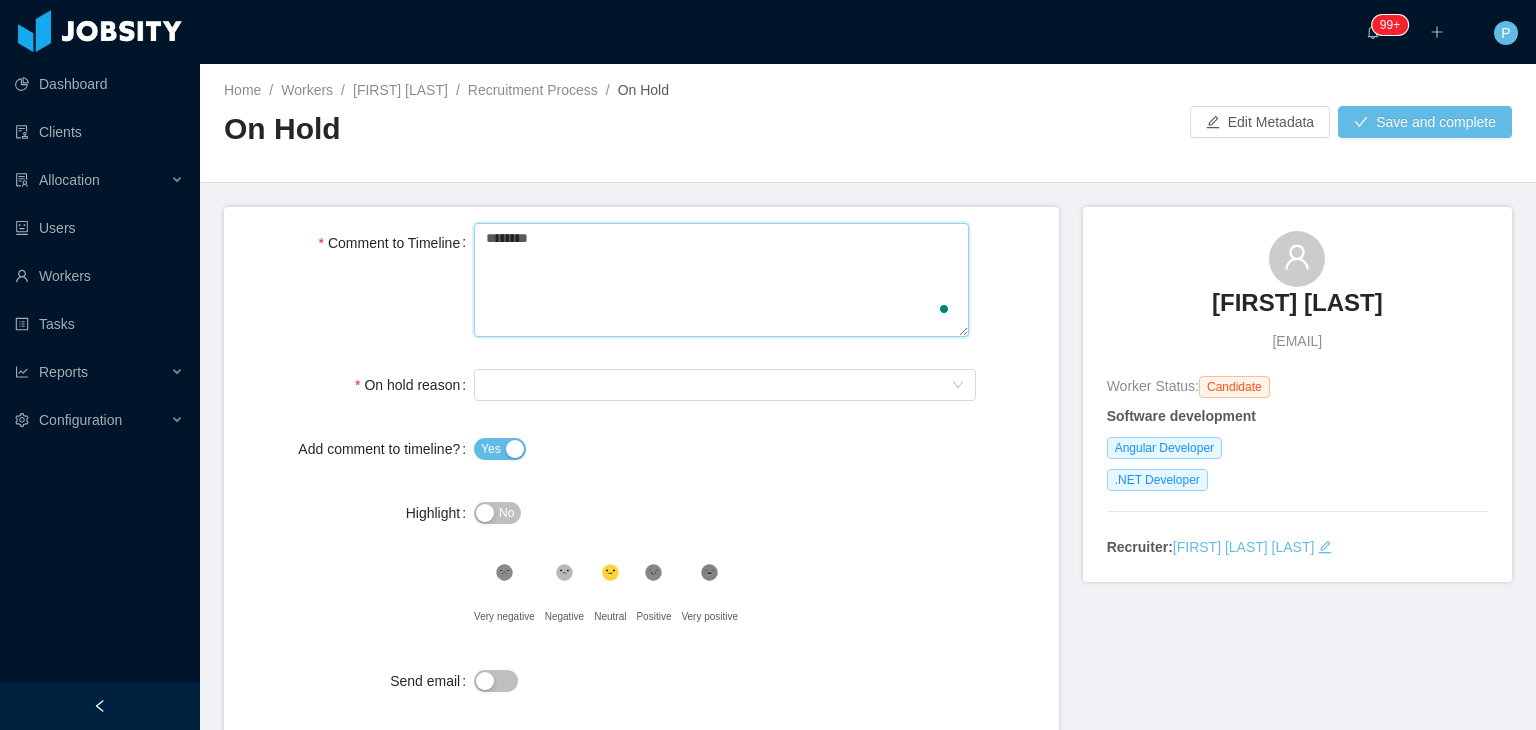 type 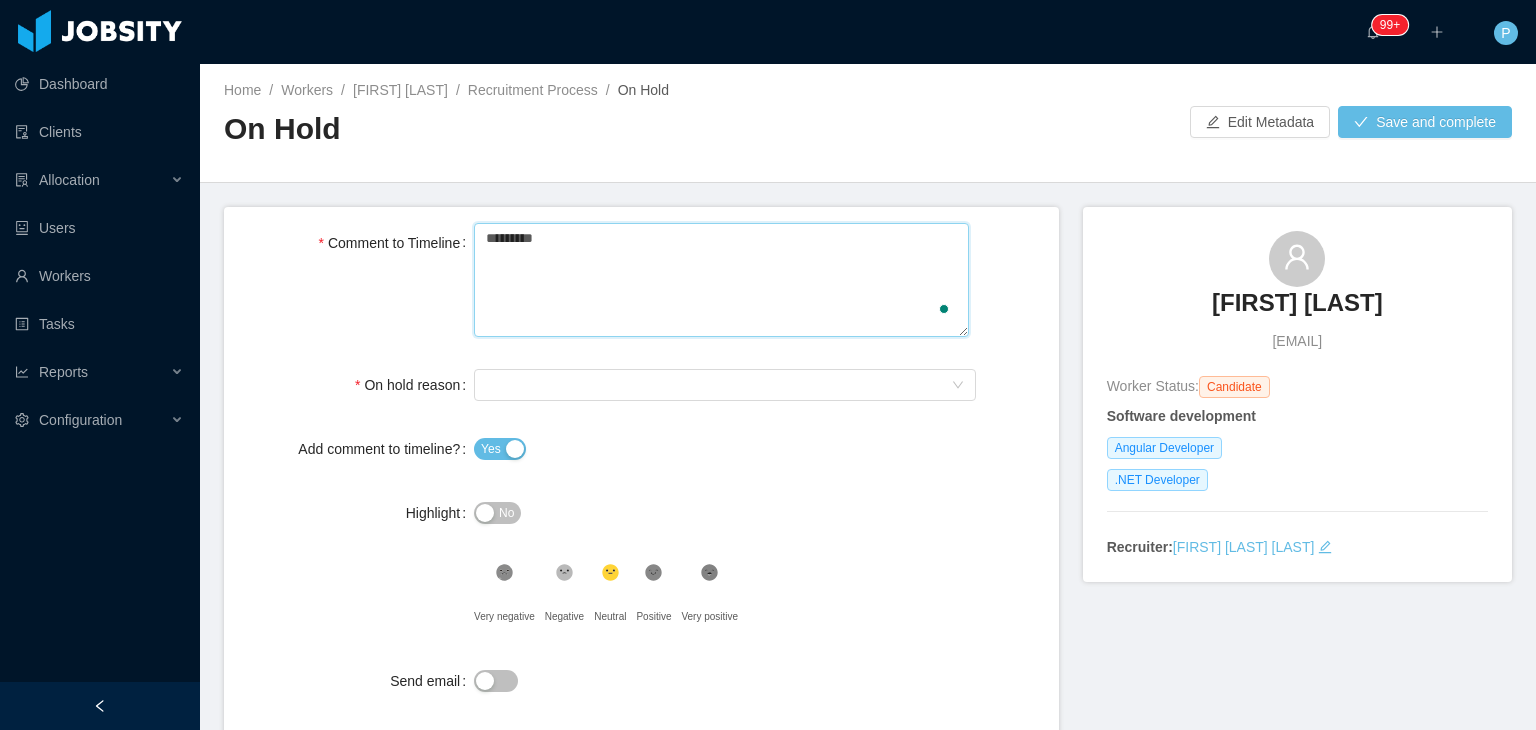 type 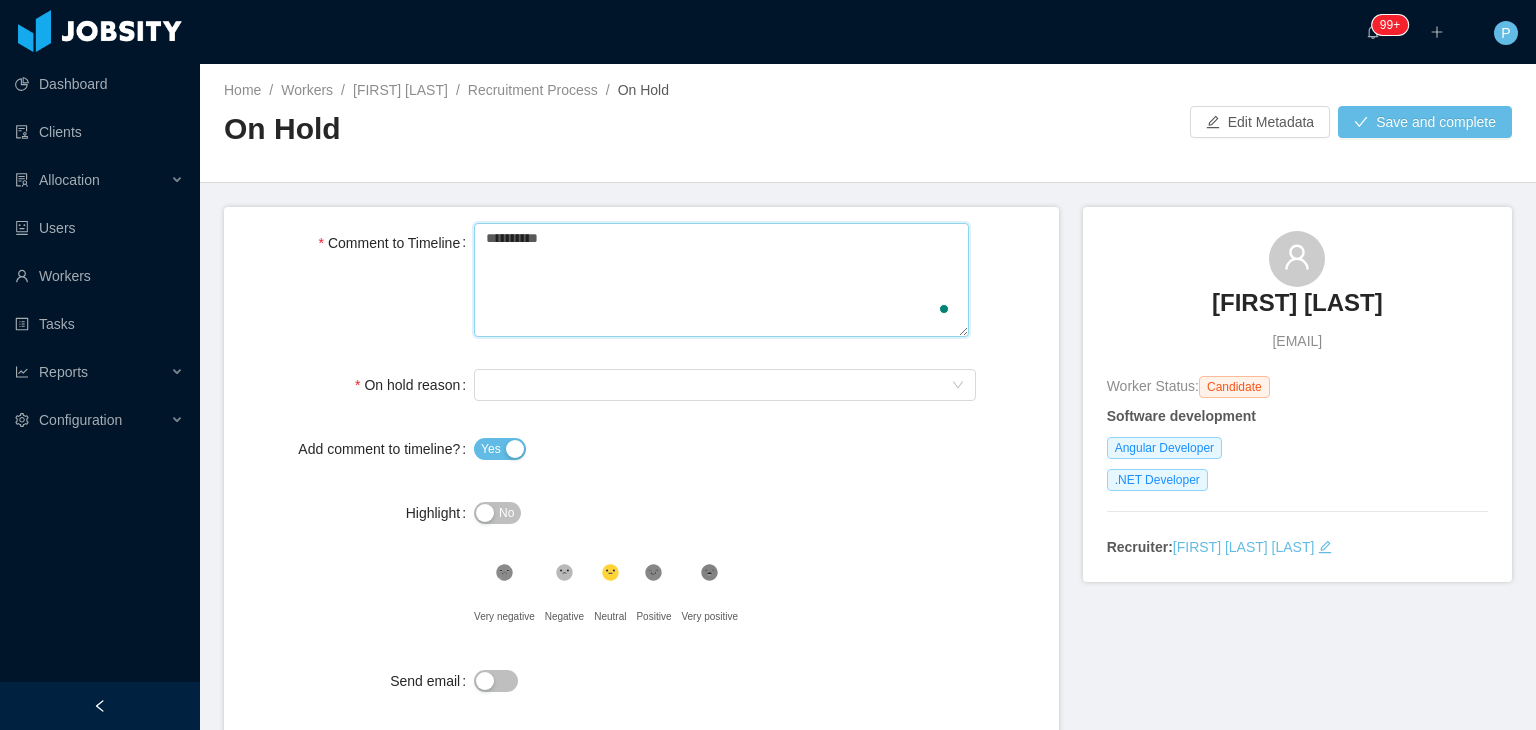 type 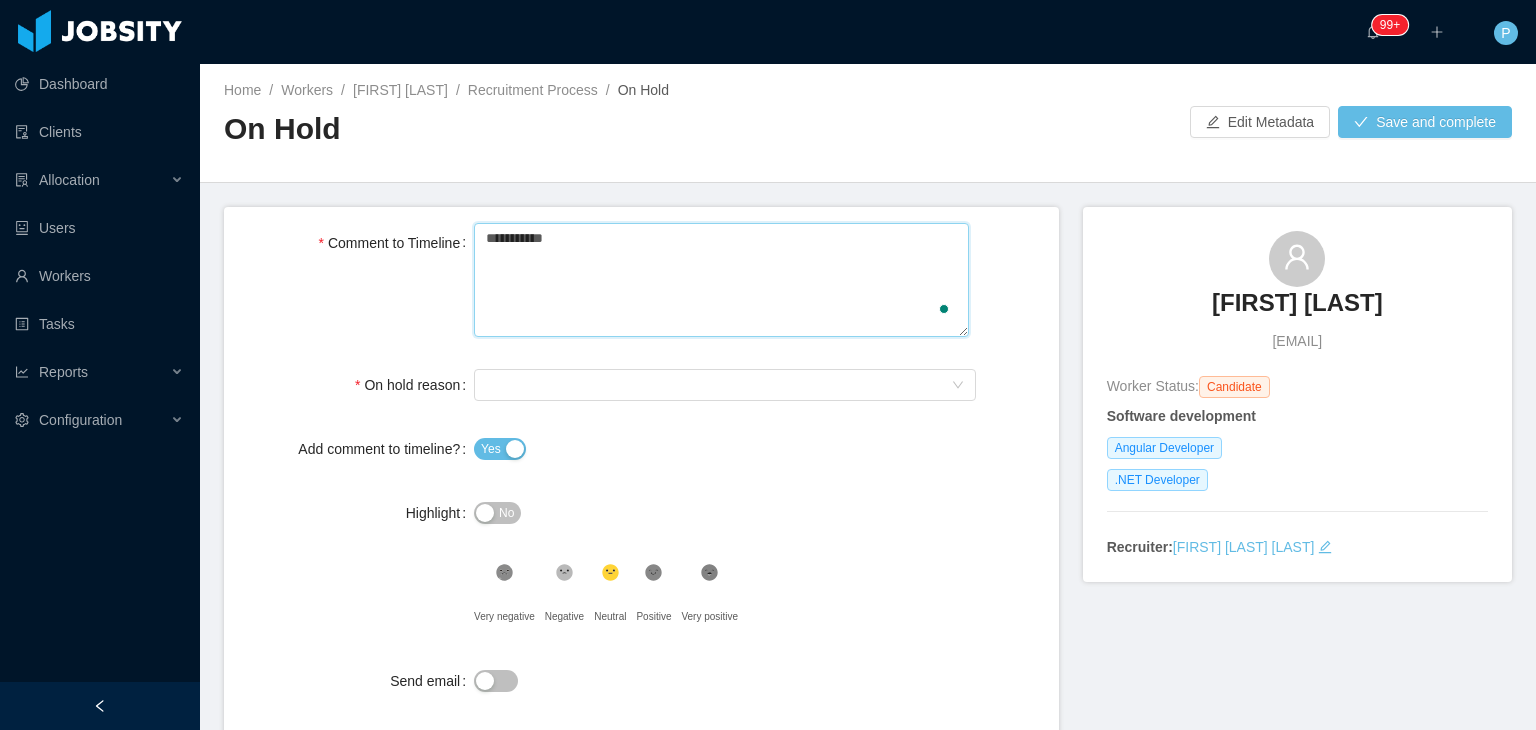 type 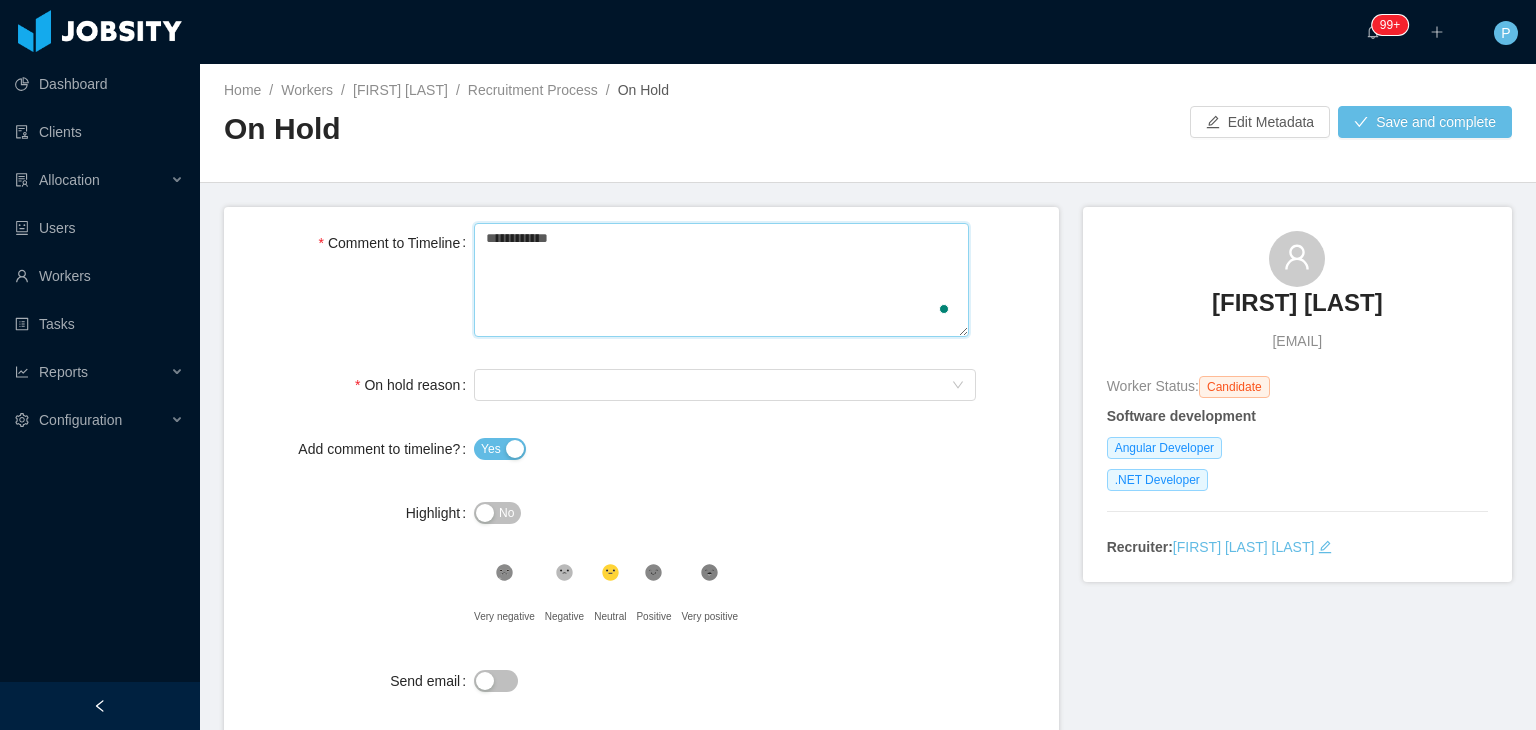 type 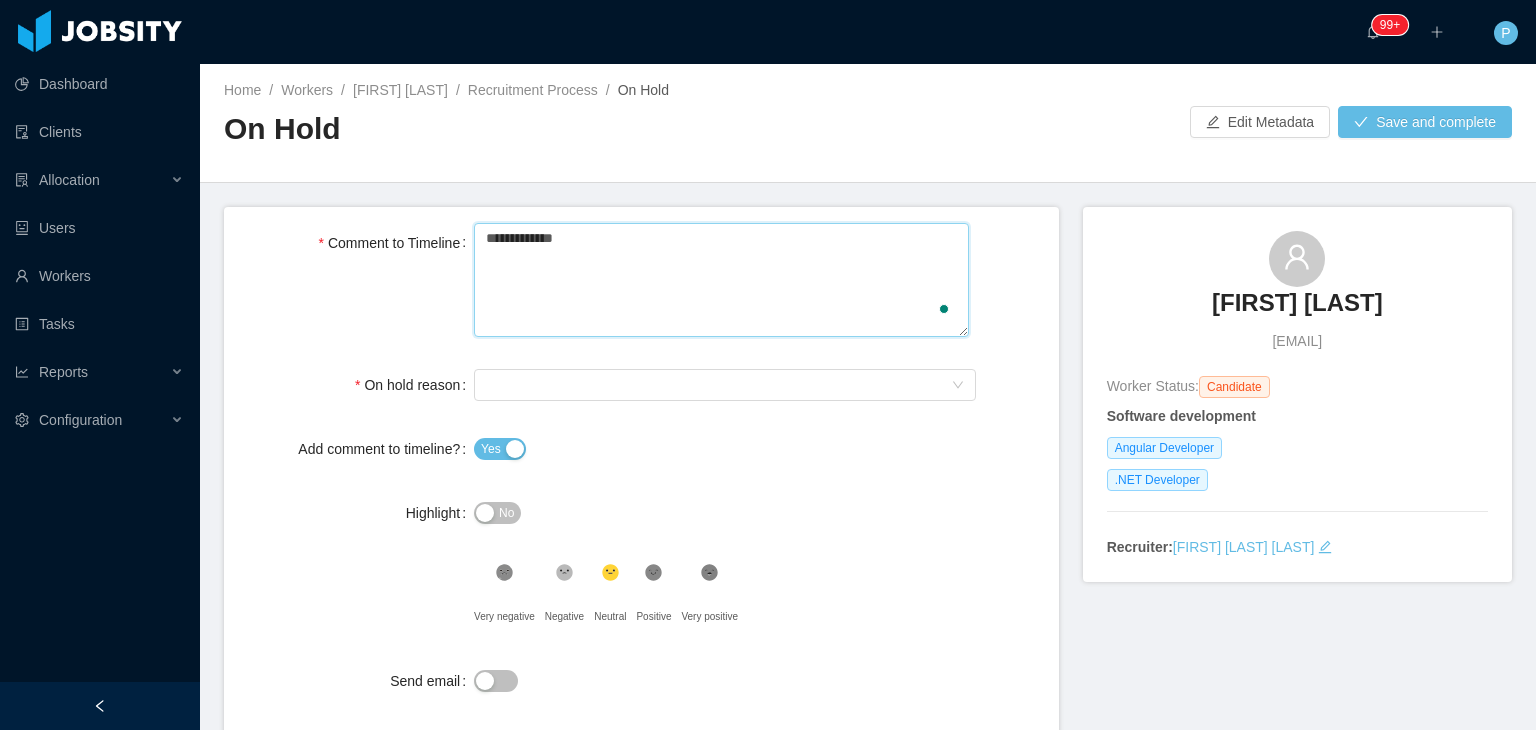 type 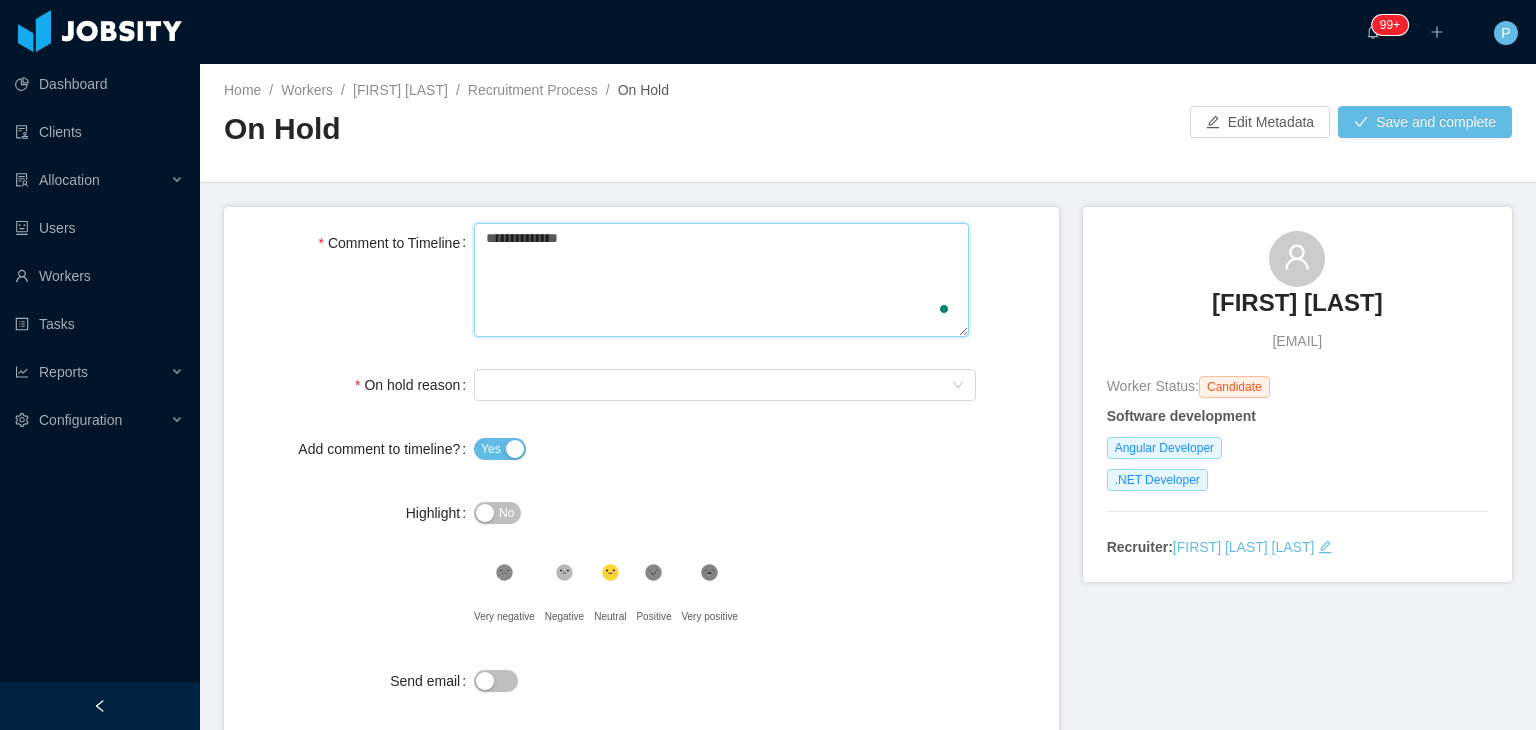 type 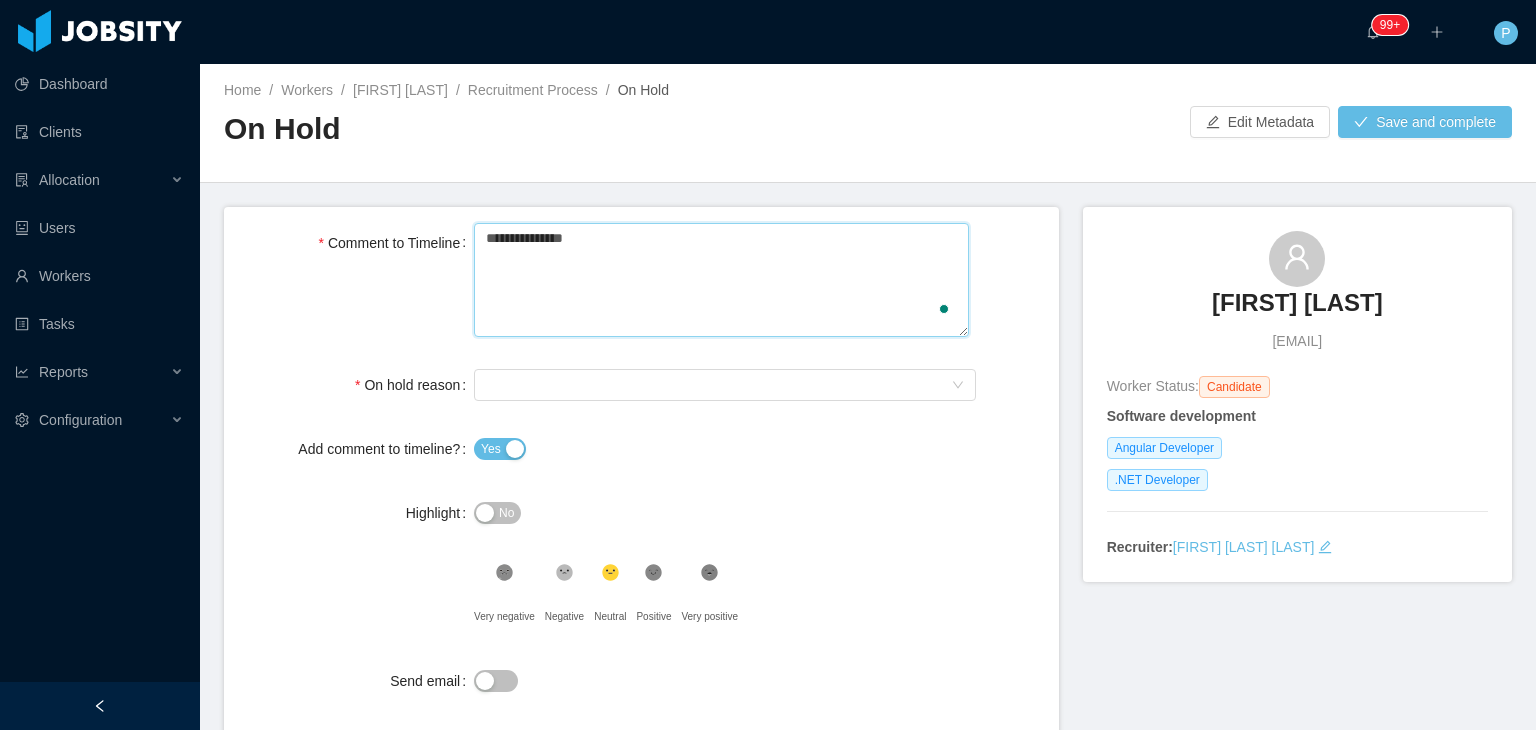 type 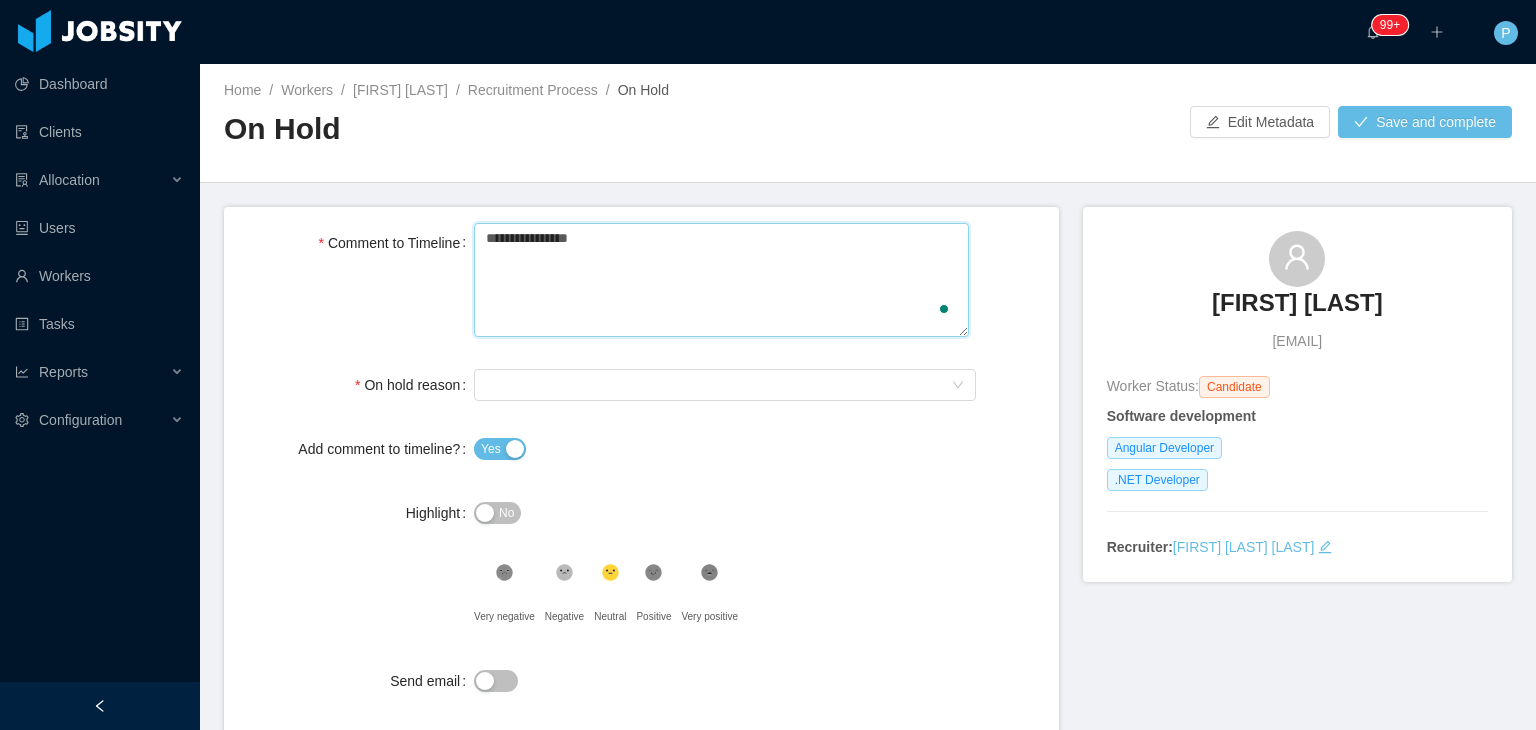 type 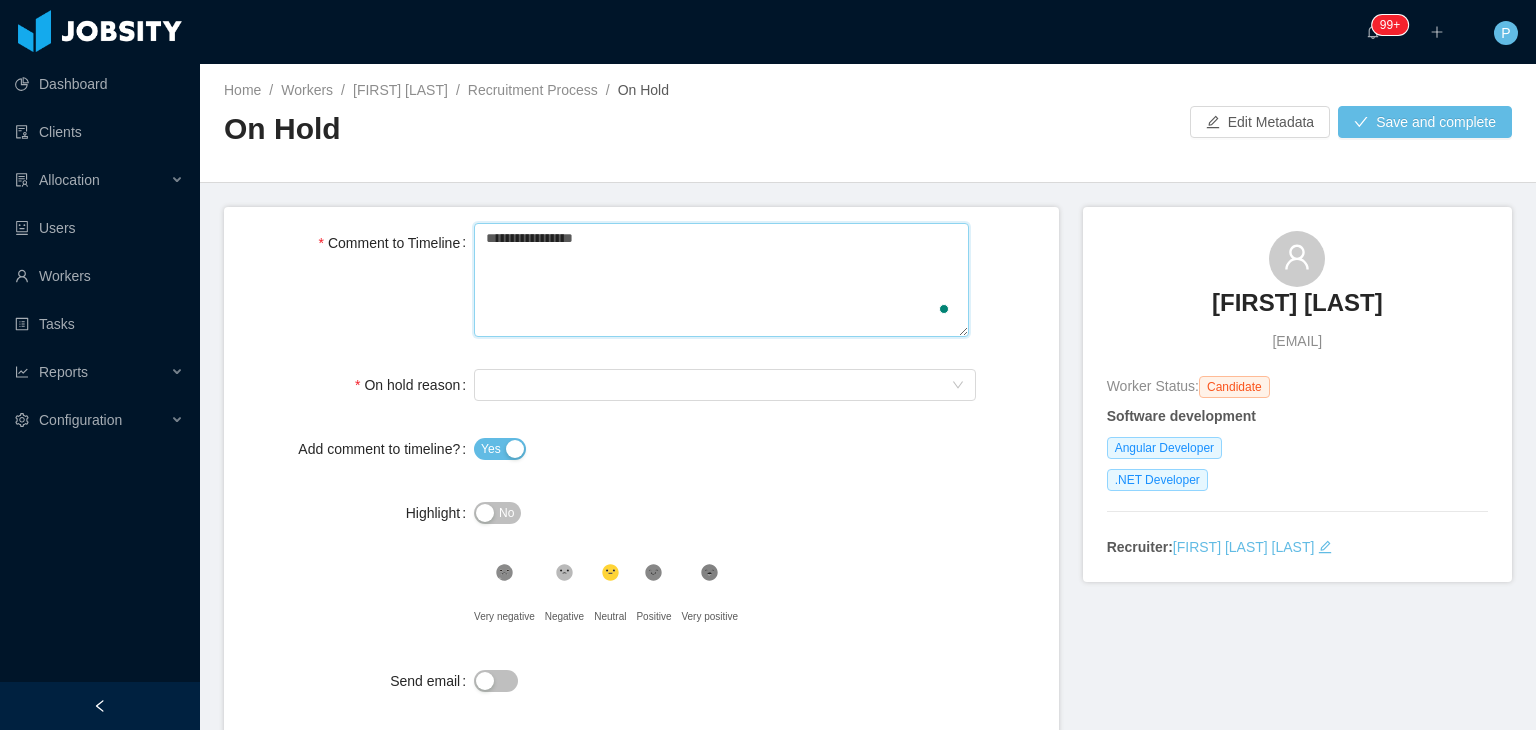 type 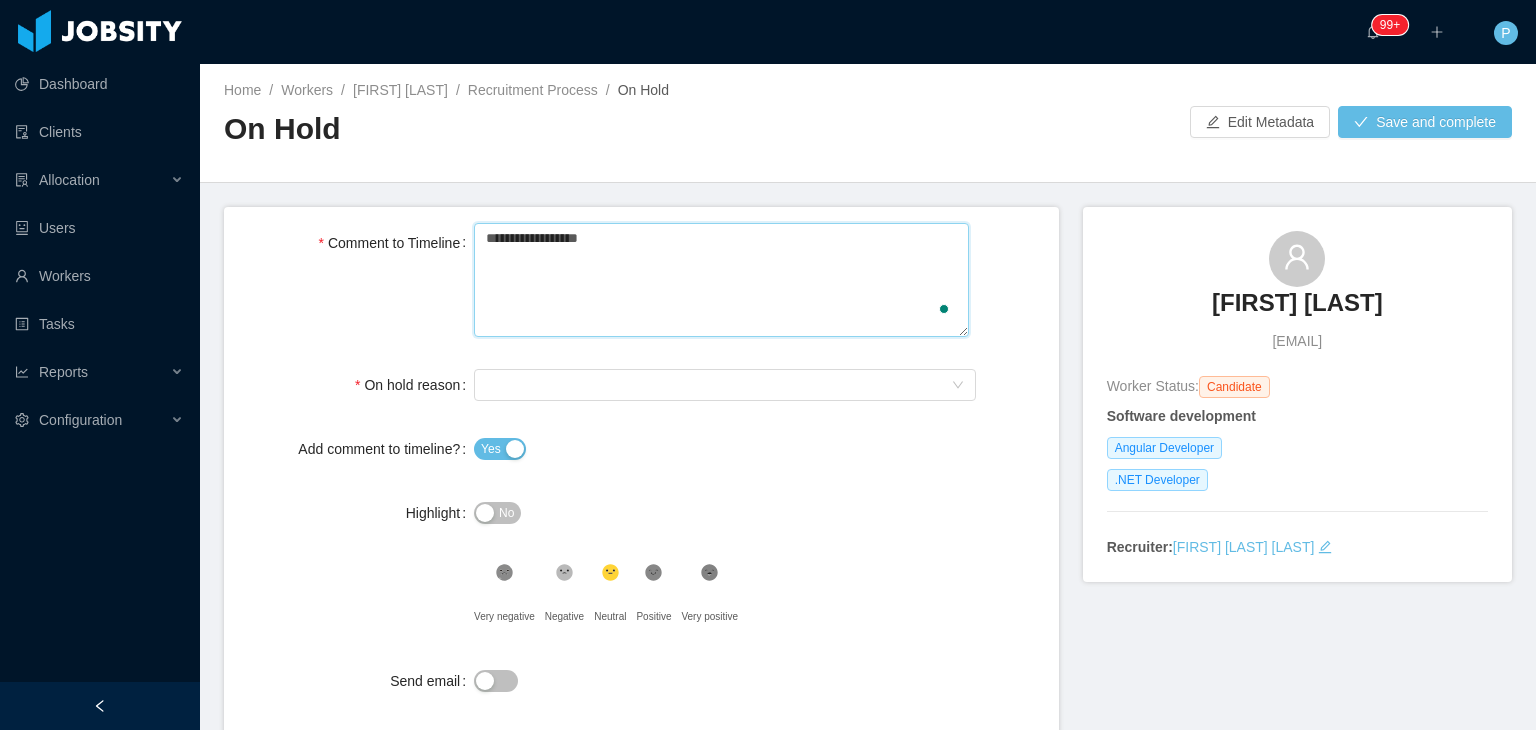type 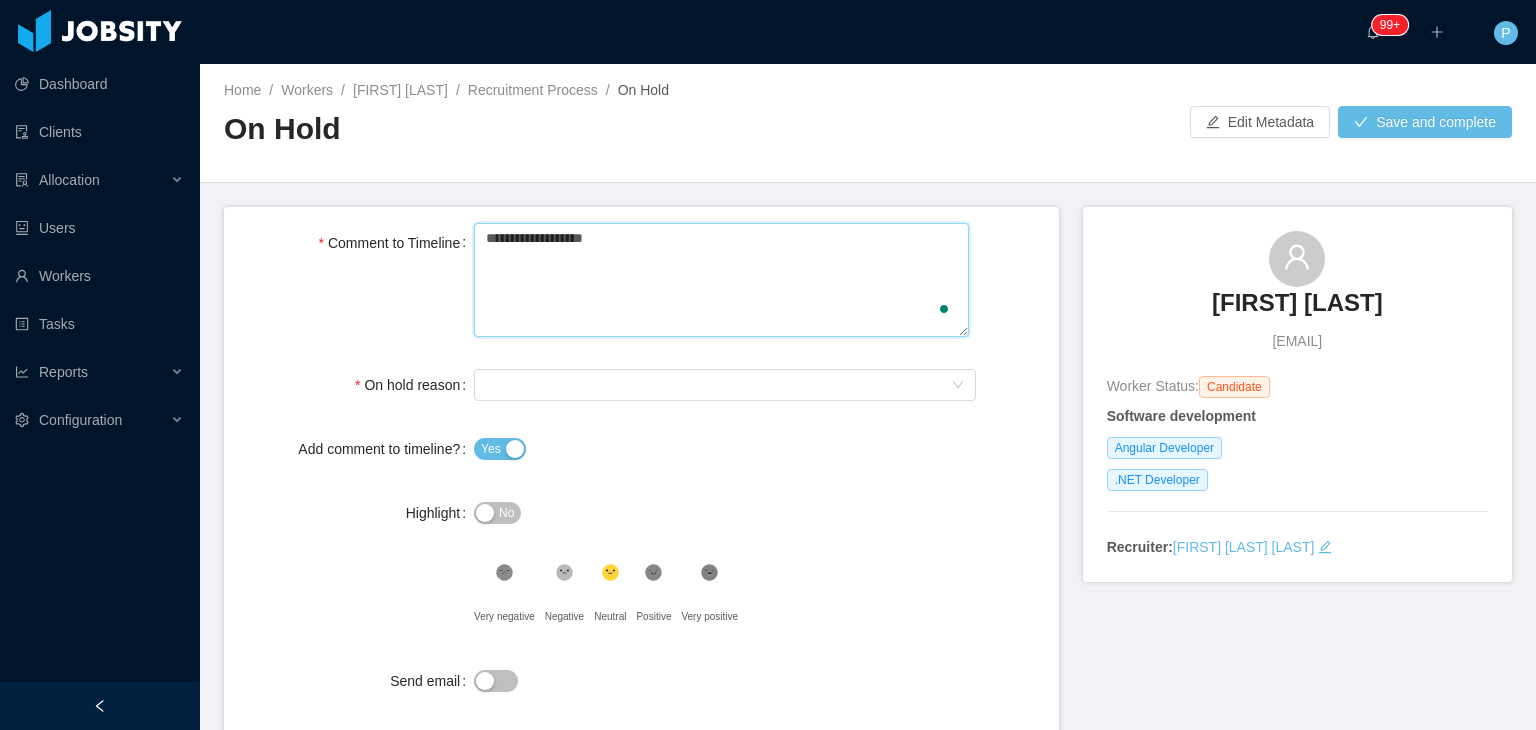 type 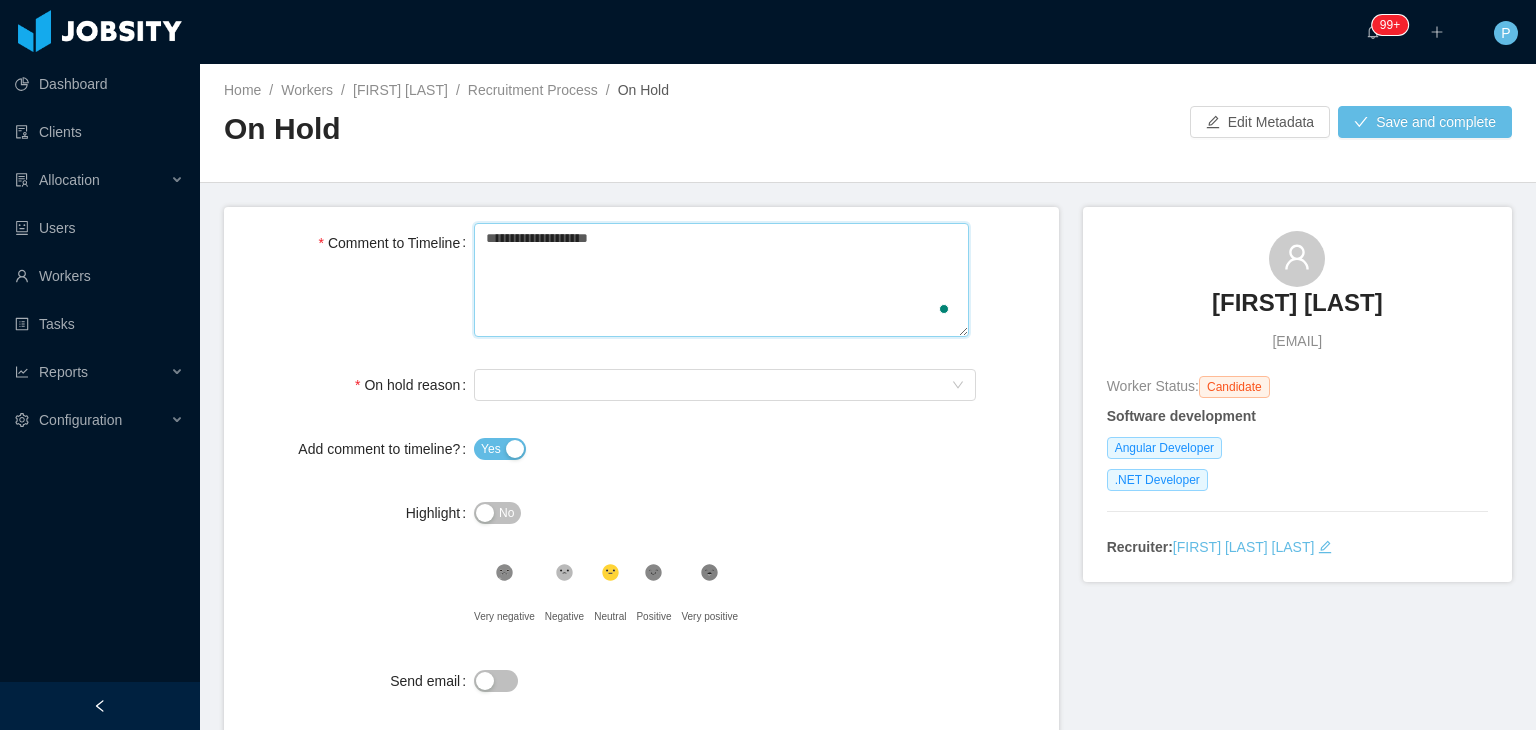 type 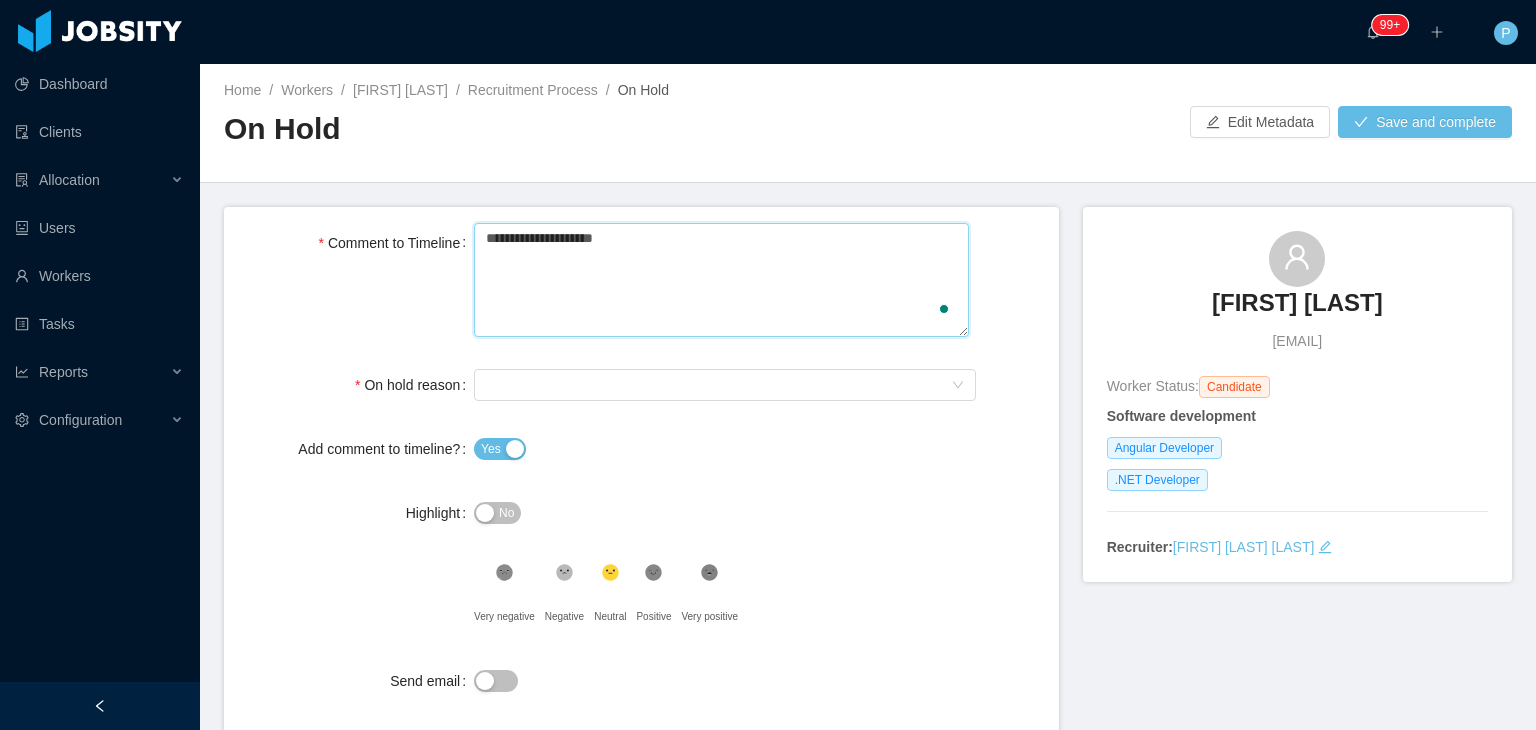 type 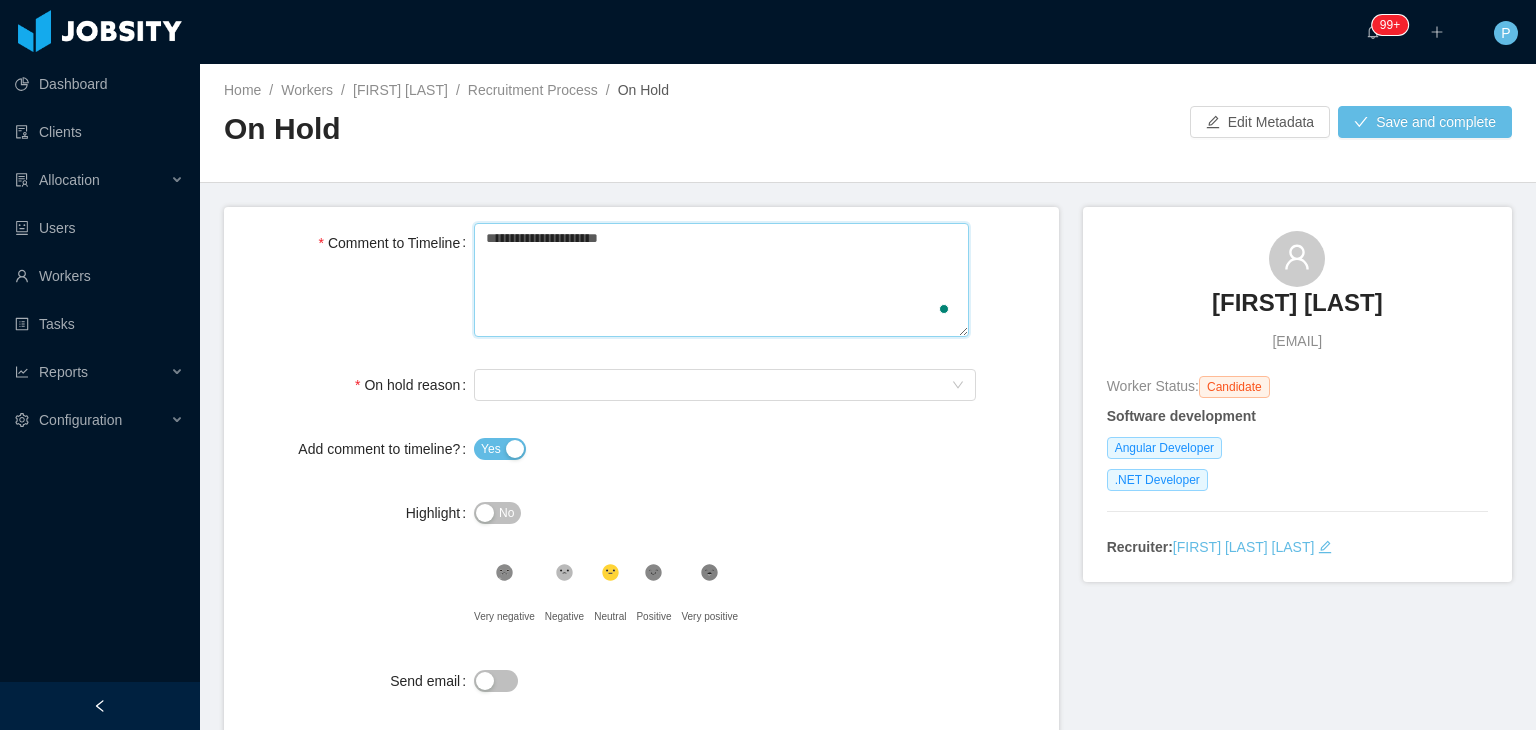 type 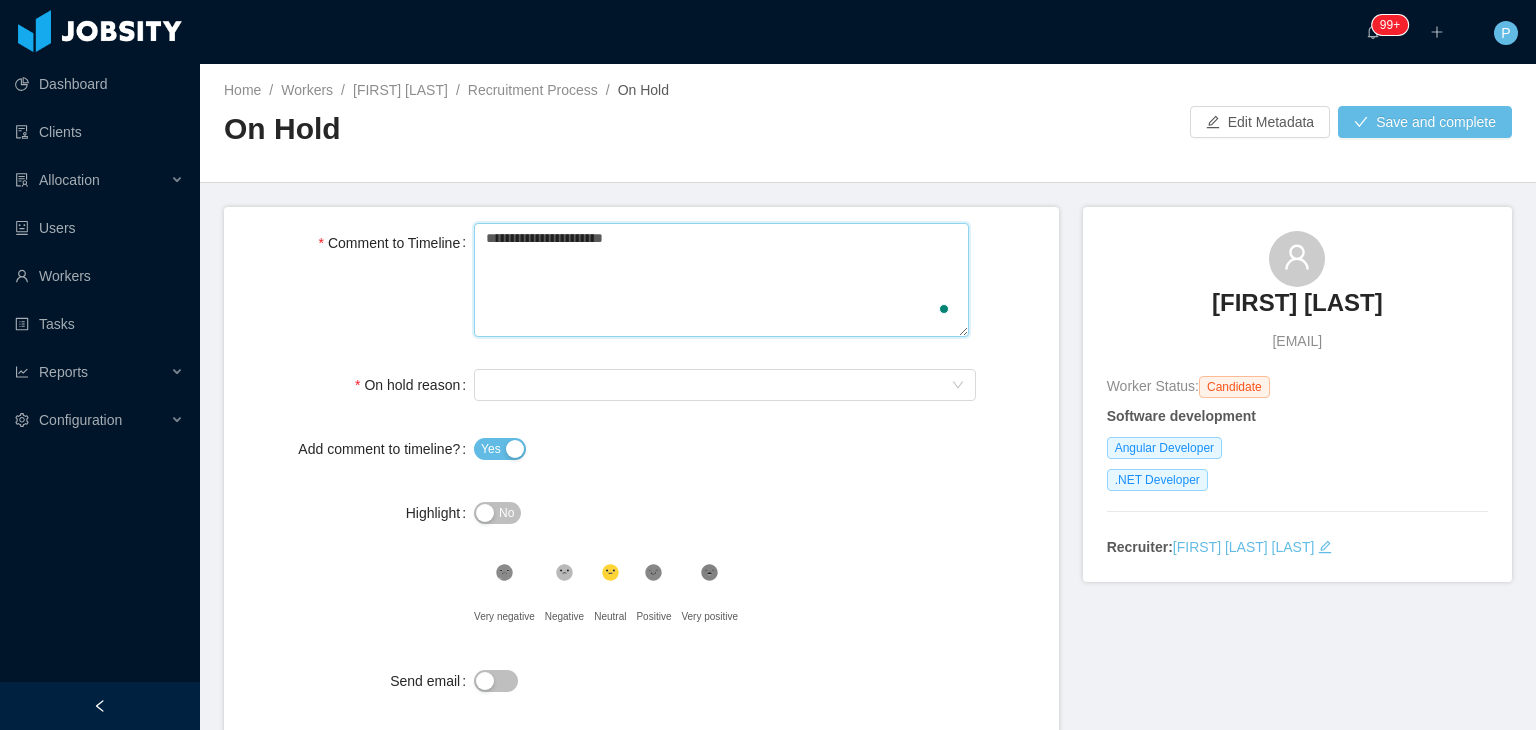type 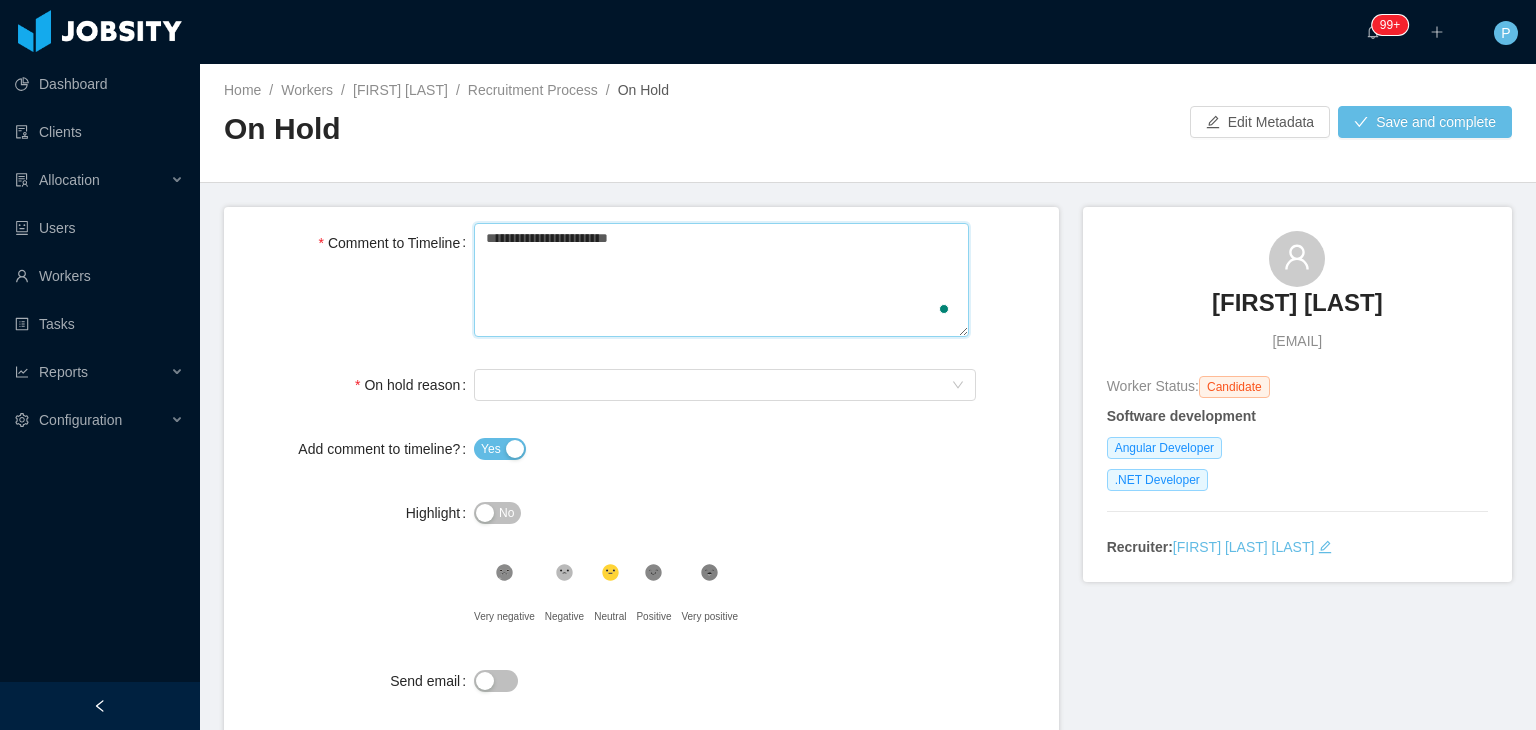 type 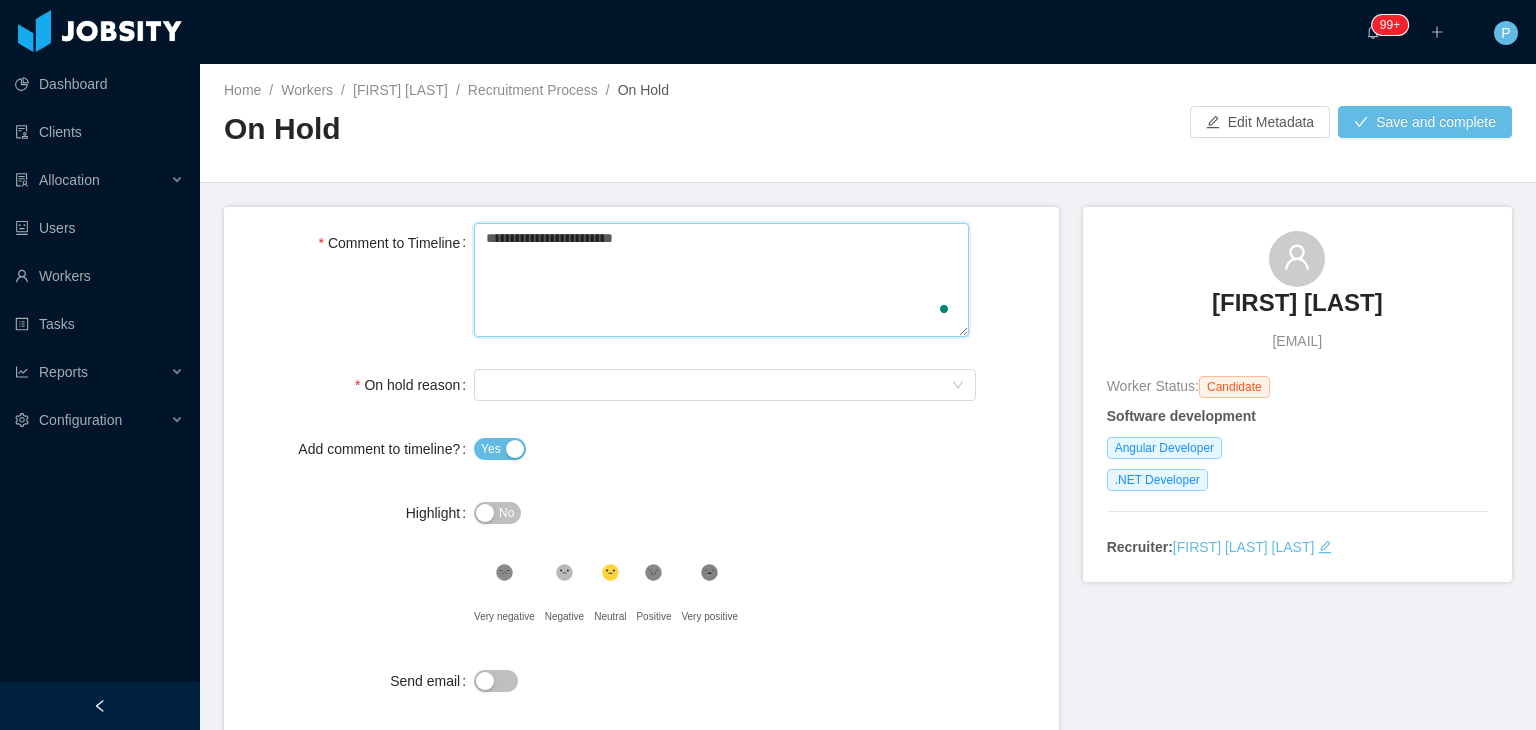 type 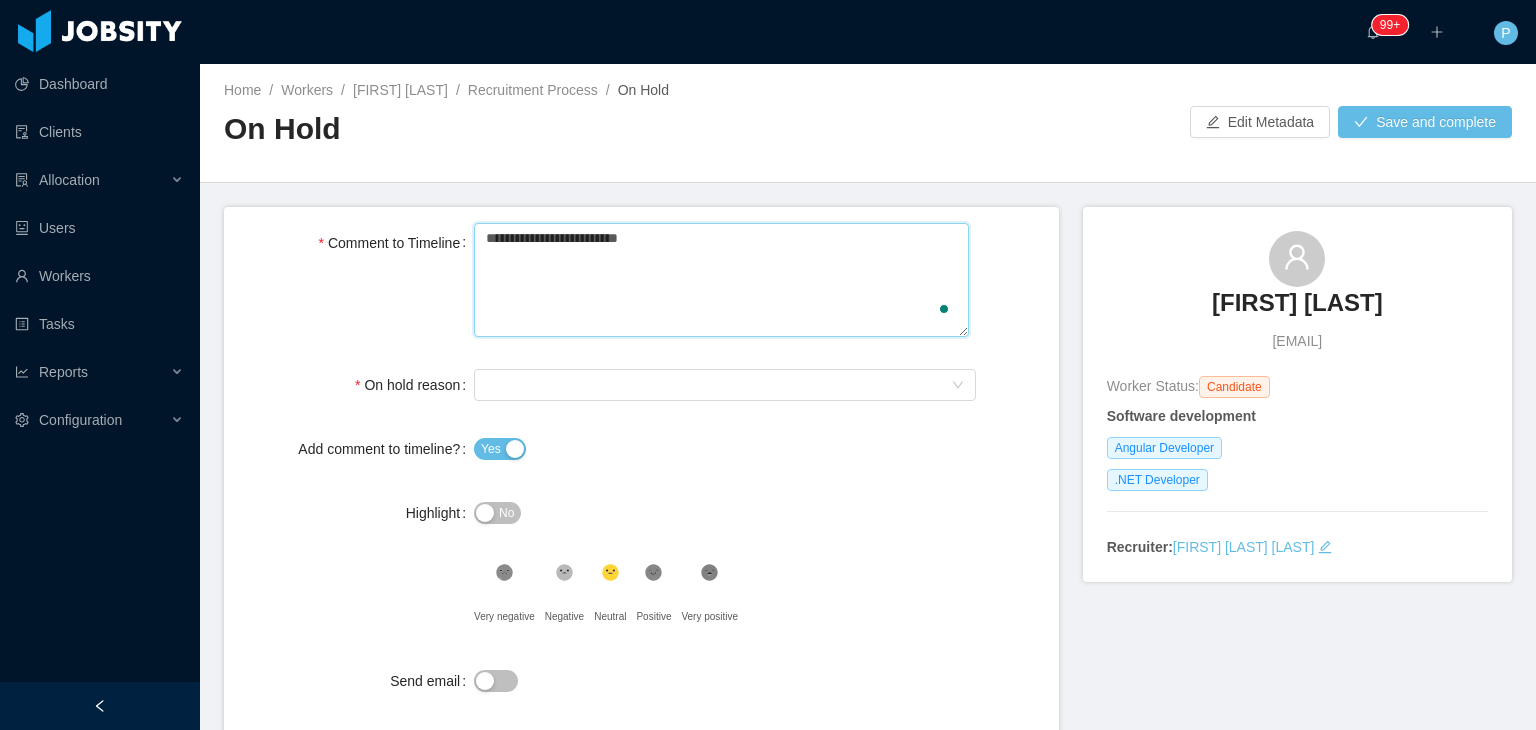 type 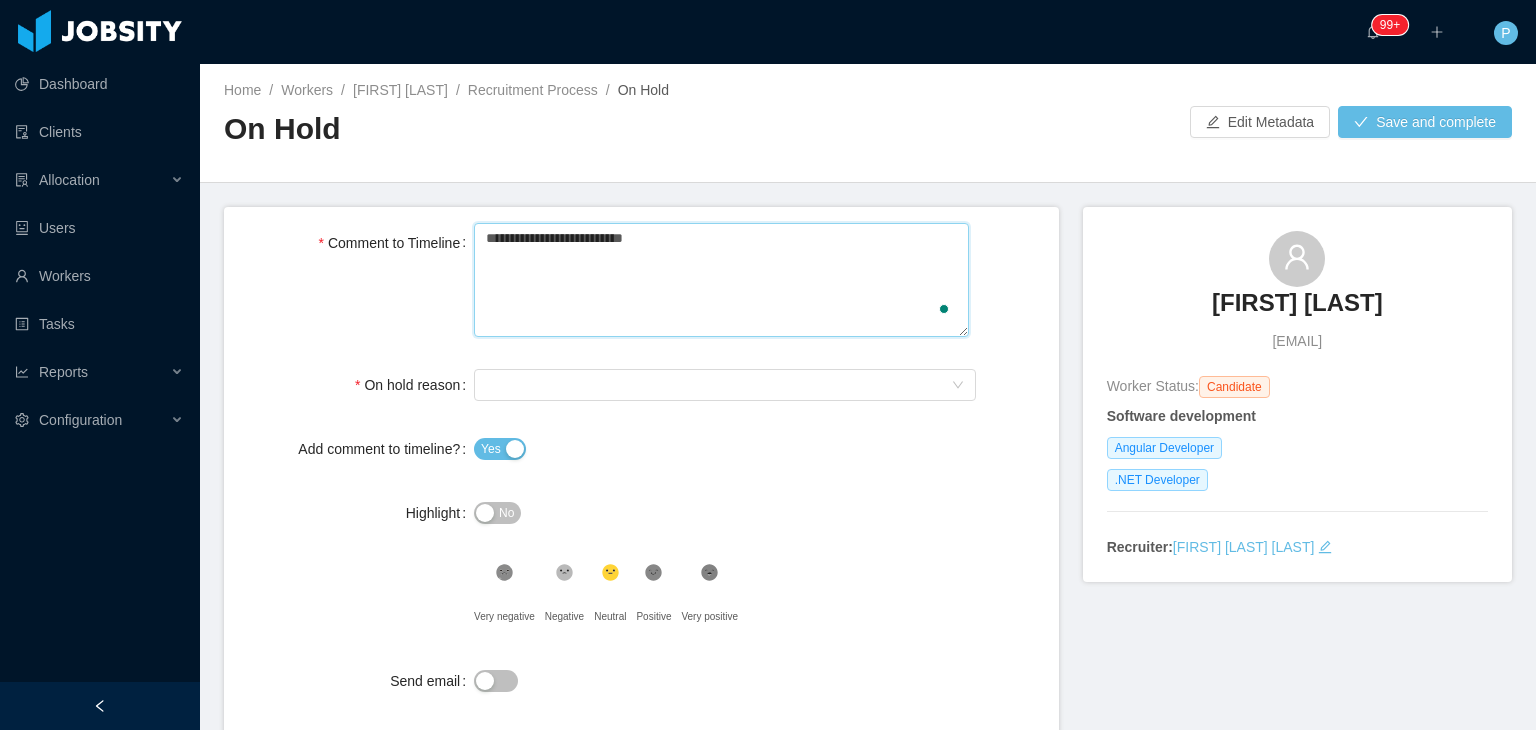 type 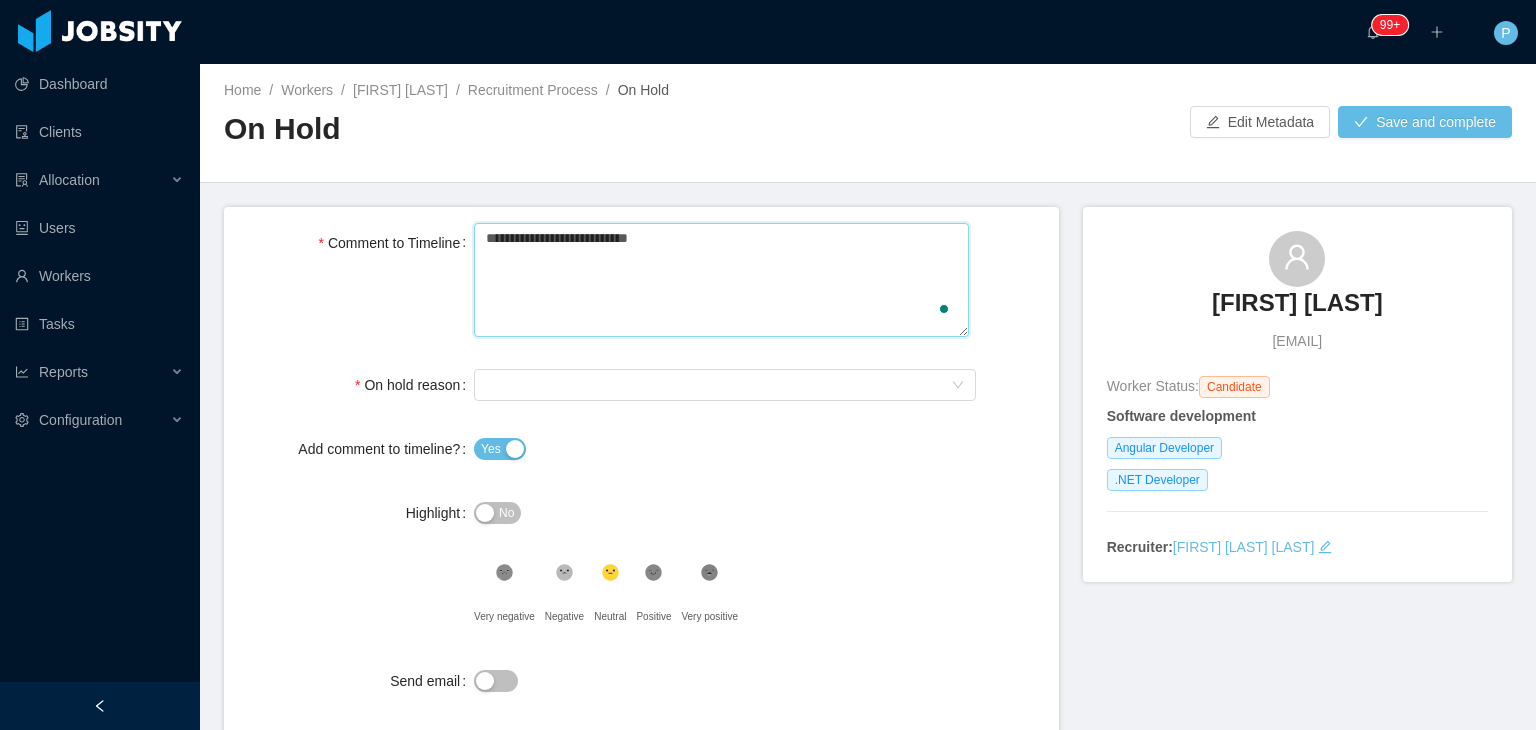 type 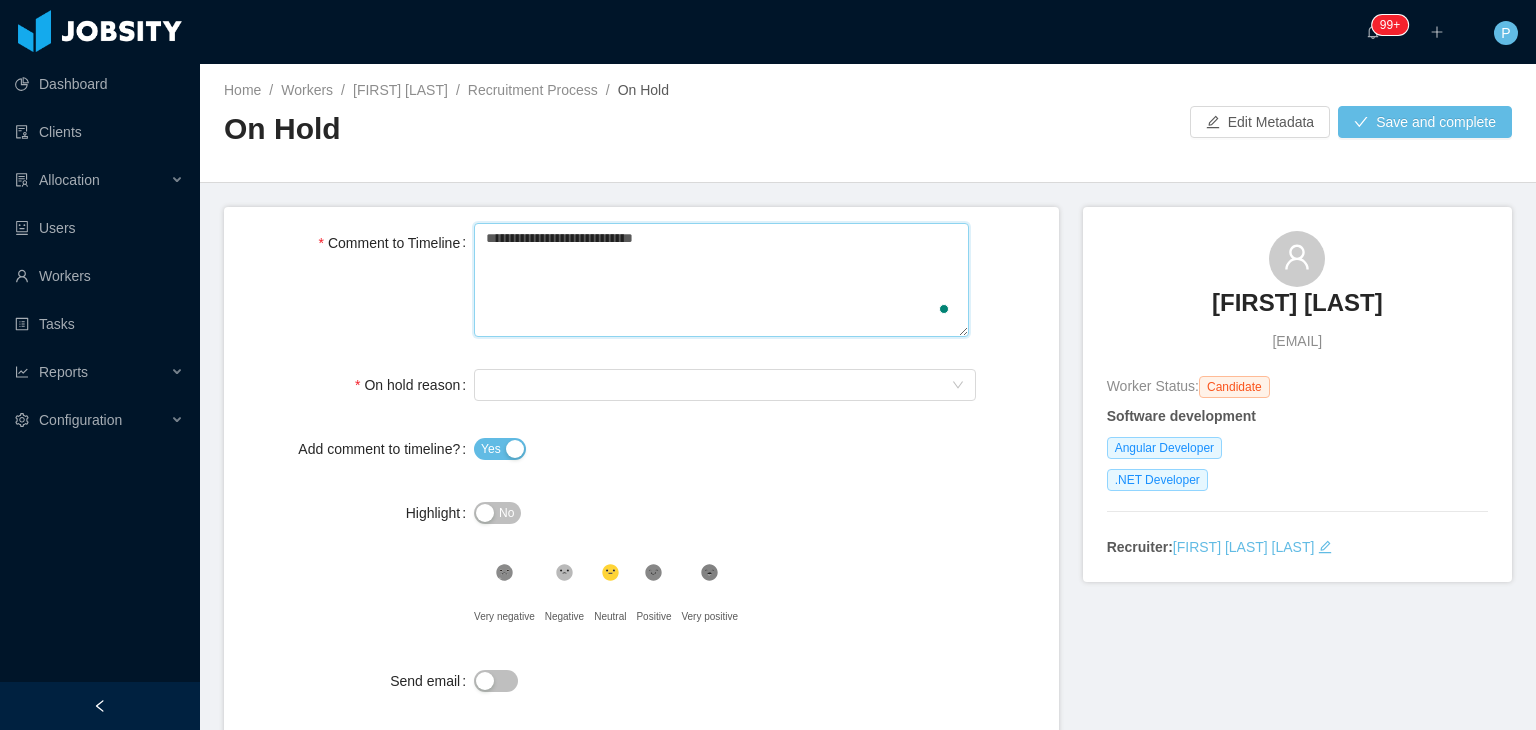 type 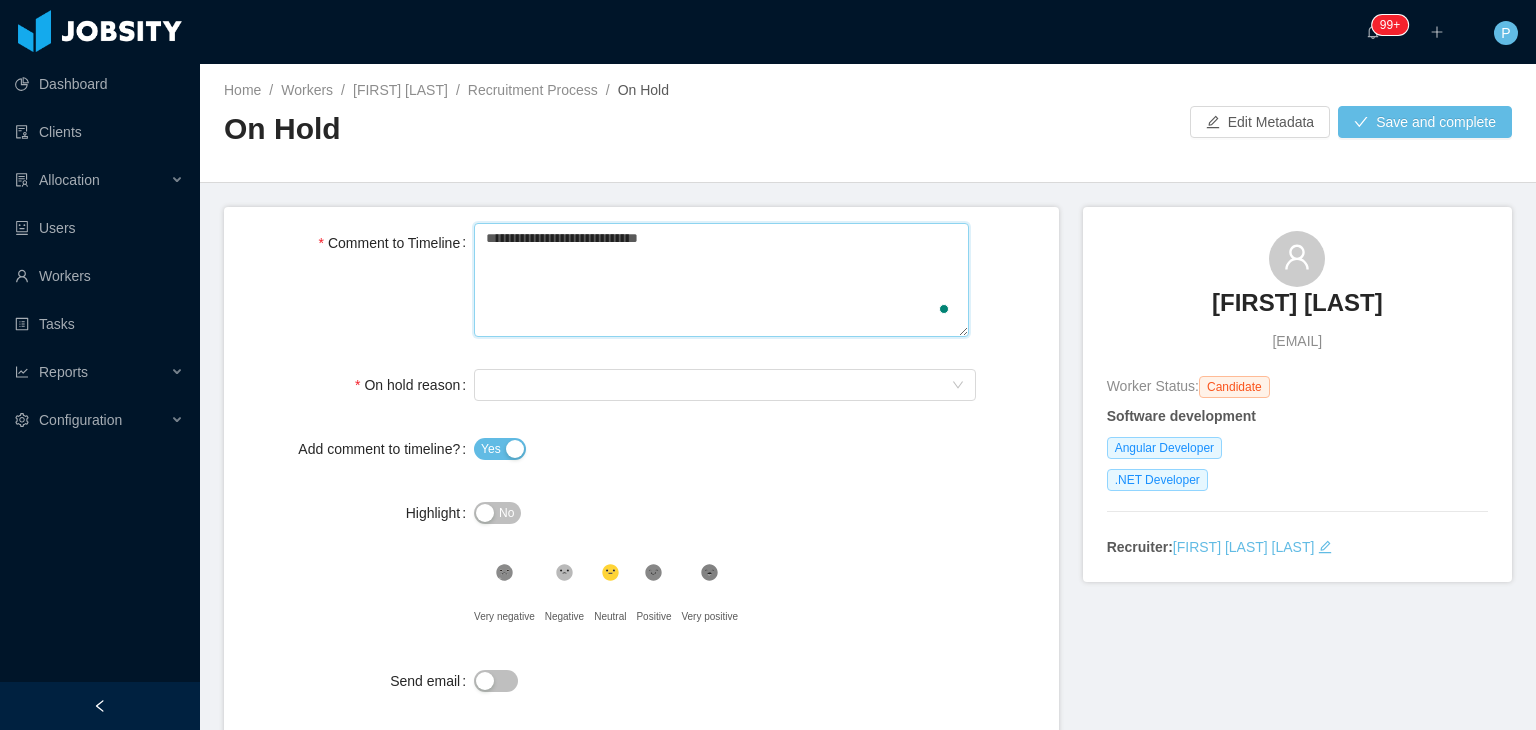 type 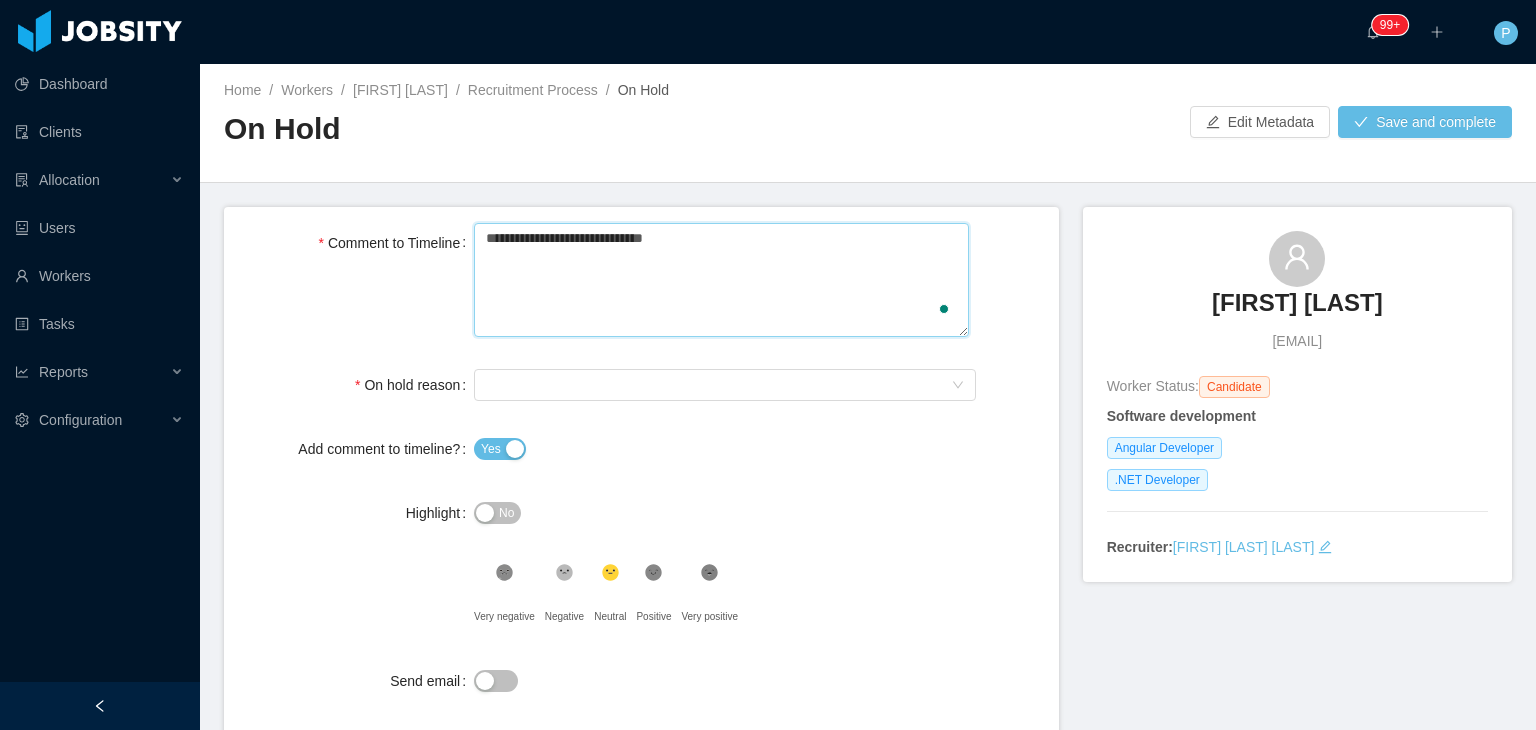 type 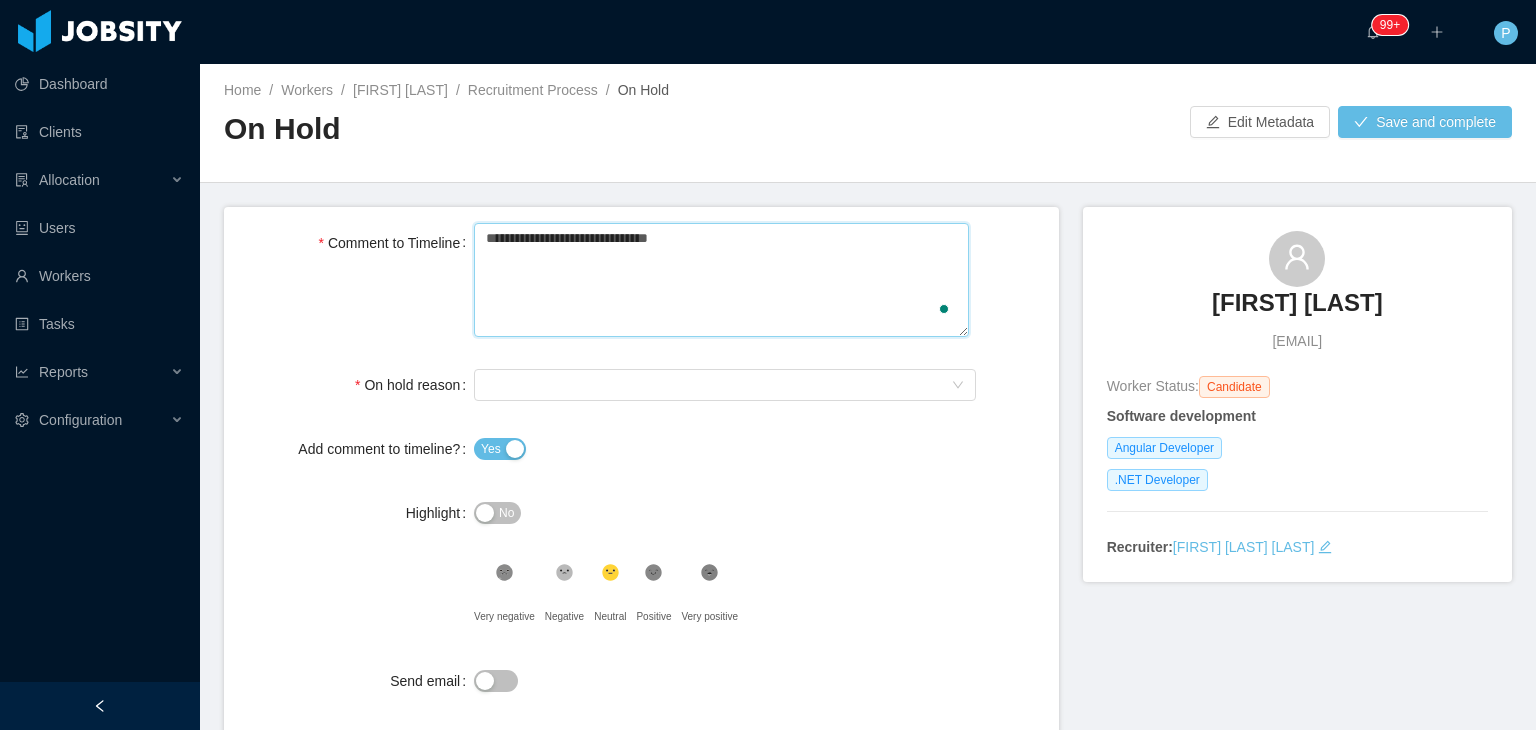 type 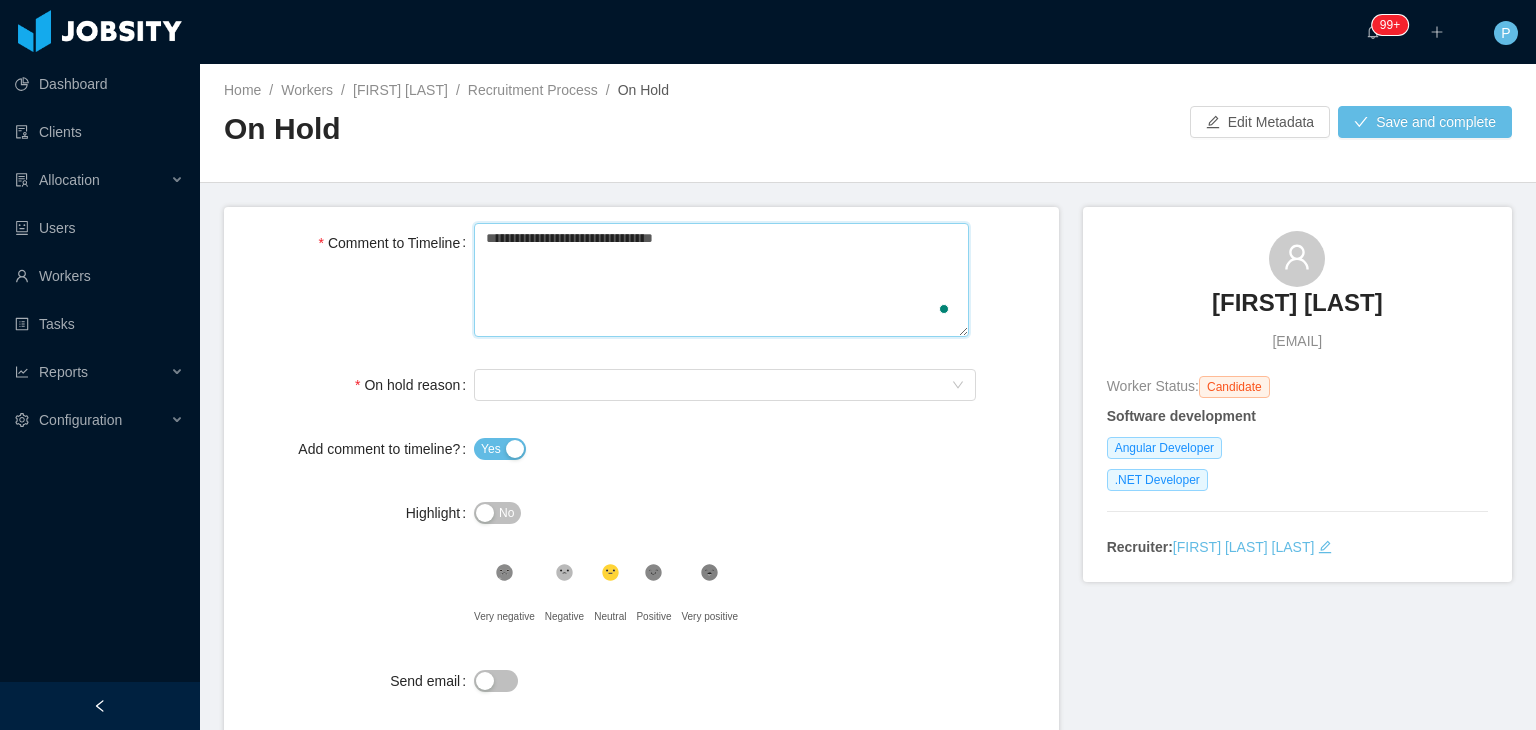 type 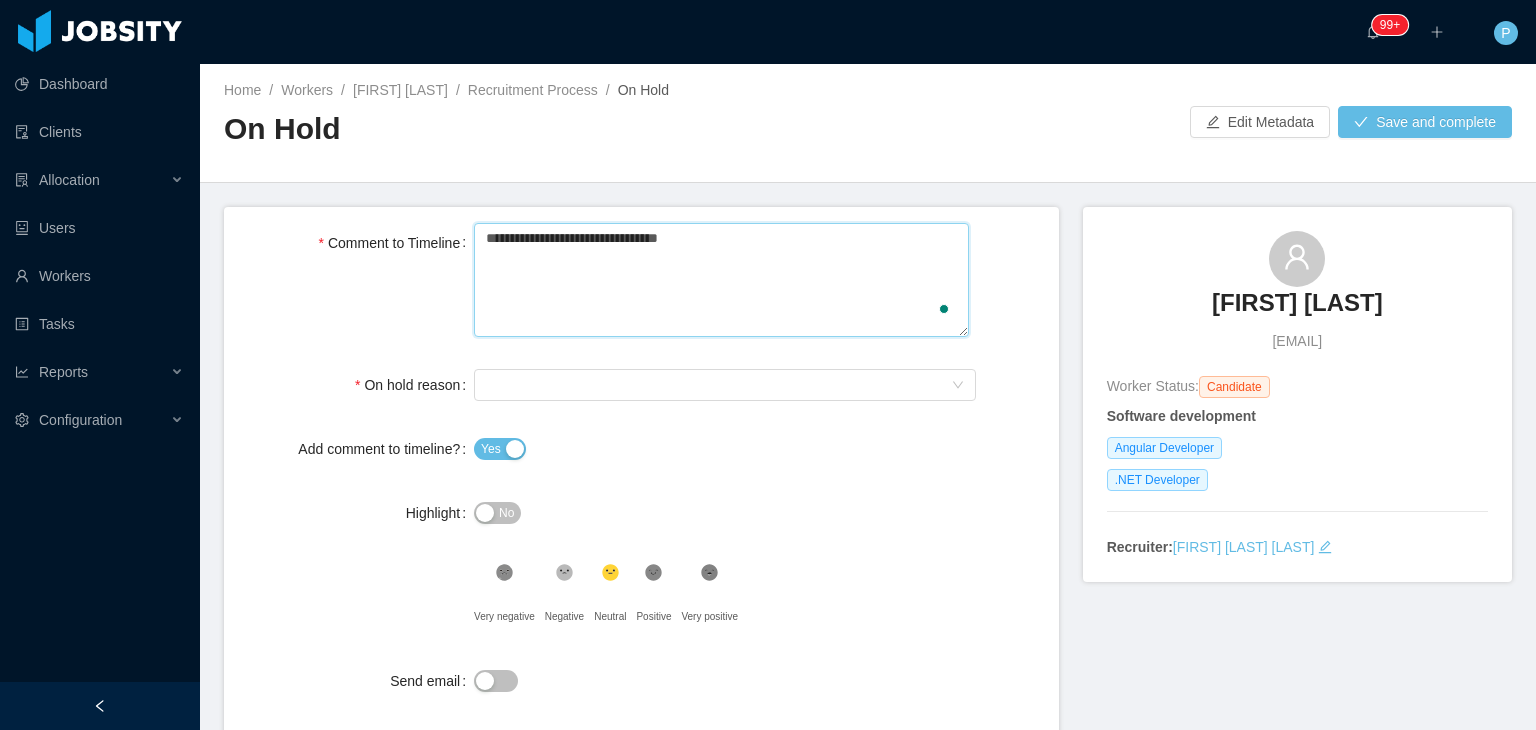 type 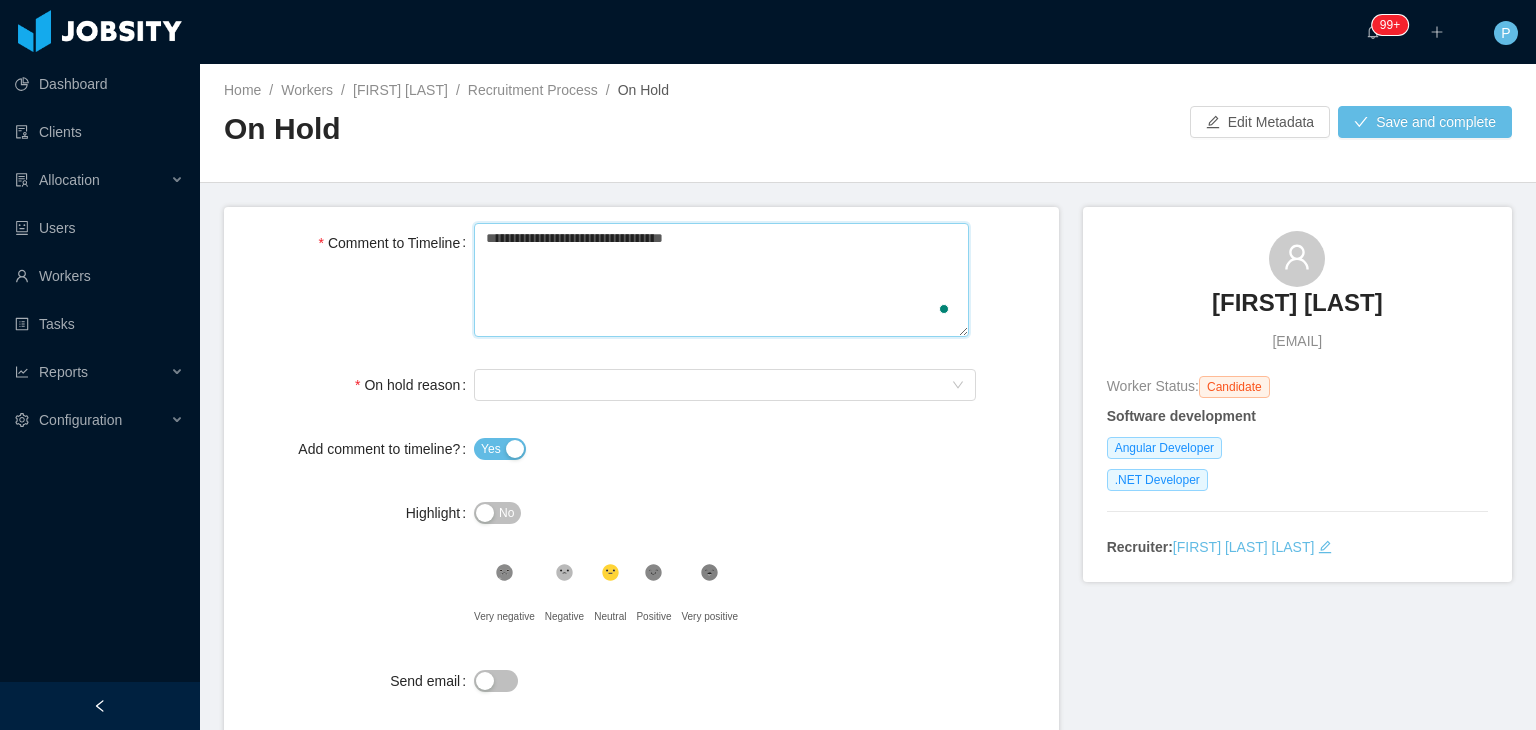 type 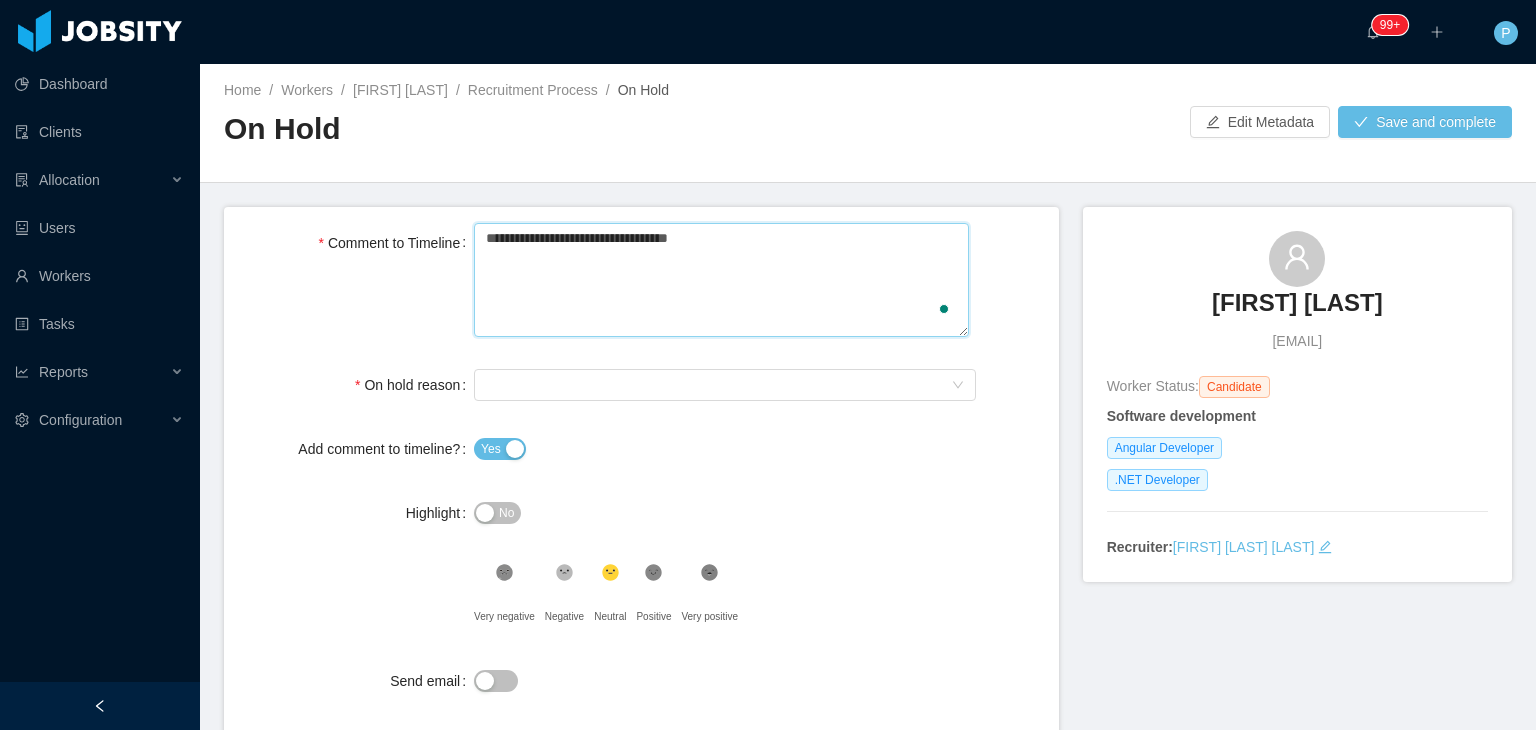 type 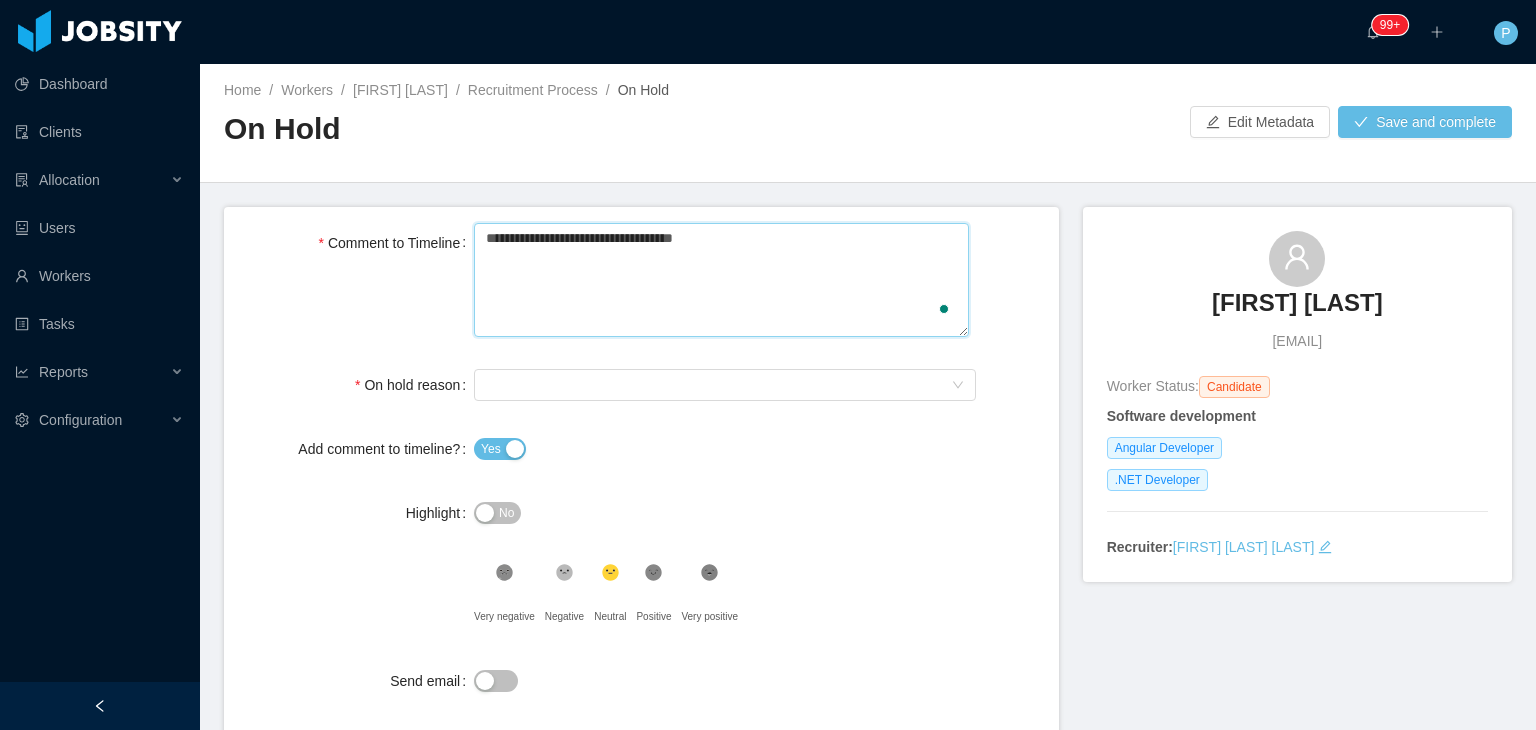 type 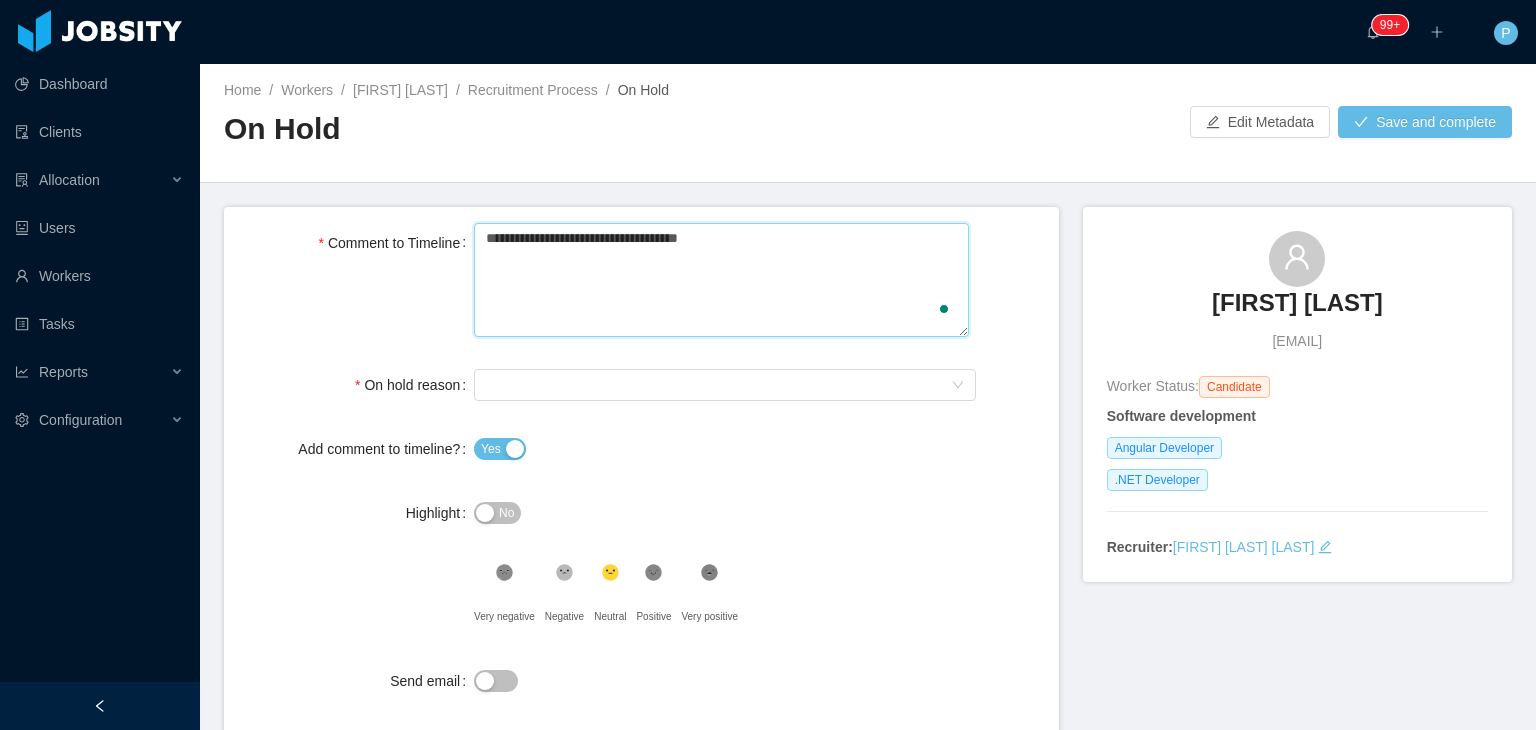 type 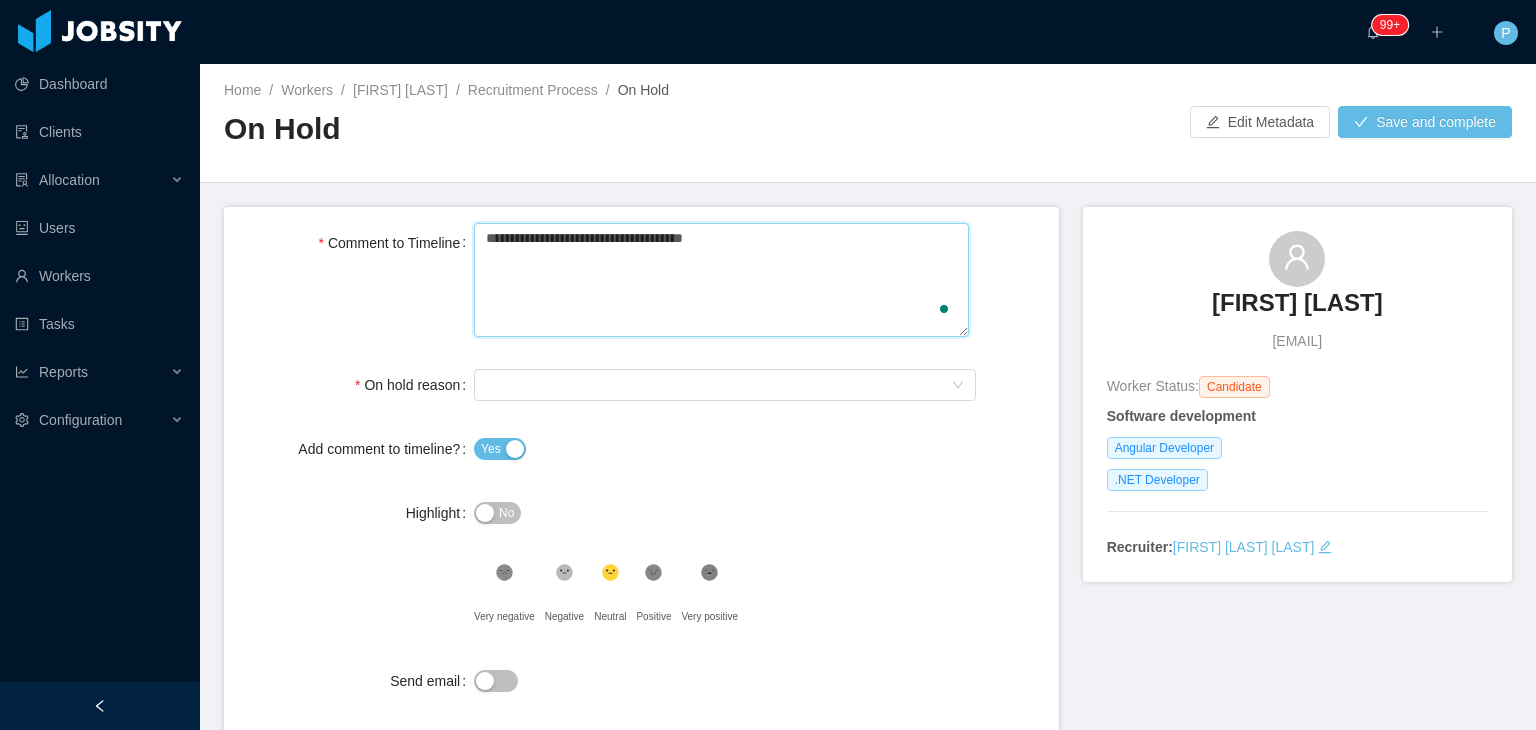 type 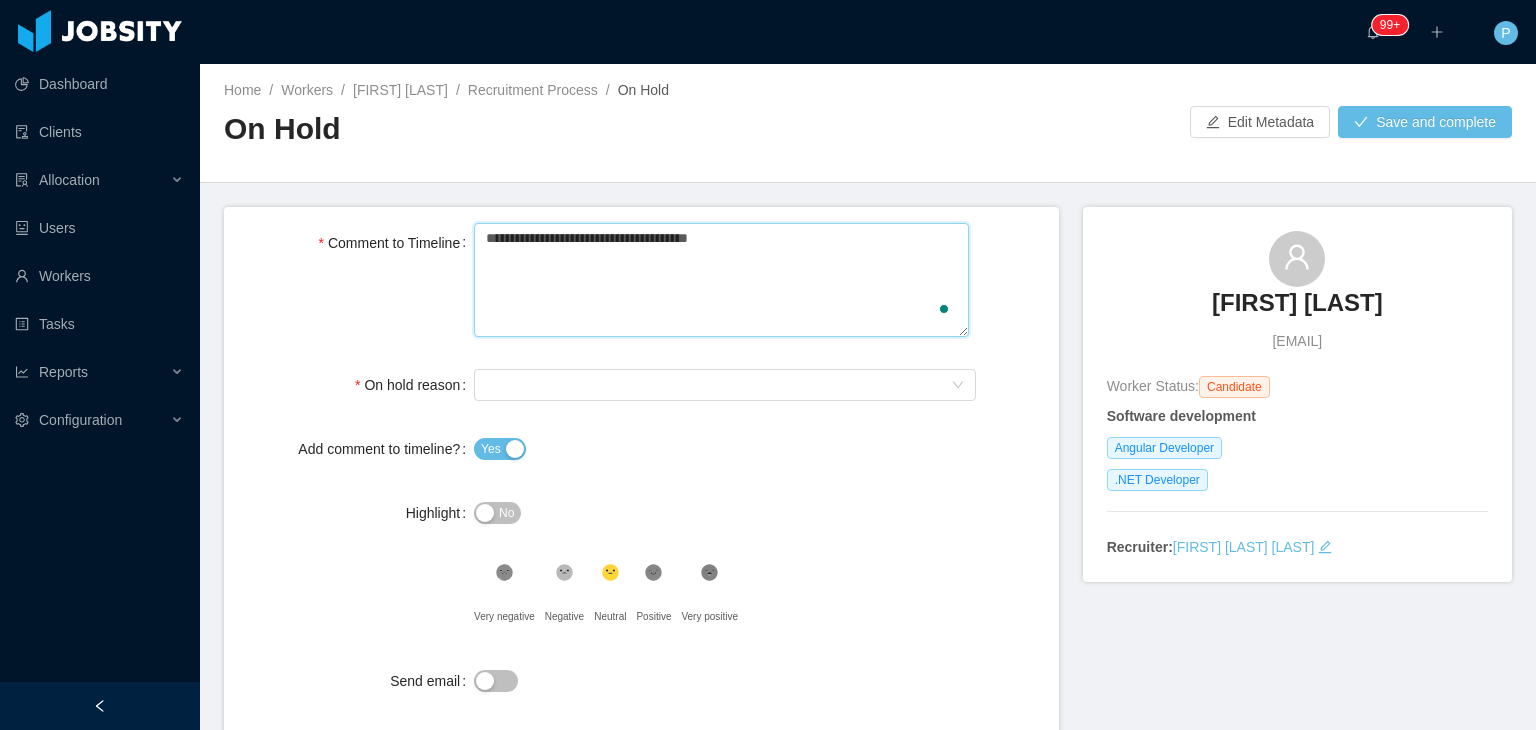 type 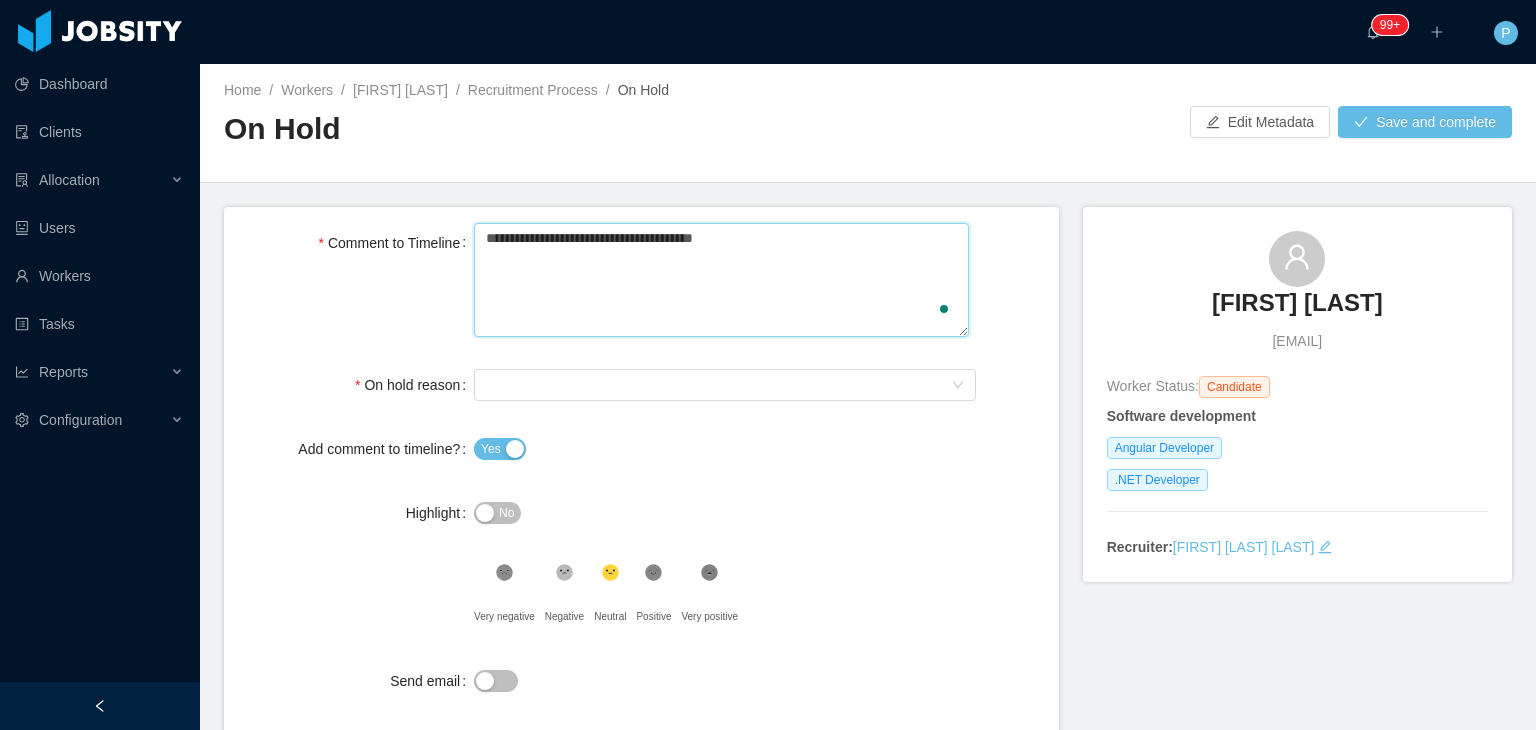 type 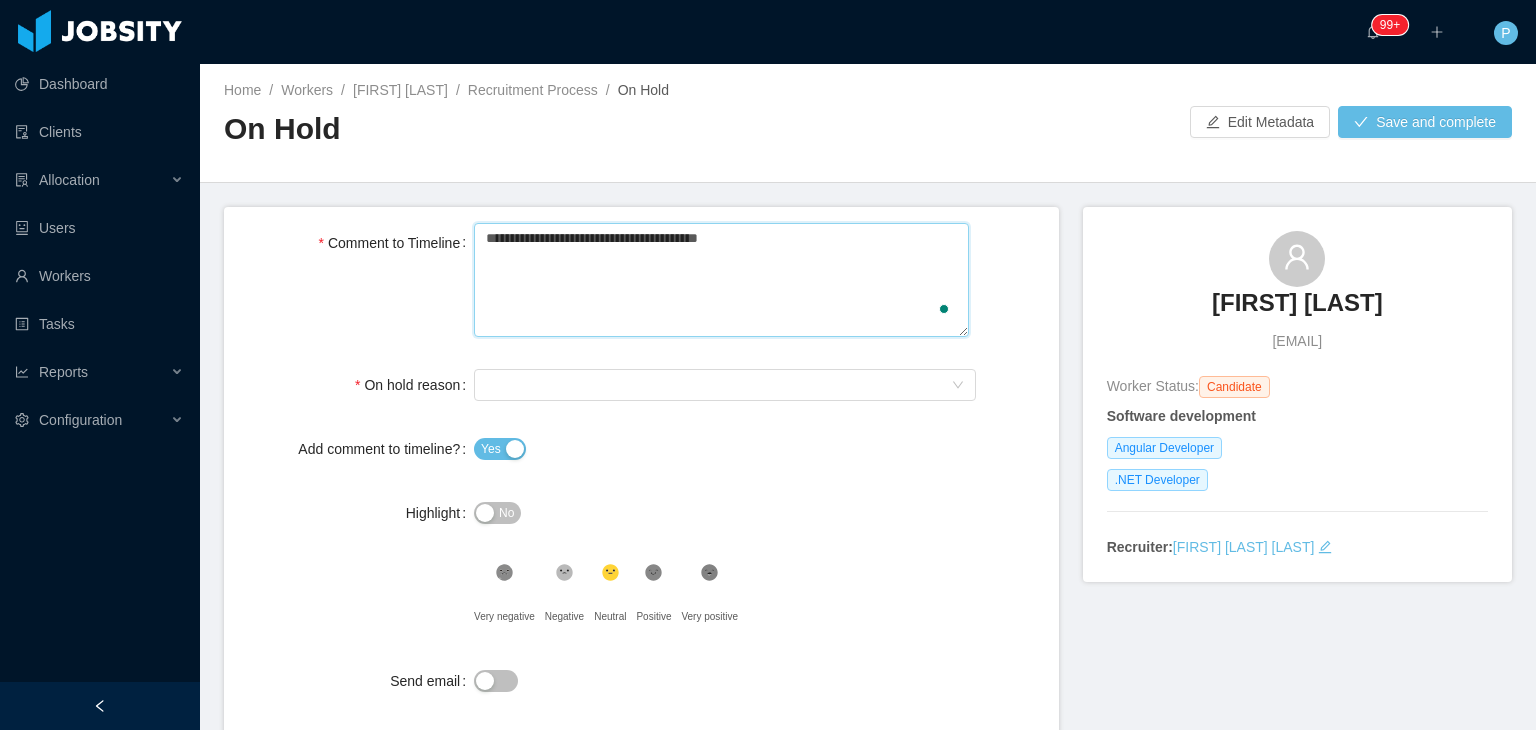 type 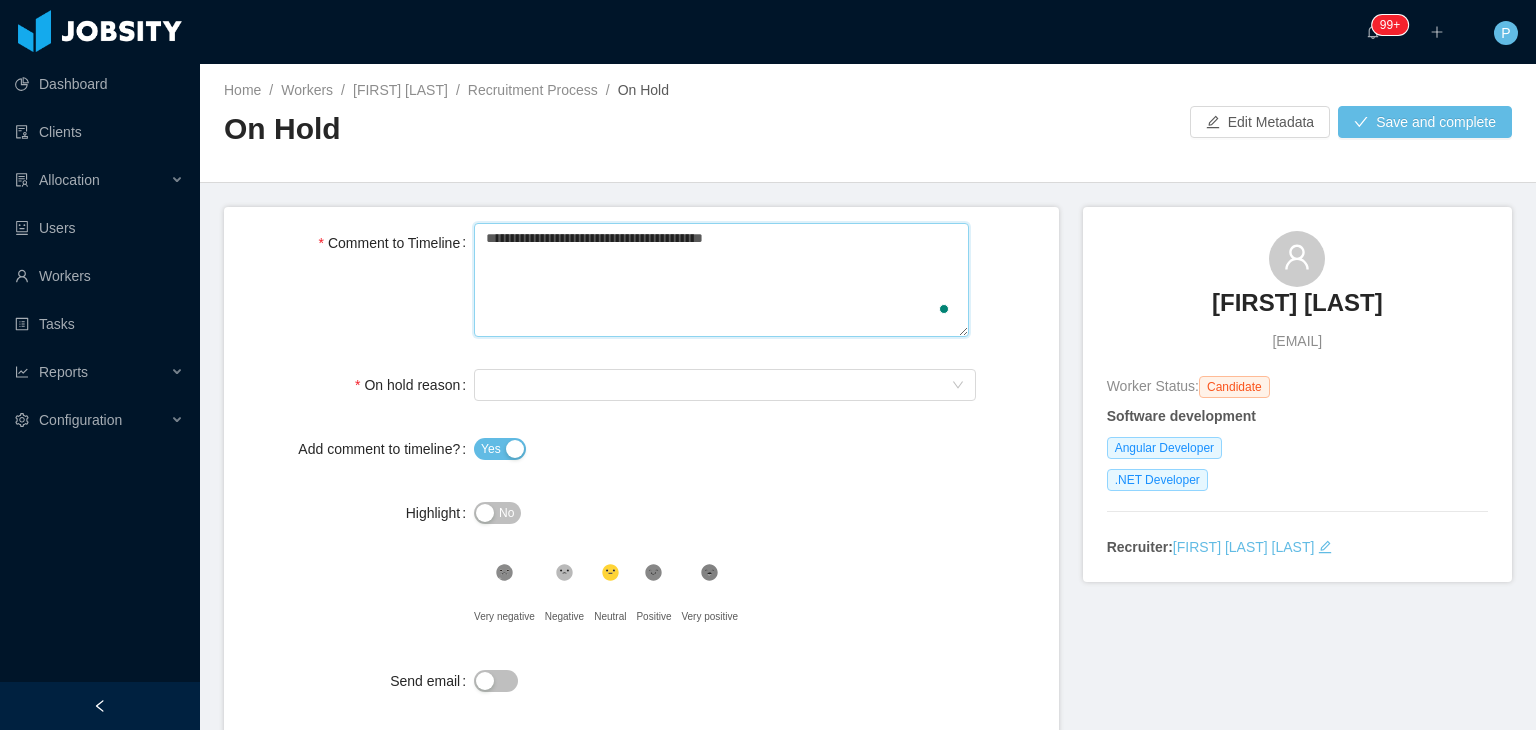 type 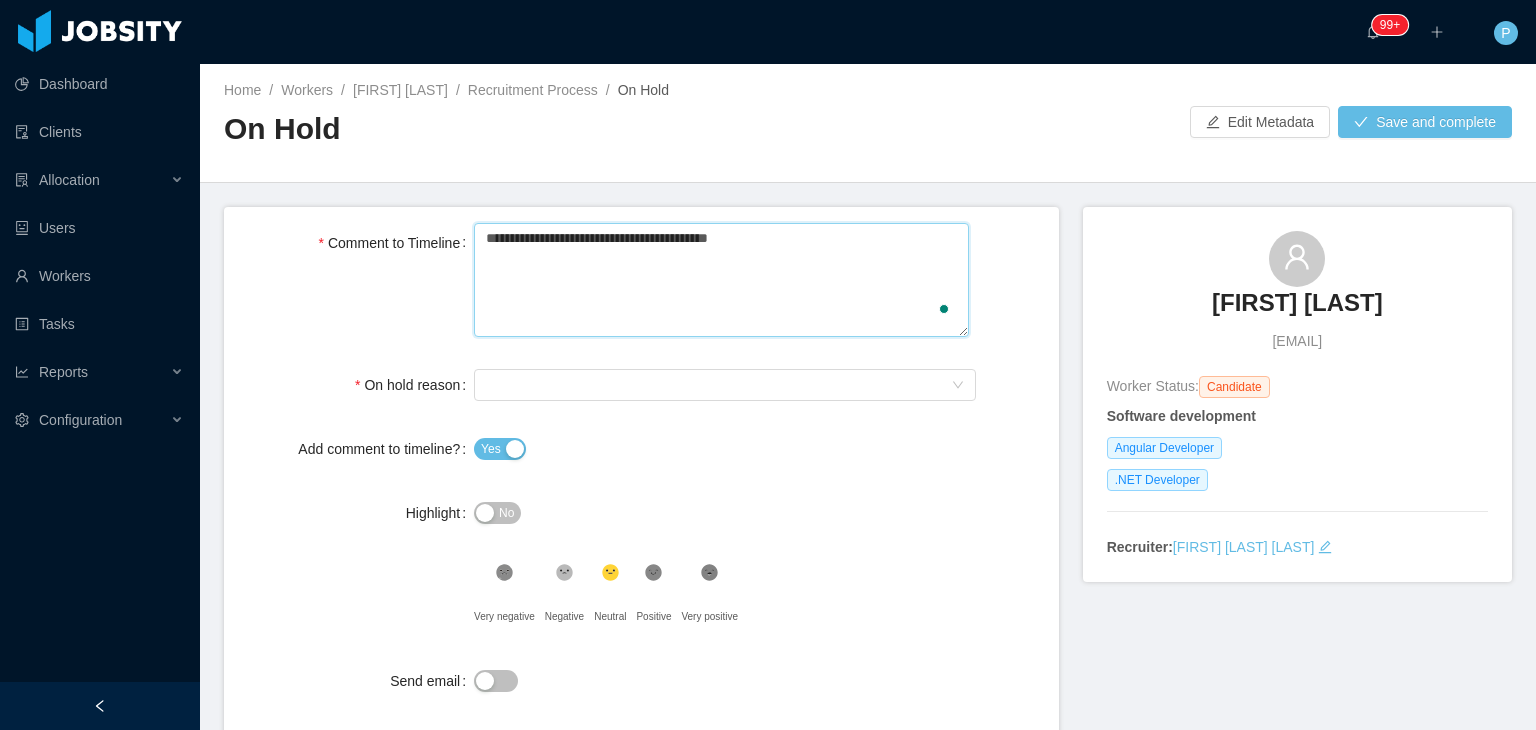 type 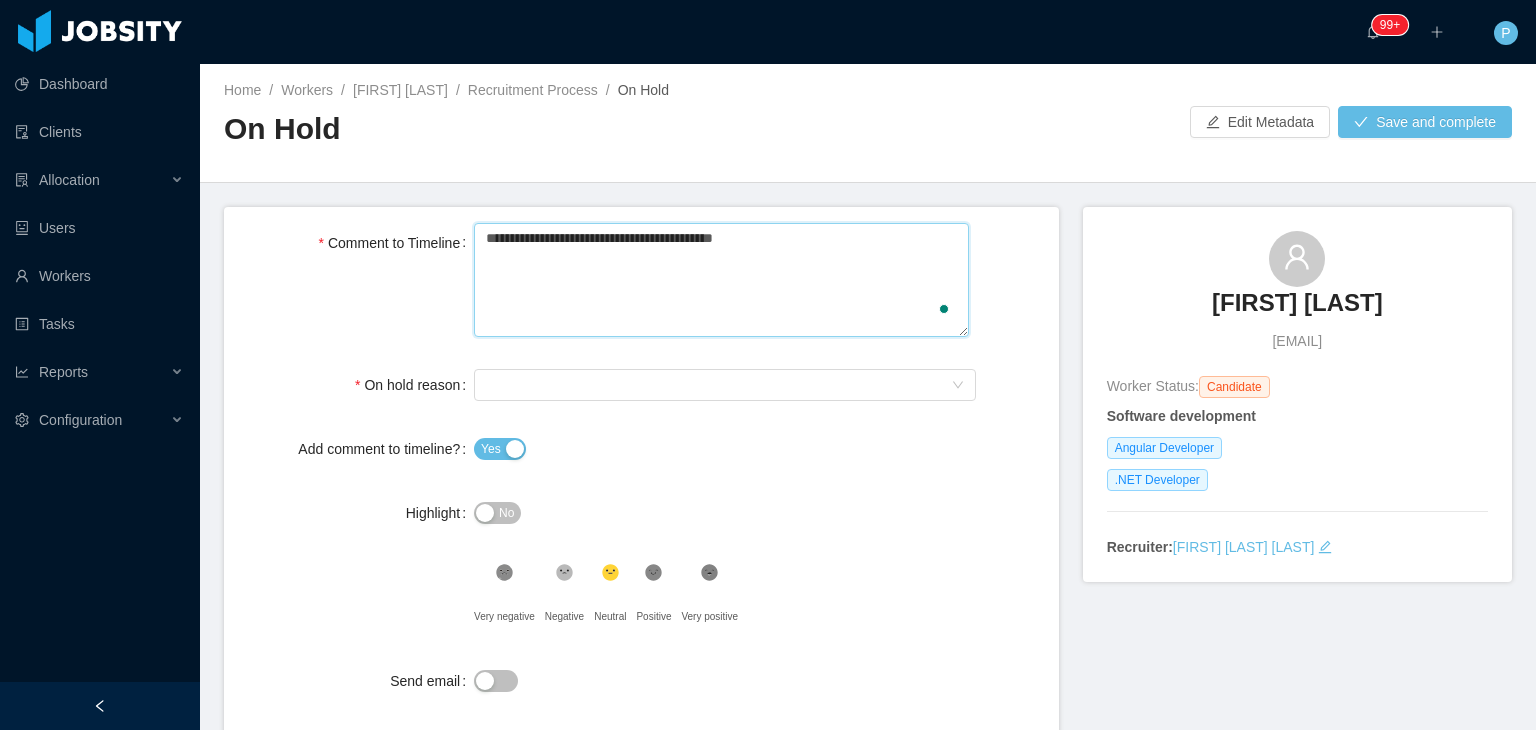 type 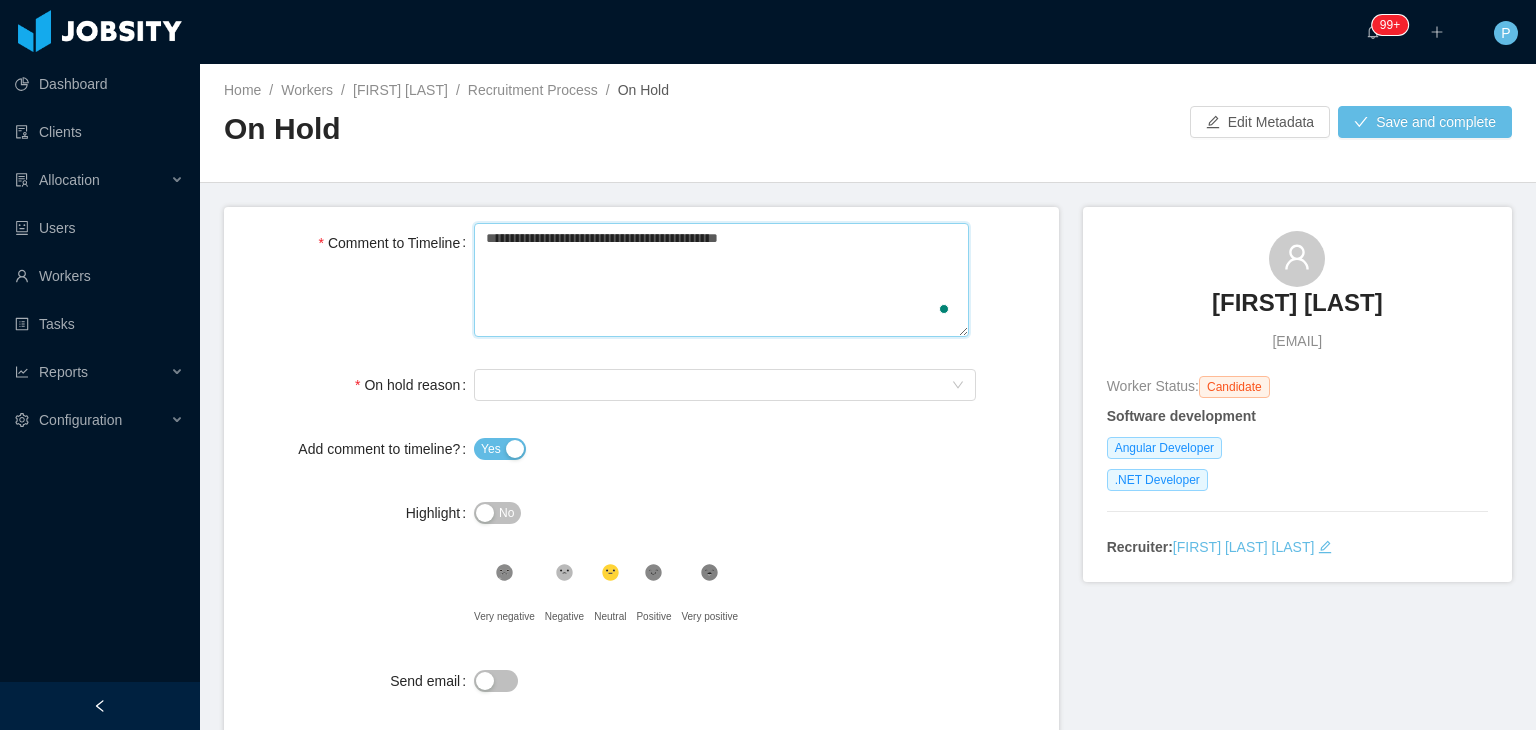 type 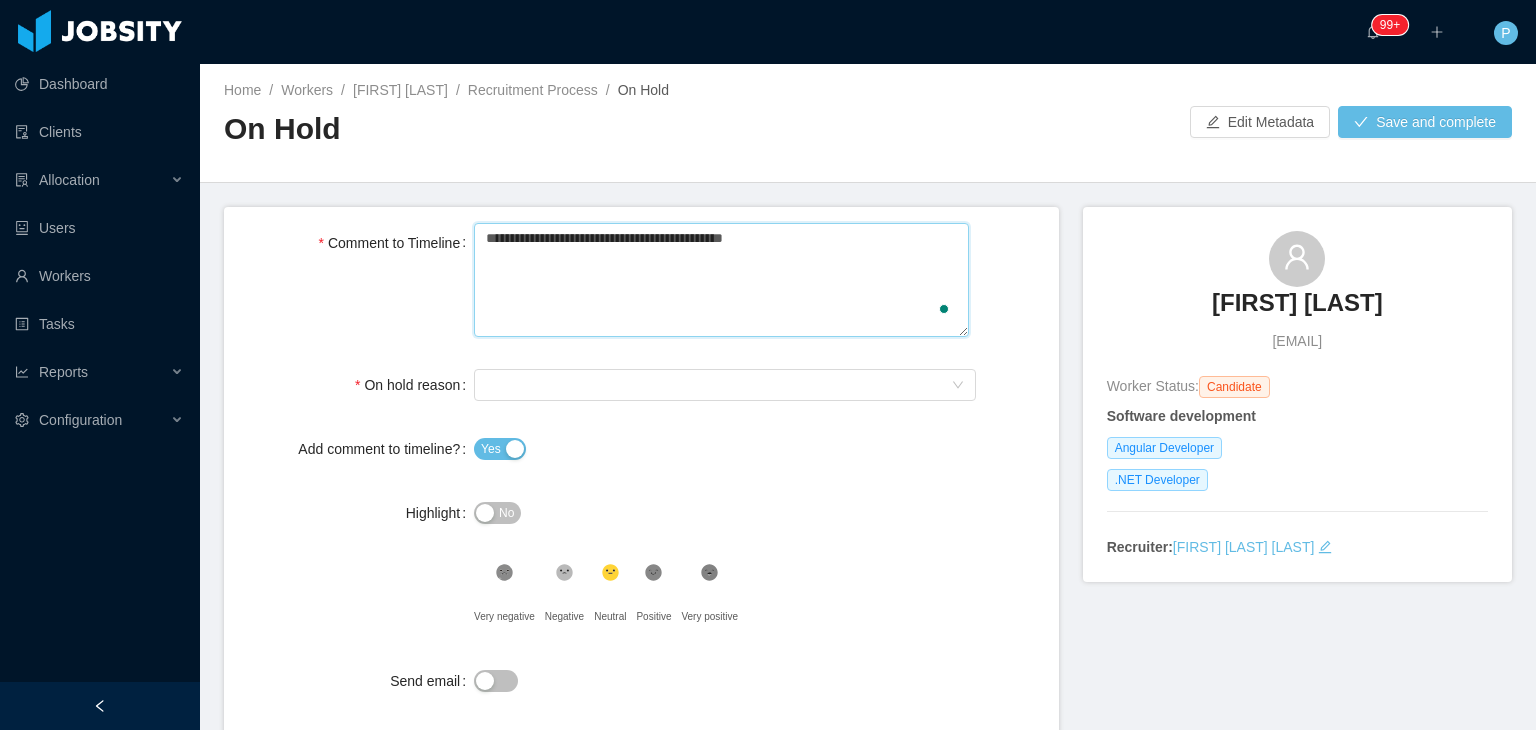 type 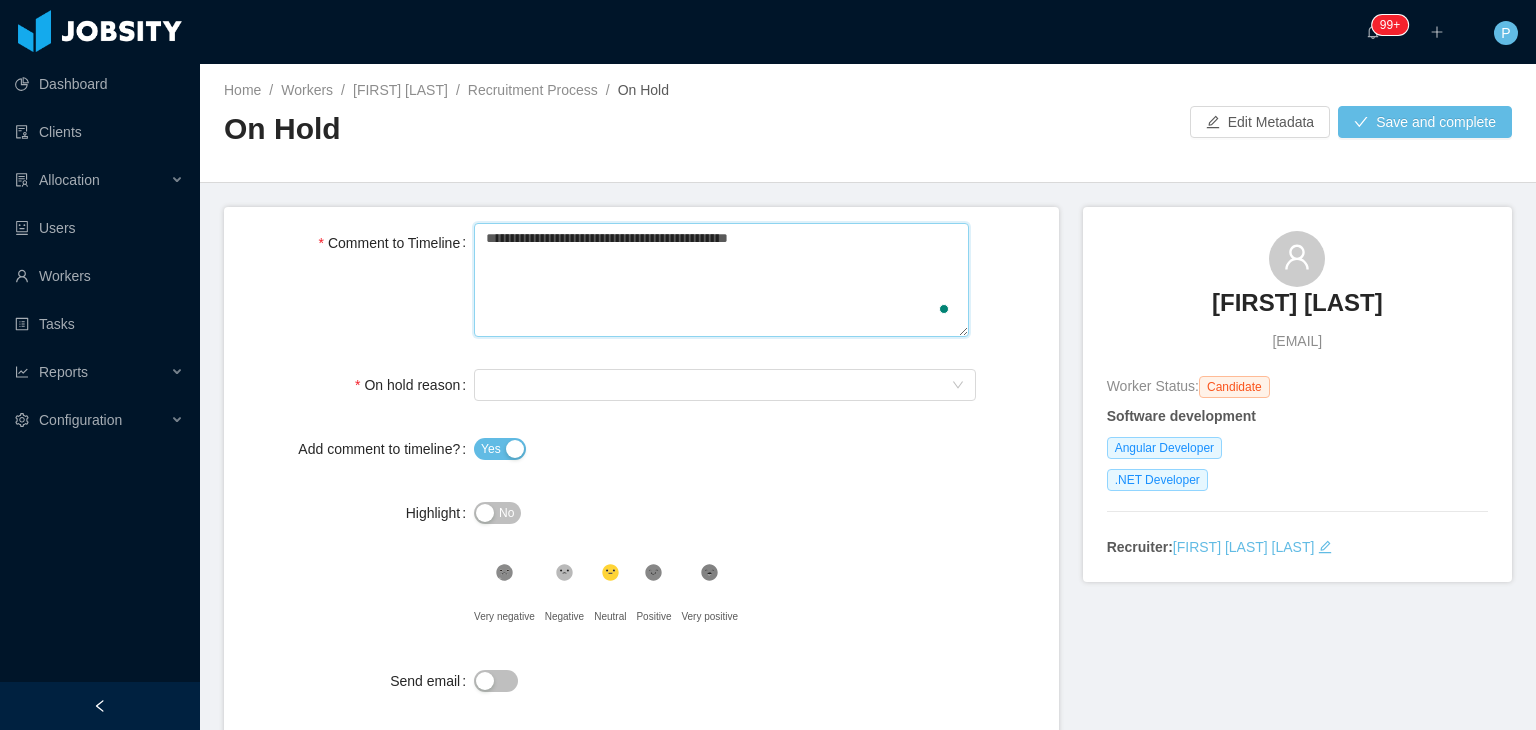 type 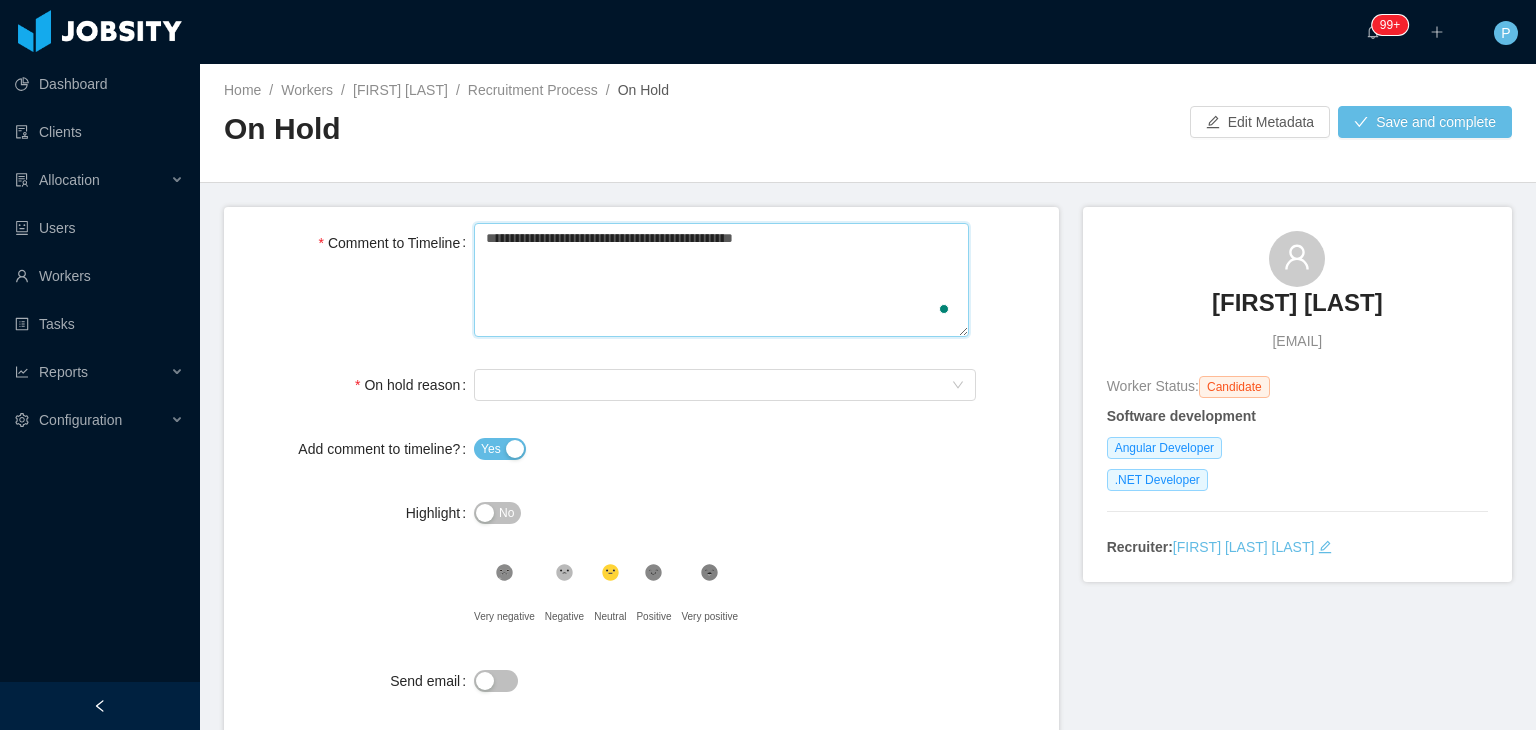 type 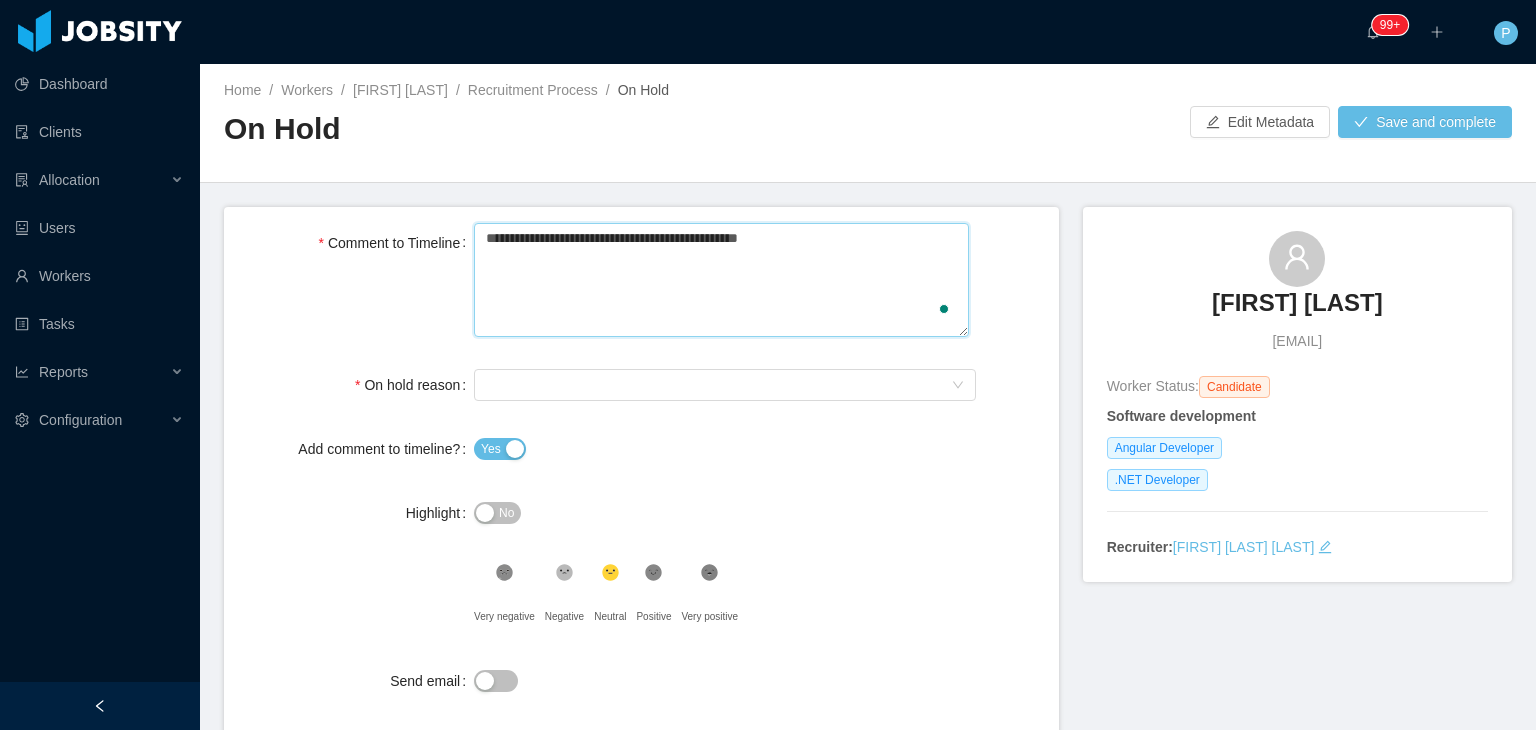 type 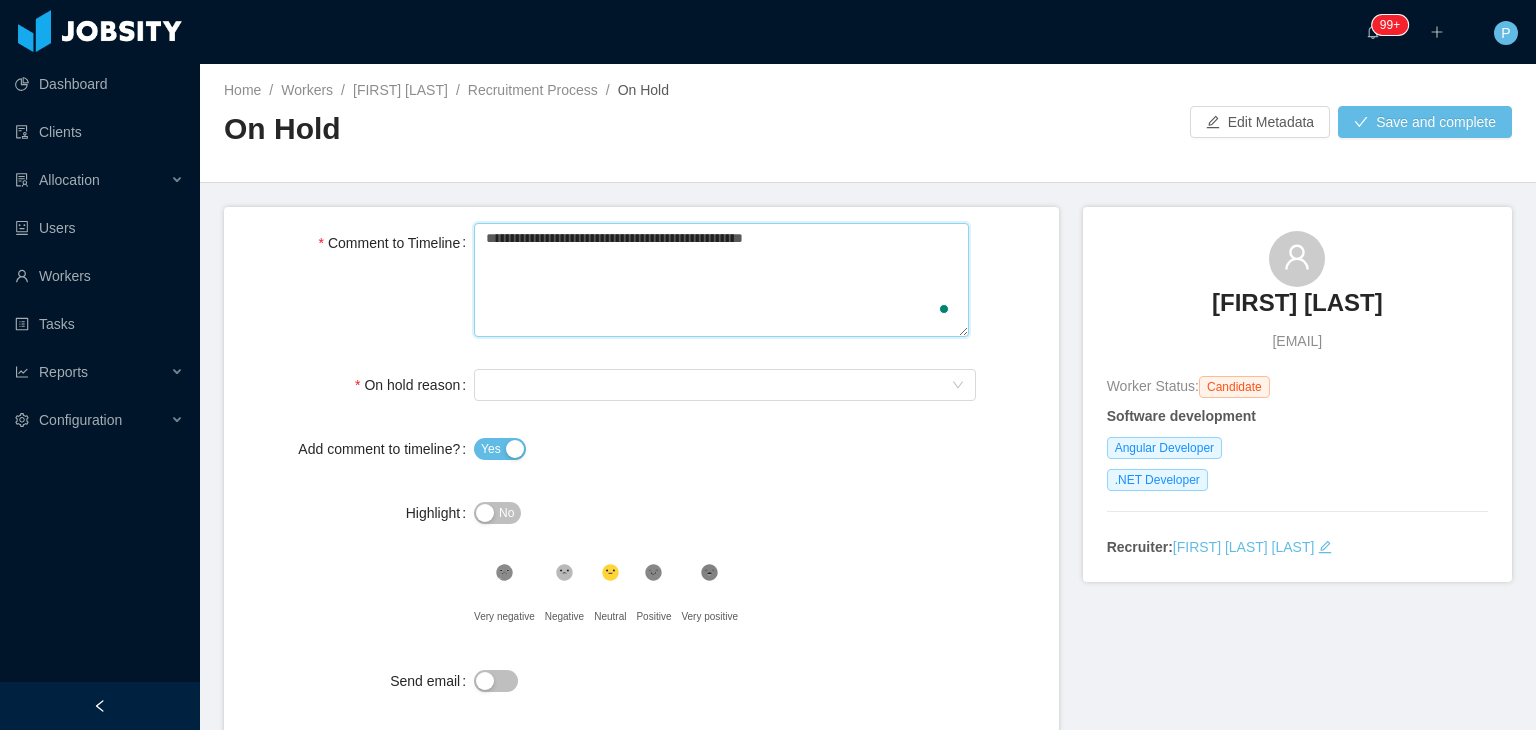 type 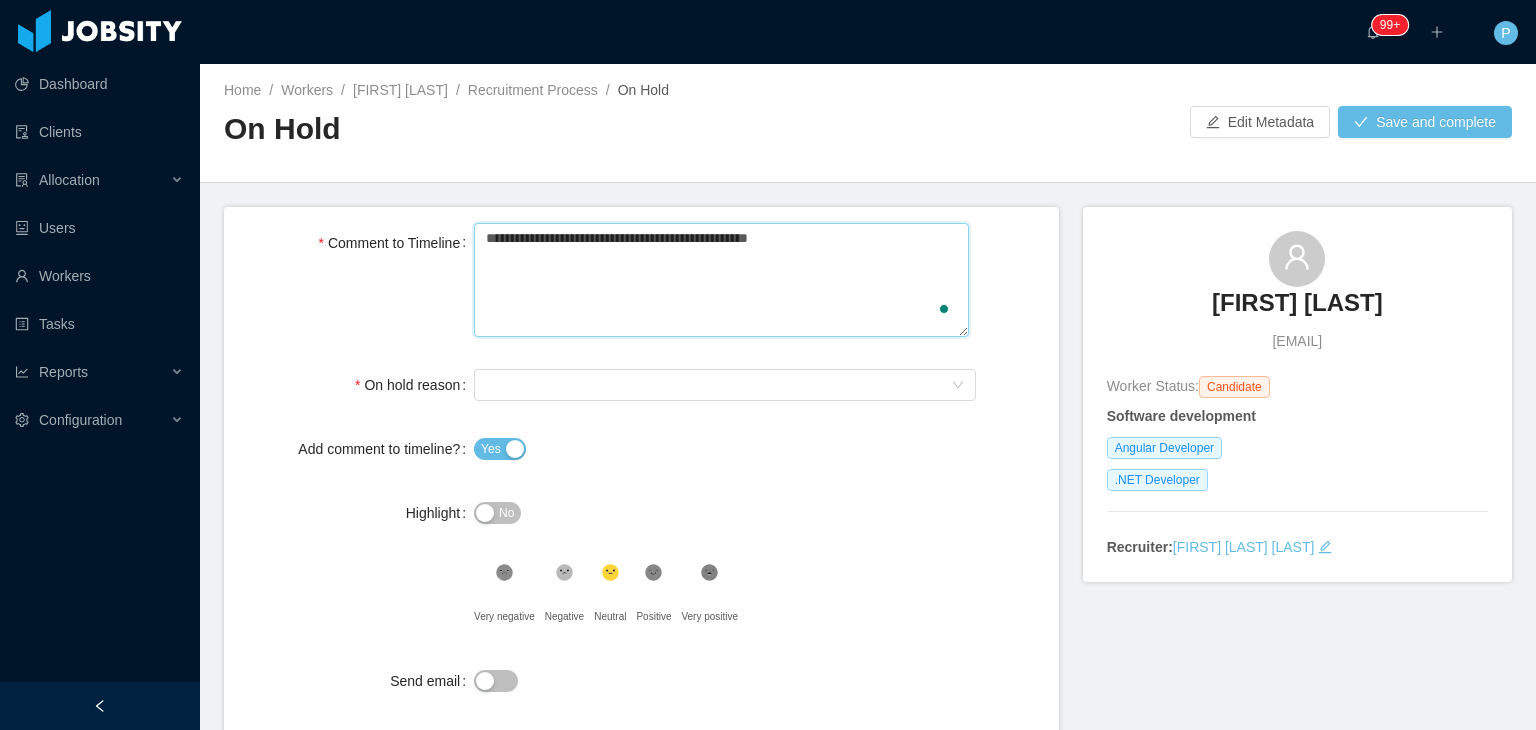 type on "**********" 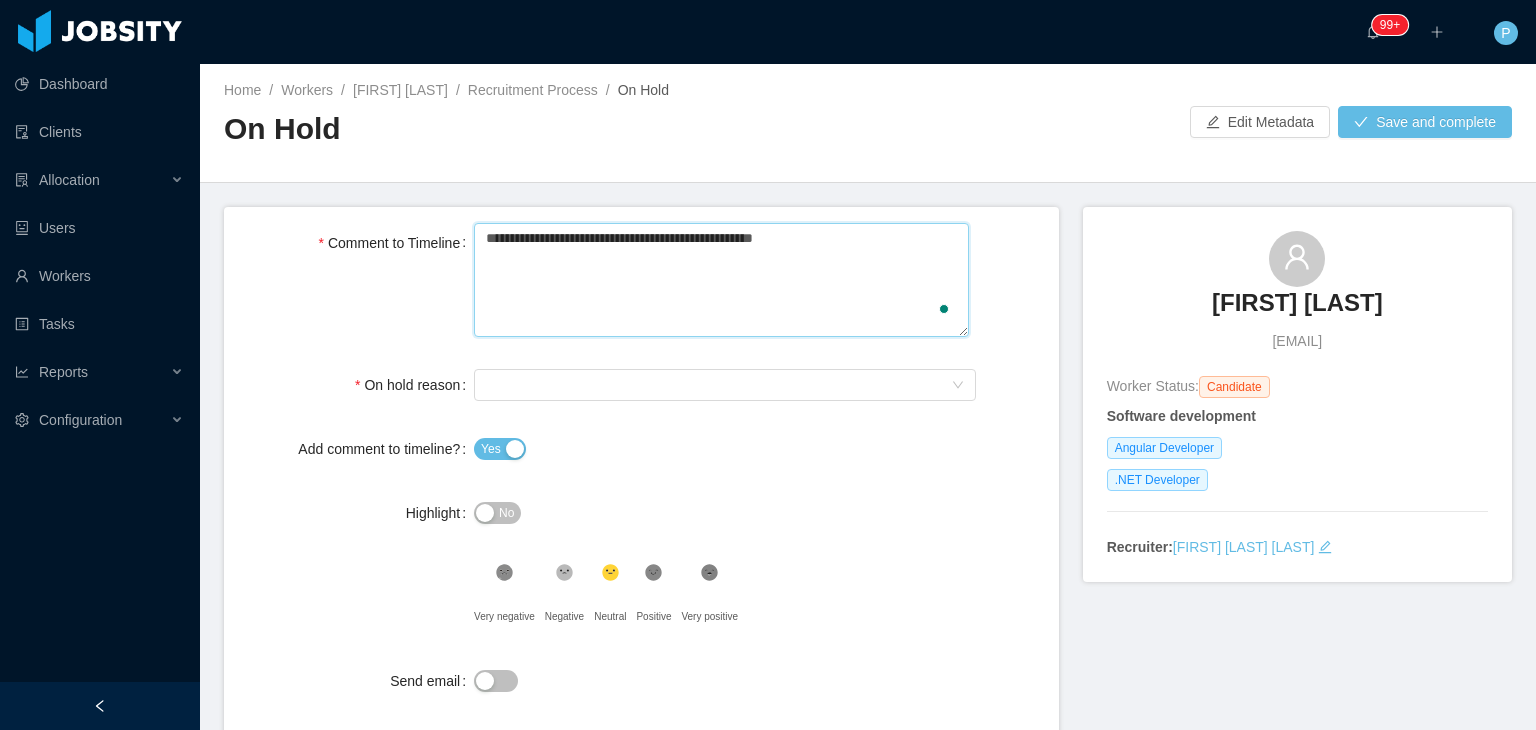 type 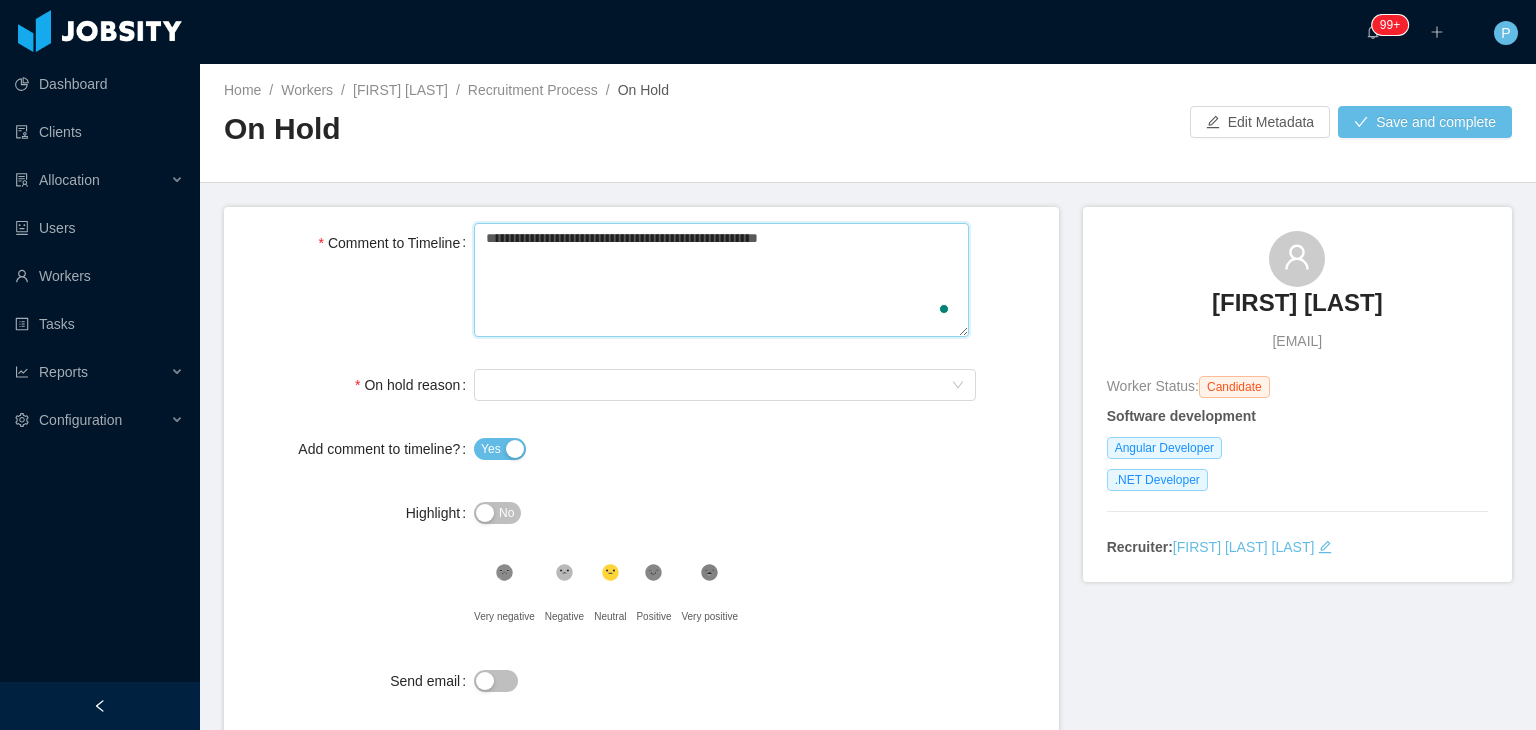 type 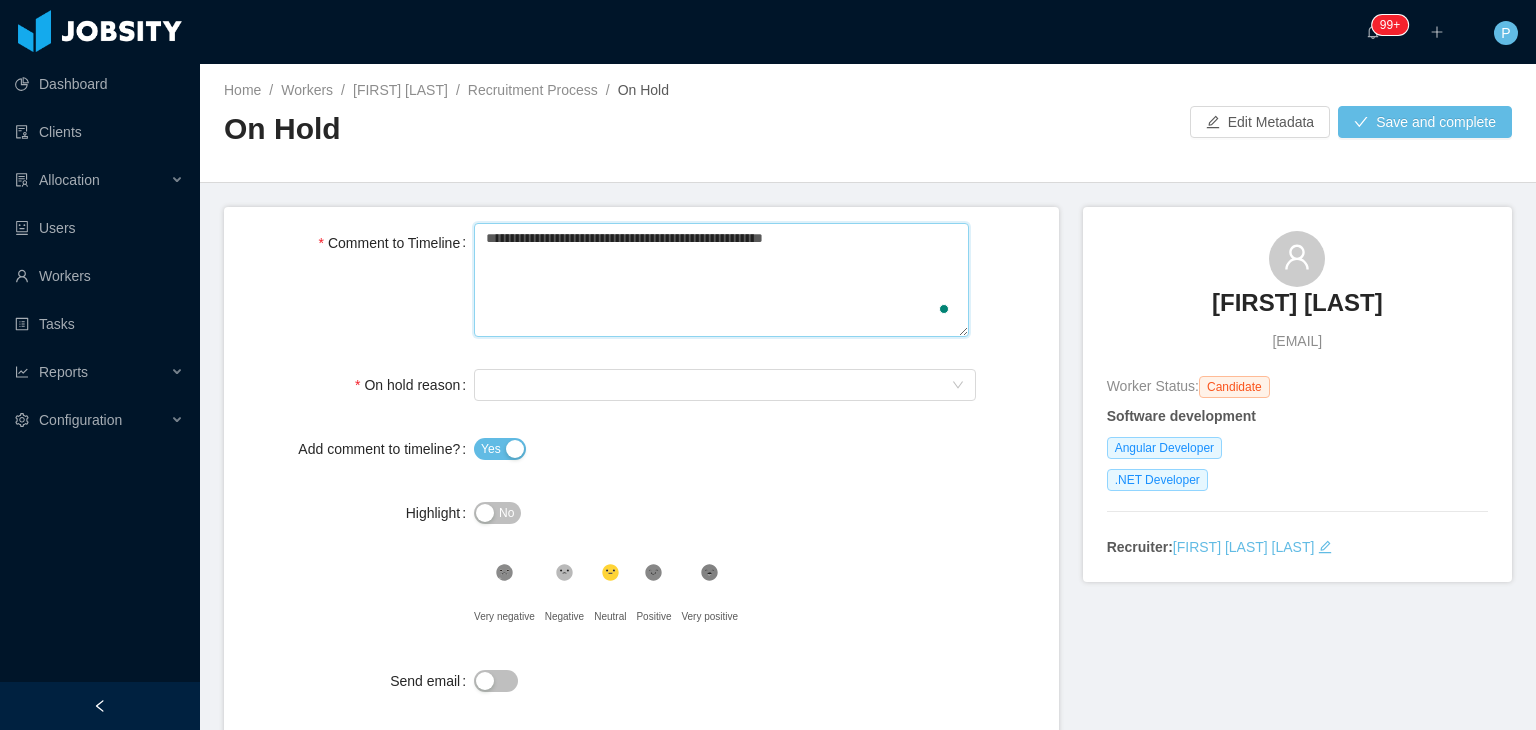 type 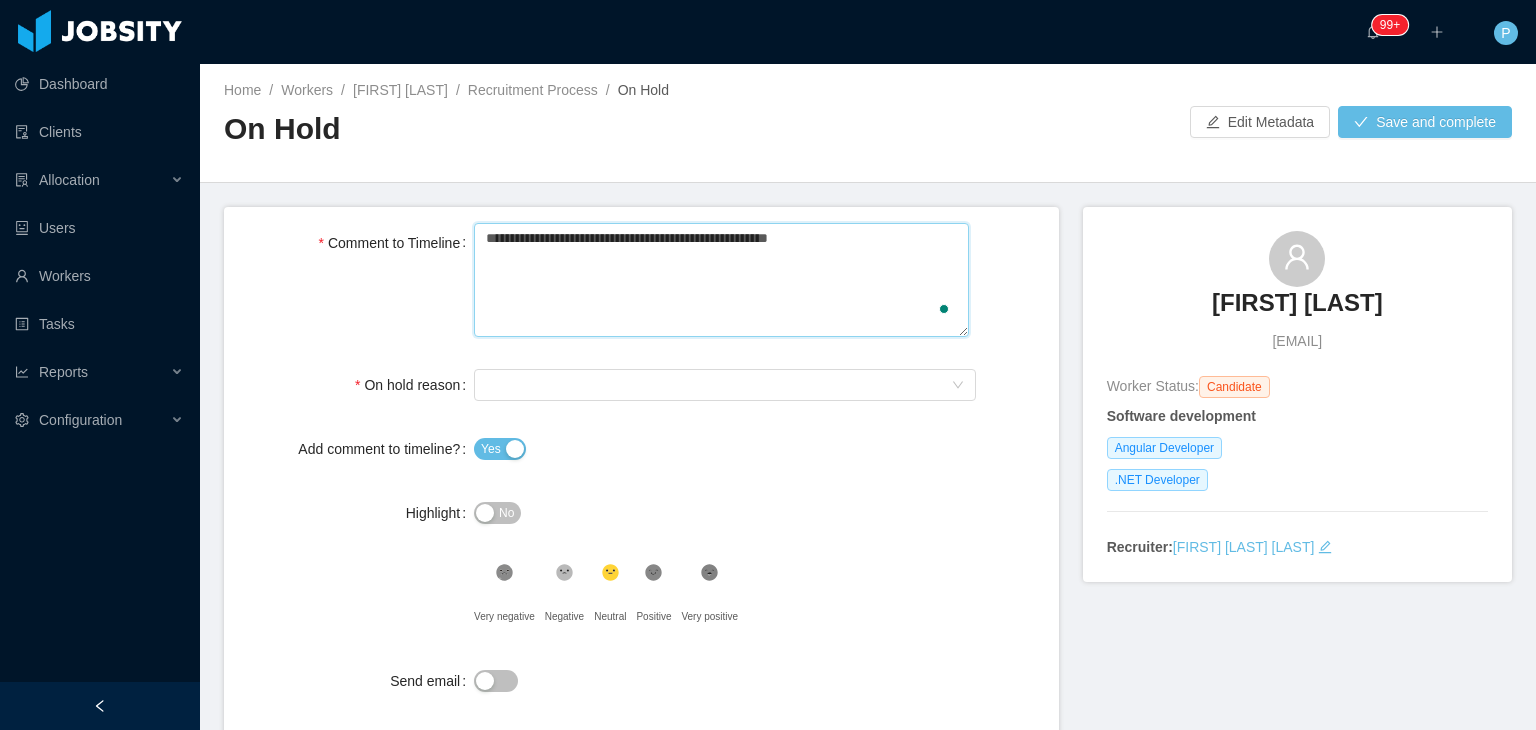 type on "**********" 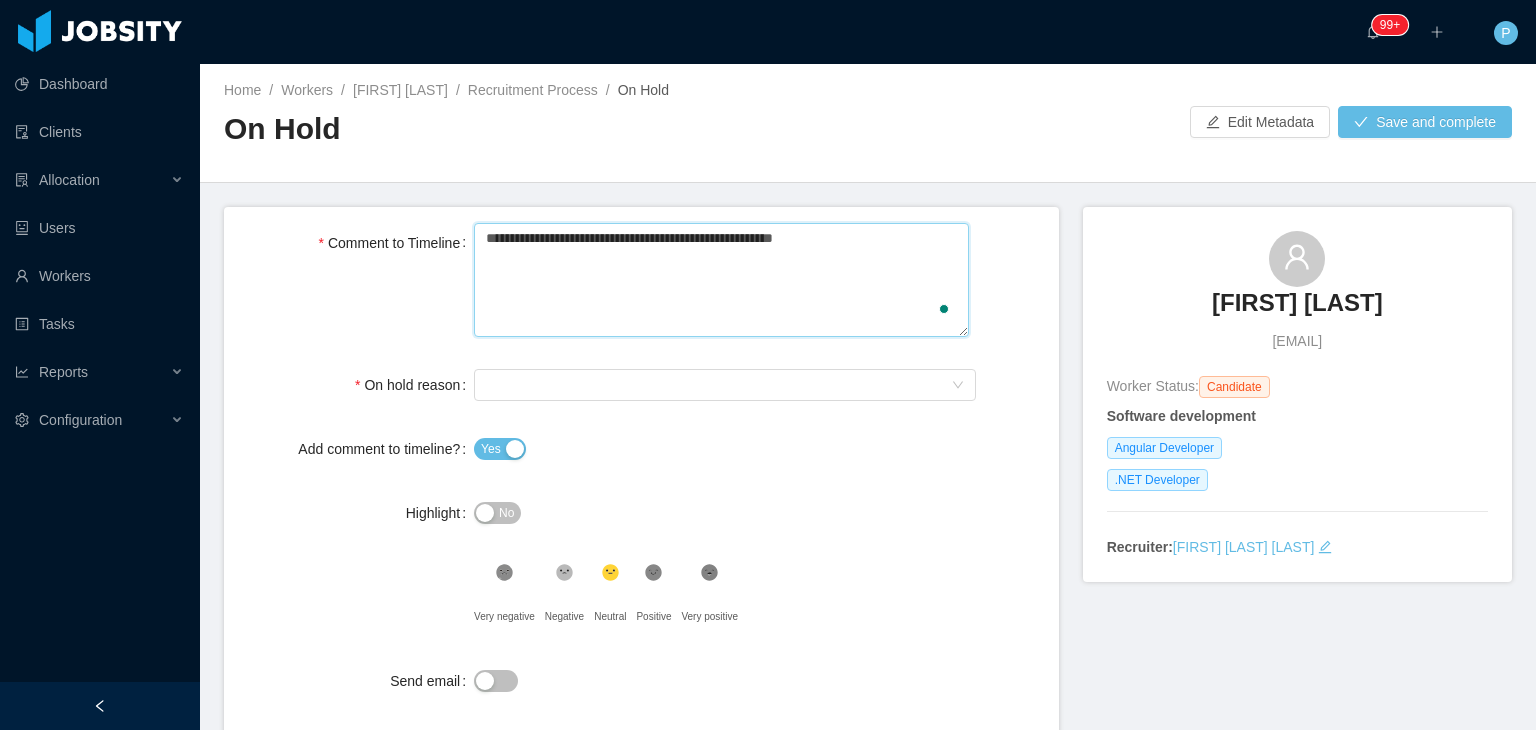 type 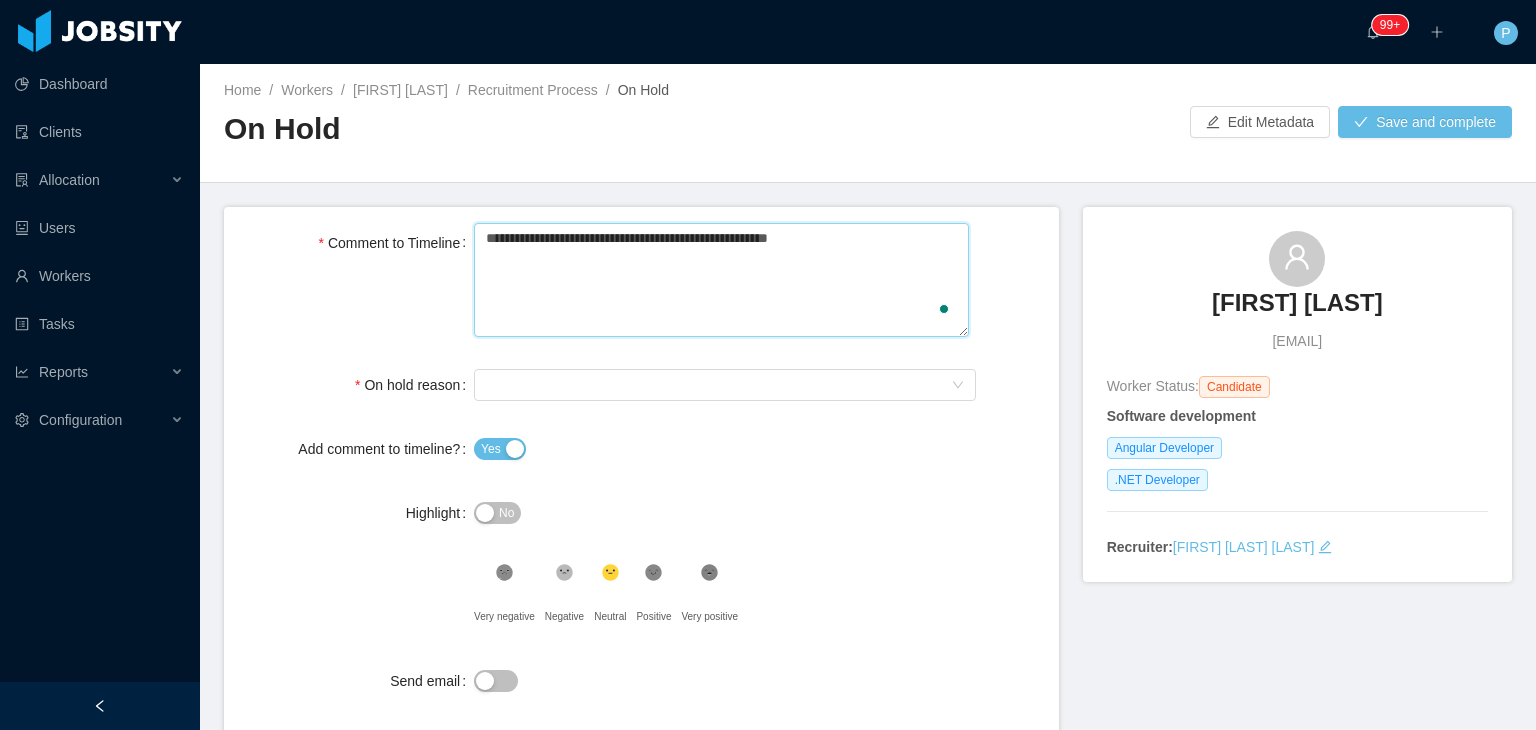 type 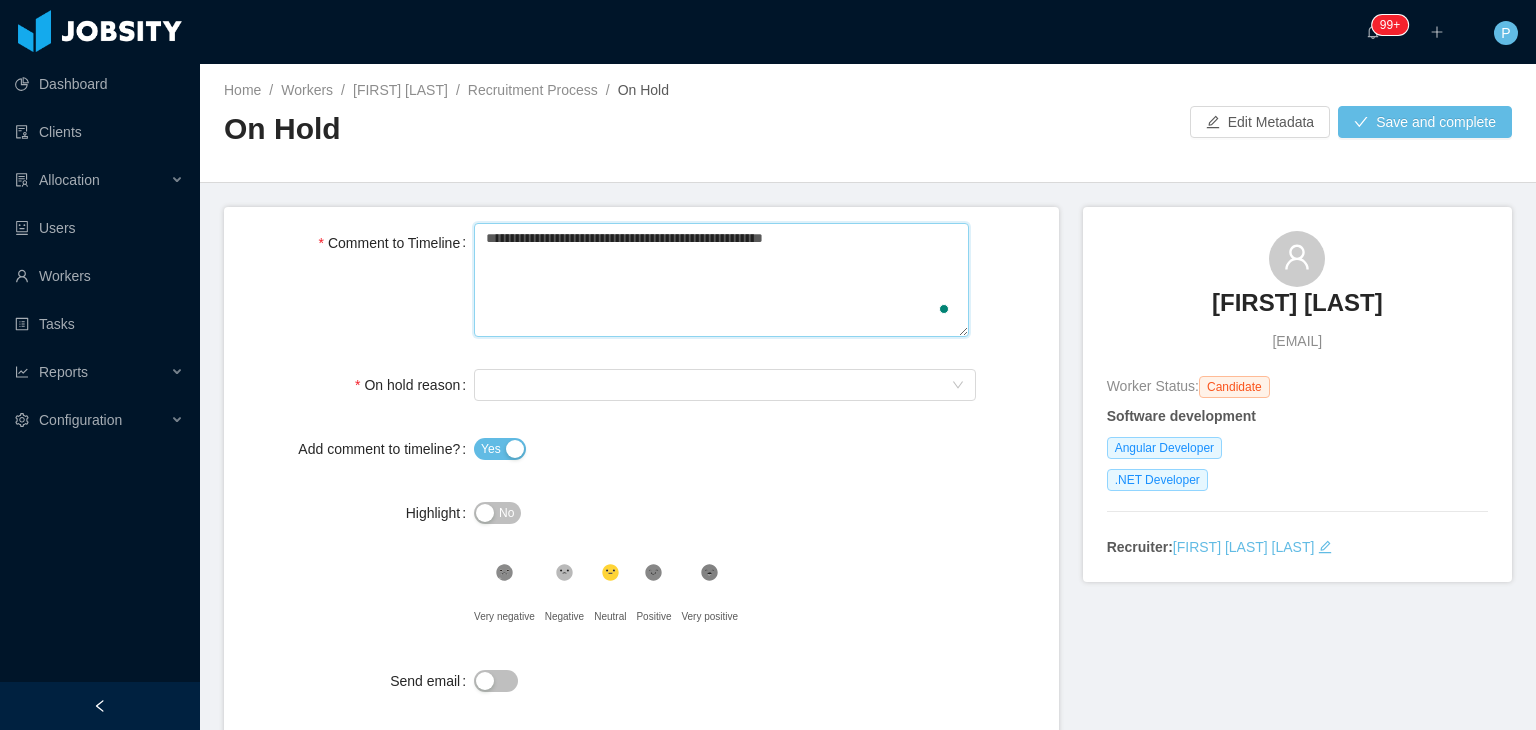 type 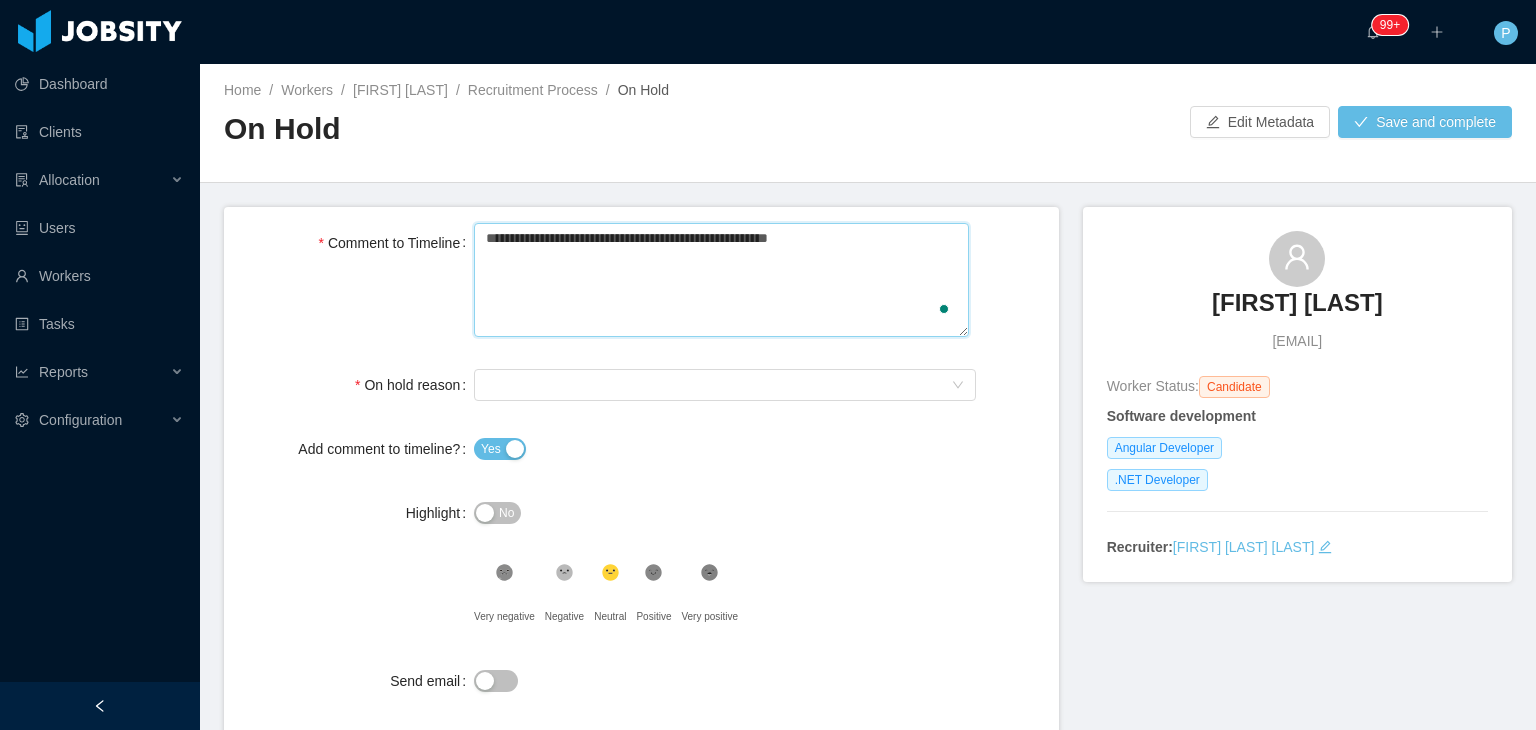 type 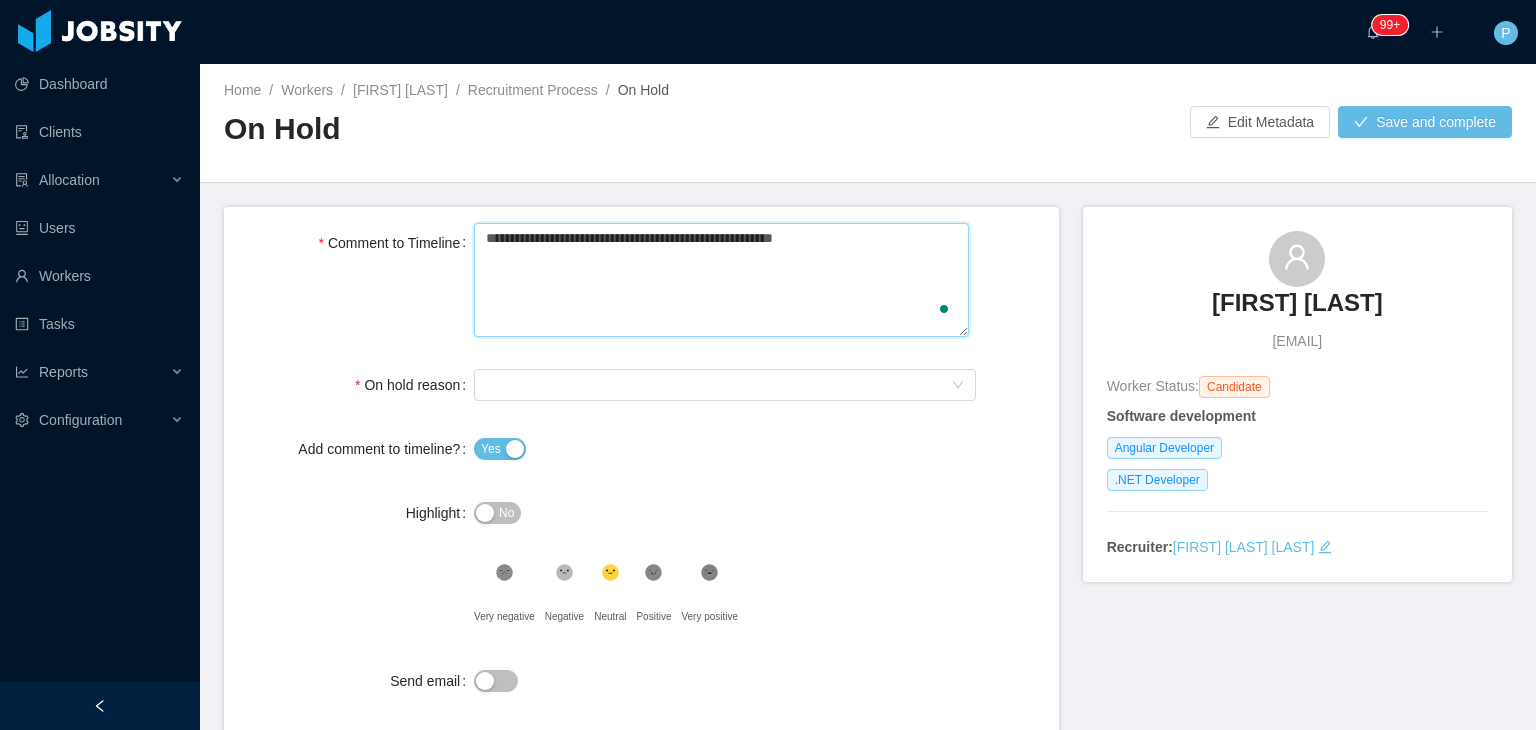 type 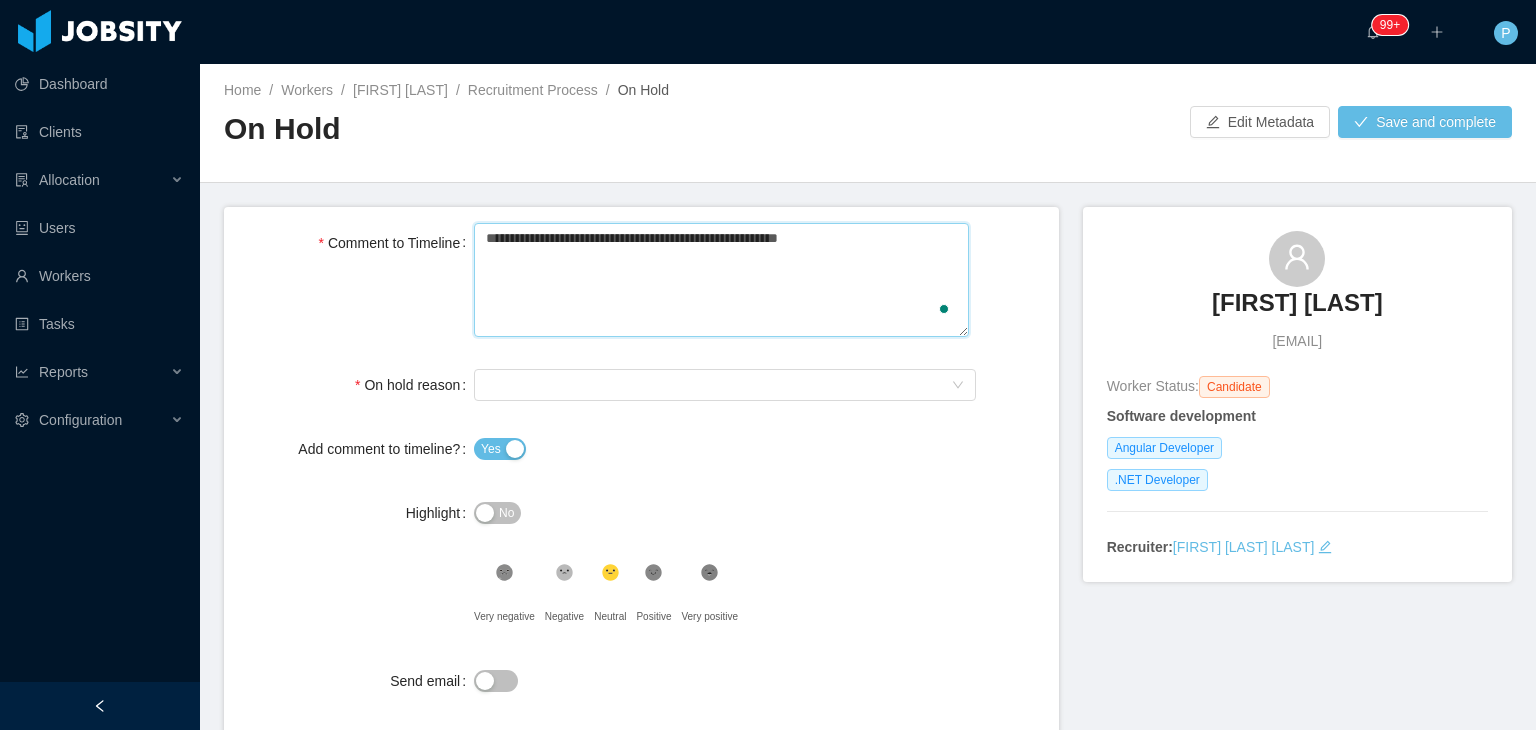 type 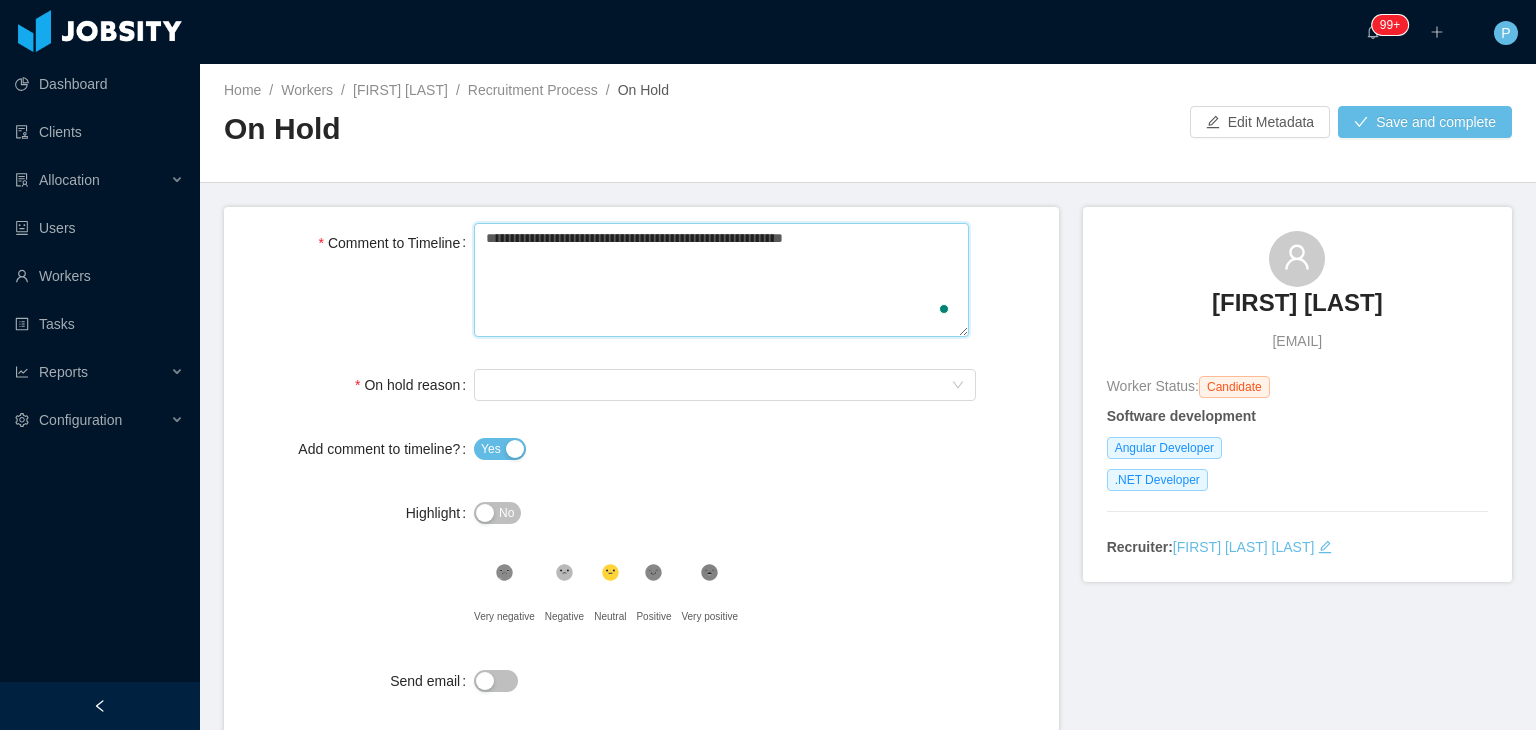 type 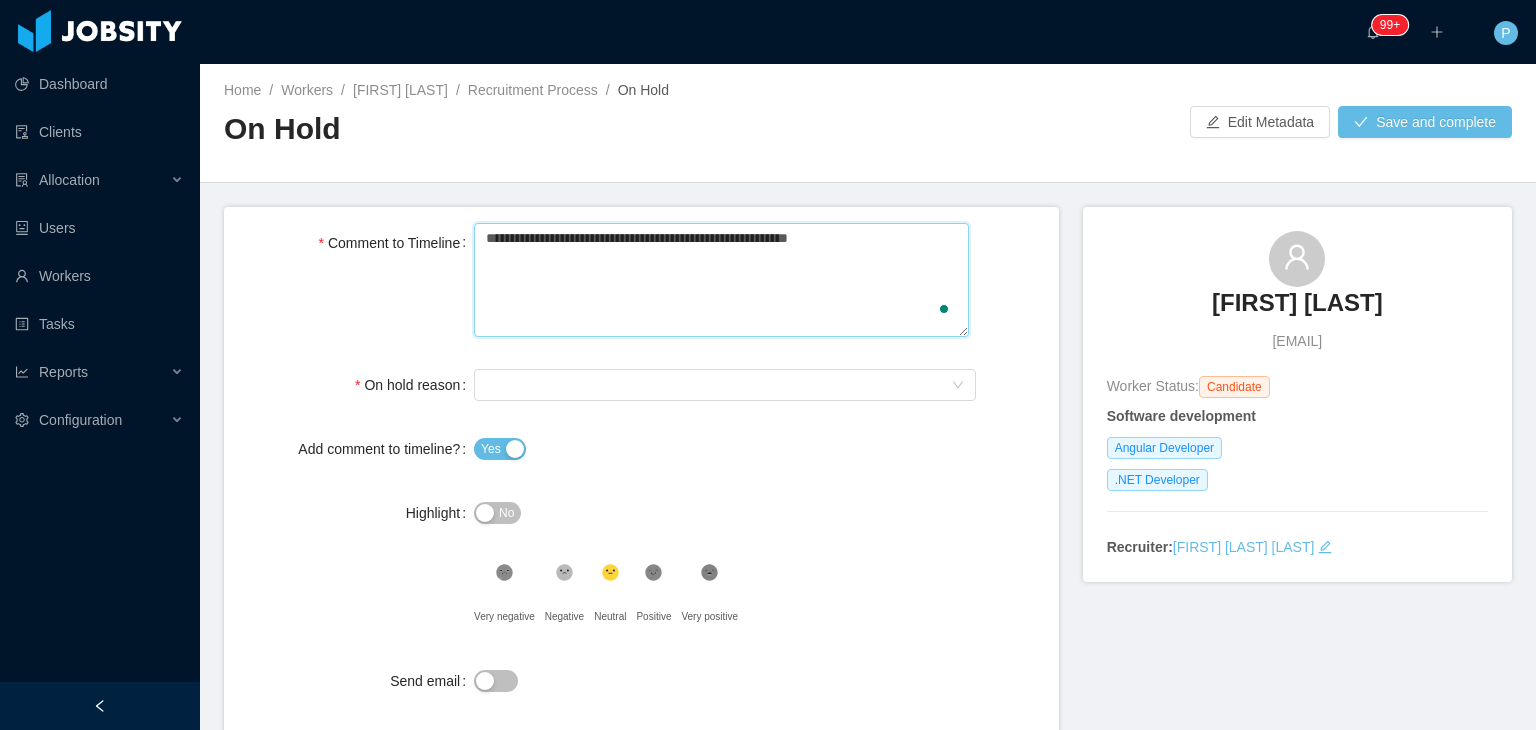 type 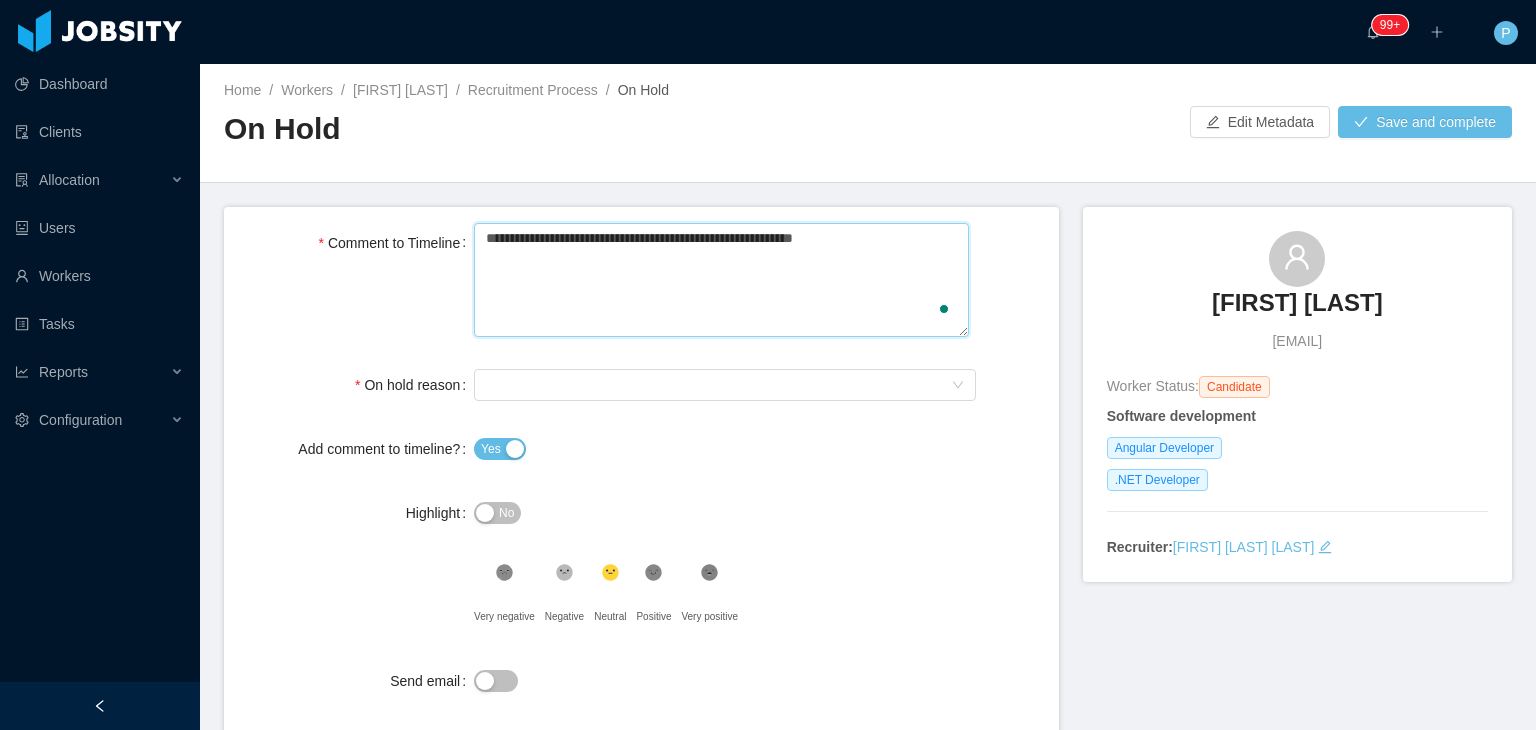type 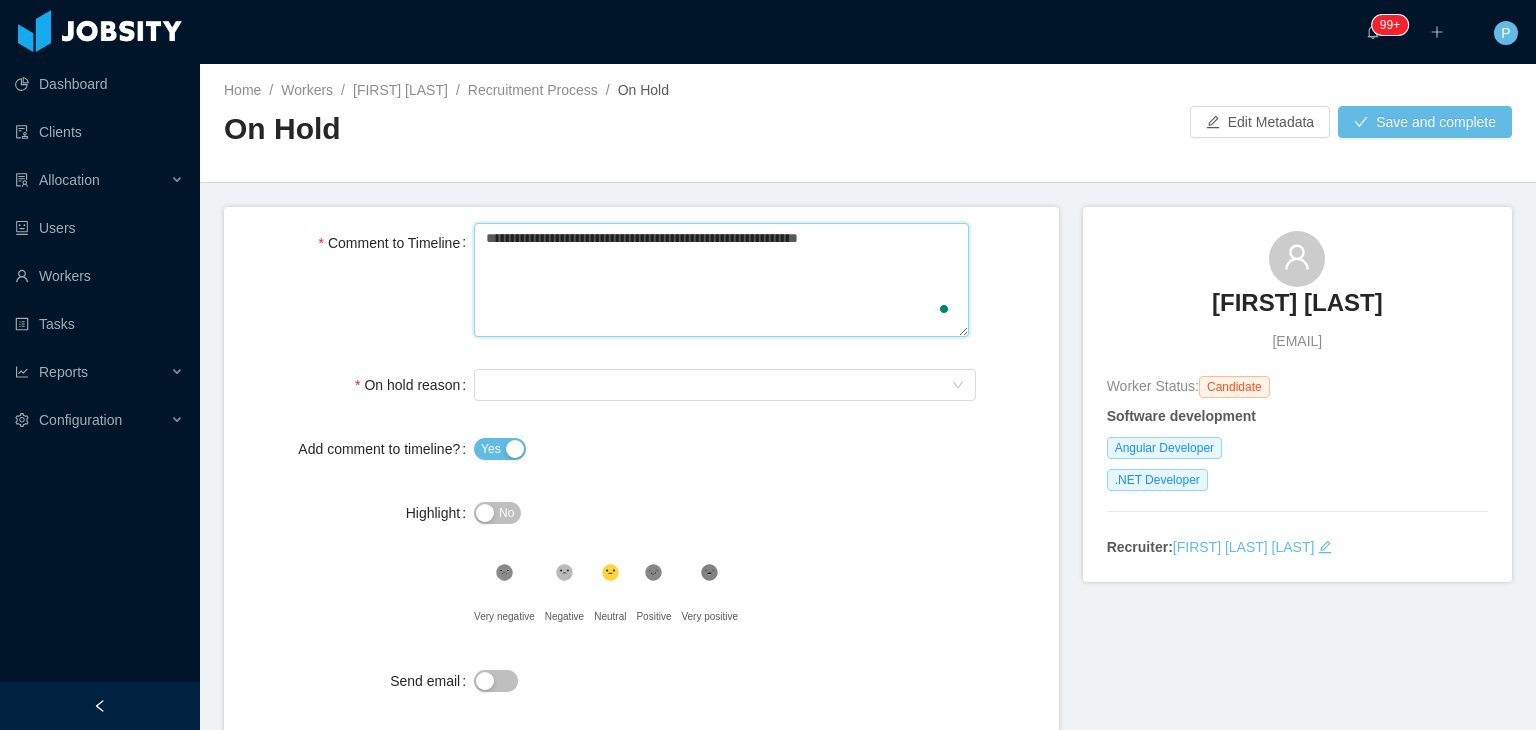 type 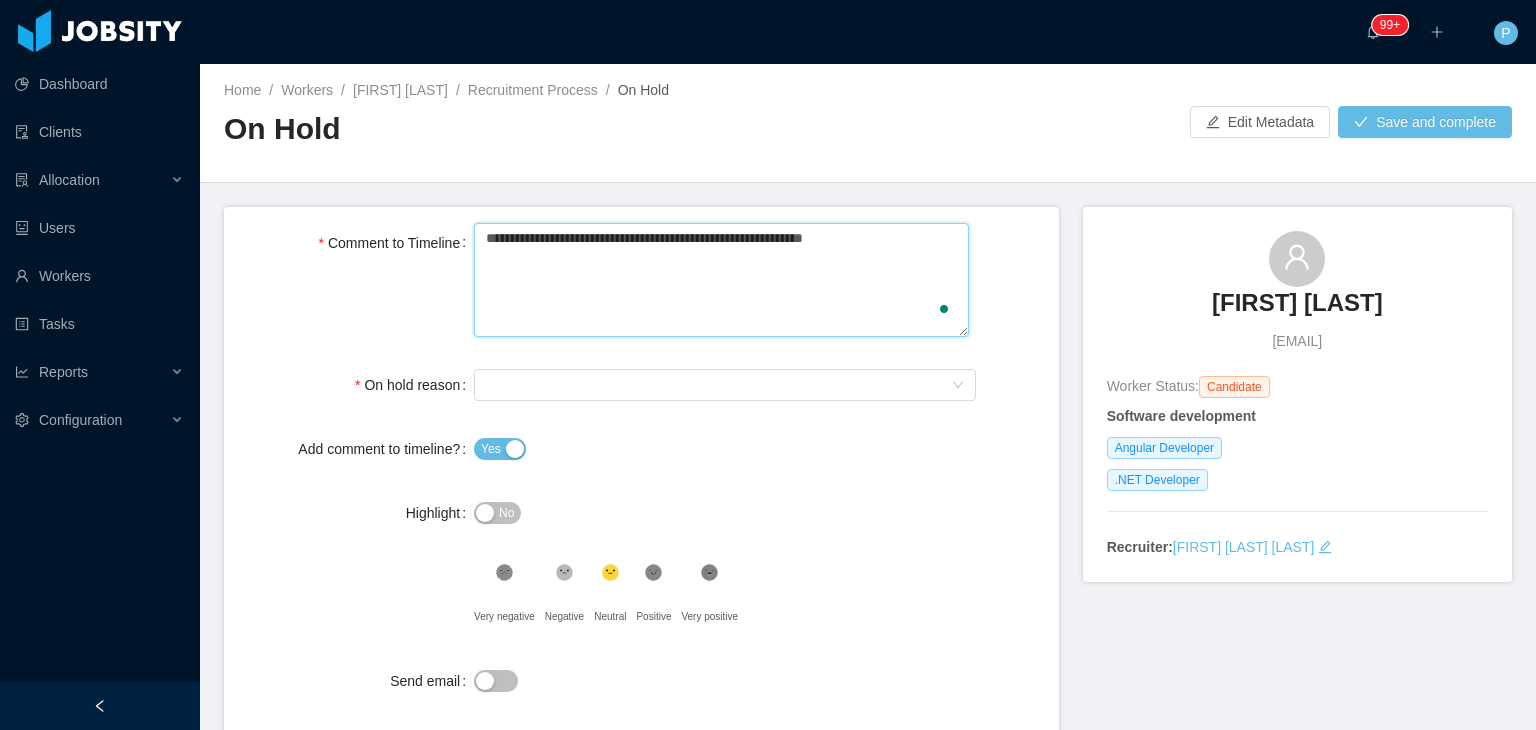 type 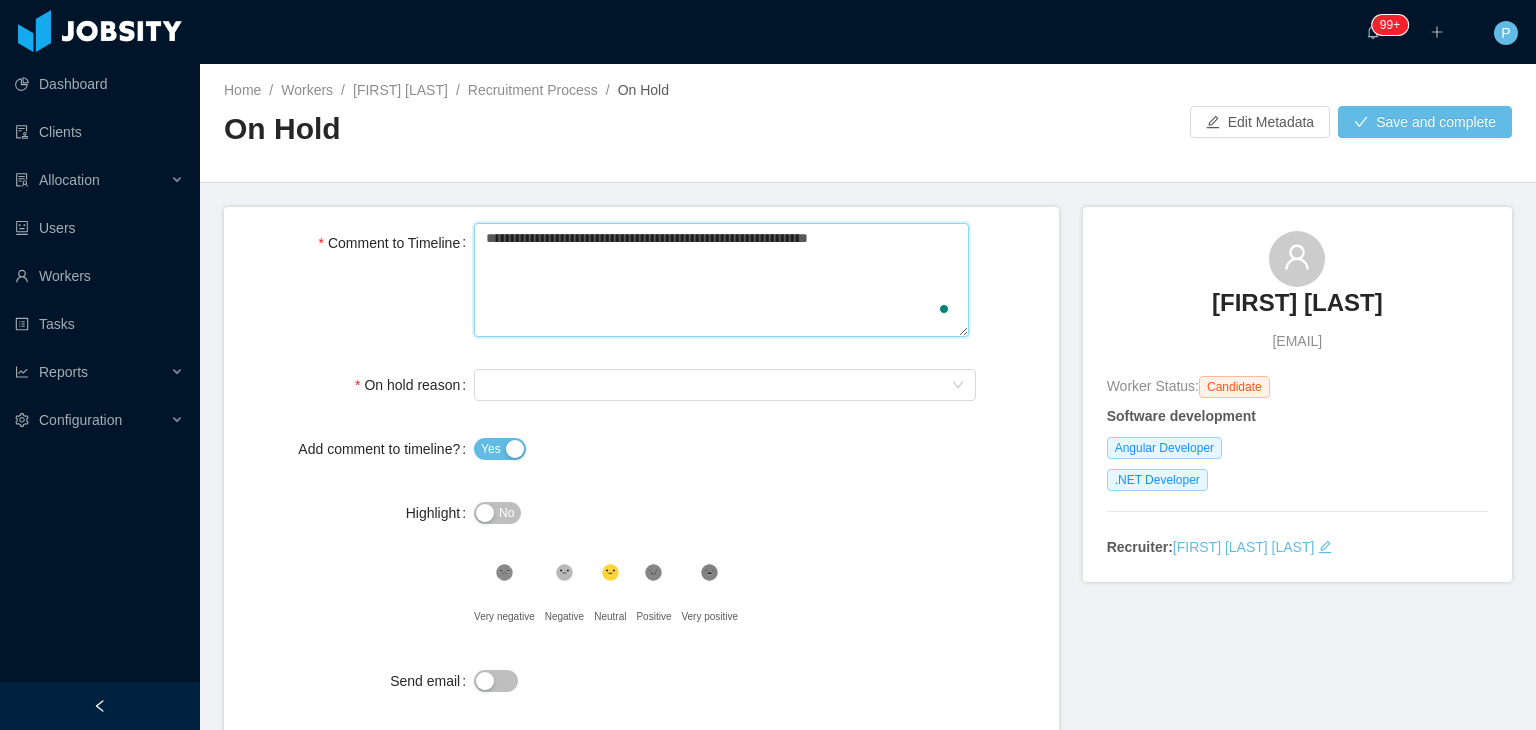 type 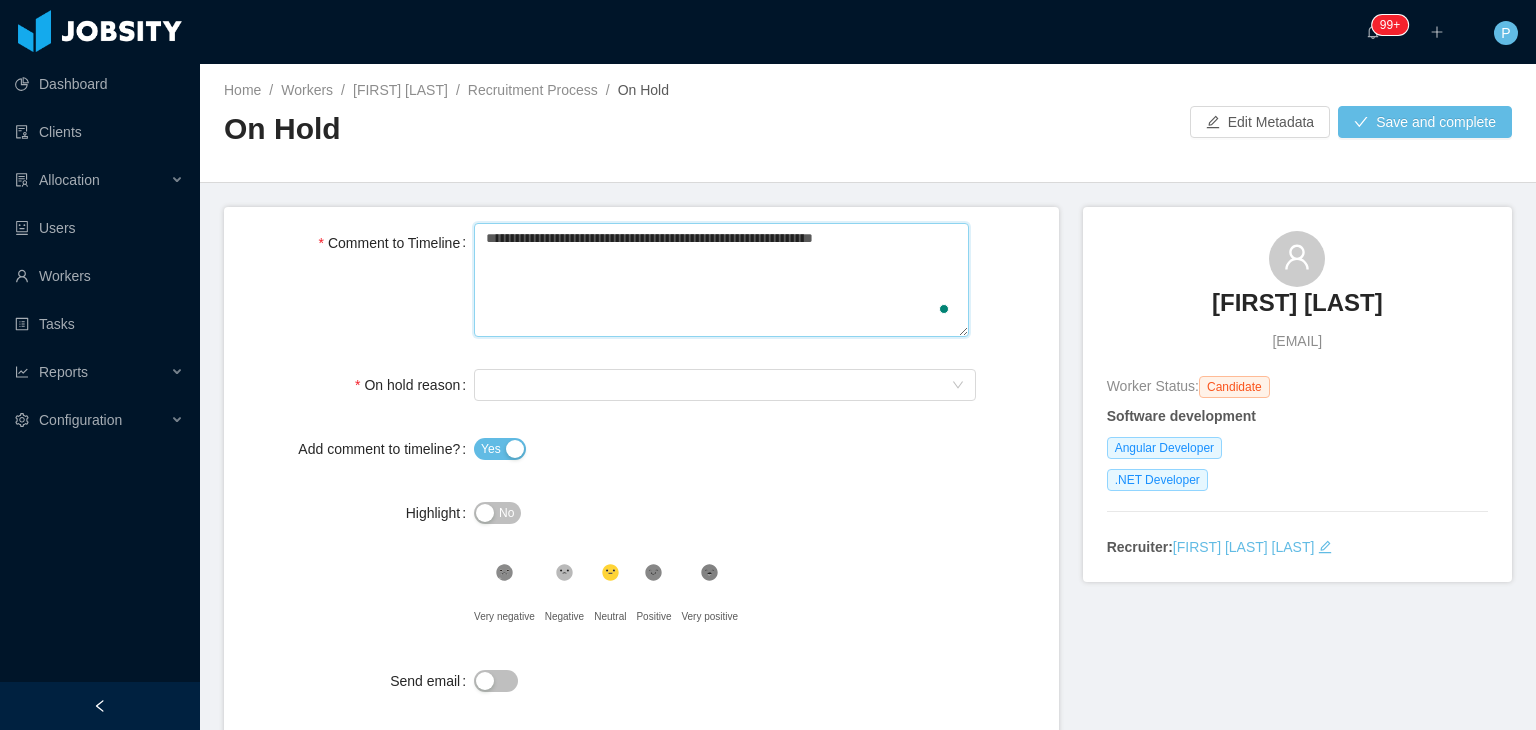 type 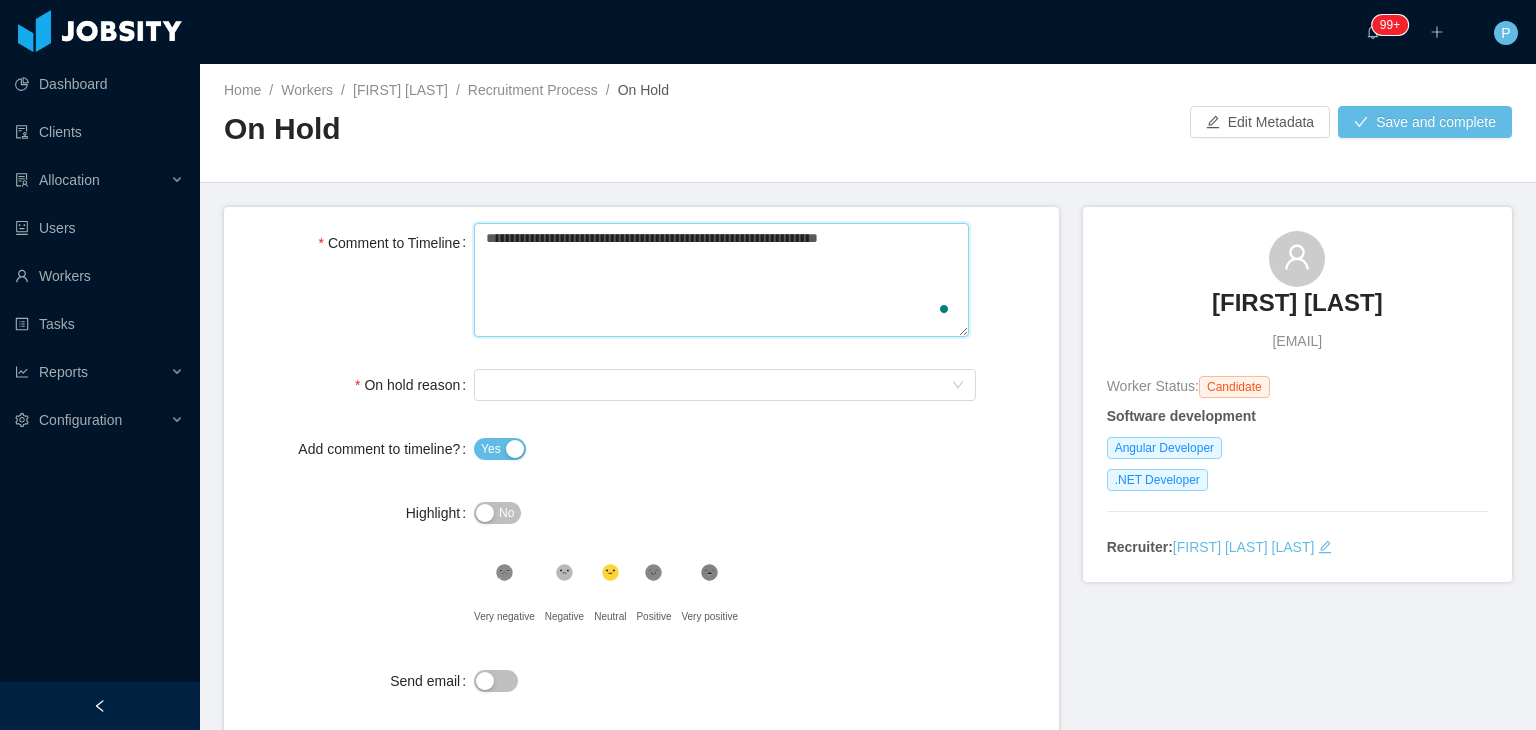 type 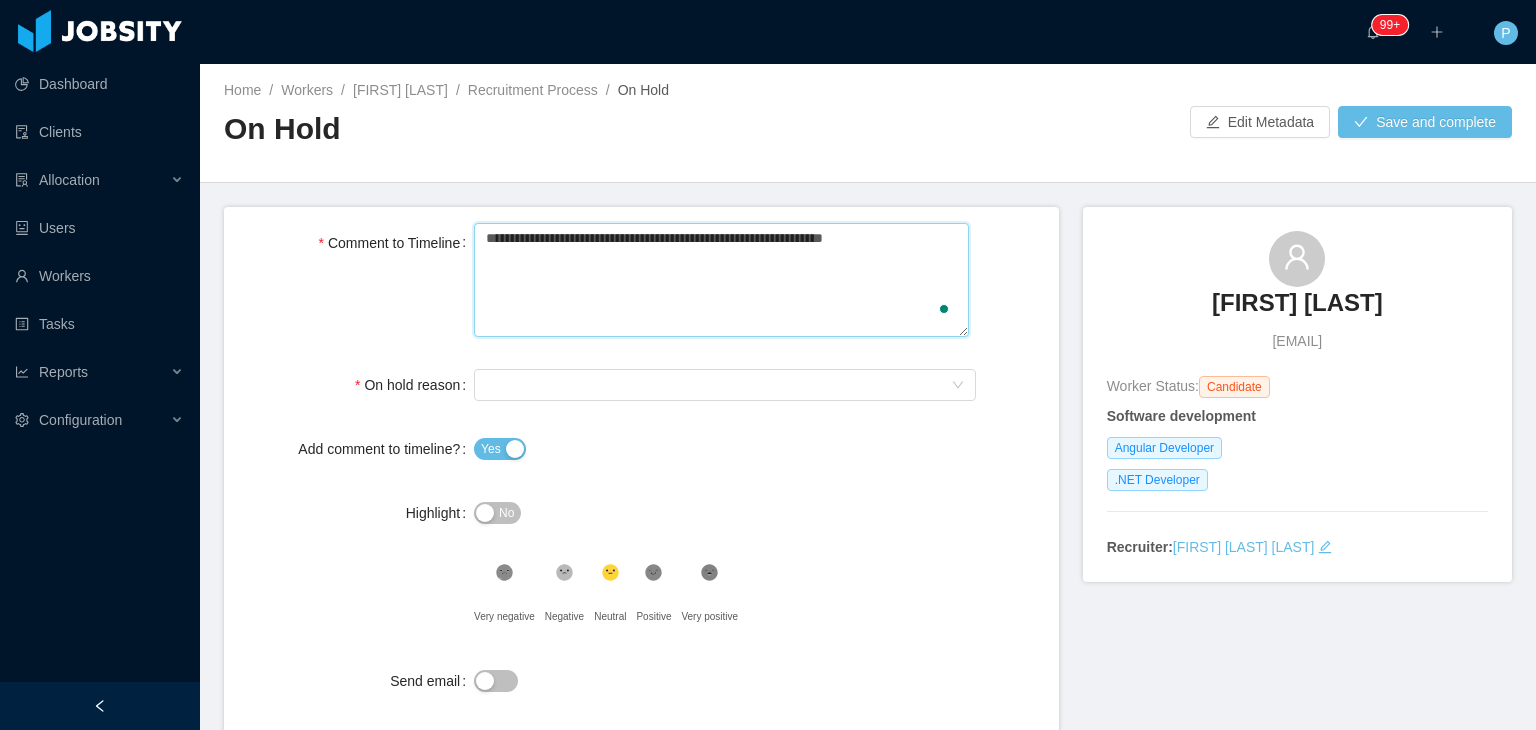 type 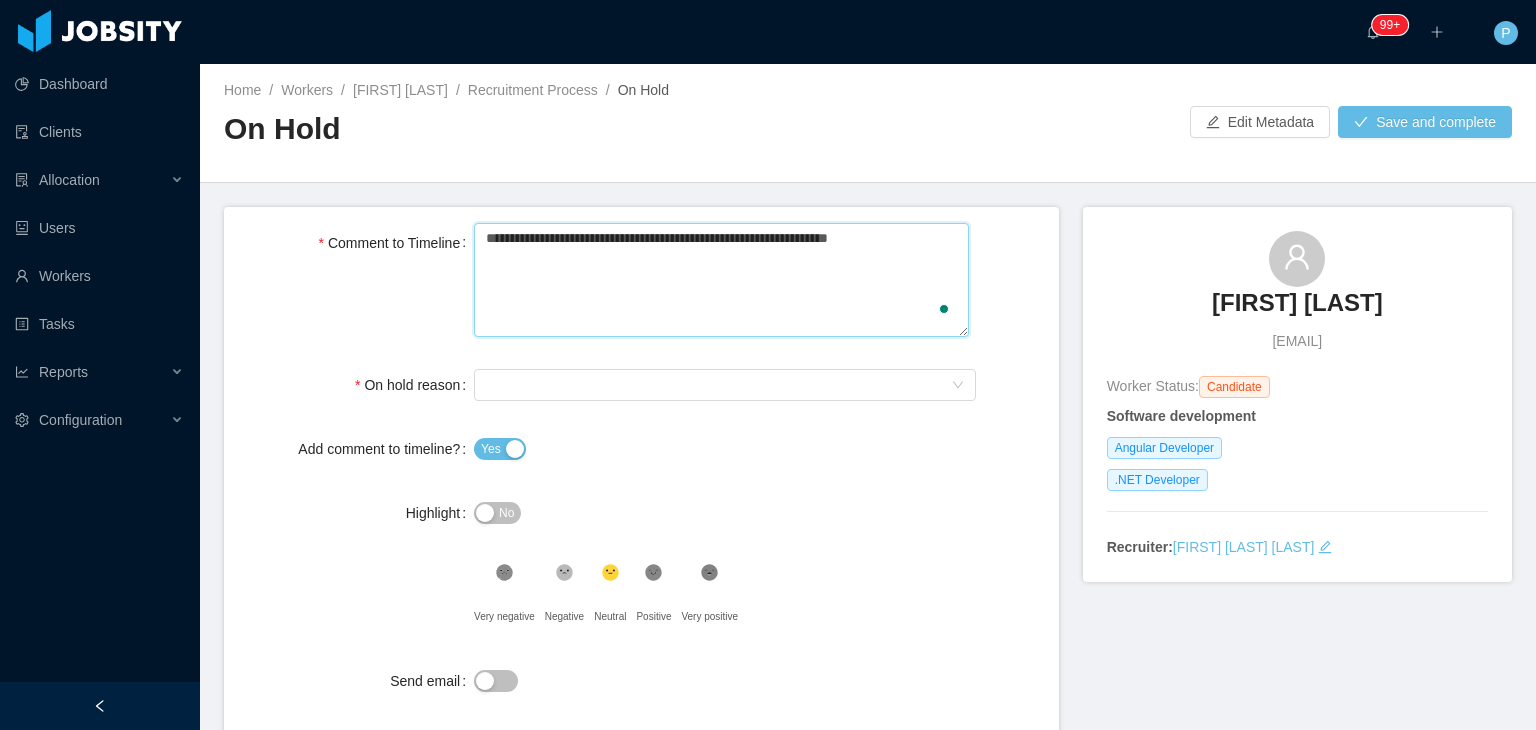 type 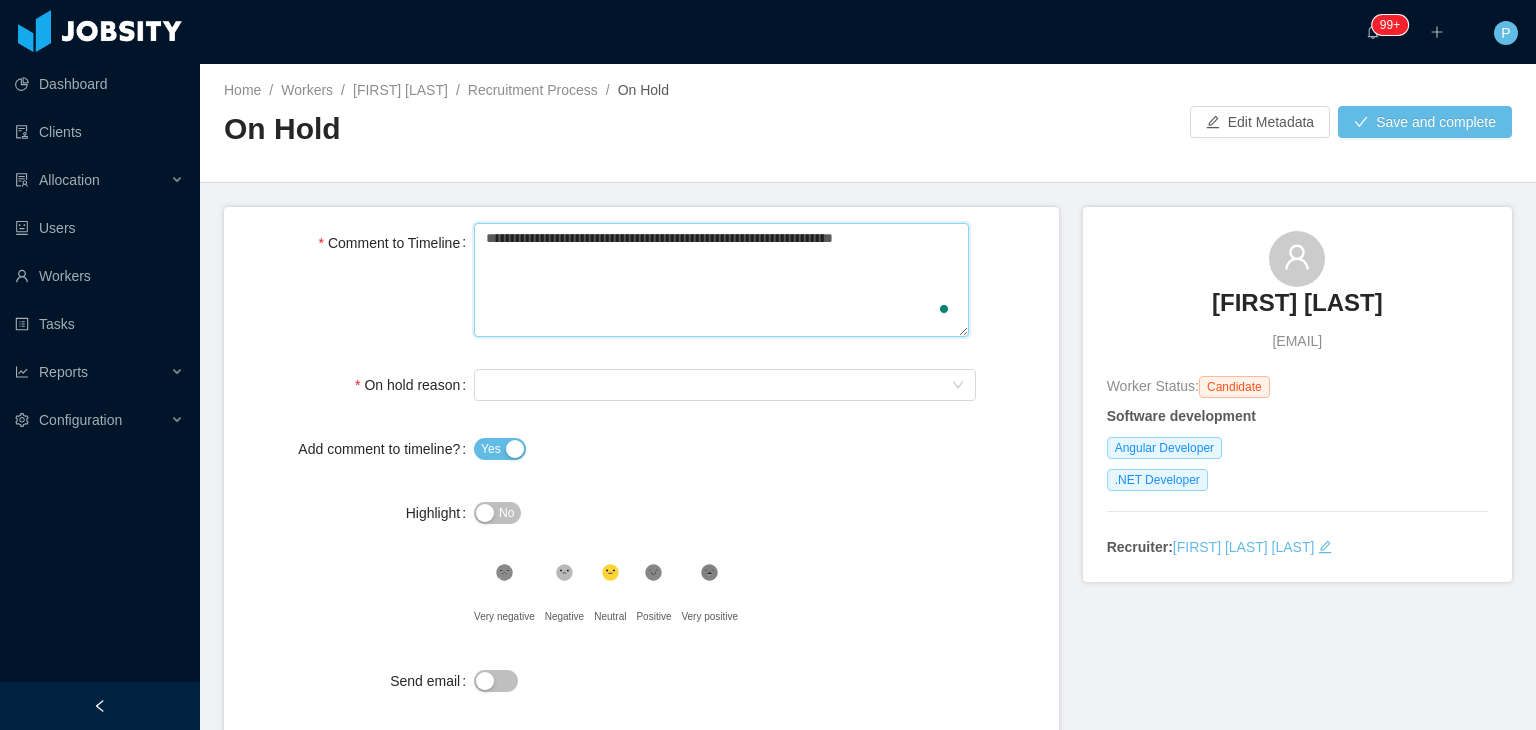 type 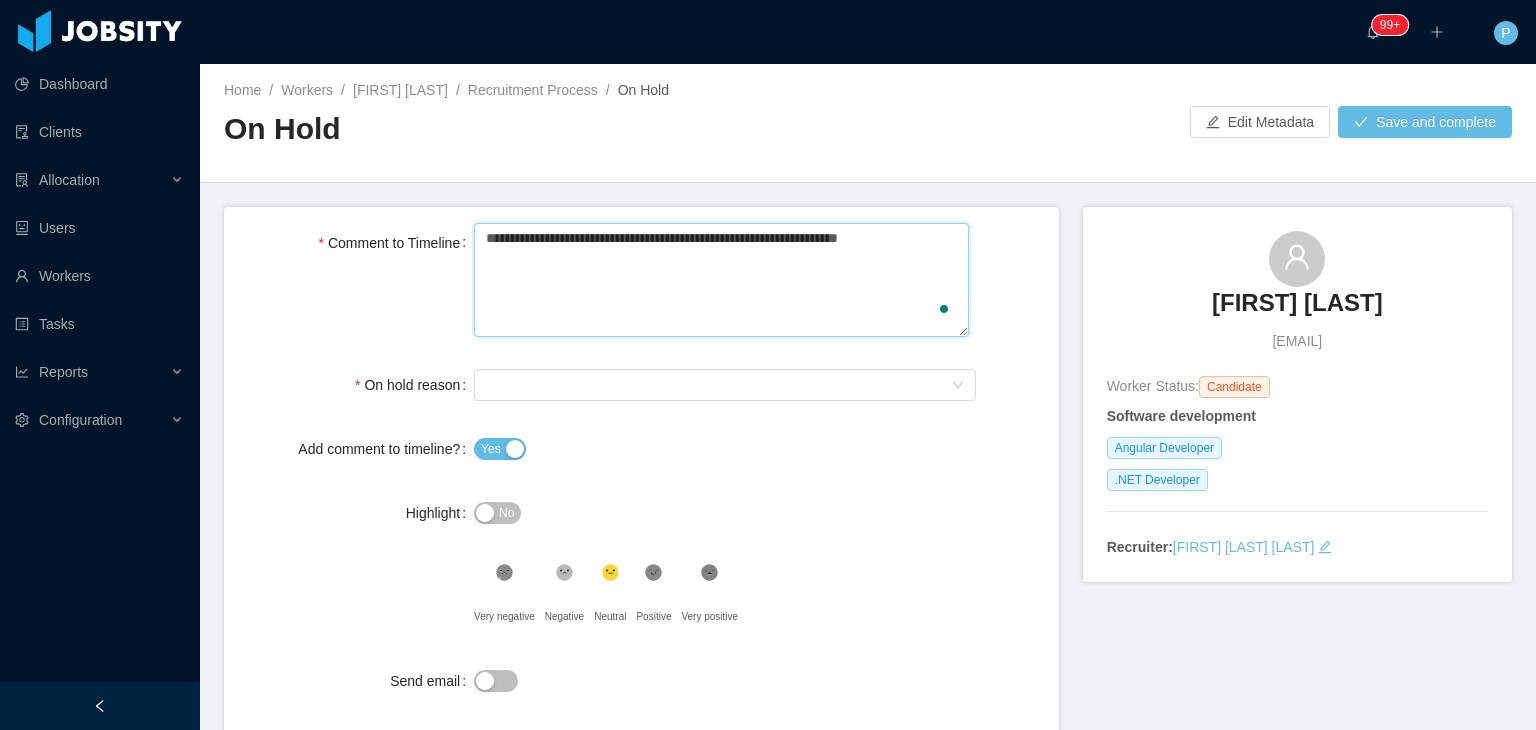 type 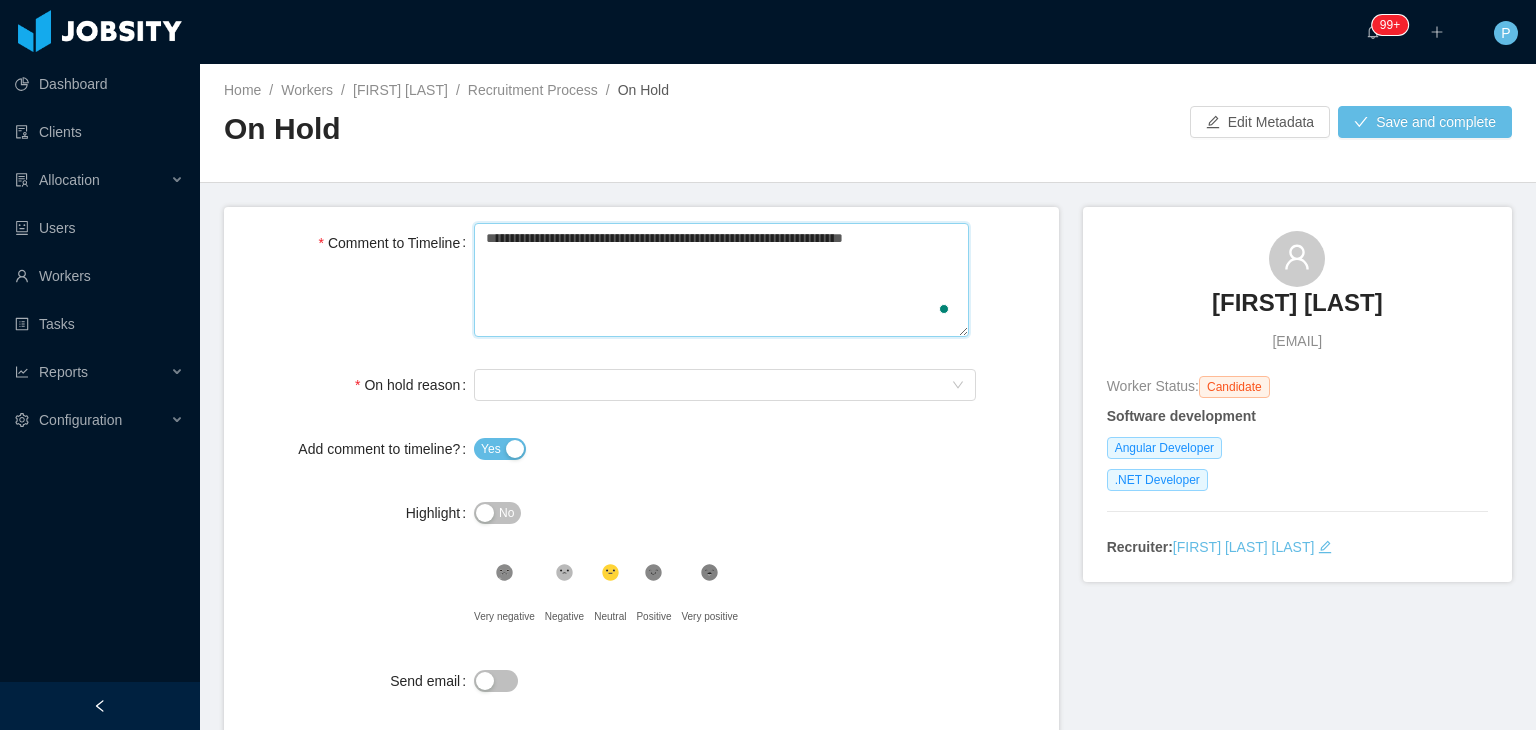 type 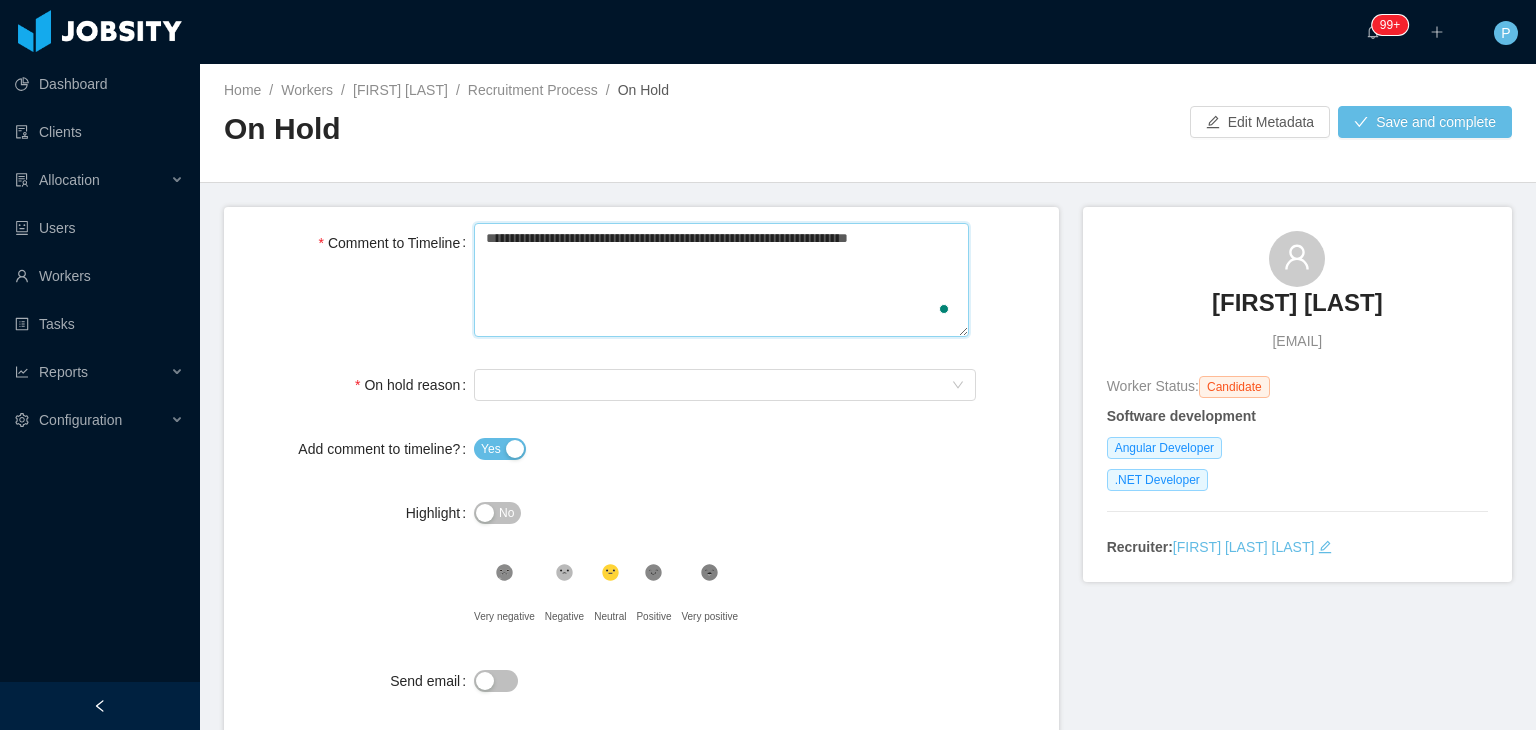 type 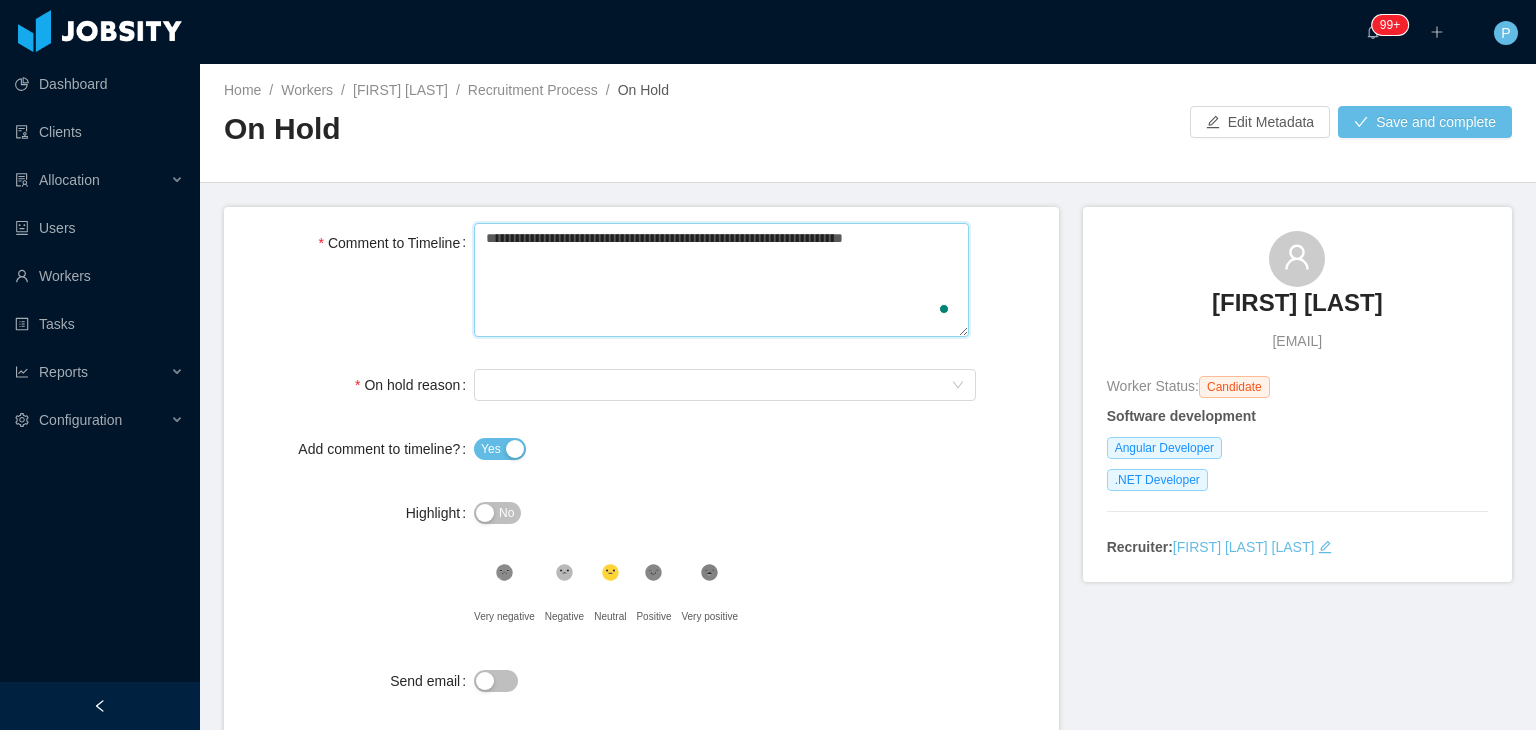 type 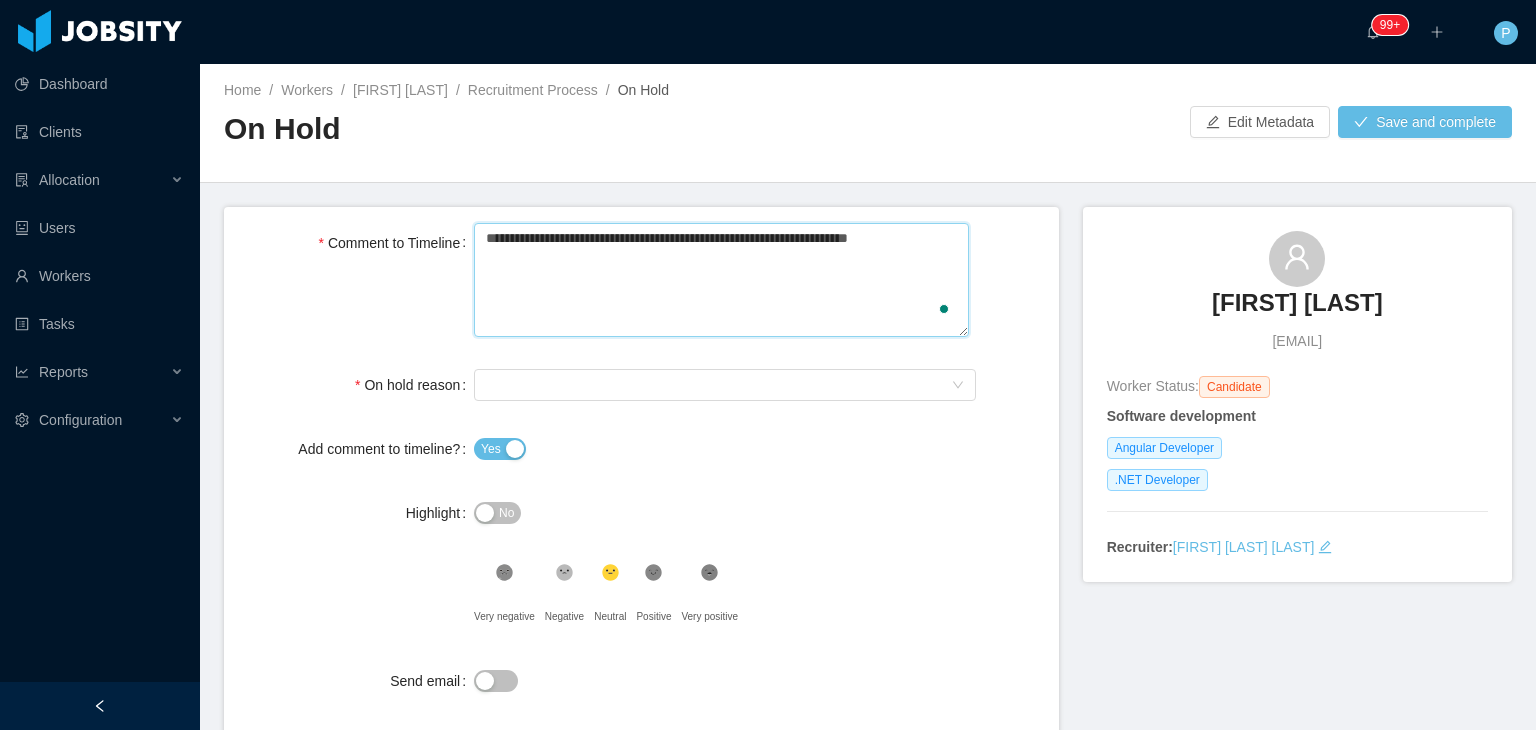 type 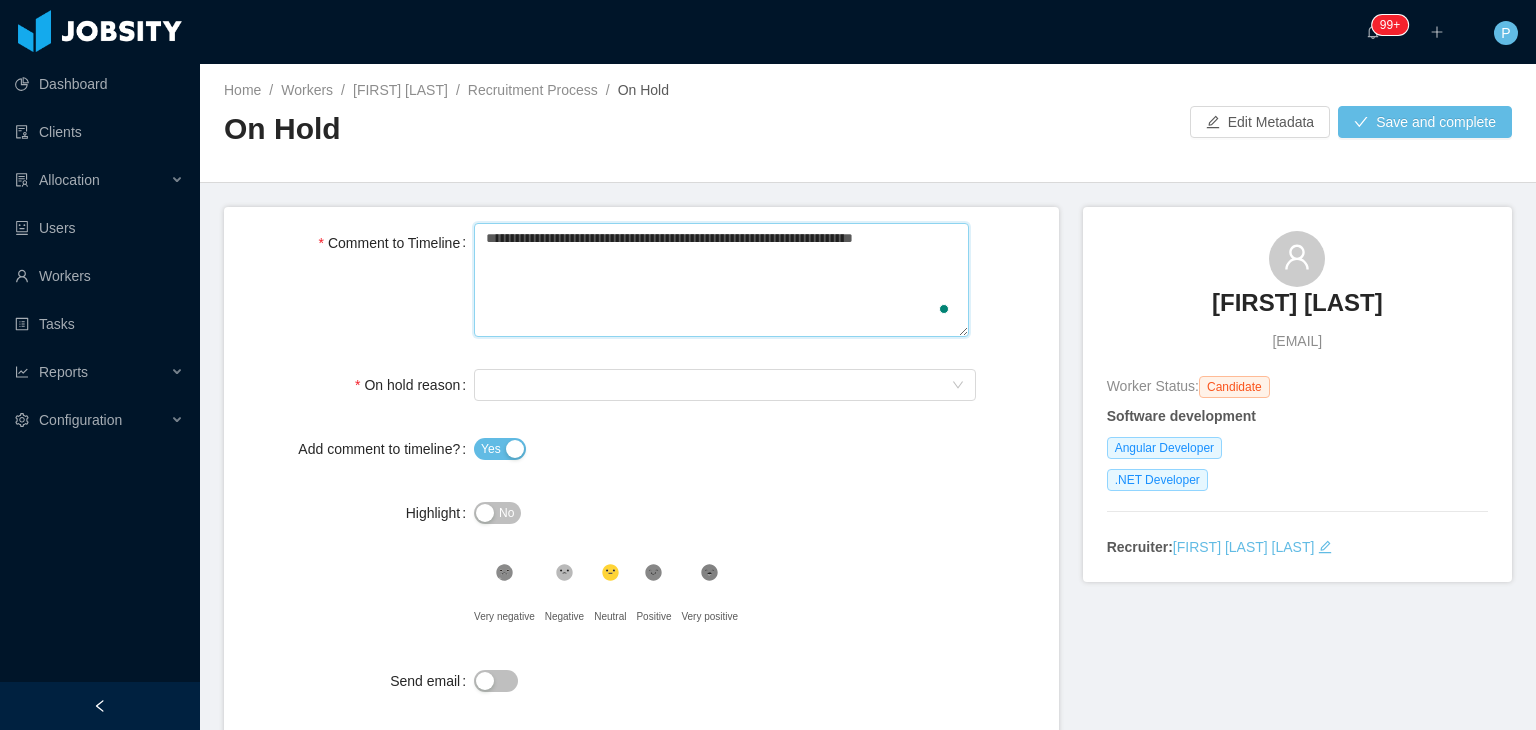type 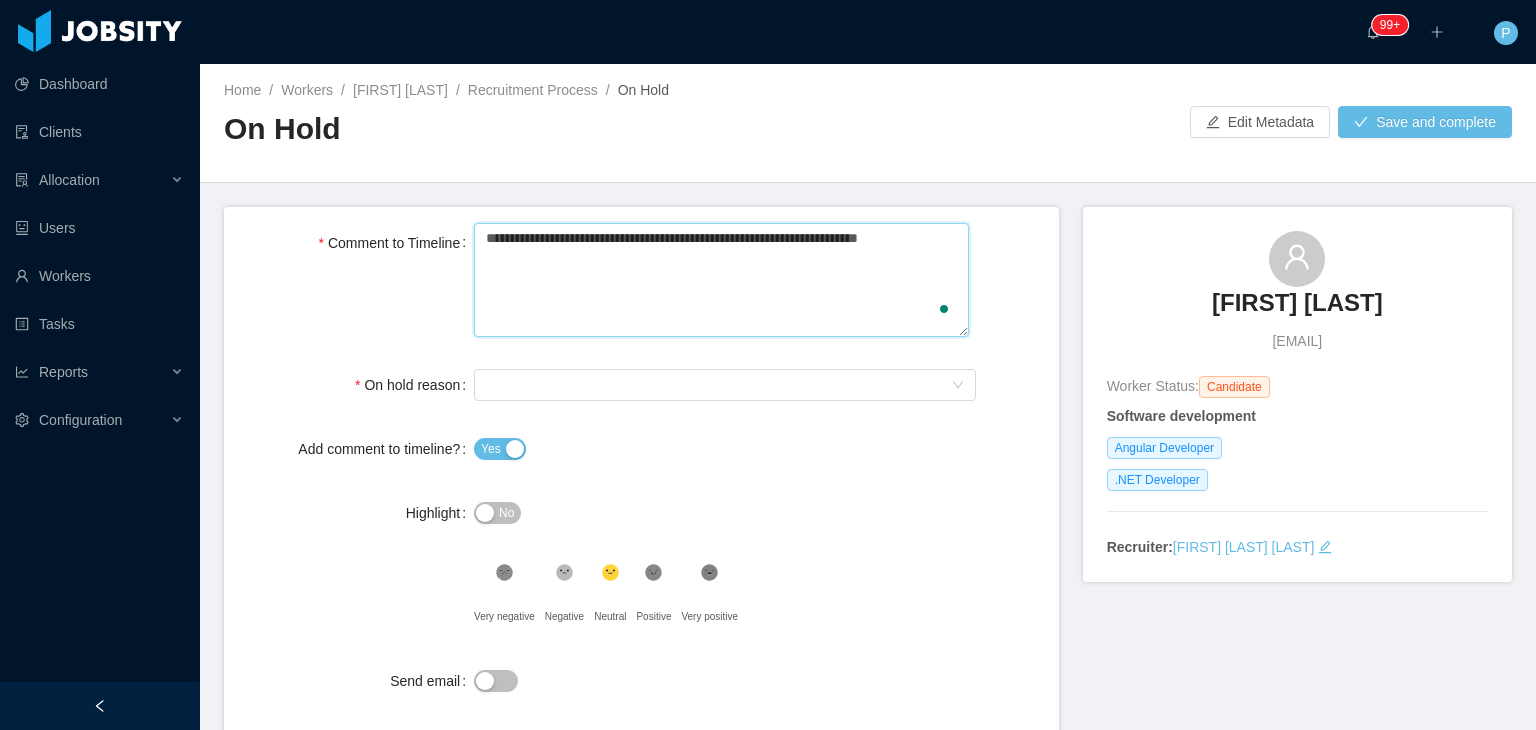 type 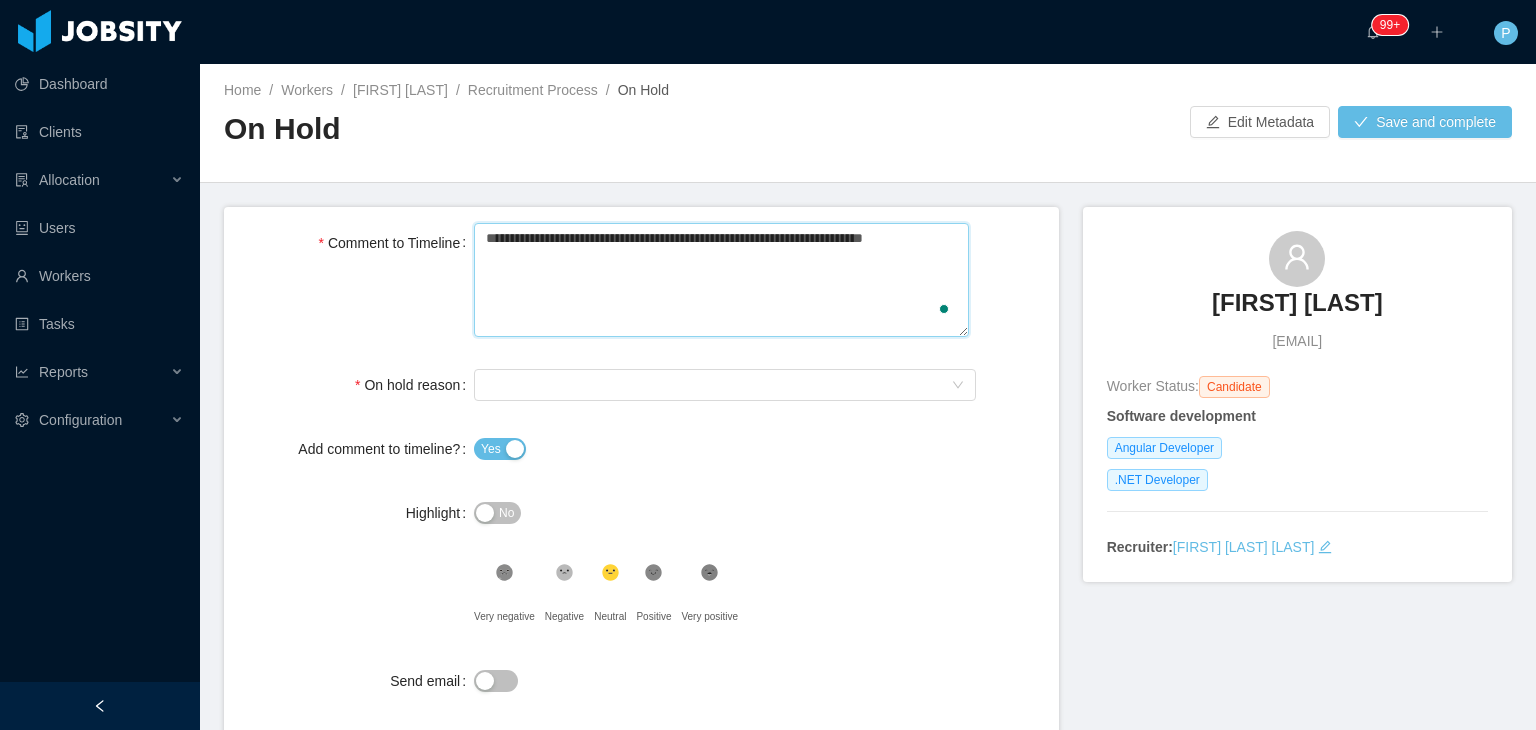type 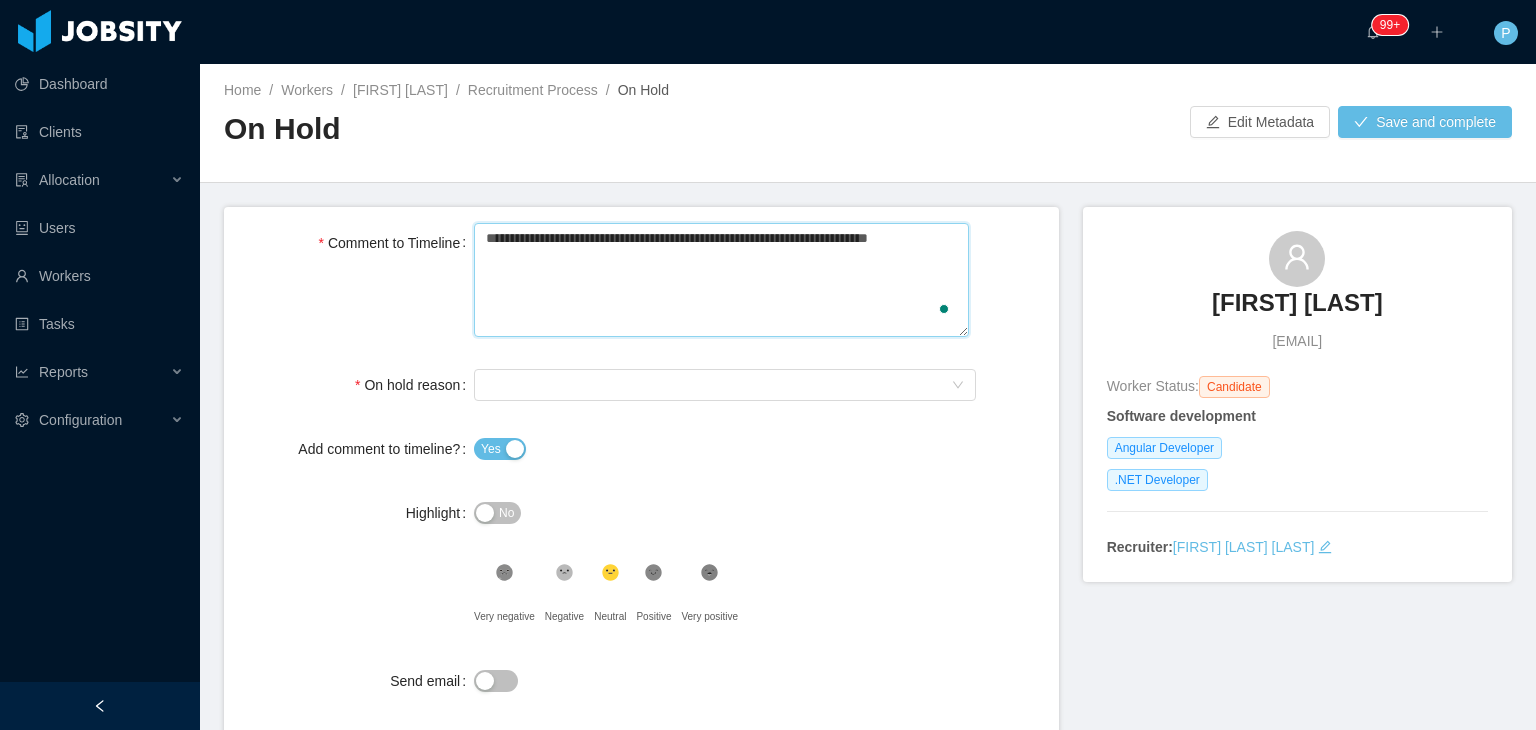 type 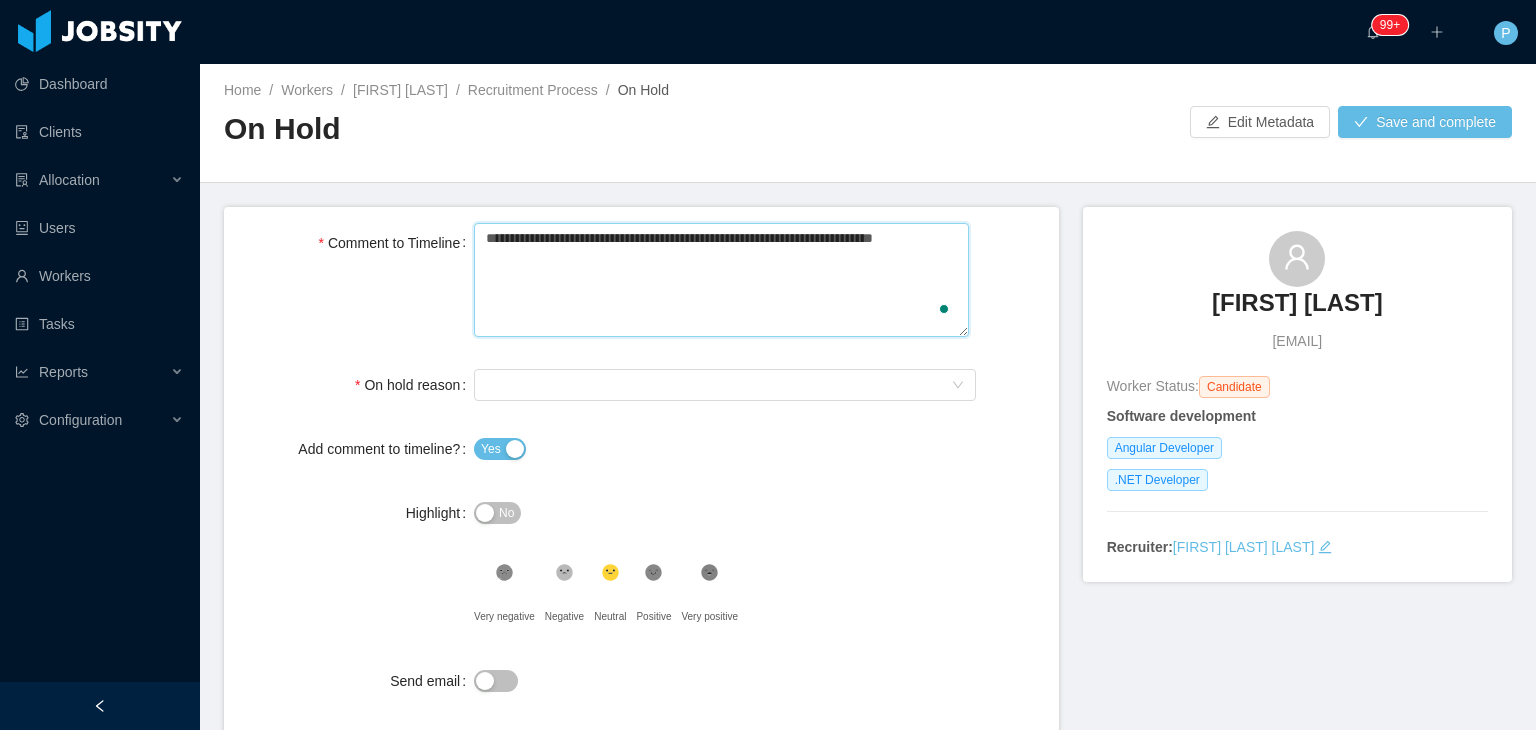 type 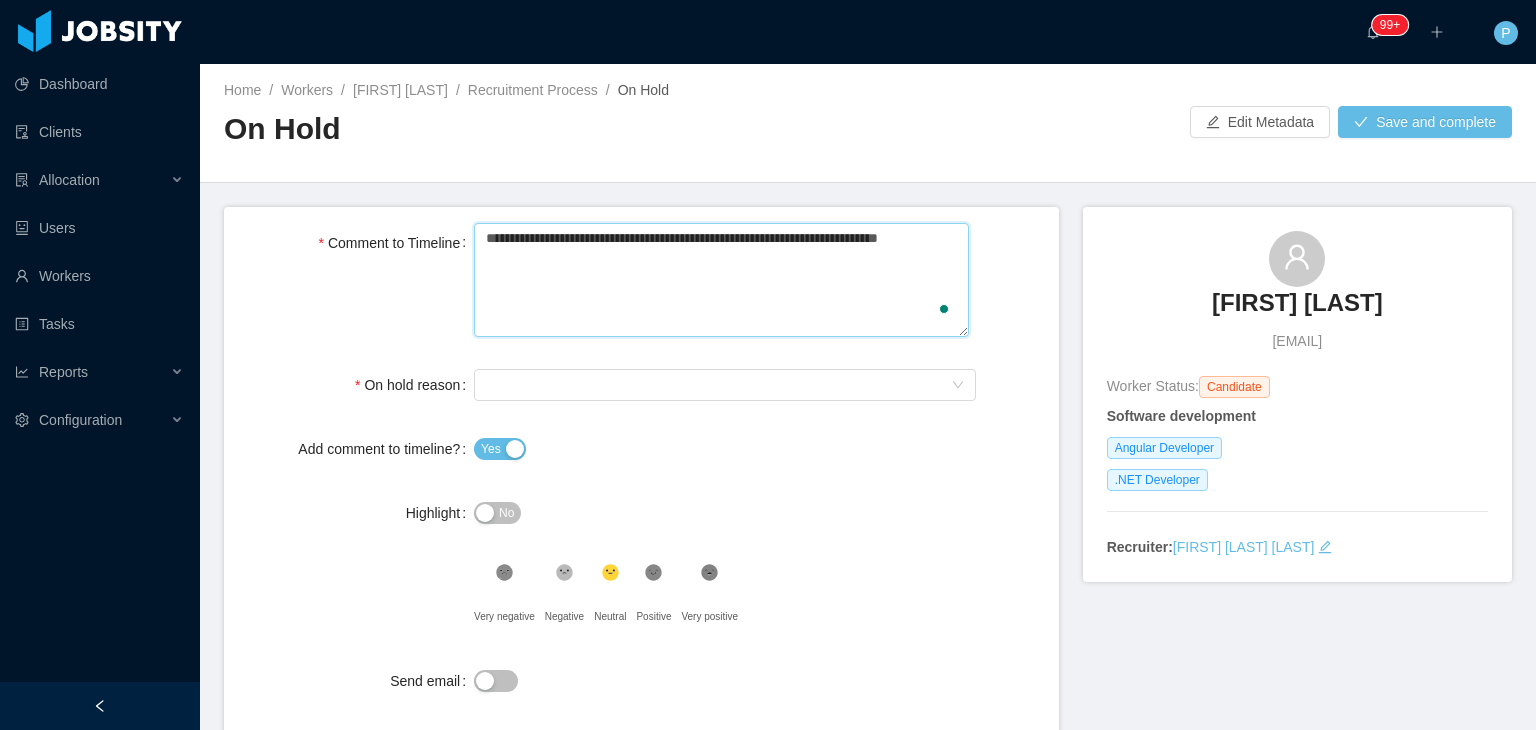type 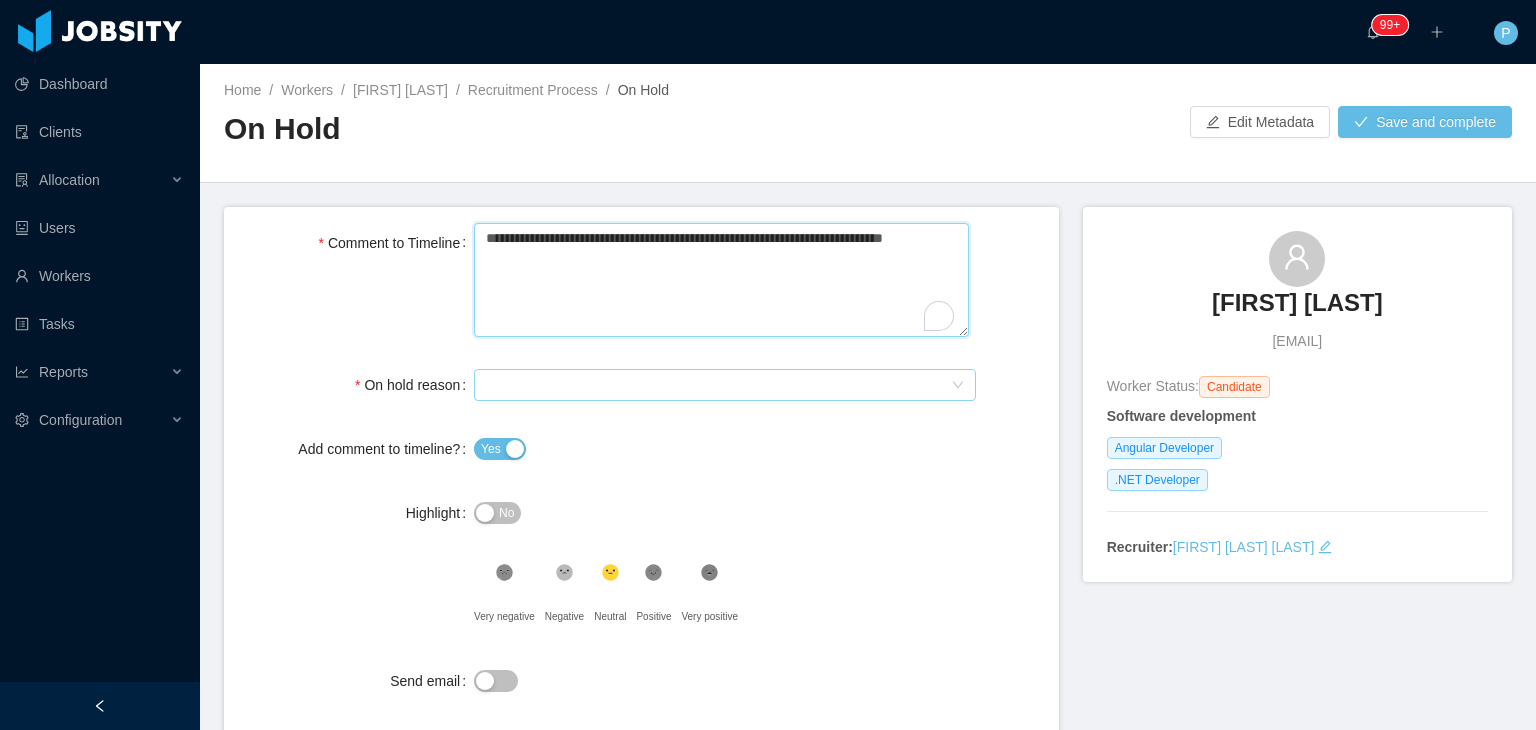 type on "**********" 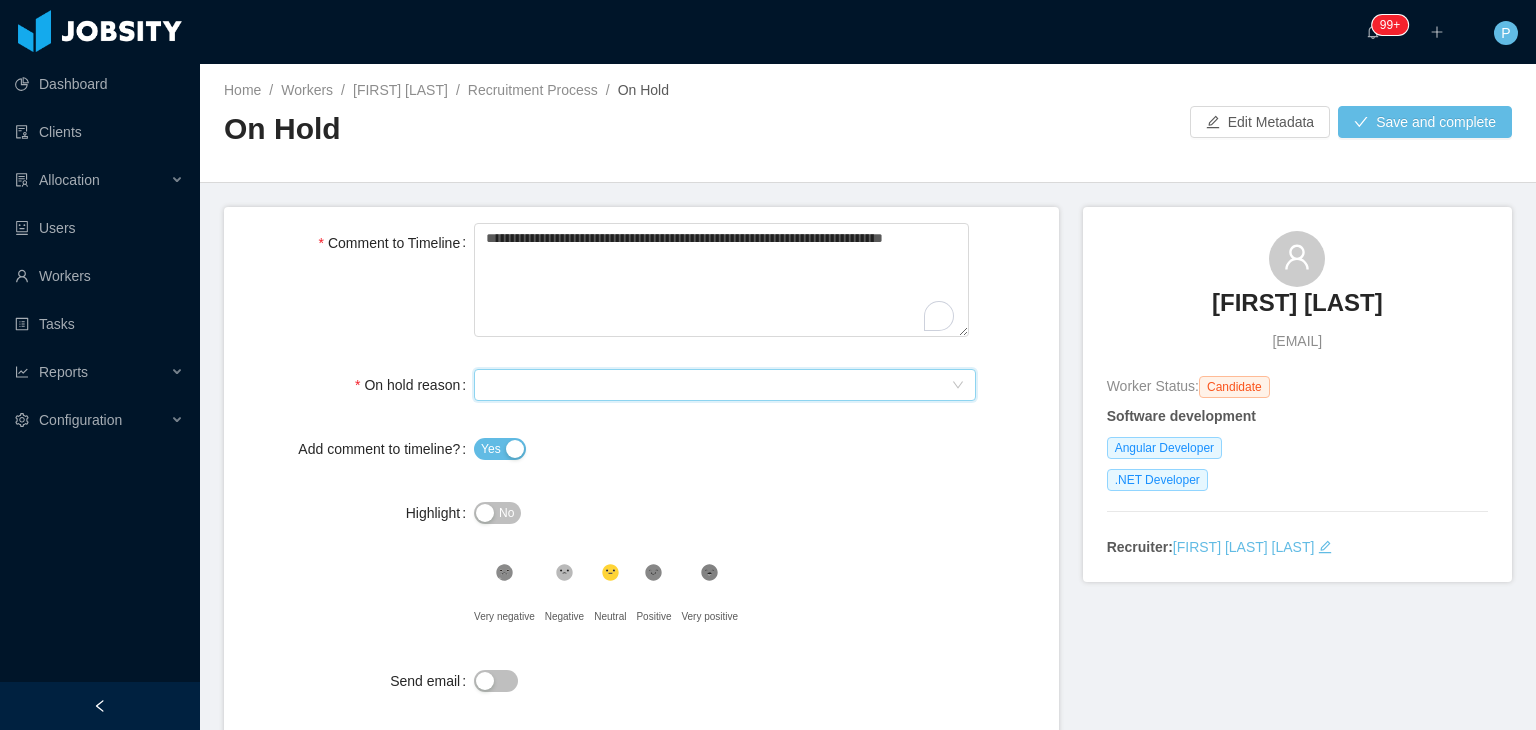 click on "Select On Hold reason" at bounding box center [718, 385] 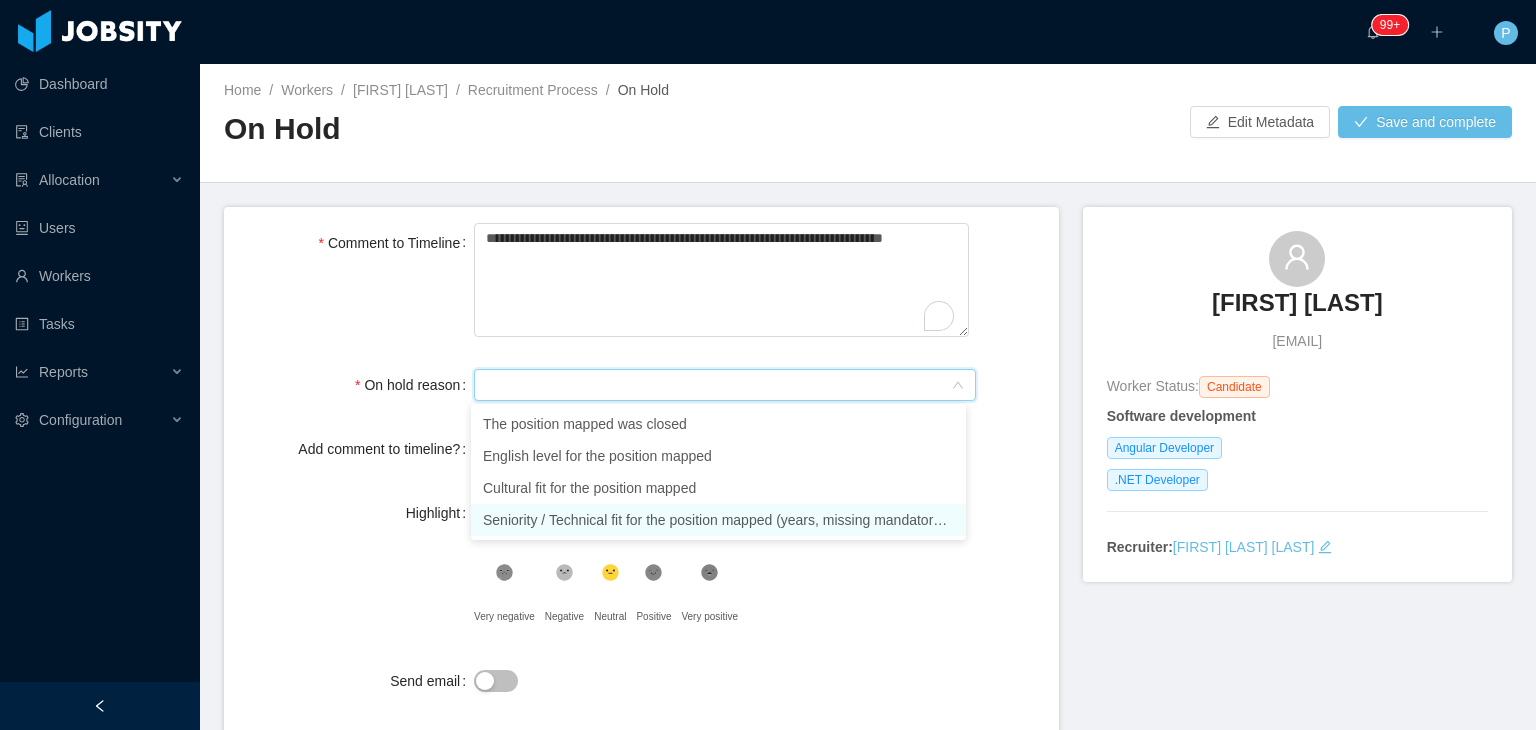 click on "Seniority / Technical fit for the position mapped (years, missing mandatory skills)" at bounding box center (718, 520) 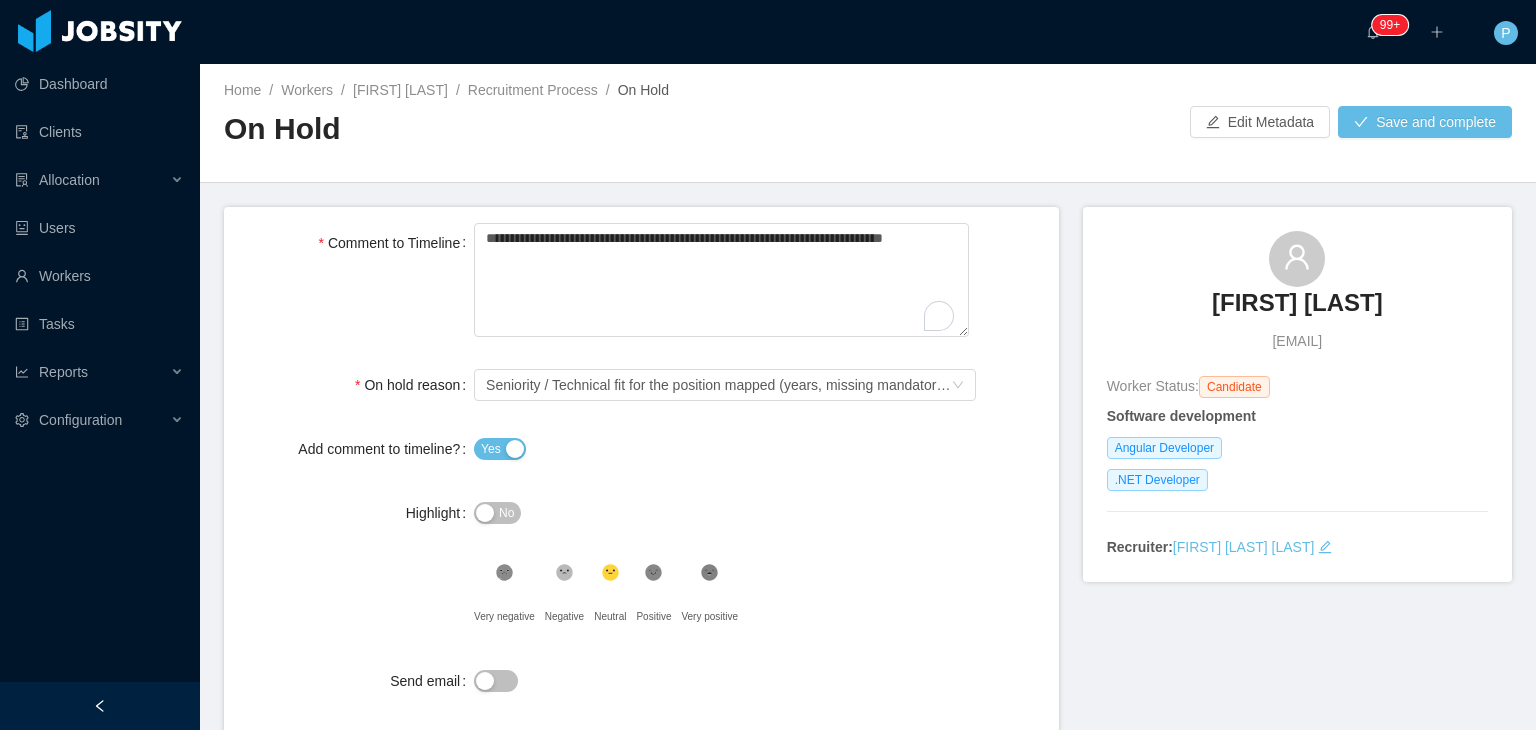 click on "No" at bounding box center [497, 513] 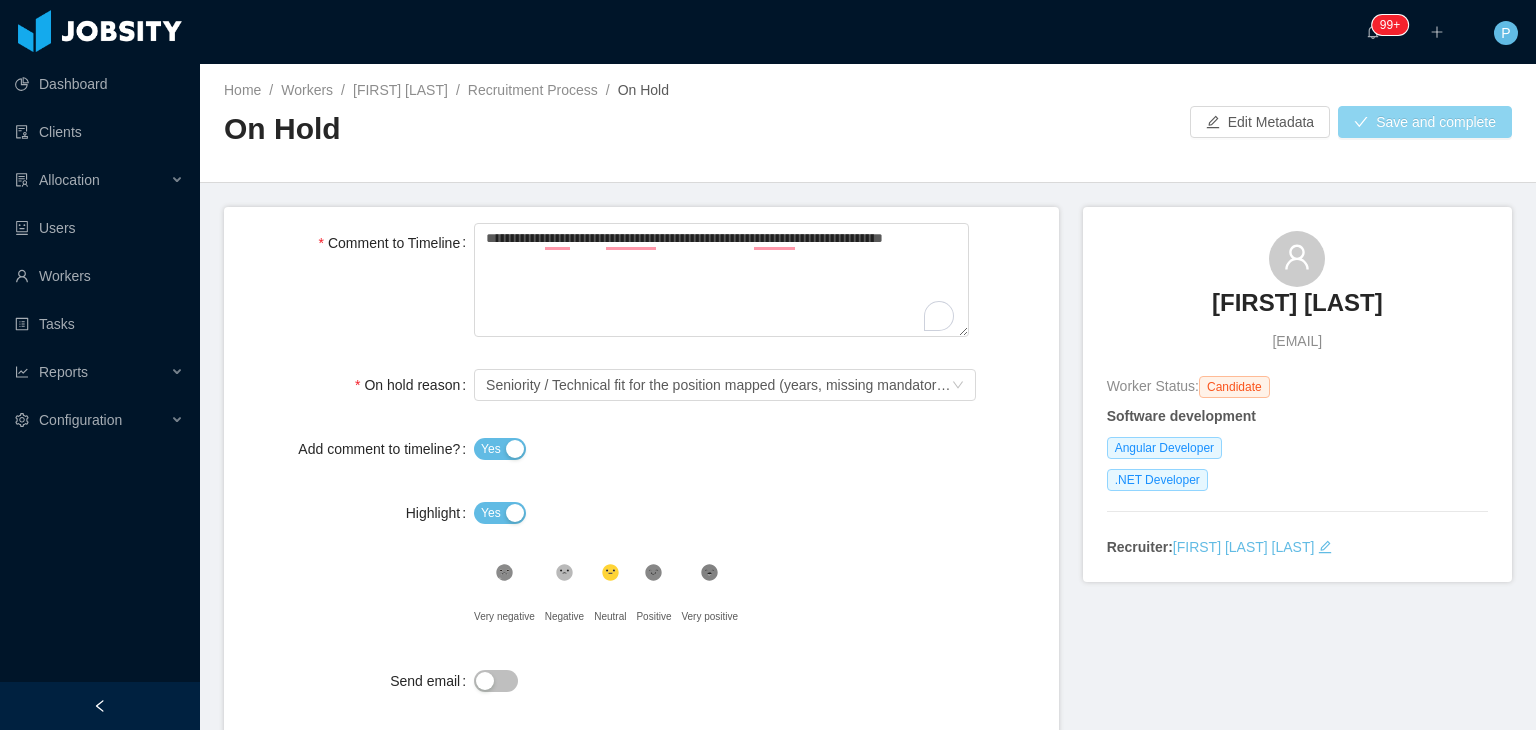 click on "Save and complete" at bounding box center (1425, 122) 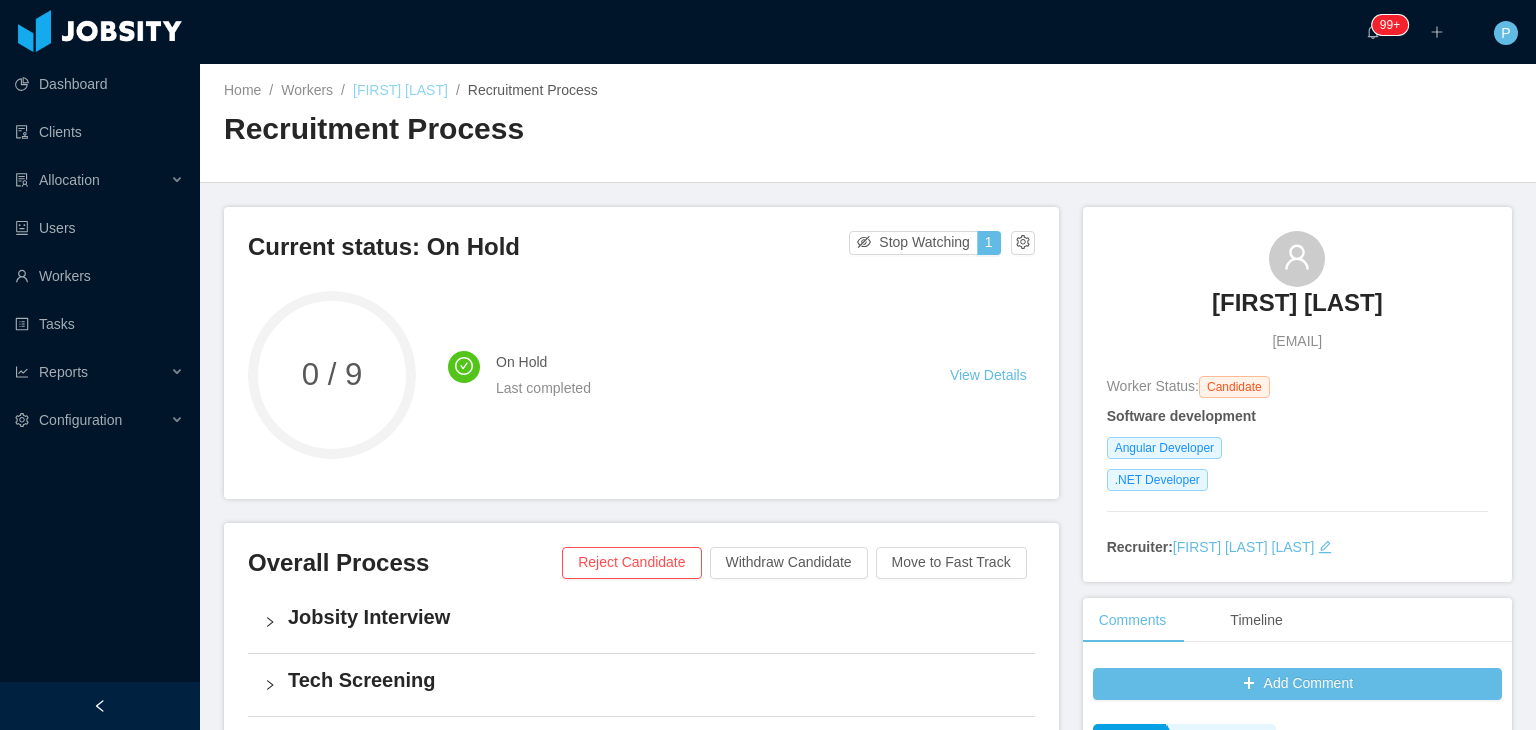click on "Leonardo Perez" at bounding box center [400, 90] 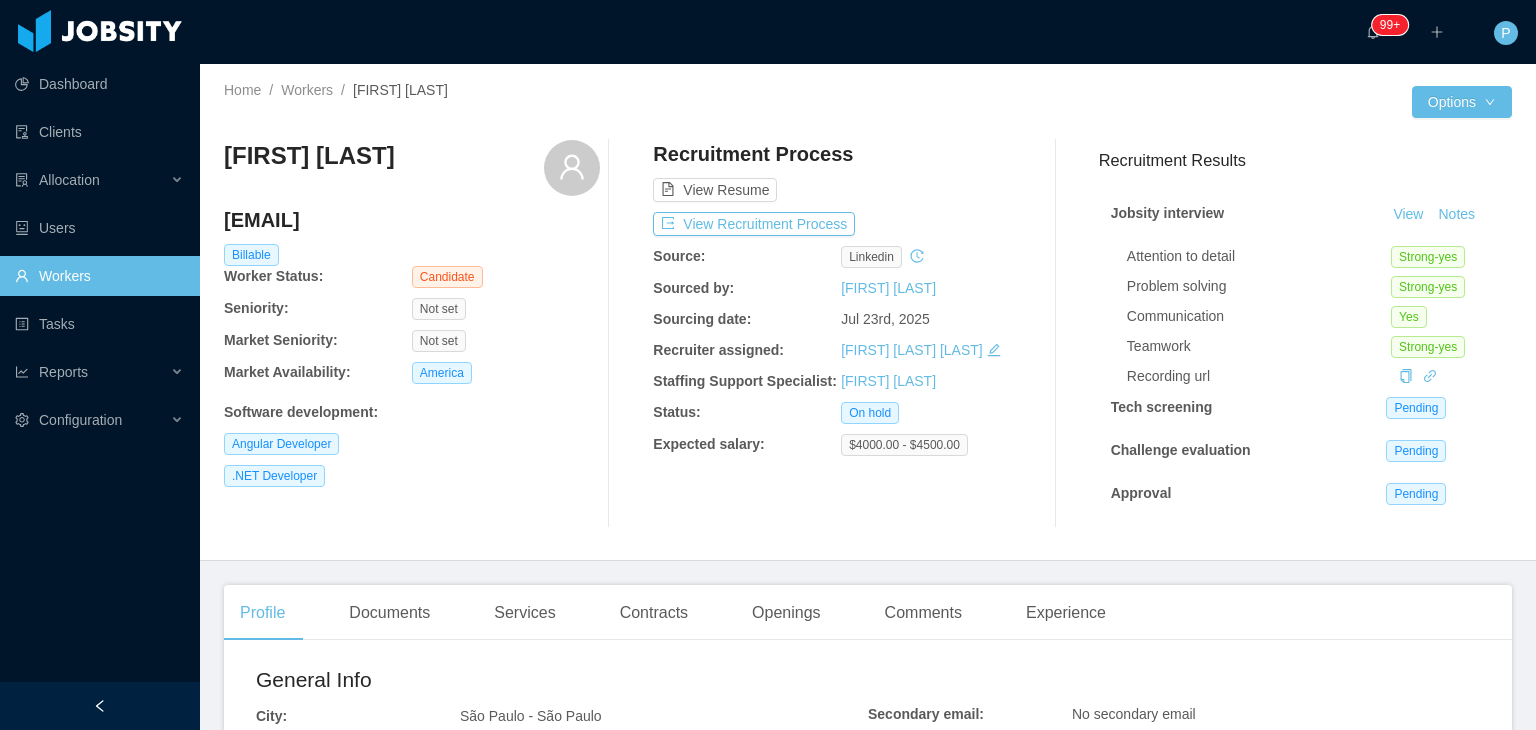 click on "Angular Developer" at bounding box center [412, 444] 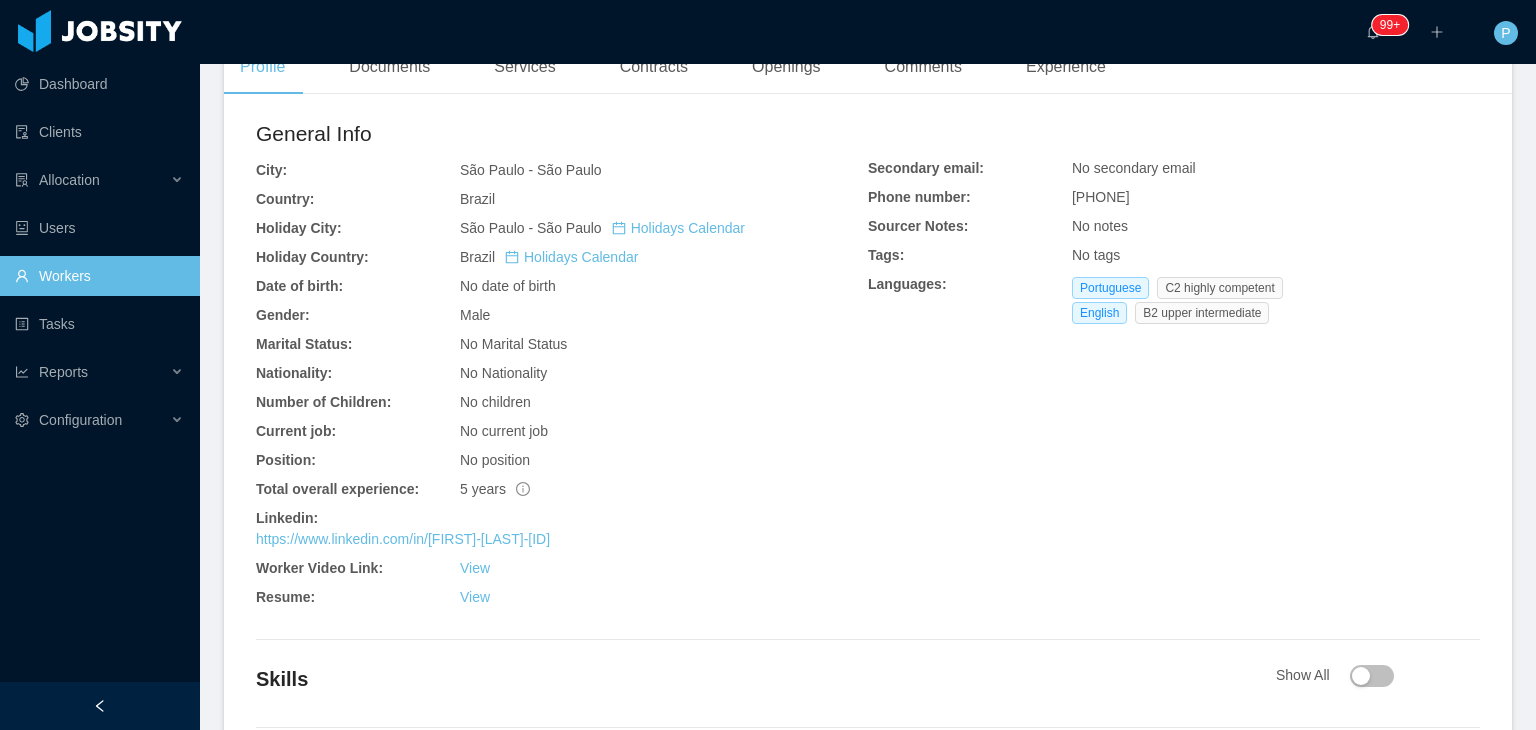 scroll, scrollTop: 560, scrollLeft: 0, axis: vertical 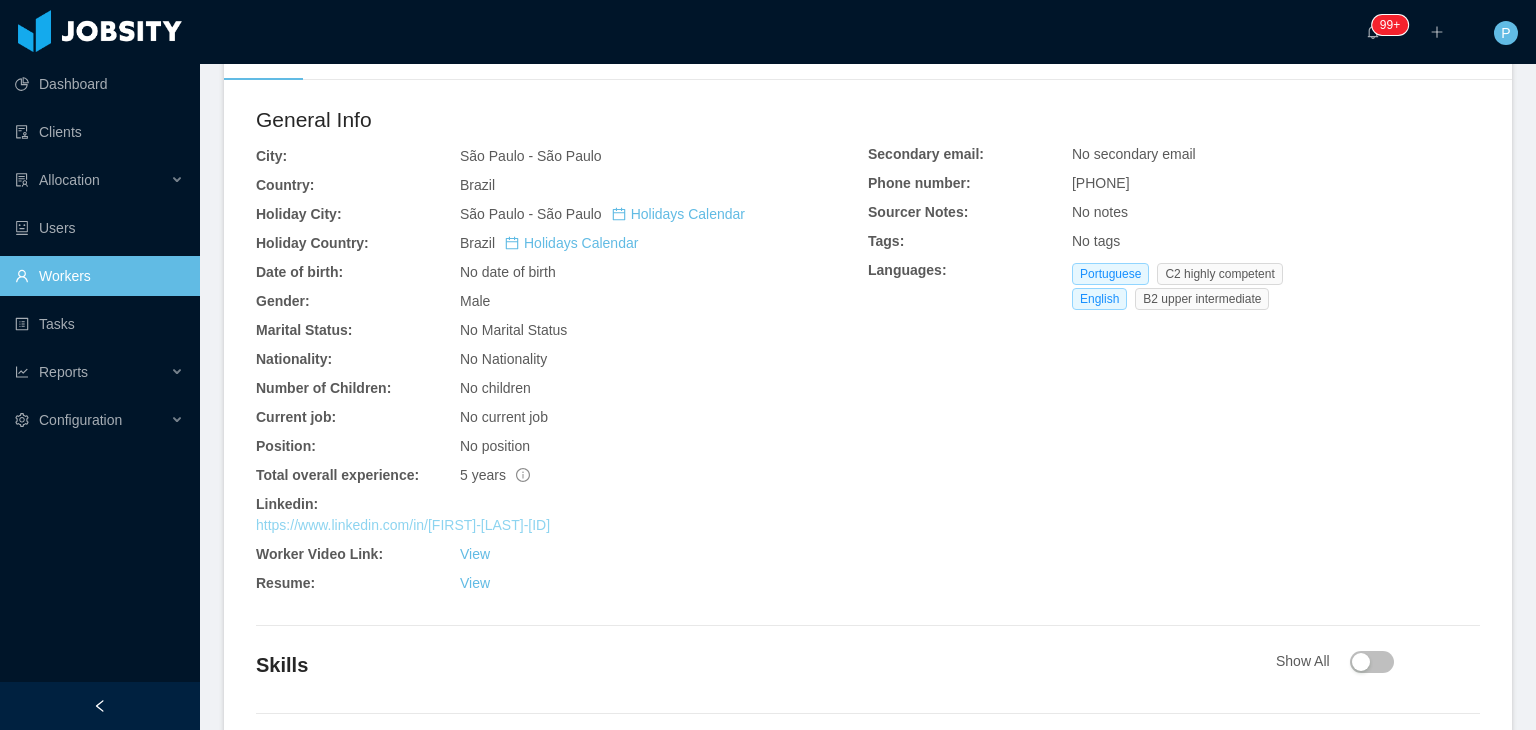 click on "https://www.linkedin.com/in/leonardo-perez-oliveira" at bounding box center [403, 525] 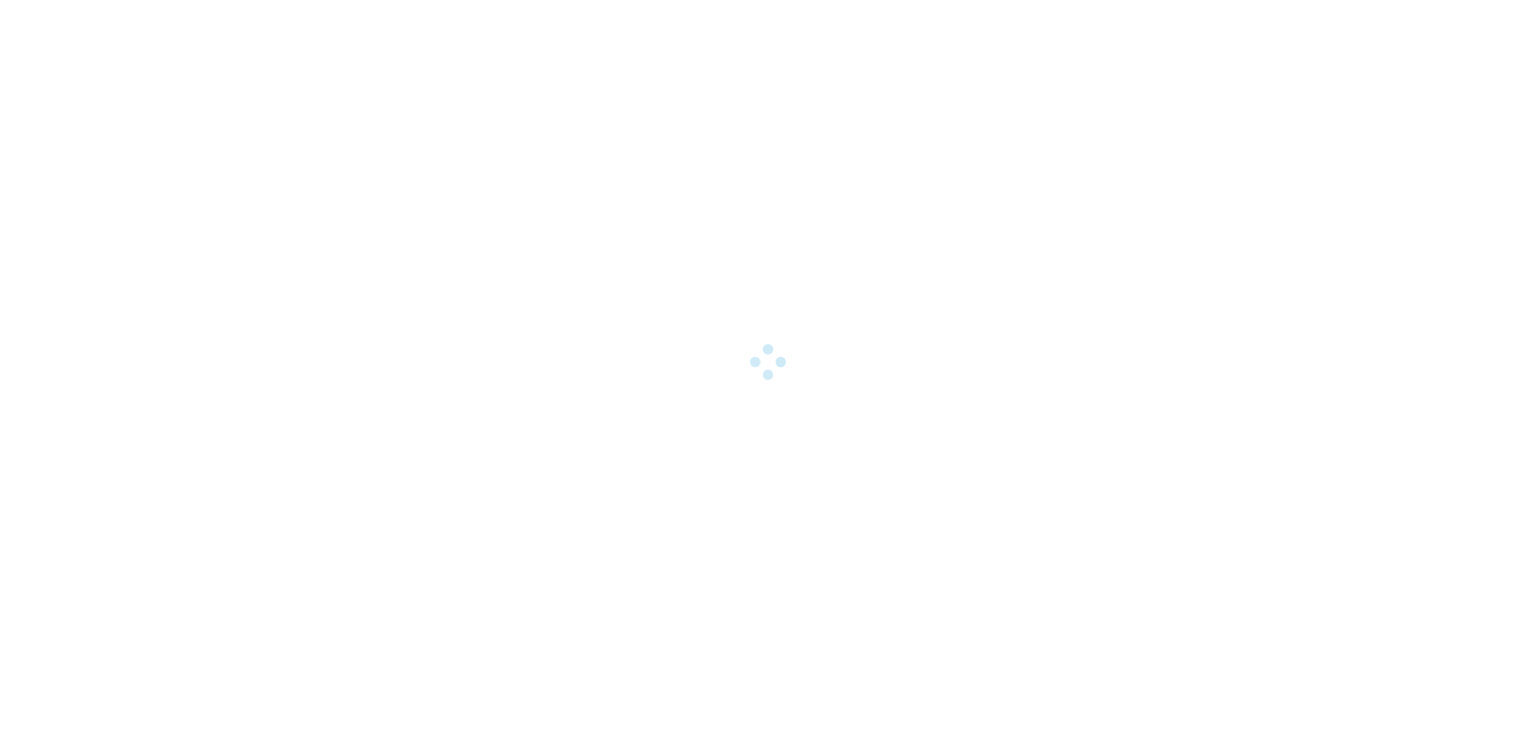 scroll, scrollTop: 0, scrollLeft: 0, axis: both 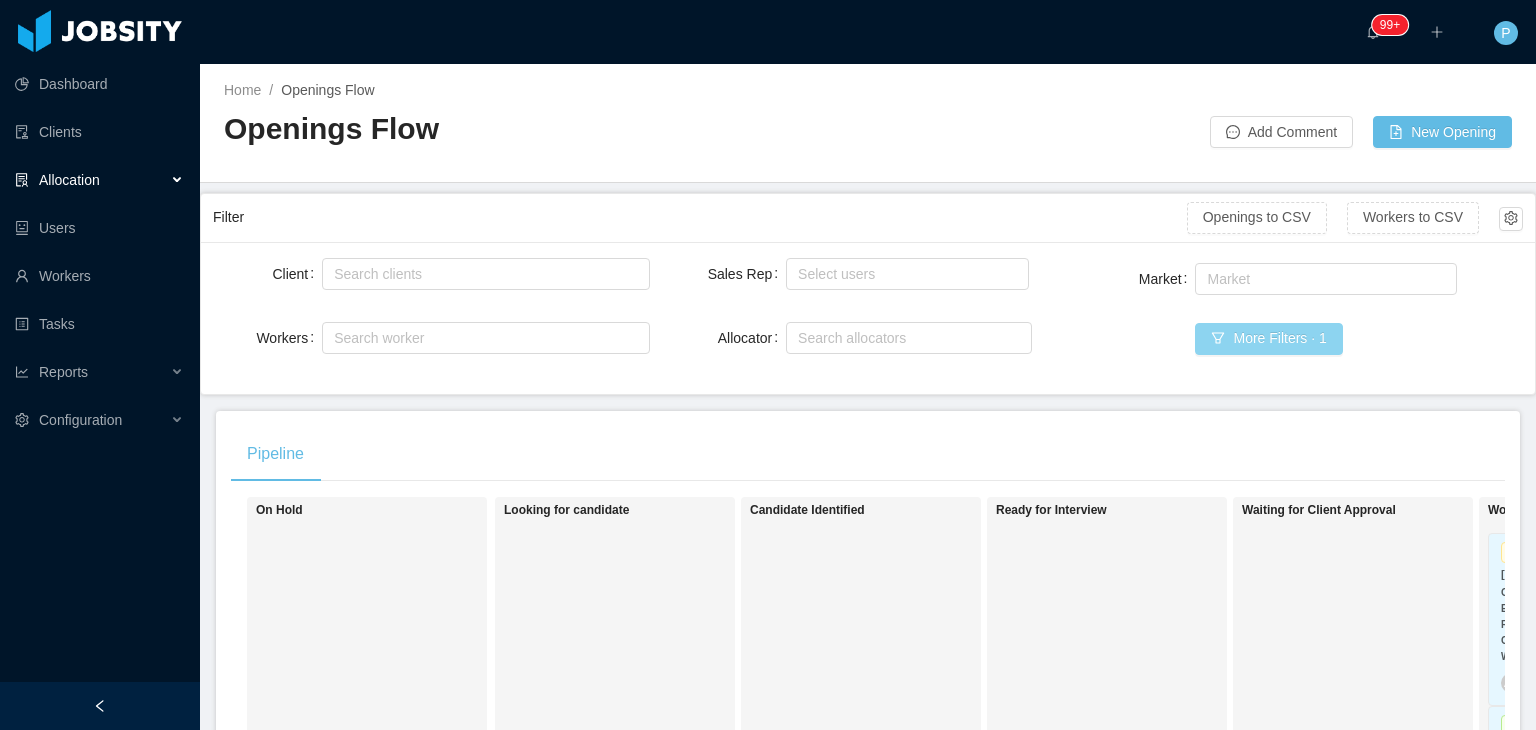 drag, startPoint x: 1236, startPoint y: 317, endPoint x: 1238, endPoint y: 330, distance: 13.152946 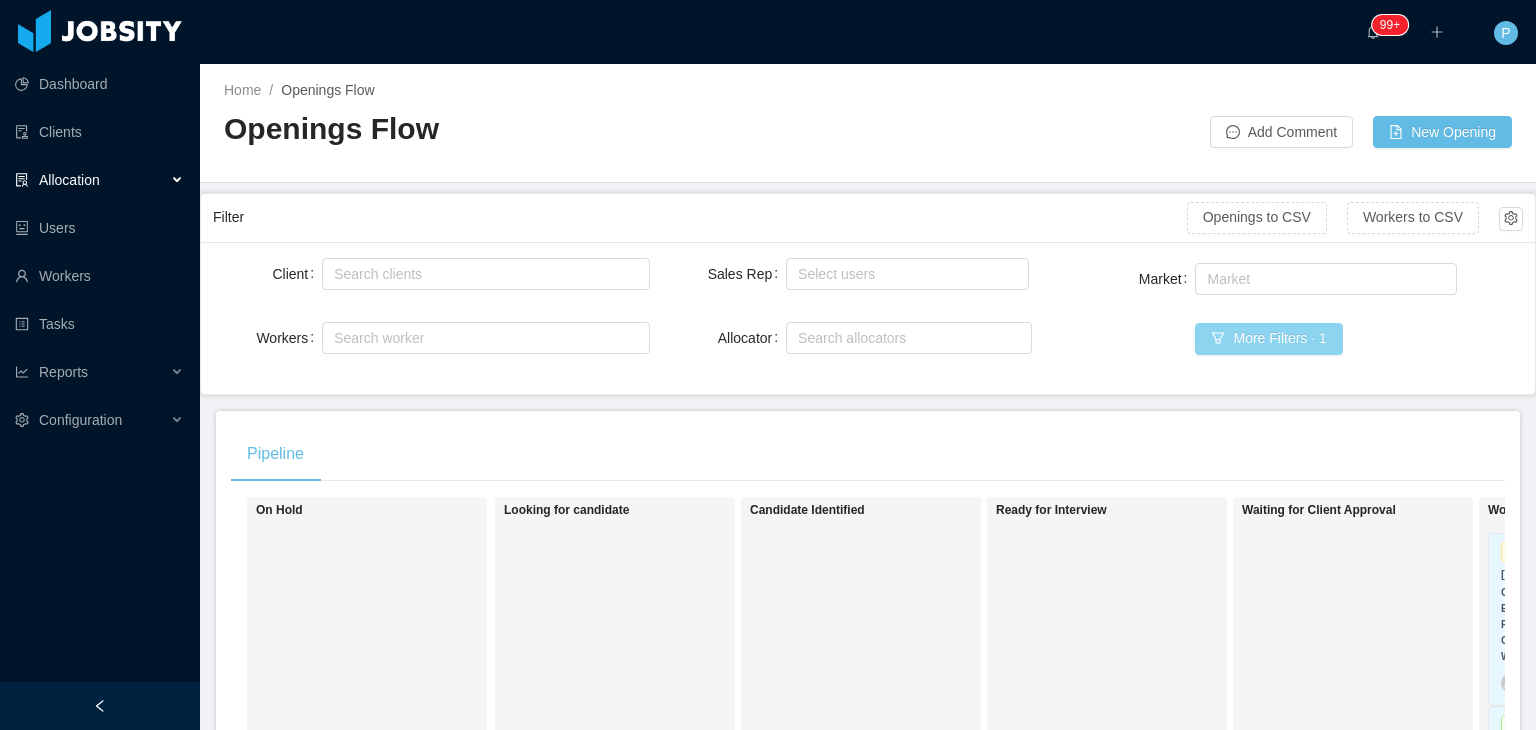 click on "More Filters · 1" at bounding box center [1268, 339] 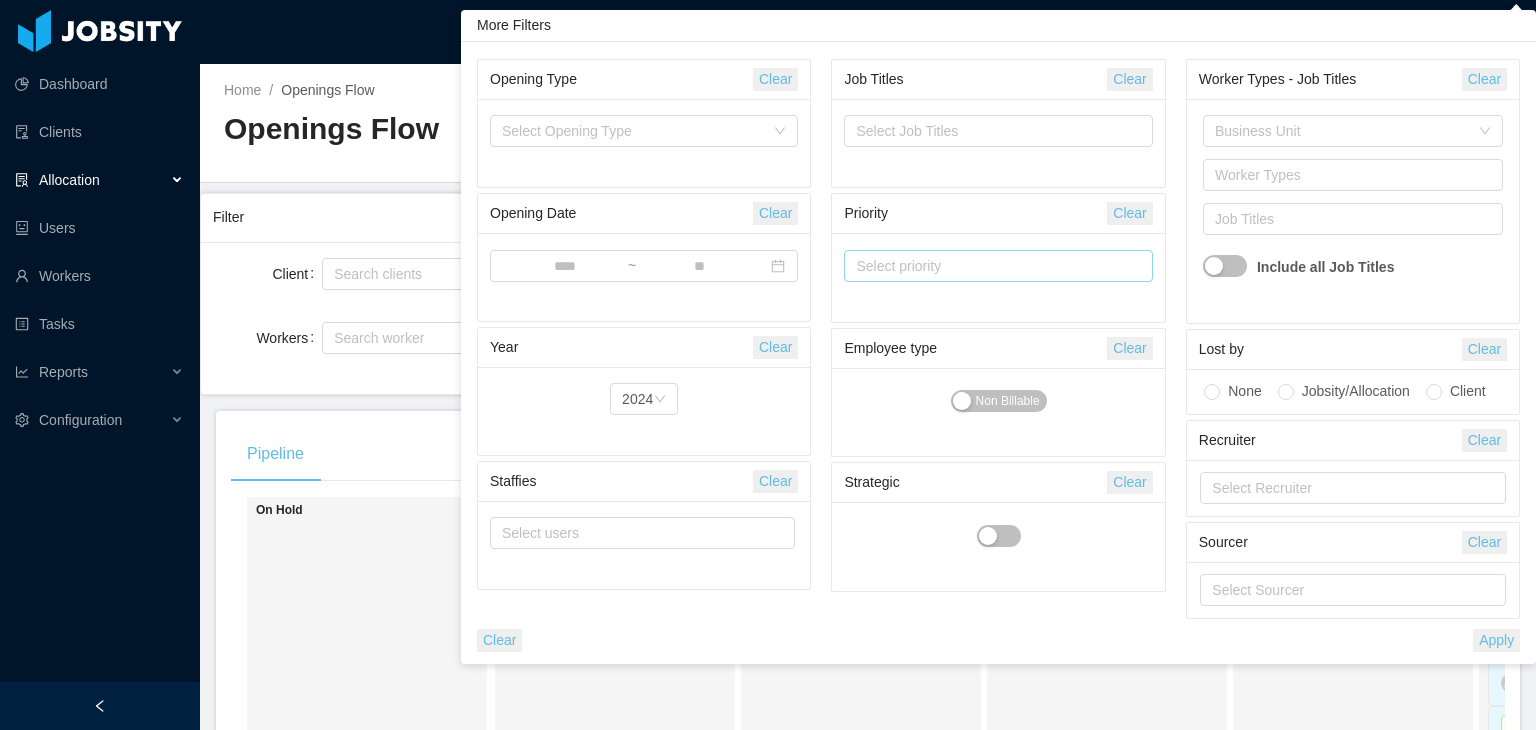 click on "Select priority" at bounding box center [989, 266] 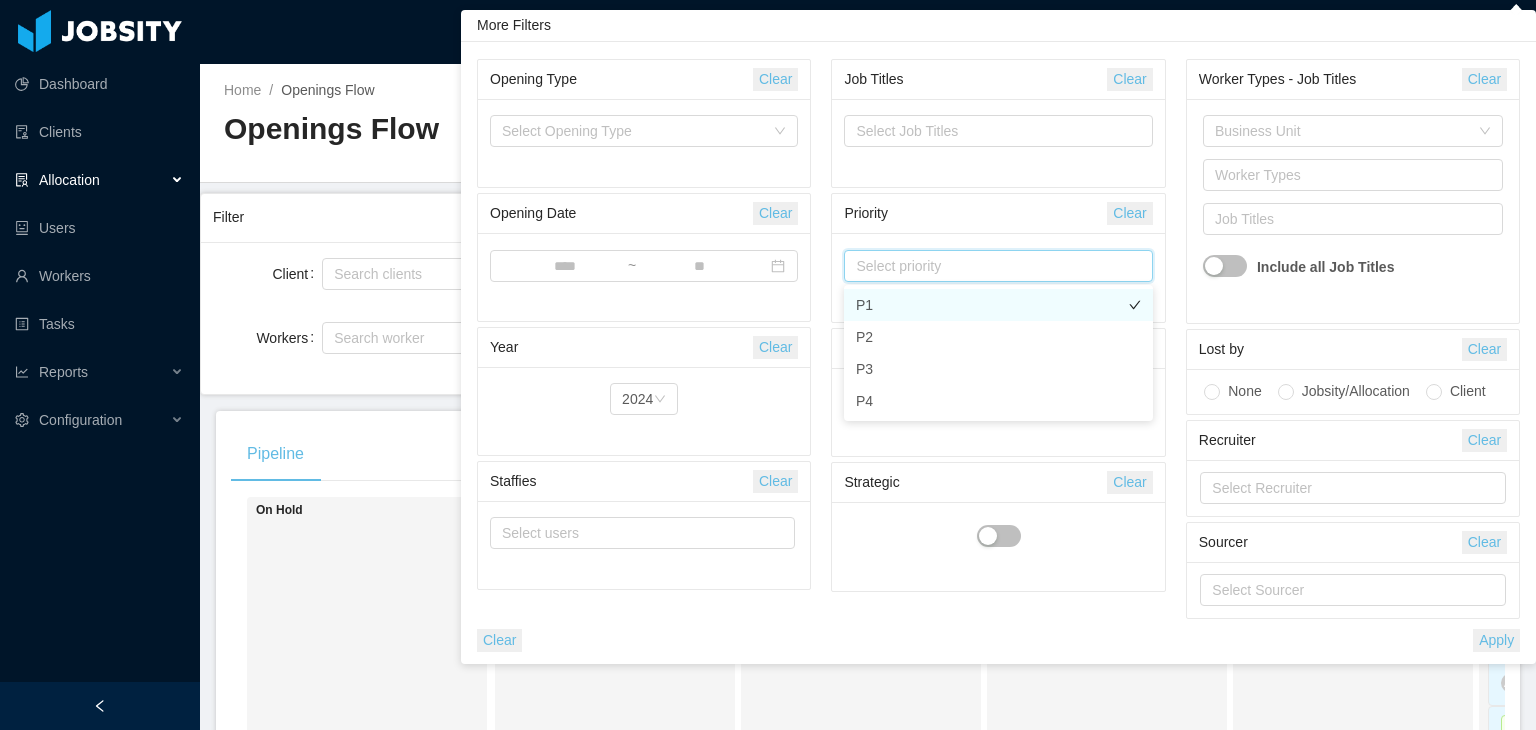 click on "P1" at bounding box center [998, 305] 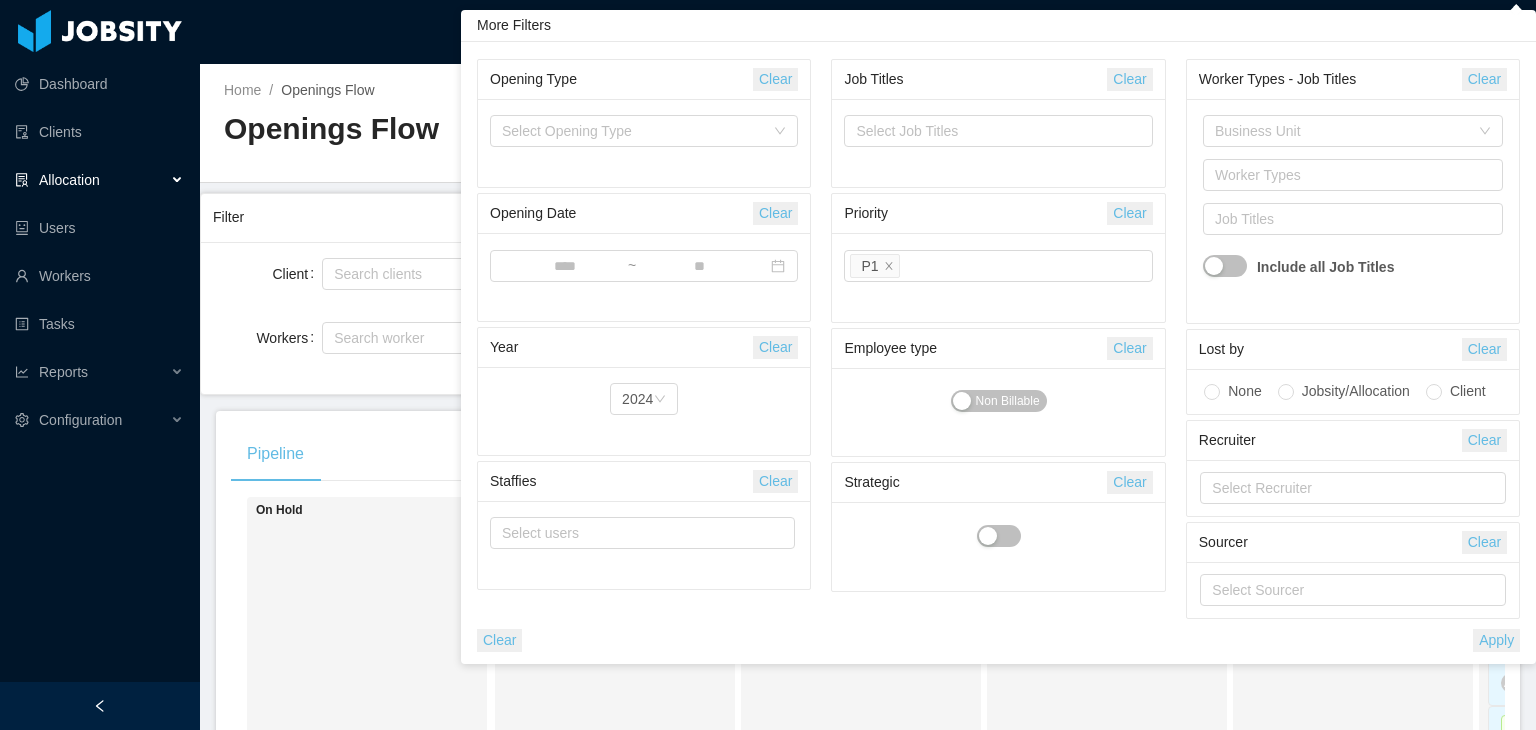click on "Apply" at bounding box center [1496, 640] 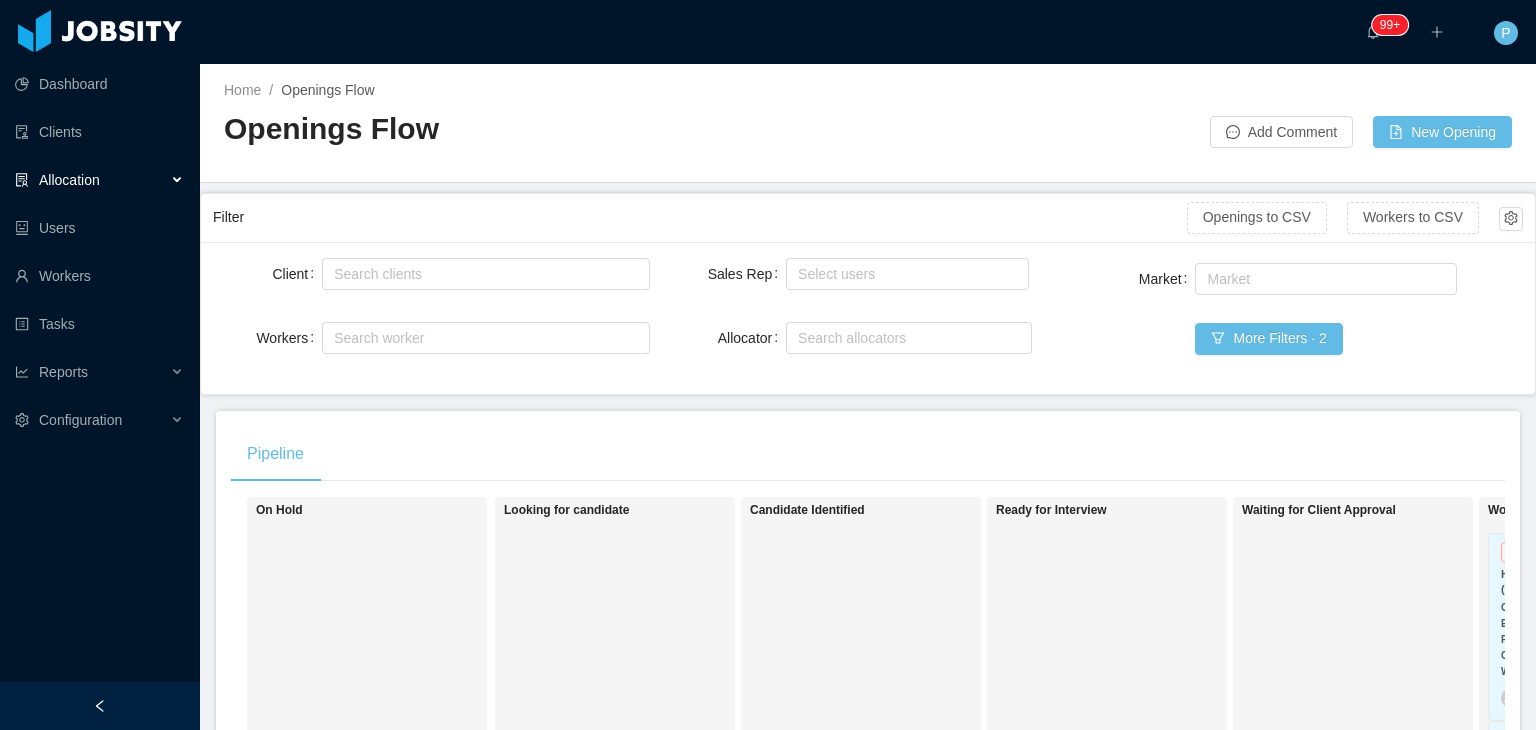 click on "Filter" at bounding box center (700, 217) 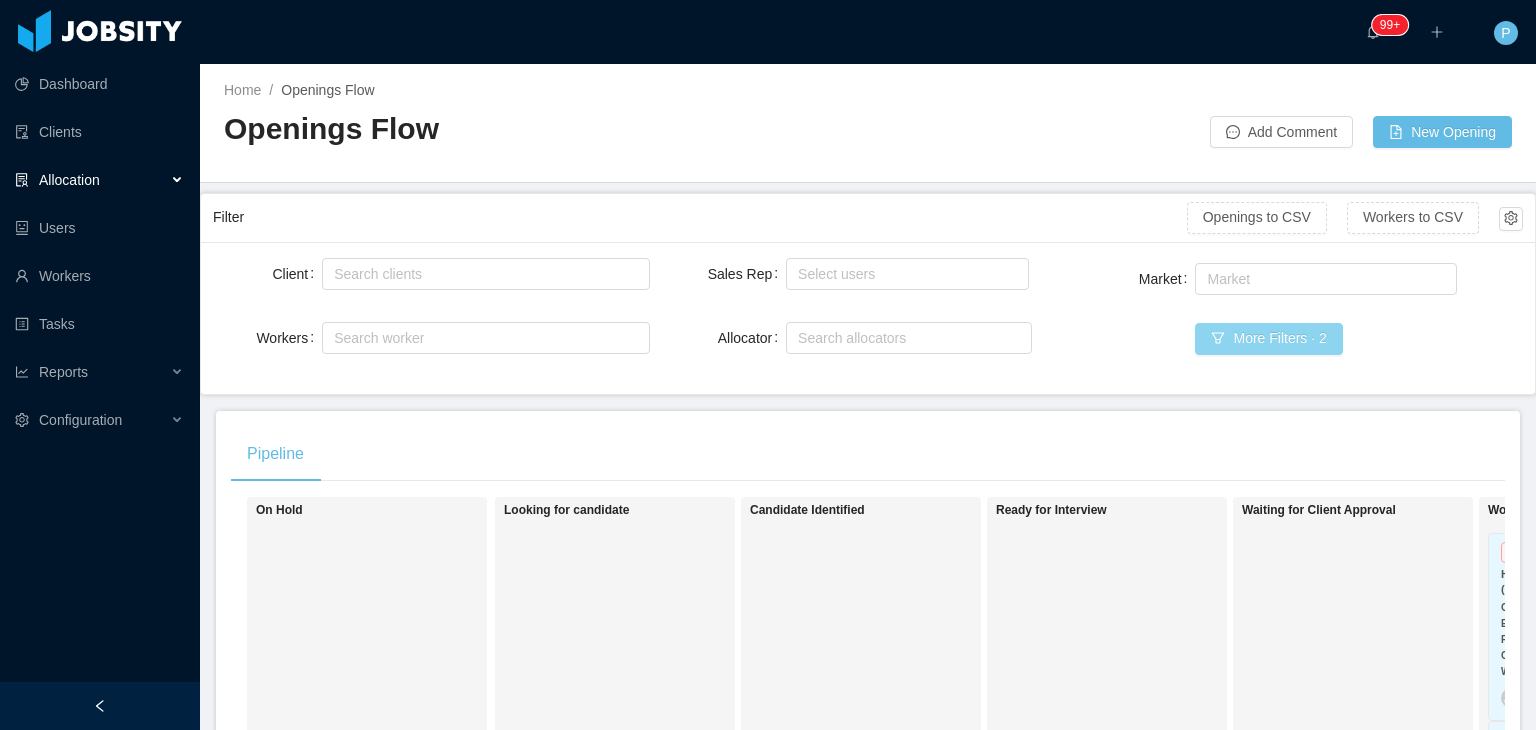 click on "More Filters · 2" at bounding box center (1268, 339) 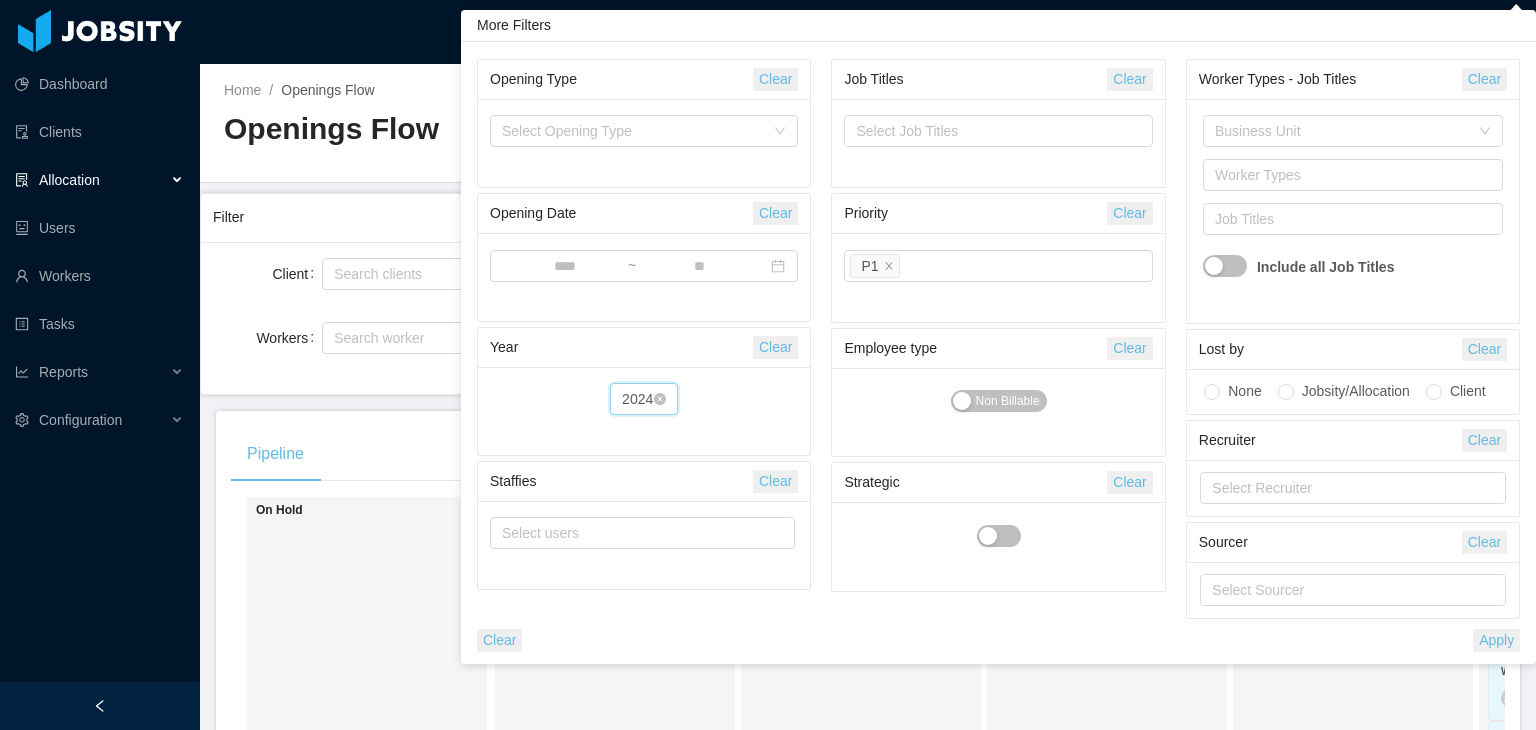 click on "Year 2024" at bounding box center [644, 399] 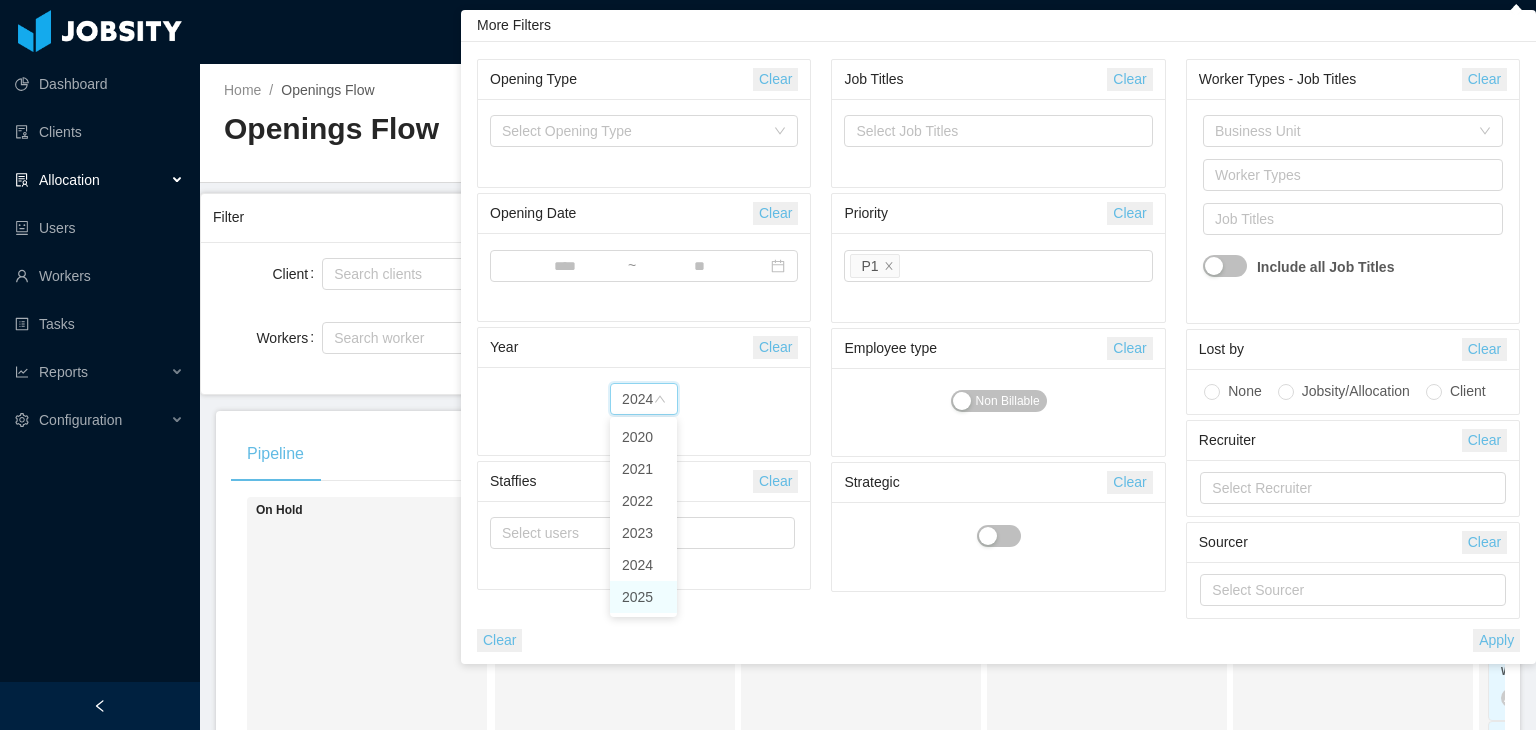click on "2025" at bounding box center (643, 597) 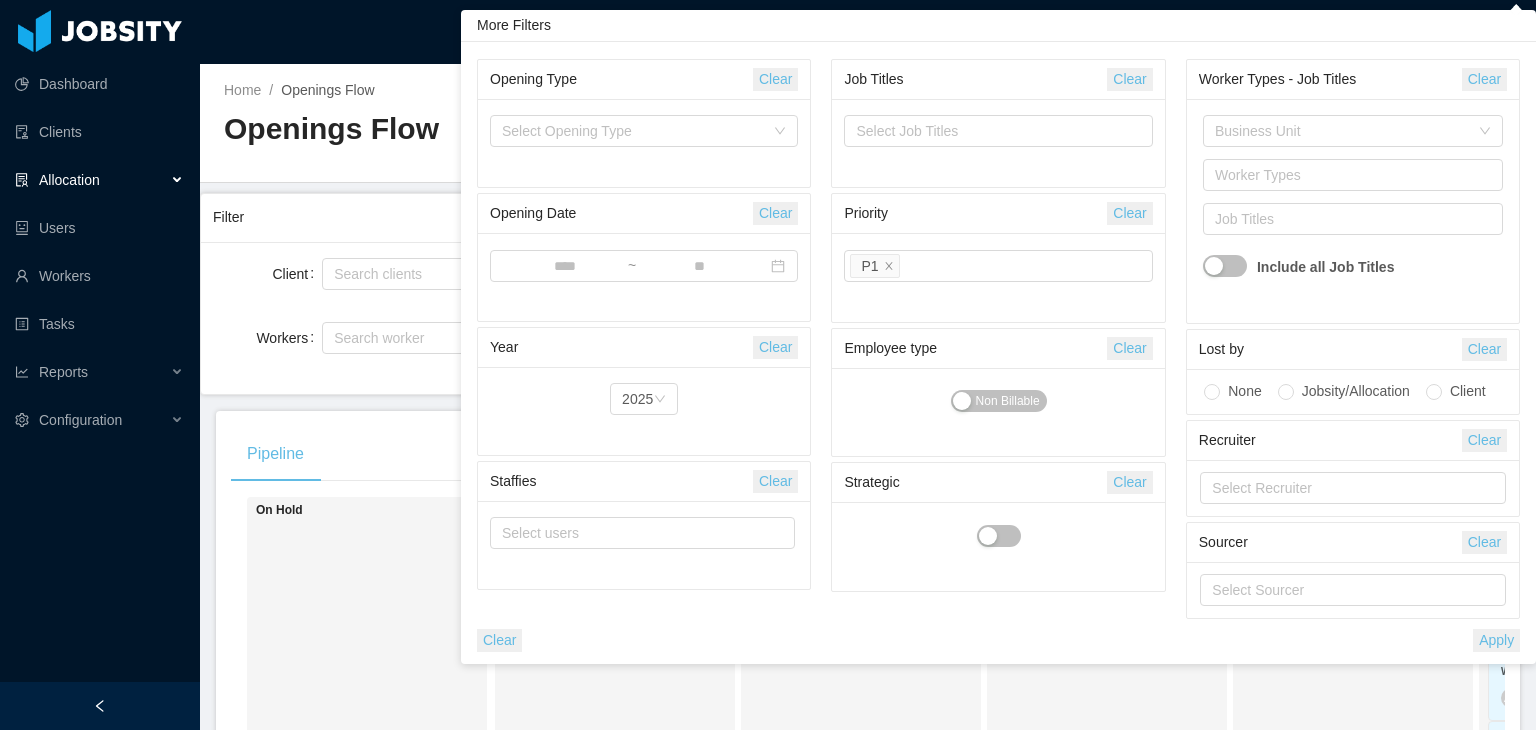 click on "Apply" at bounding box center (1496, 640) 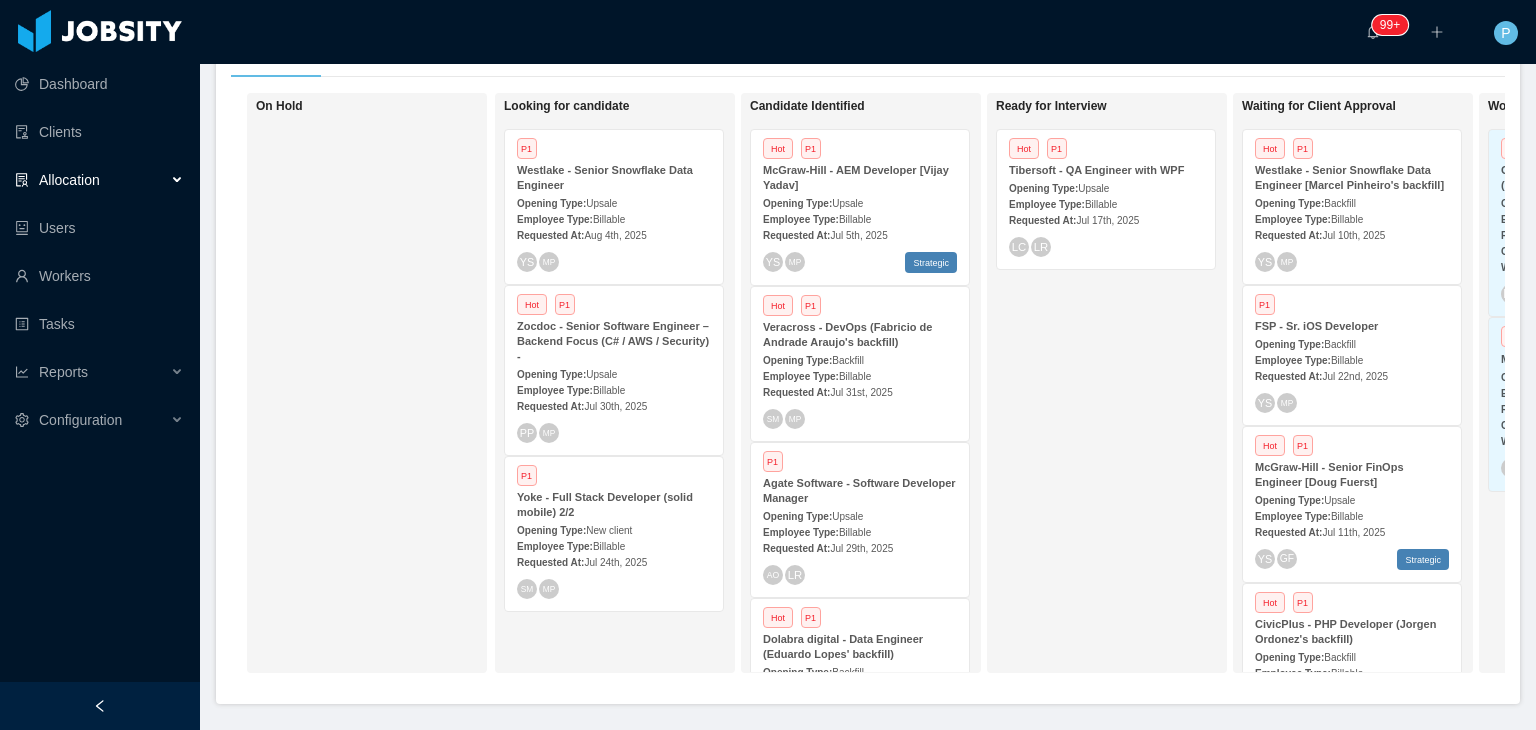 scroll, scrollTop: 409, scrollLeft: 0, axis: vertical 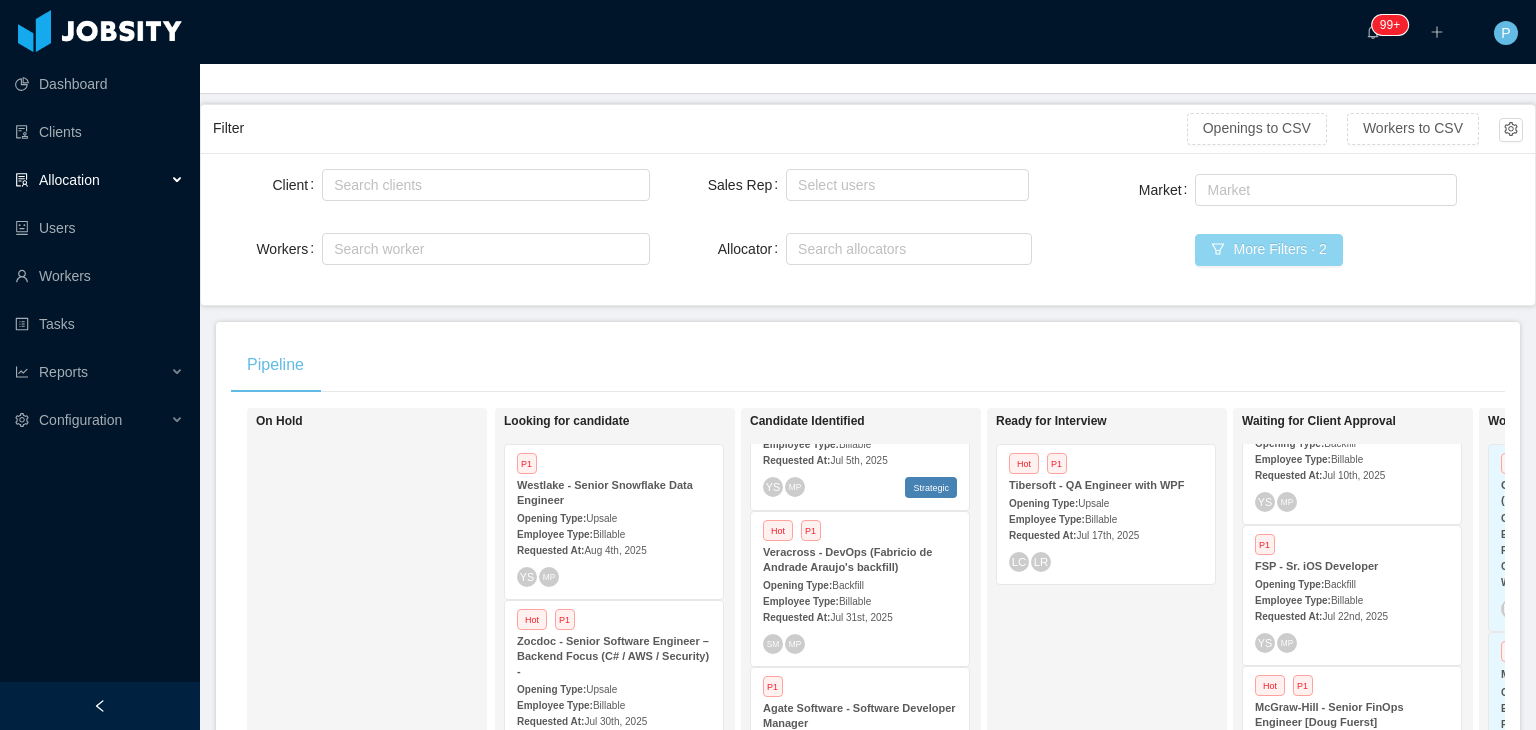 click on "More Filters · 2" at bounding box center [1268, 250] 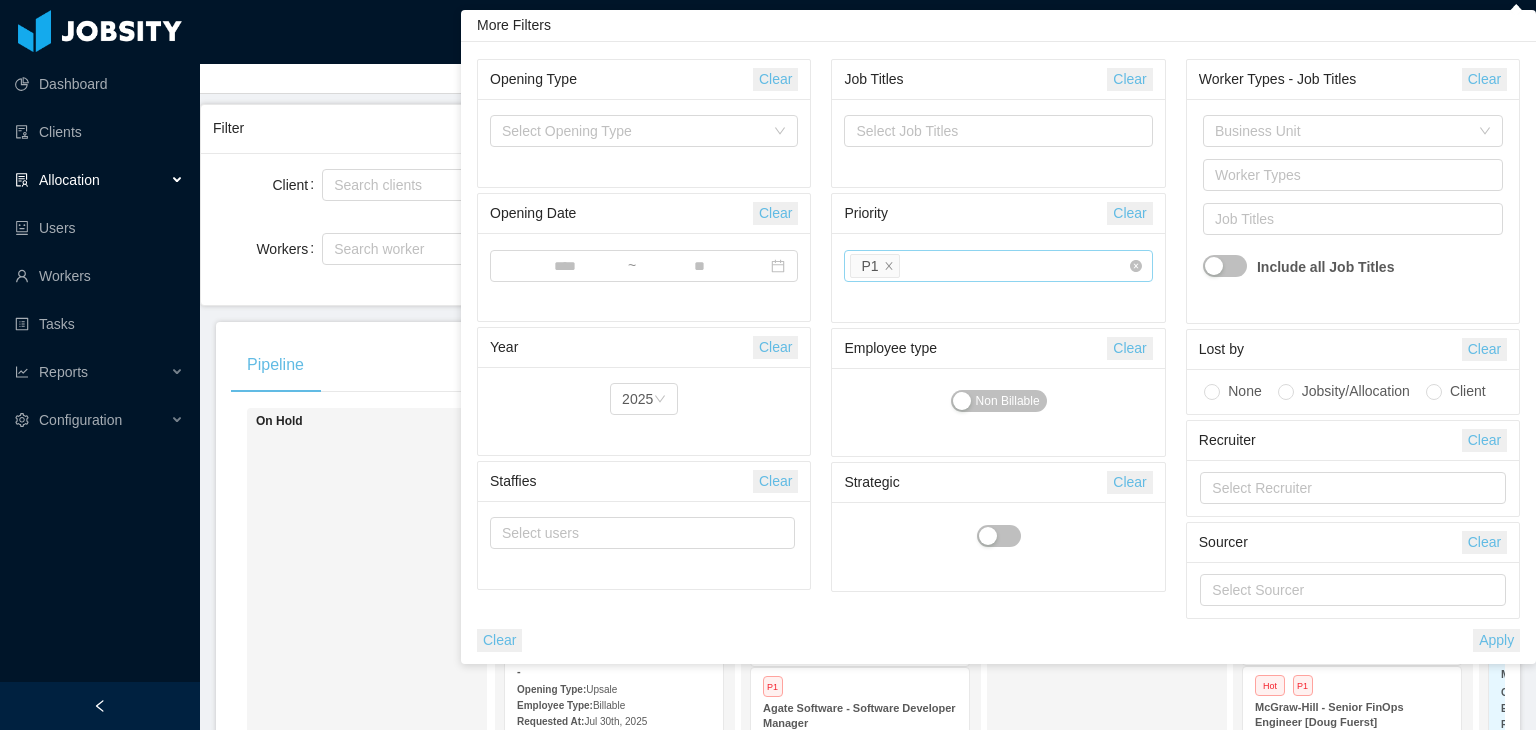 click at bounding box center (909, 267) 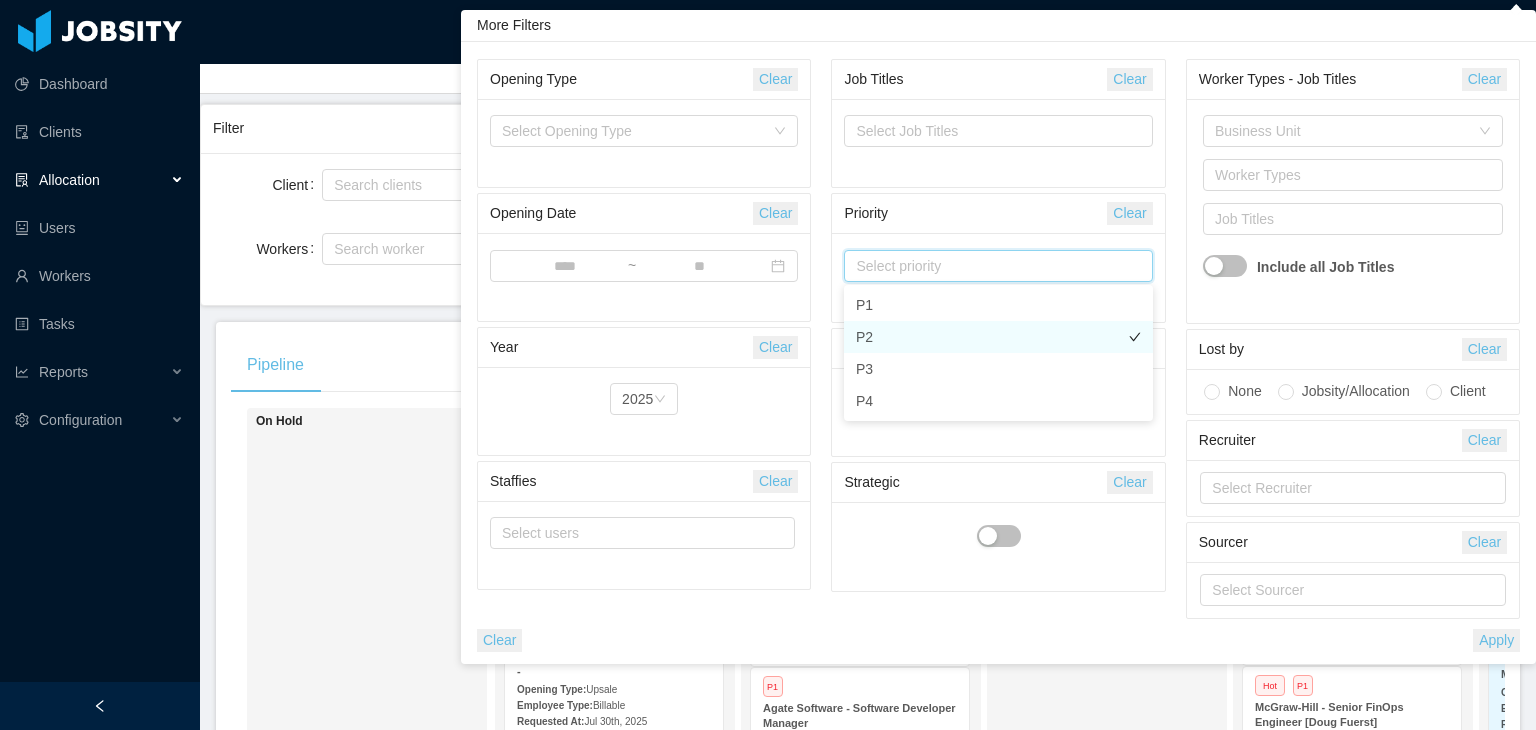 click on "P2" at bounding box center [998, 337] 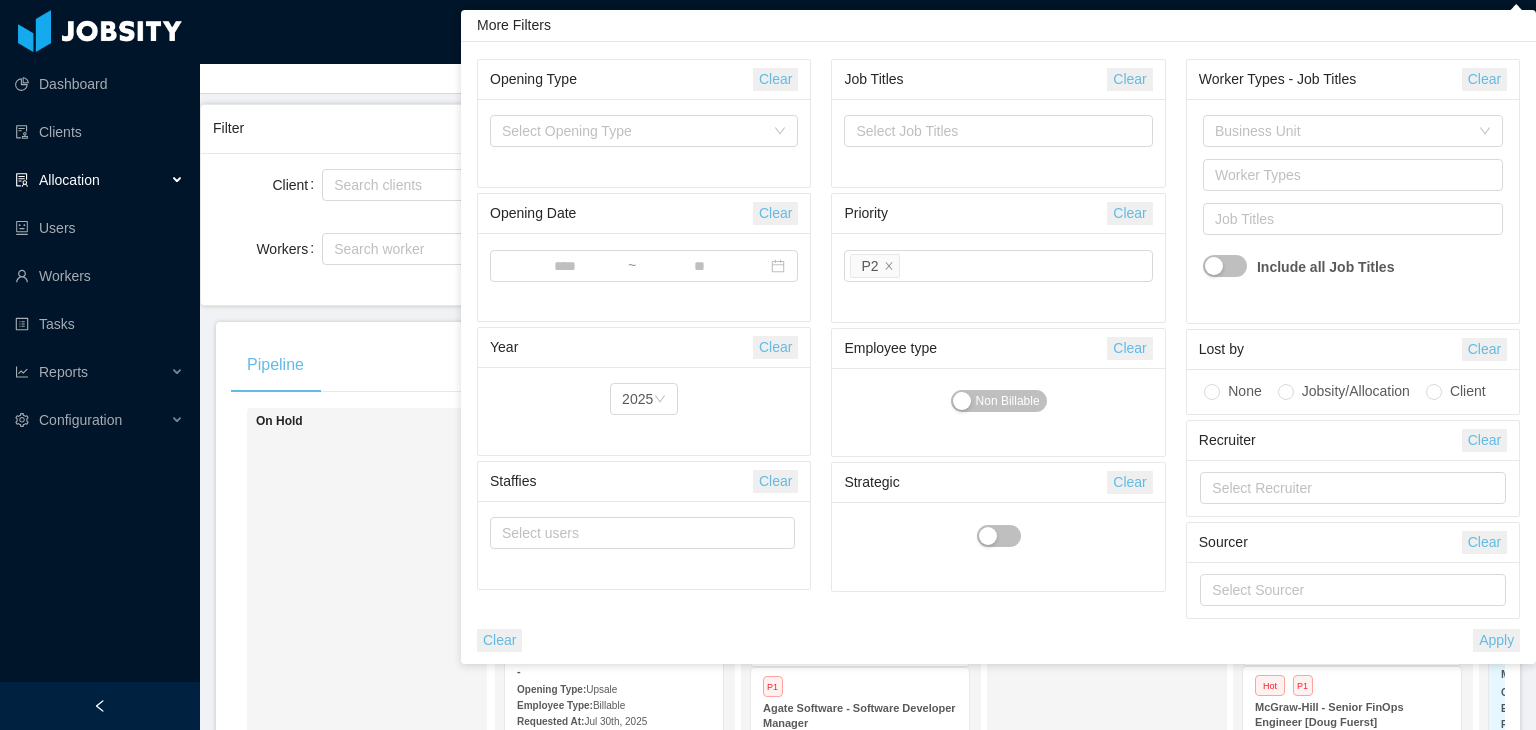 click on "Apply" at bounding box center [1496, 640] 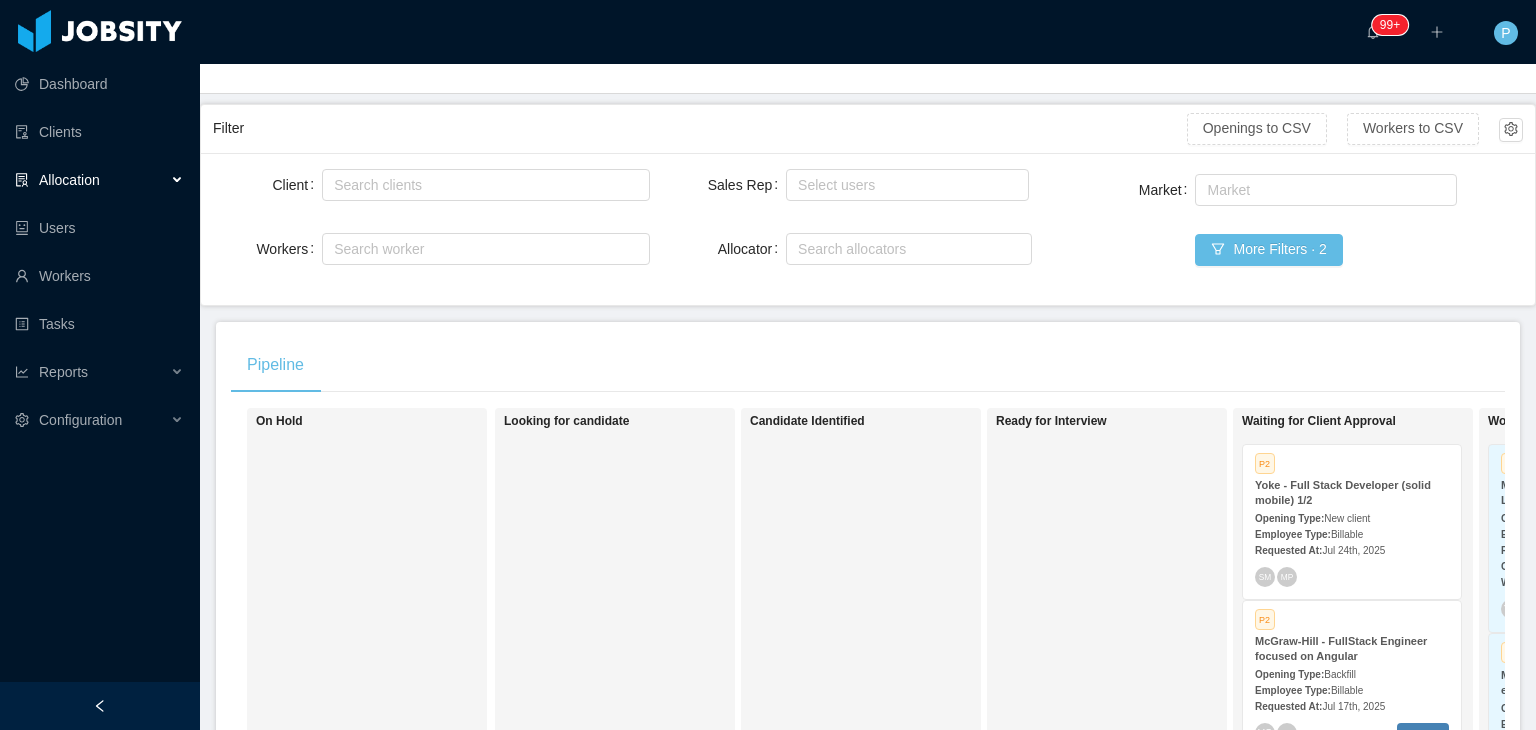 scroll, scrollTop: 0, scrollLeft: 0, axis: both 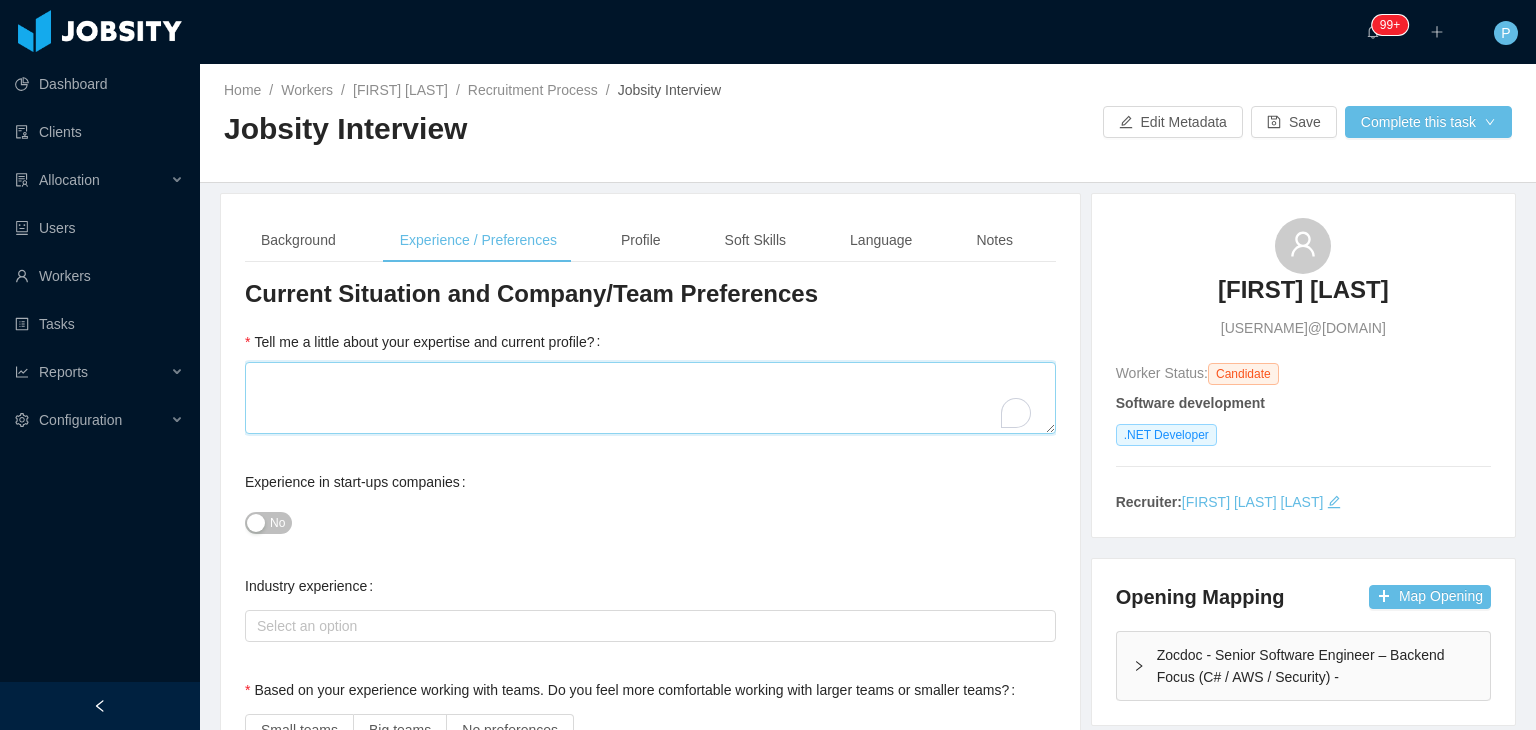click on "Tell me a little about your expertise and current profile?" at bounding box center (650, 398) 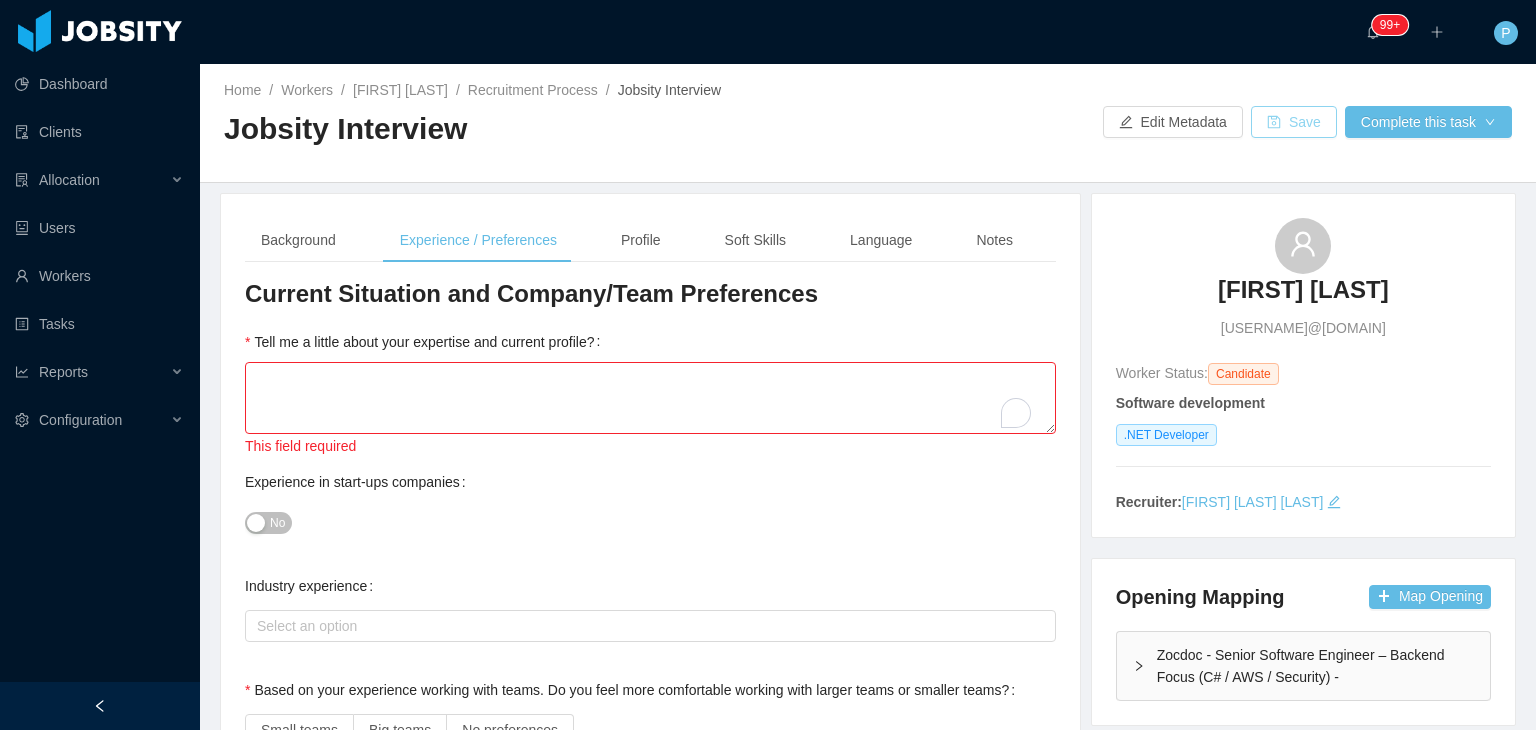click on "Save" at bounding box center (1294, 122) 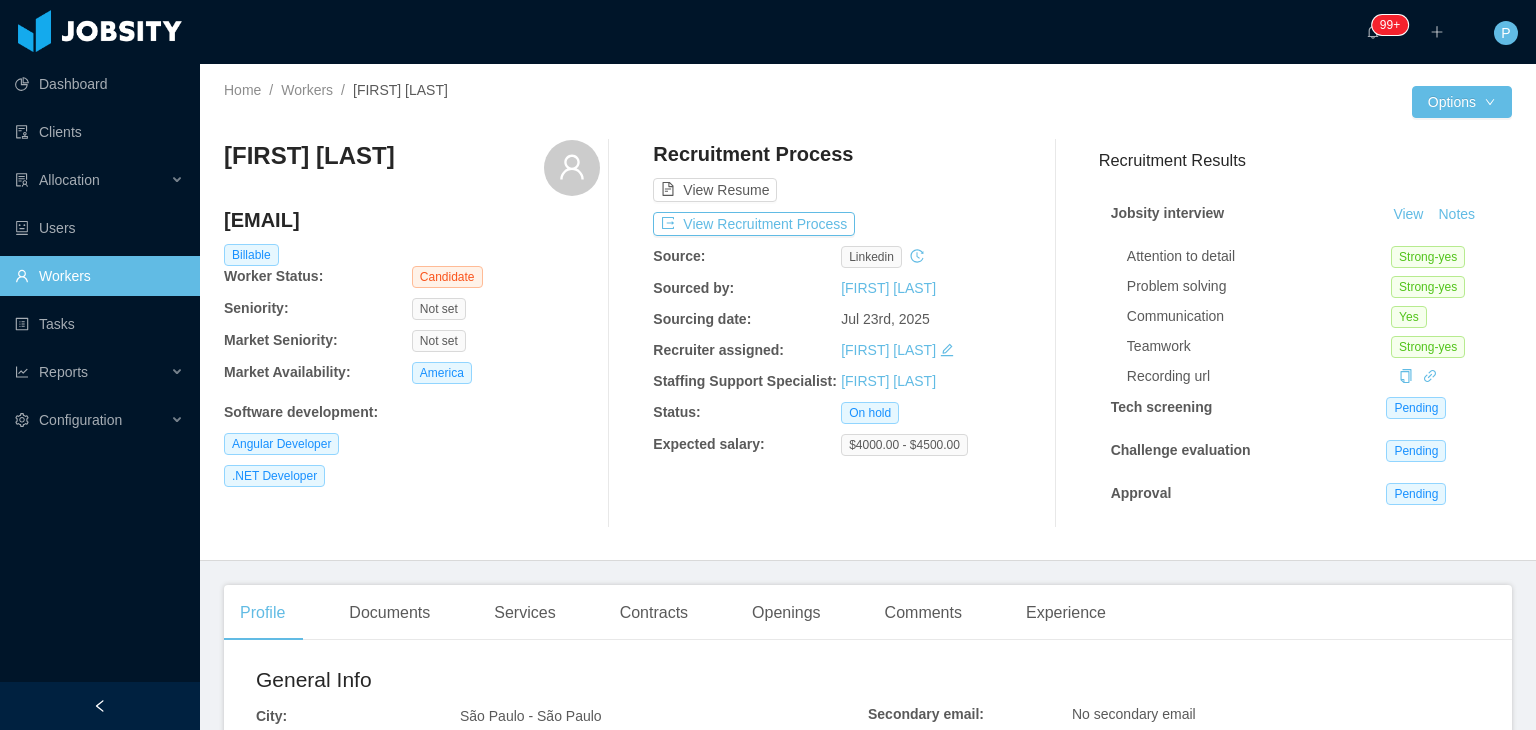 scroll, scrollTop: 0, scrollLeft: 0, axis: both 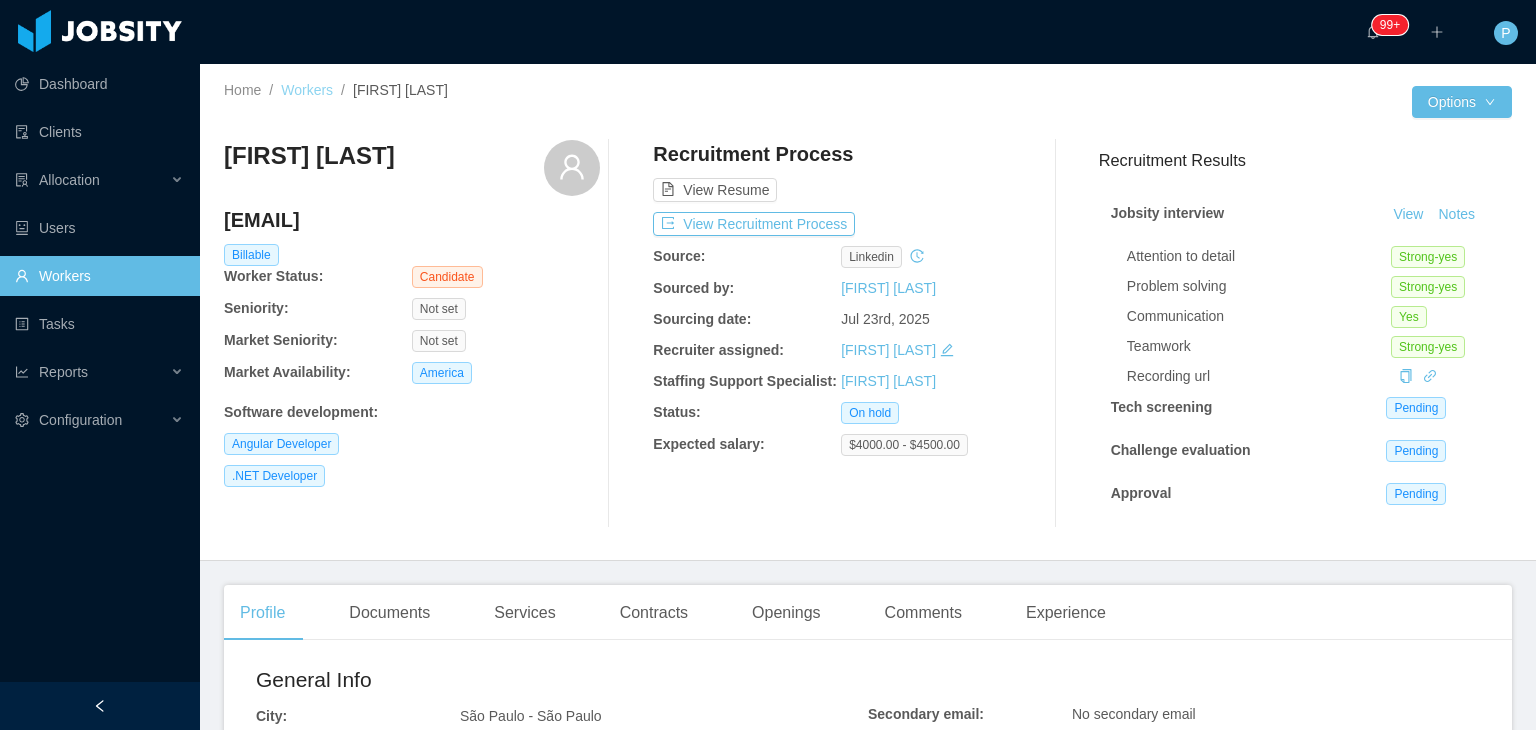 click on "Workers" at bounding box center (307, 90) 